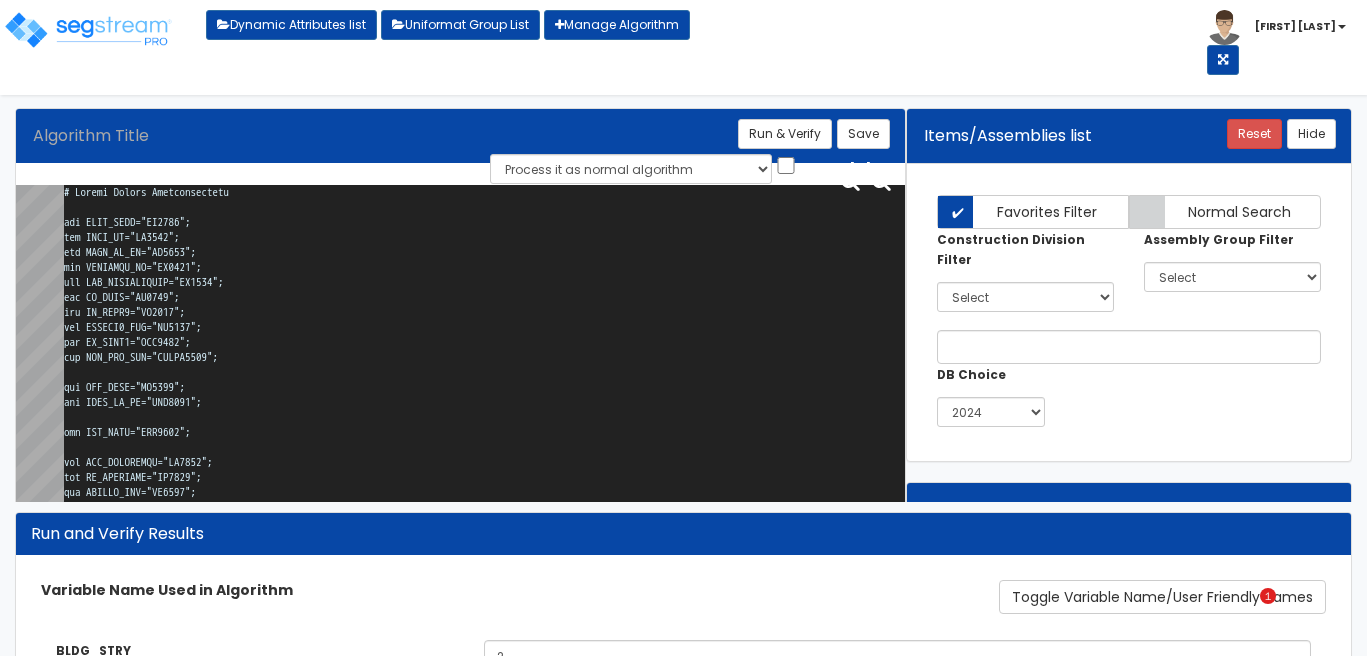 select on "7" 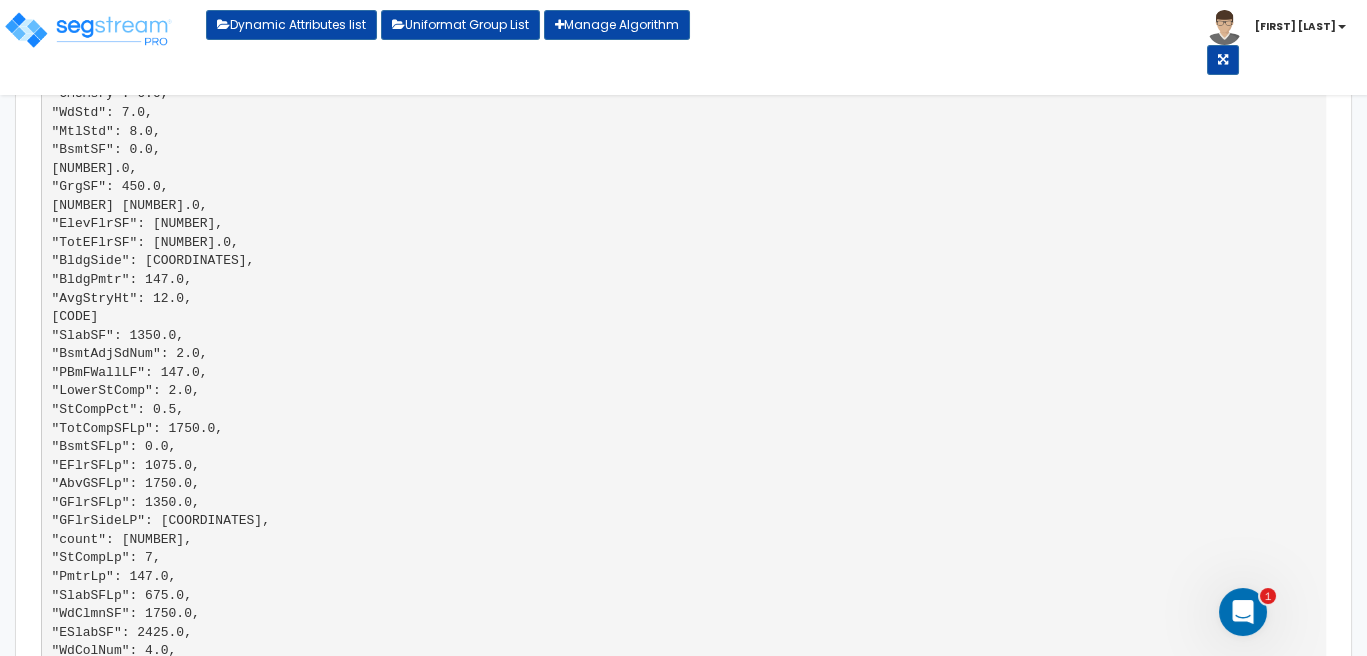 scroll, scrollTop: 5213, scrollLeft: 0, axis: vertical 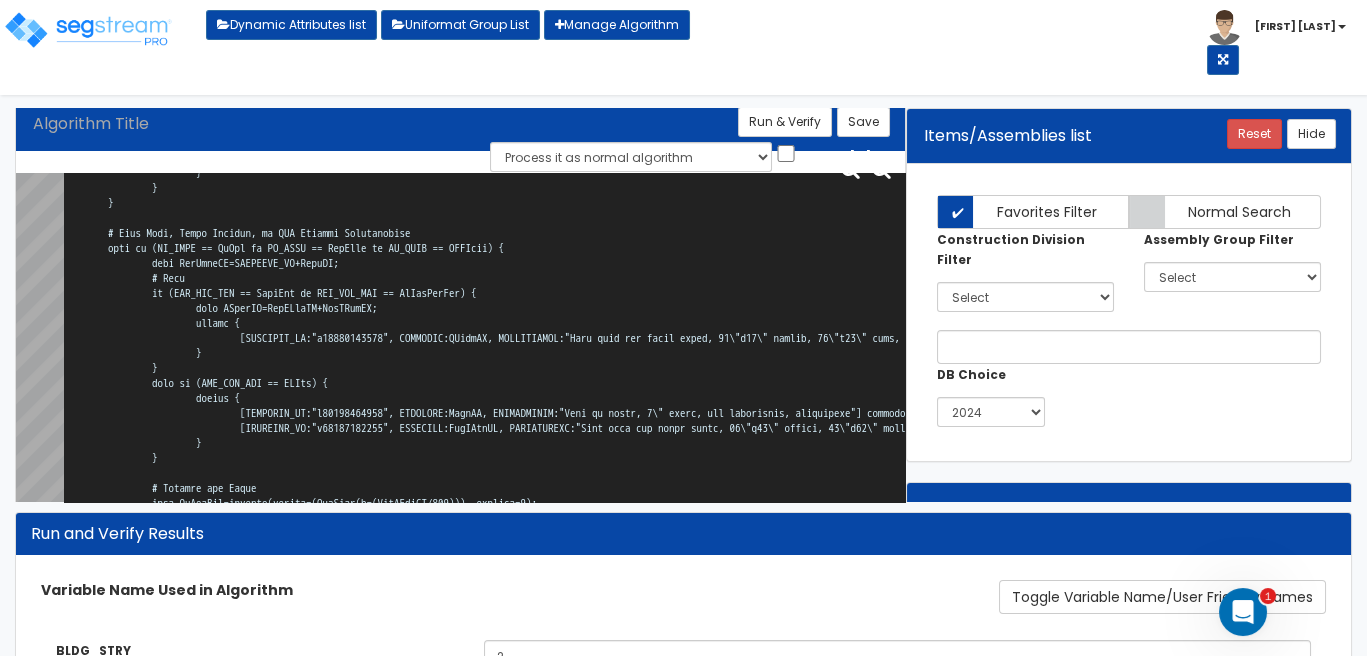 click at bounding box center [484, 343] 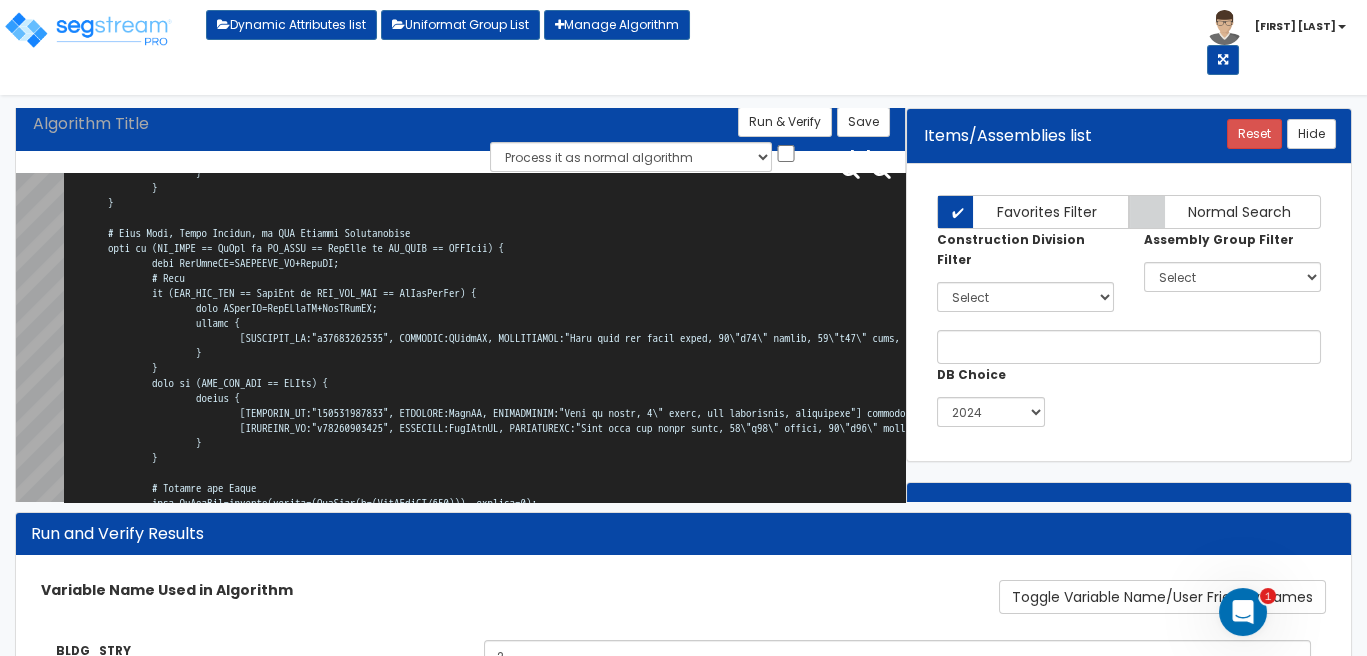 scroll, scrollTop: 19903, scrollLeft: 0, axis: vertical 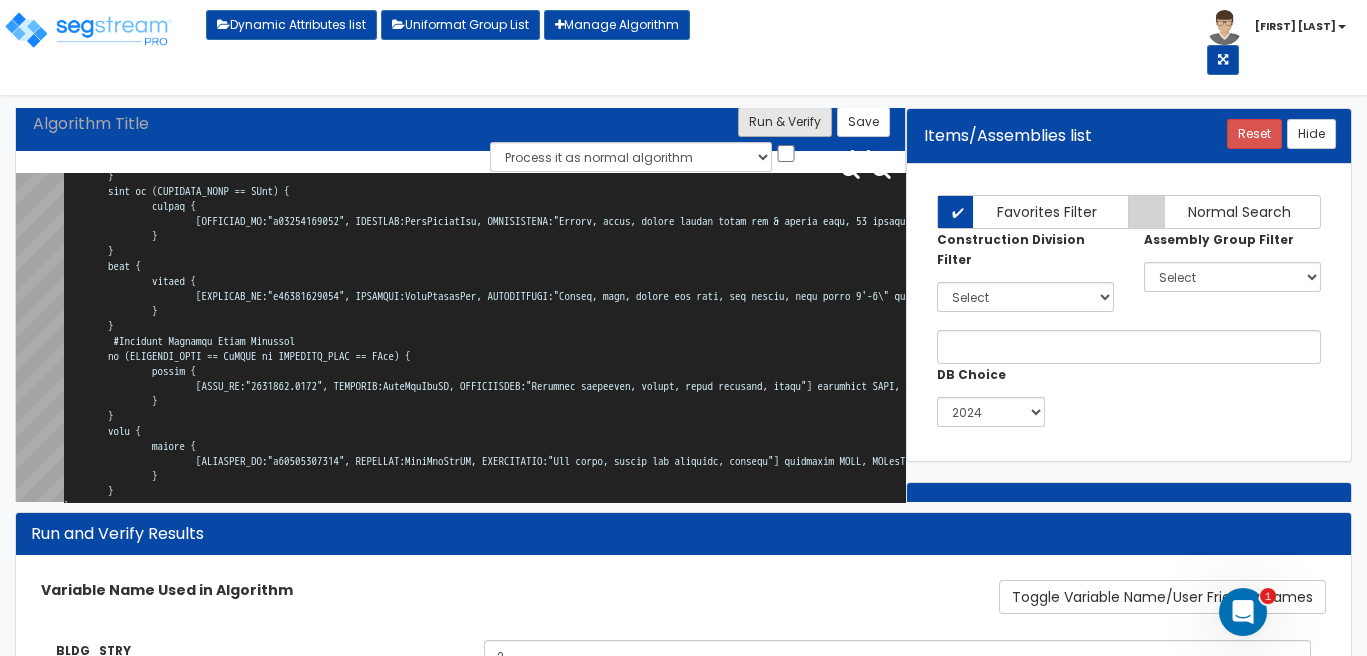 type on "# Single Family Superstructure
var BLDG_STRY="[CODE]";
var BLDG_HT="[CODE]";
var BLDG_FP_SF="[CODE]";
var TOTHOUSE_SF="[CODE]";
var HAS_MULTISTCOMP="[CODE]";
var ST_COMP="[CODE]";
var ST_COMP1="[CODE]";
var STCOMP1_PCT="[CODE]";
var ST_COMP2="[CODE]";
var SML_RES_FDN="[CODE]";
var HAS_BSMT="[CODE]";
var BSMT_FP_SF="[CODE]";
var RES_TIER="[CODE]";
var HAS_ATTCHDGRG="[CODE]";
var IS_GRGFNSHD="[CODE]";
var GRGCAR_NUM="[CODE]";
var HAS_BLDGSTRS="[CODE]"; # Are there Attached Staircases to the Building?
var BLDGSTRS_NUM="[CODE]"; # Number of Attached Staircases
var BLDGSTRS_STRC="[CODE]"; # What is the Staircase Structural Composition?
const True=1;
const False=0;
const WallHt=8;
#Foundation
const CrwlSpc=1;
const PrElvFstFlr=2;
const CCSlb=3;
# Structural Wall/Floor Composition
const CiPRCC=3;
const SStl=4;
const BrkMsry=5;
const CMUMsry=6;
const WdStd=7;
const MtlStd=8;
function fctrI(x) {
if (x==1) {
1
}
else {
0
}
}
function fctrII(x) {
if (x==2) {
1
}
else {
0
}
}
function O..." 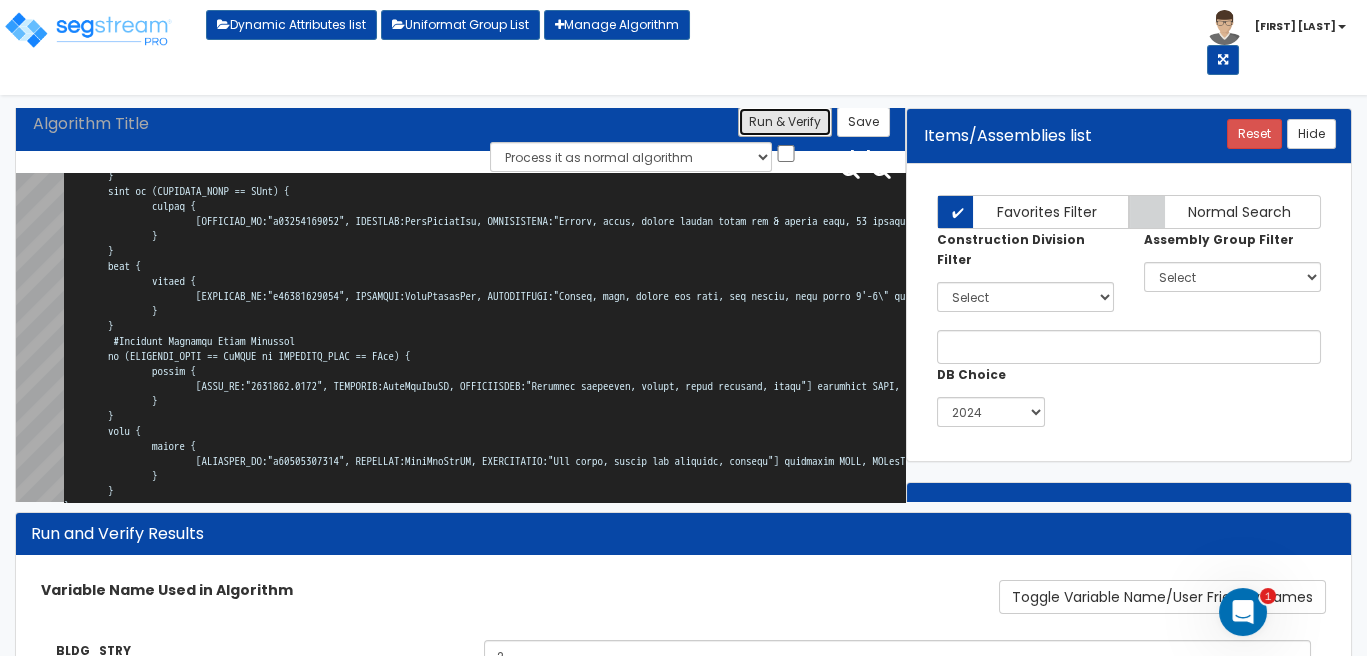click on "Run & Verify" at bounding box center (785, 122) 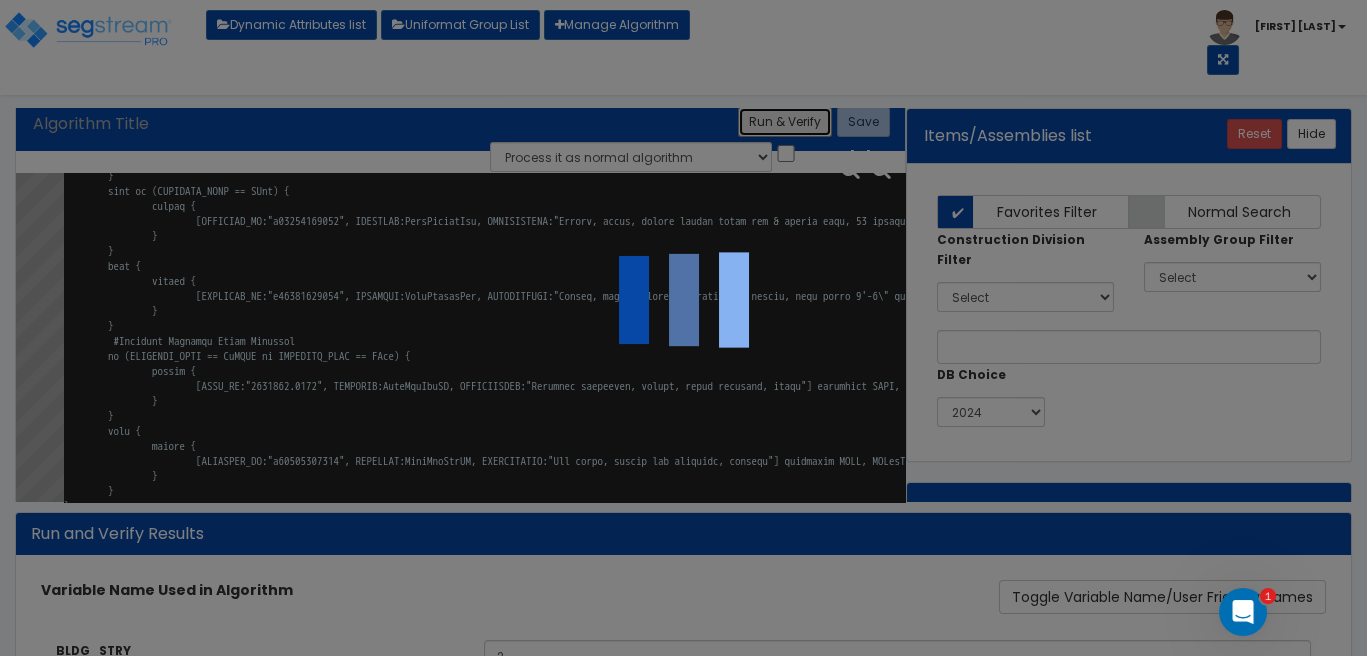 type 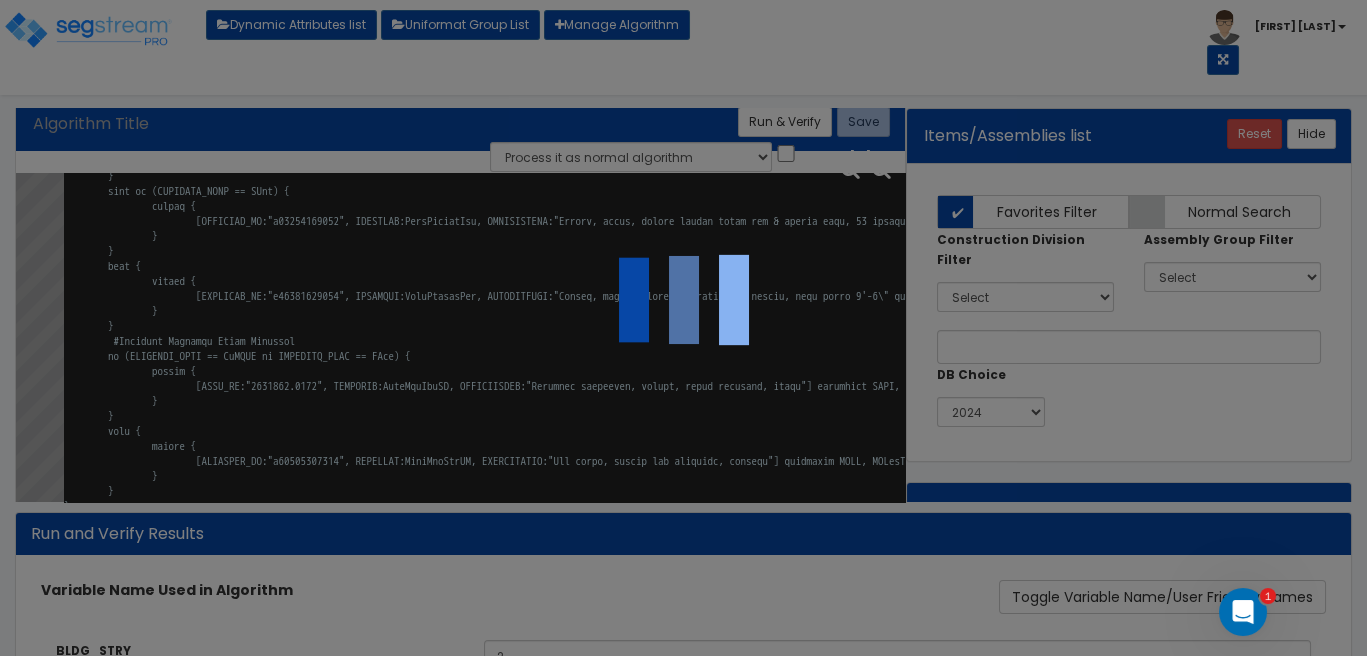 select on "0" 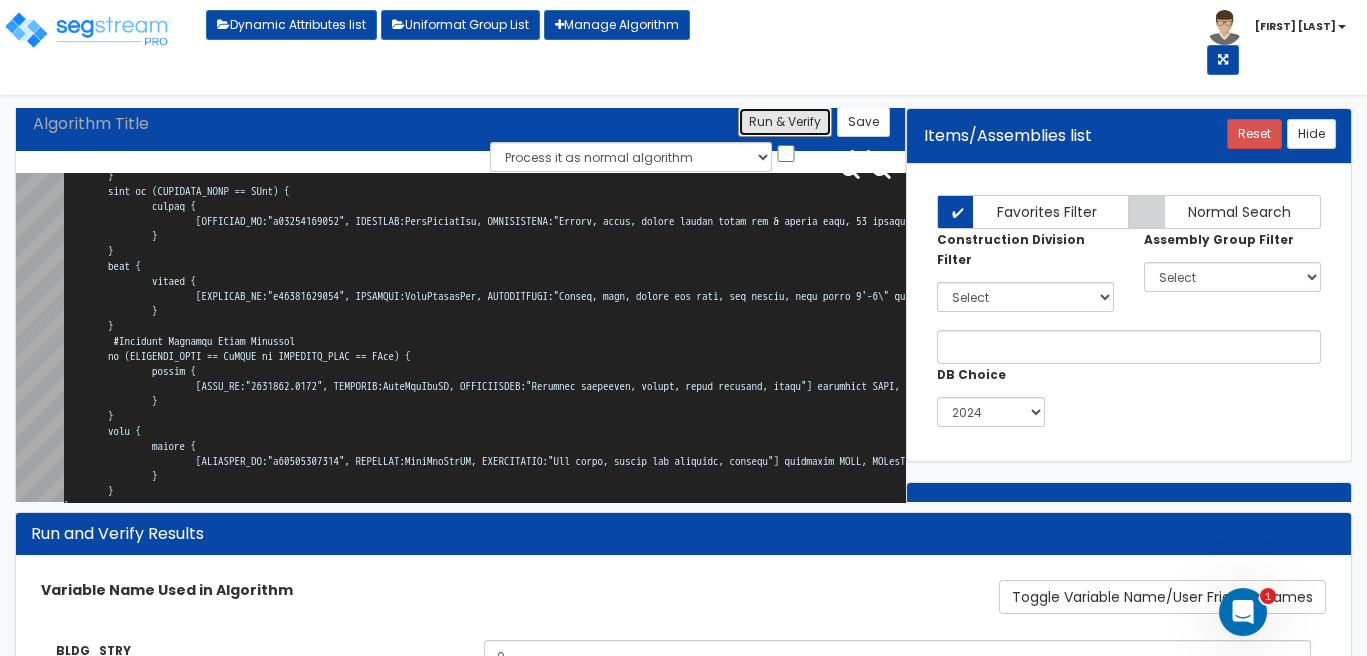 scroll, scrollTop: 19904, scrollLeft: 0, axis: vertical 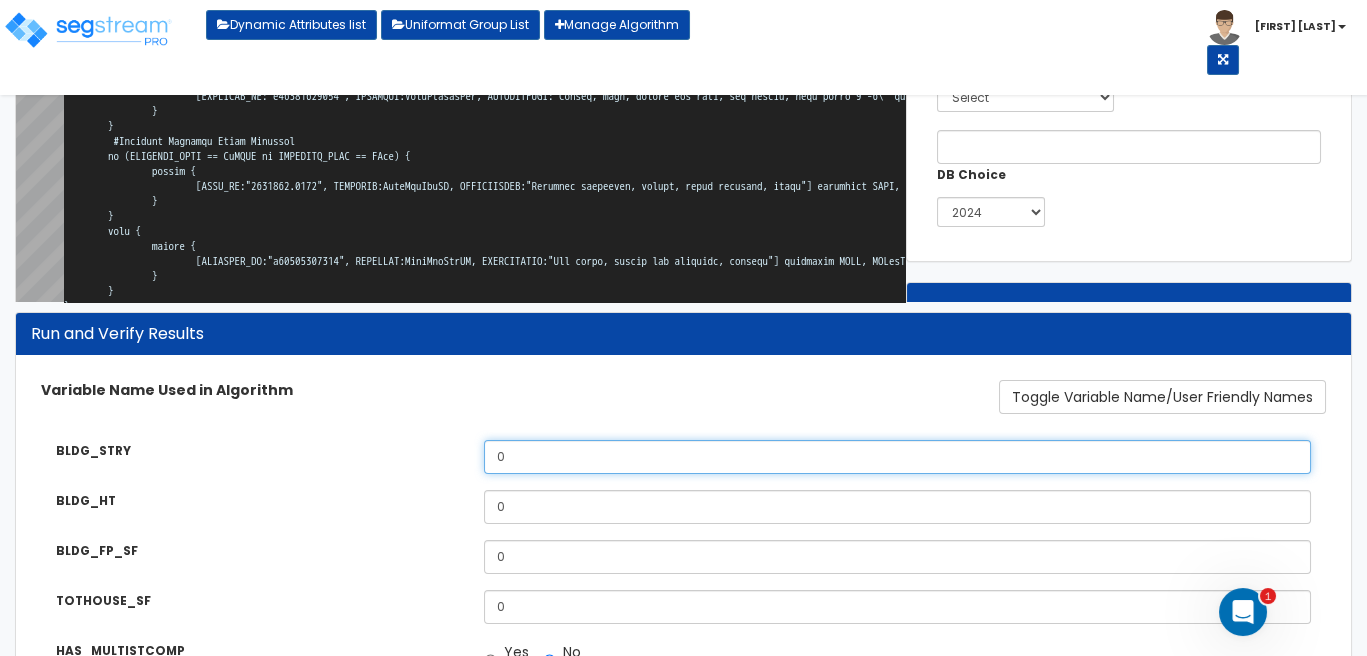 drag, startPoint x: 539, startPoint y: 459, endPoint x: 470, endPoint y: 459, distance: 69 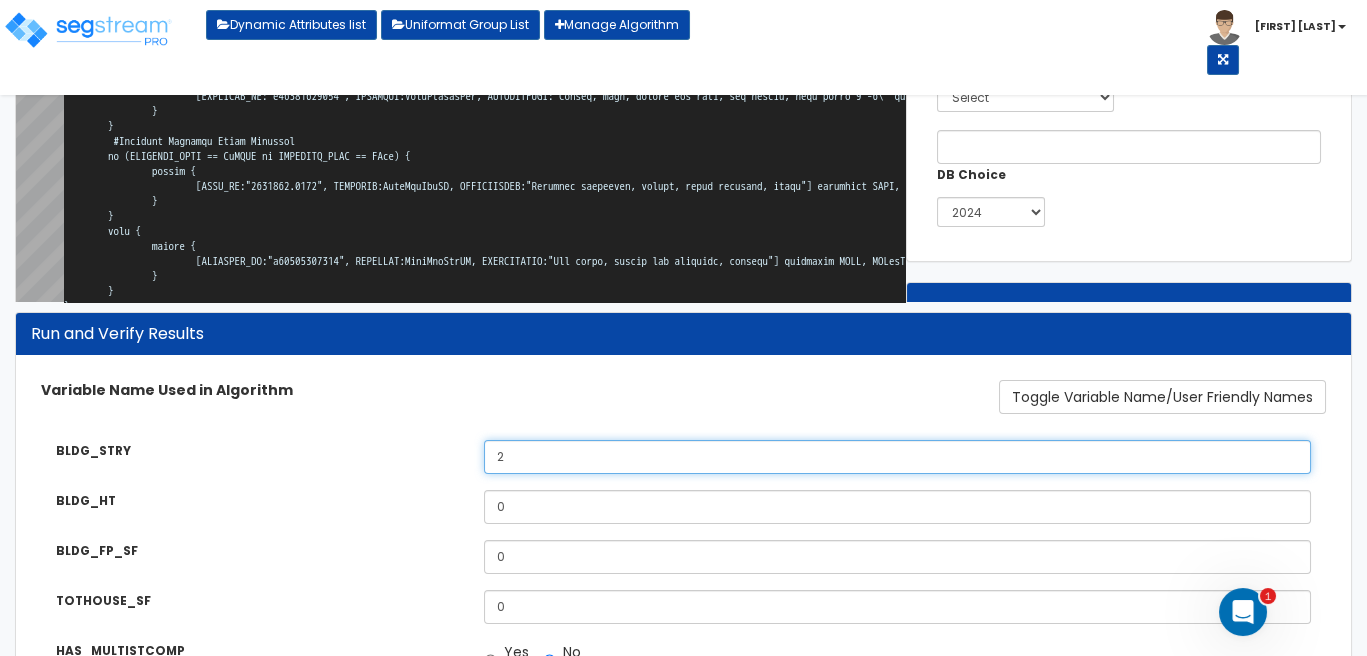 type on "2" 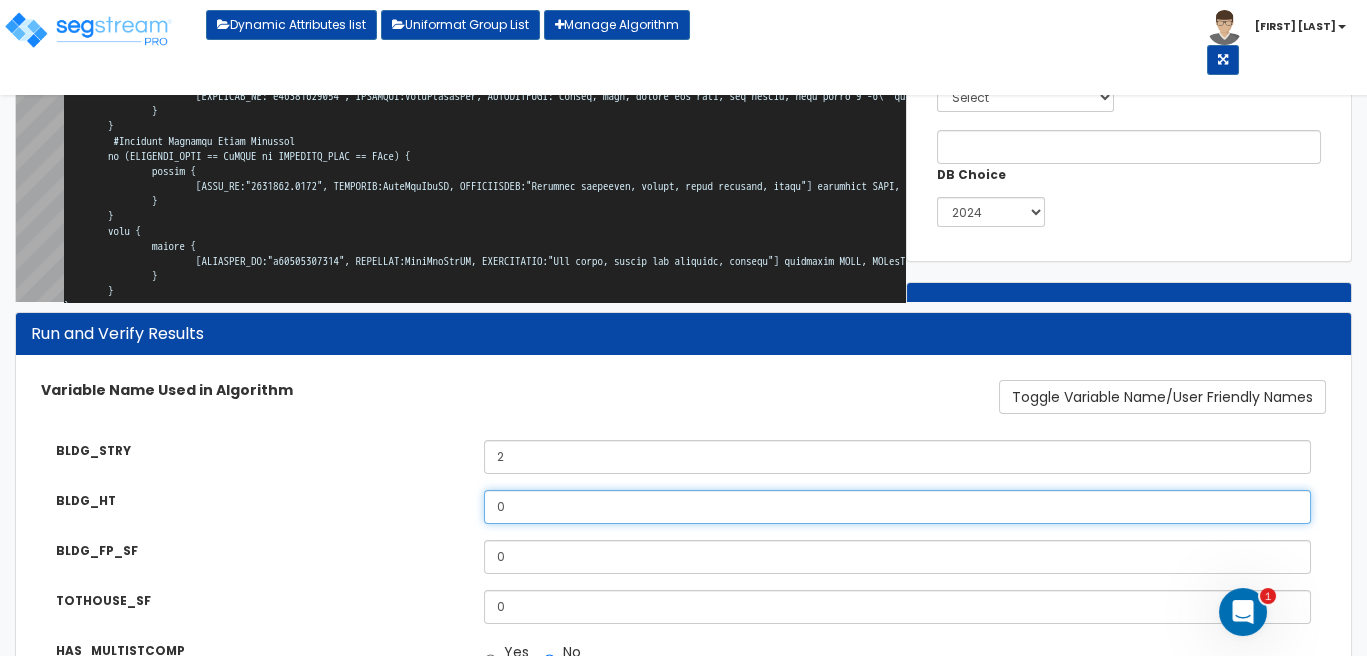 drag, startPoint x: 505, startPoint y: 502, endPoint x: 431, endPoint y: 497, distance: 74.168724 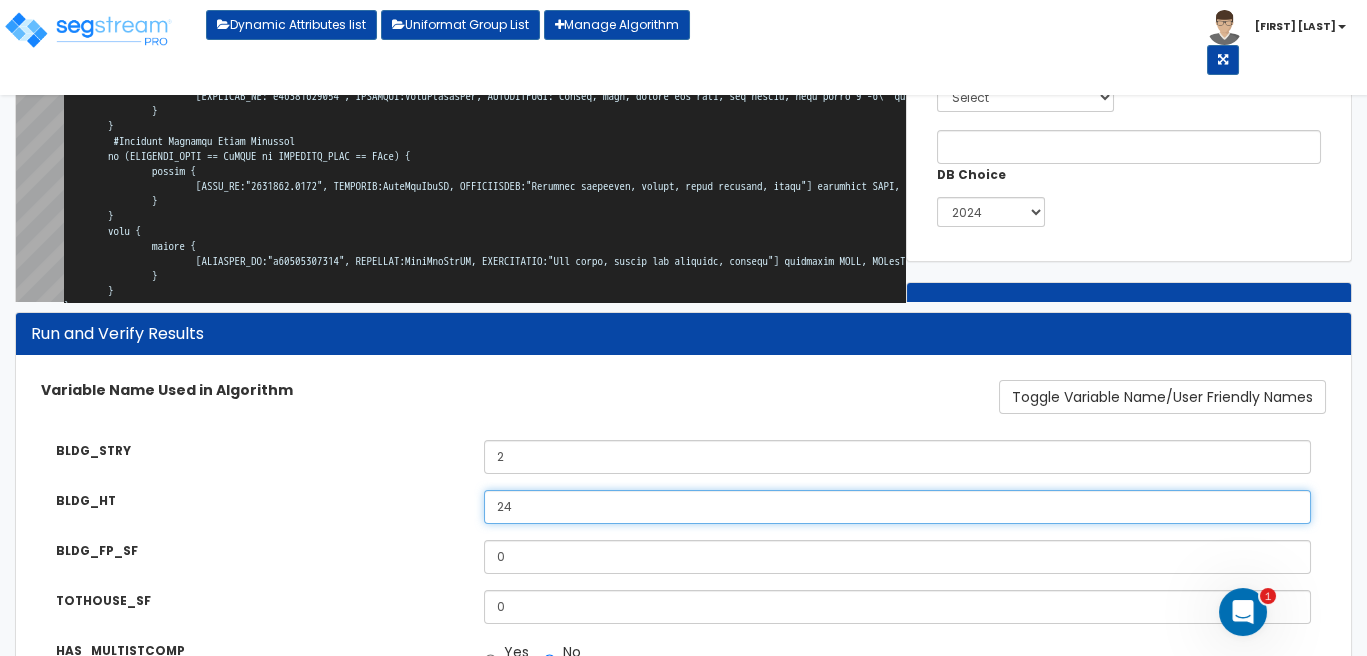 type on "24" 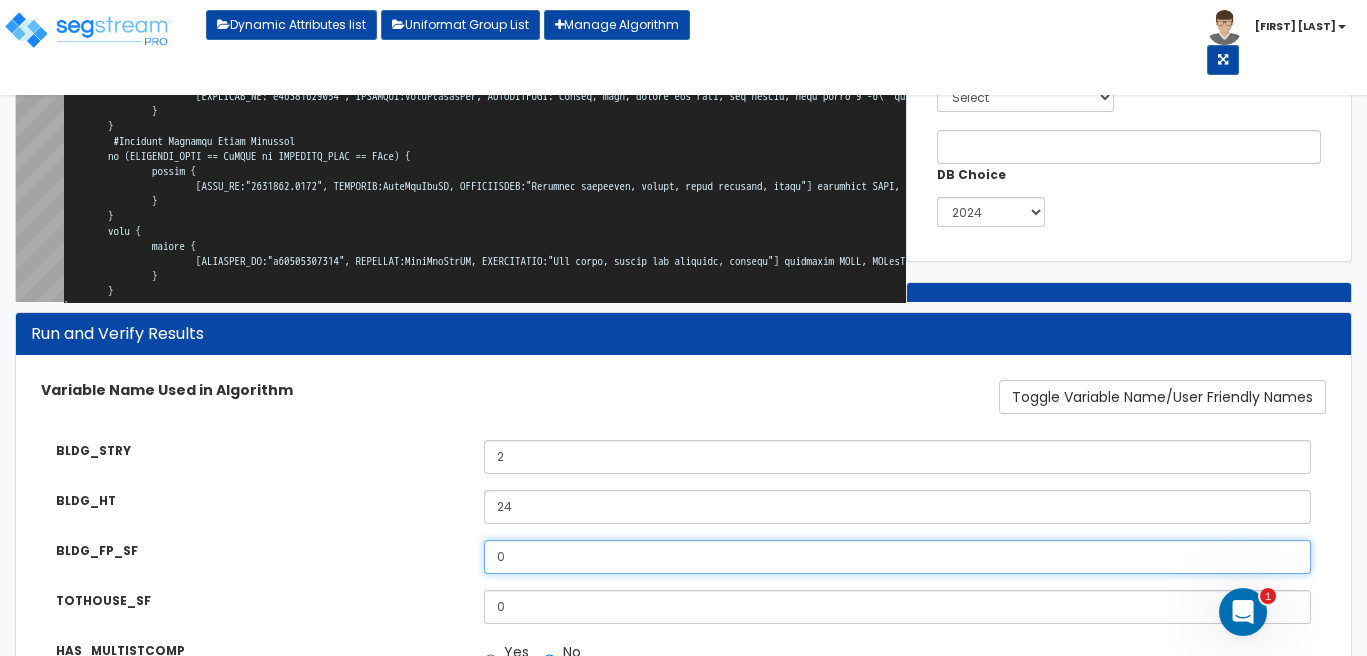 drag, startPoint x: 570, startPoint y: 553, endPoint x: 235, endPoint y: 505, distance: 338.42133 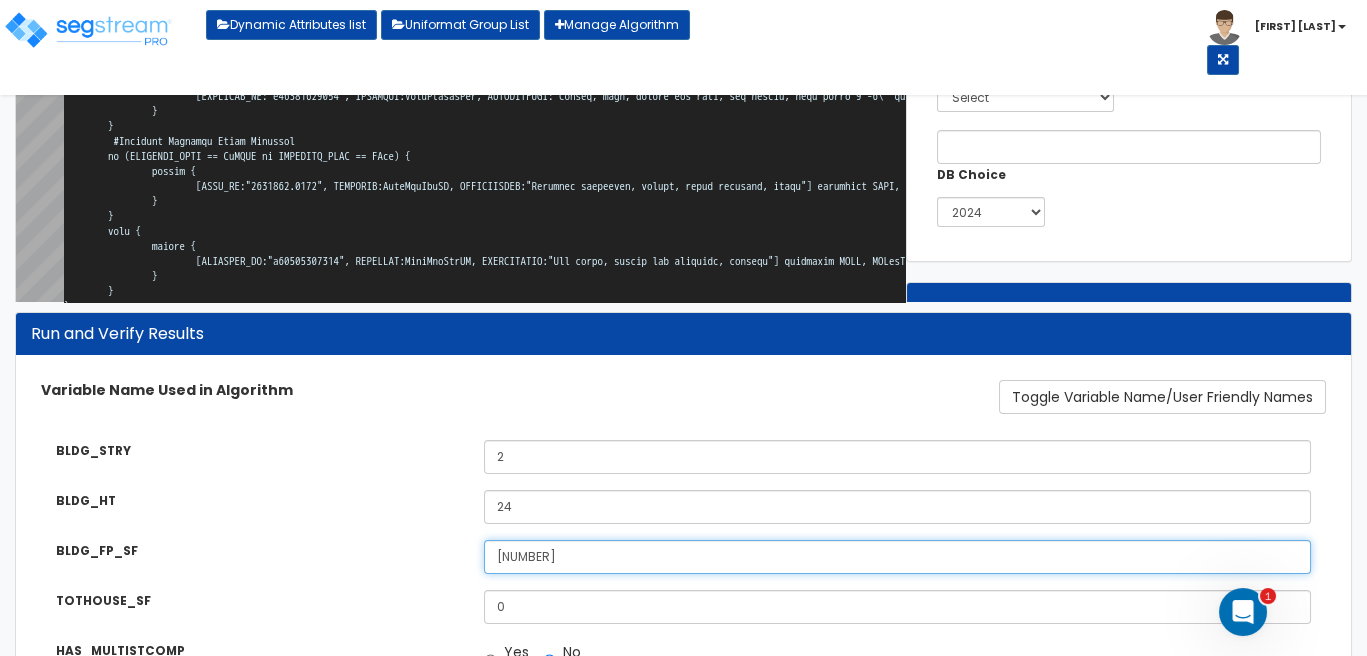 type on "1800" 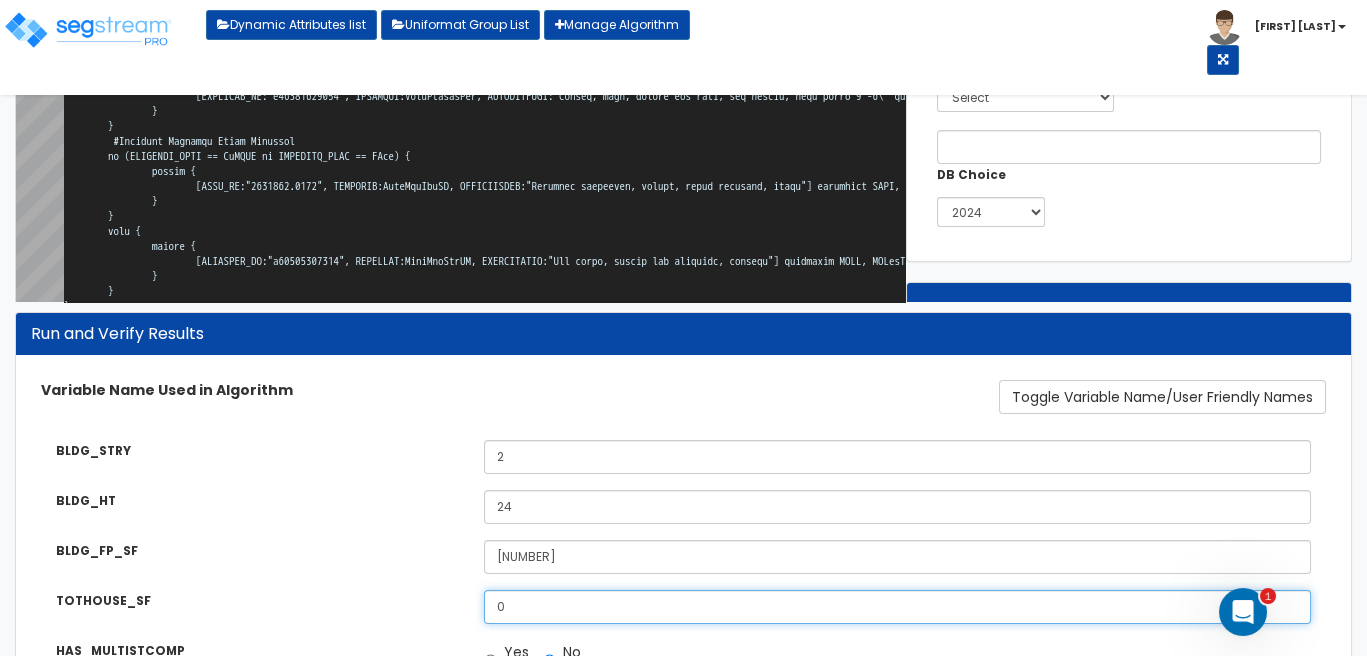 drag, startPoint x: 512, startPoint y: 602, endPoint x: 349, endPoint y: 597, distance: 163.07668 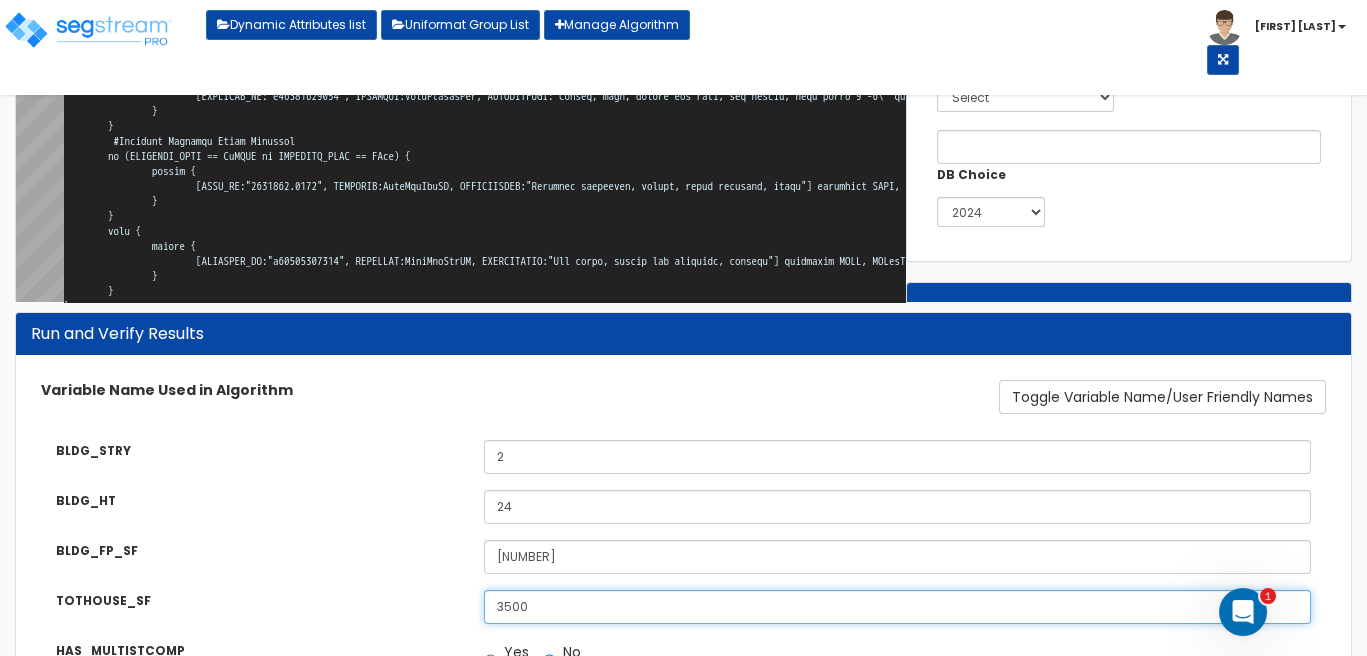type on "[NUMBER]" 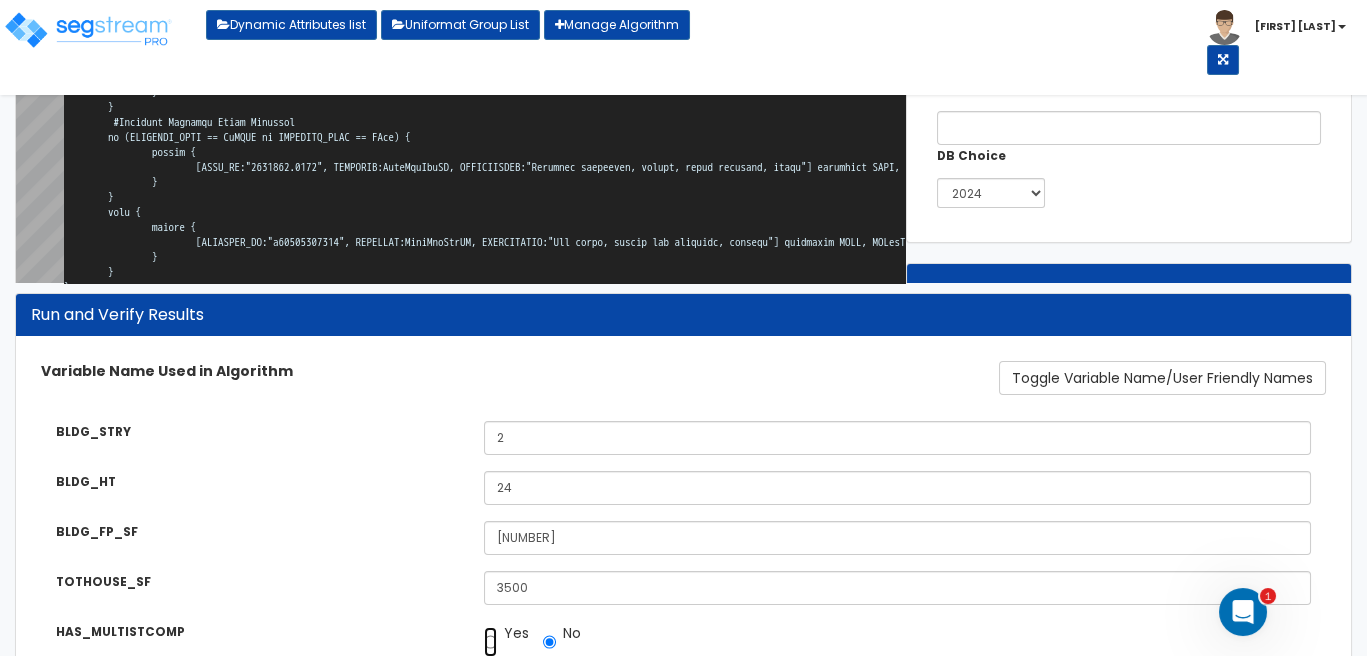 click on "Yes" at bounding box center (490, 642) 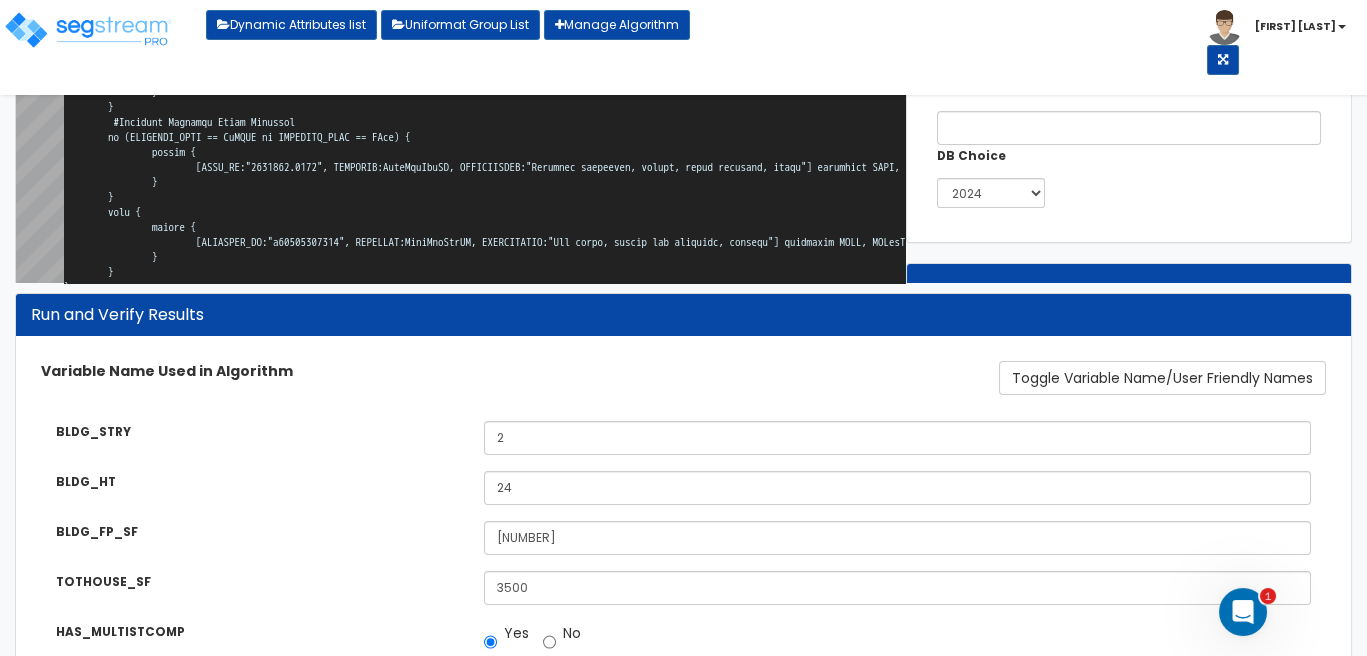 scroll, scrollTop: 587, scrollLeft: 0, axis: vertical 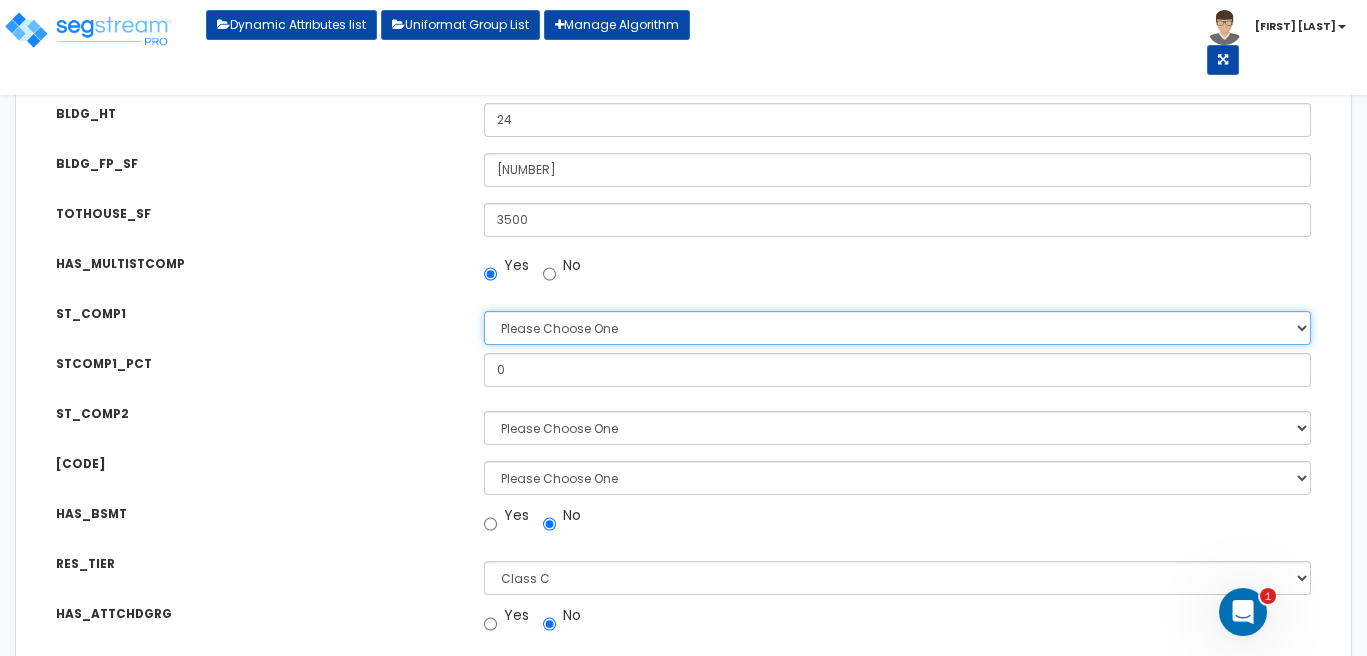 select on "7" 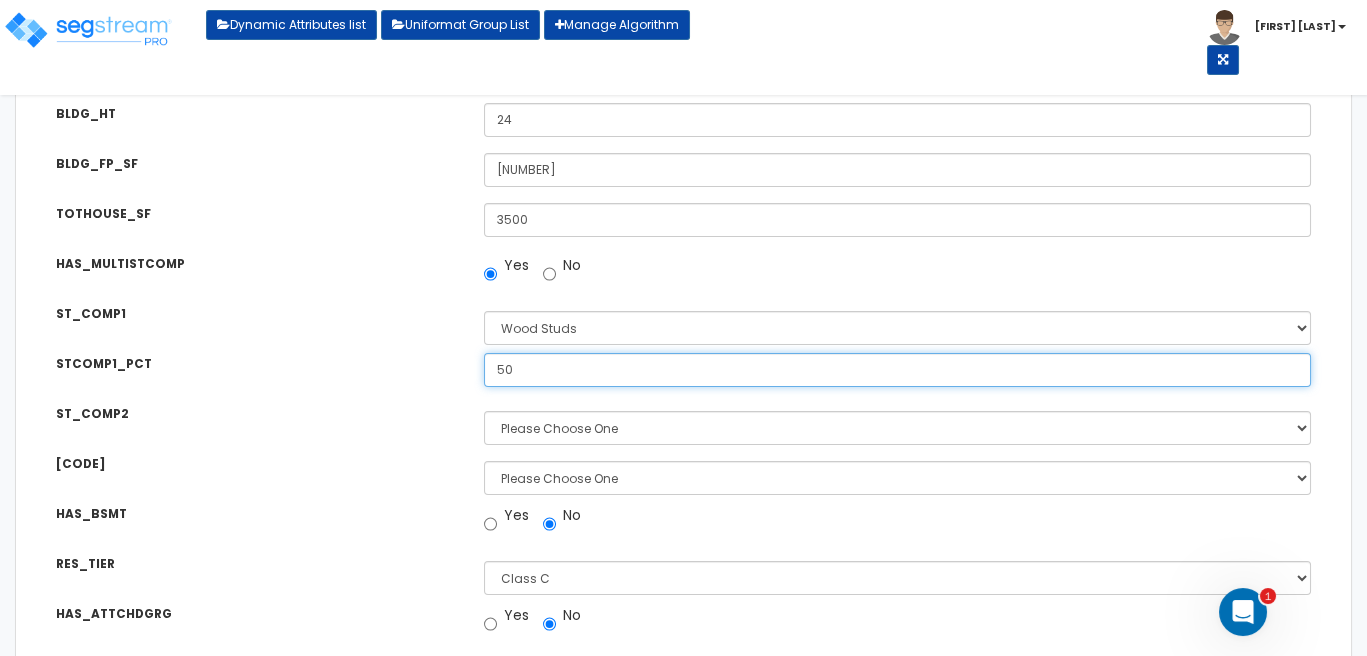 type on "50" 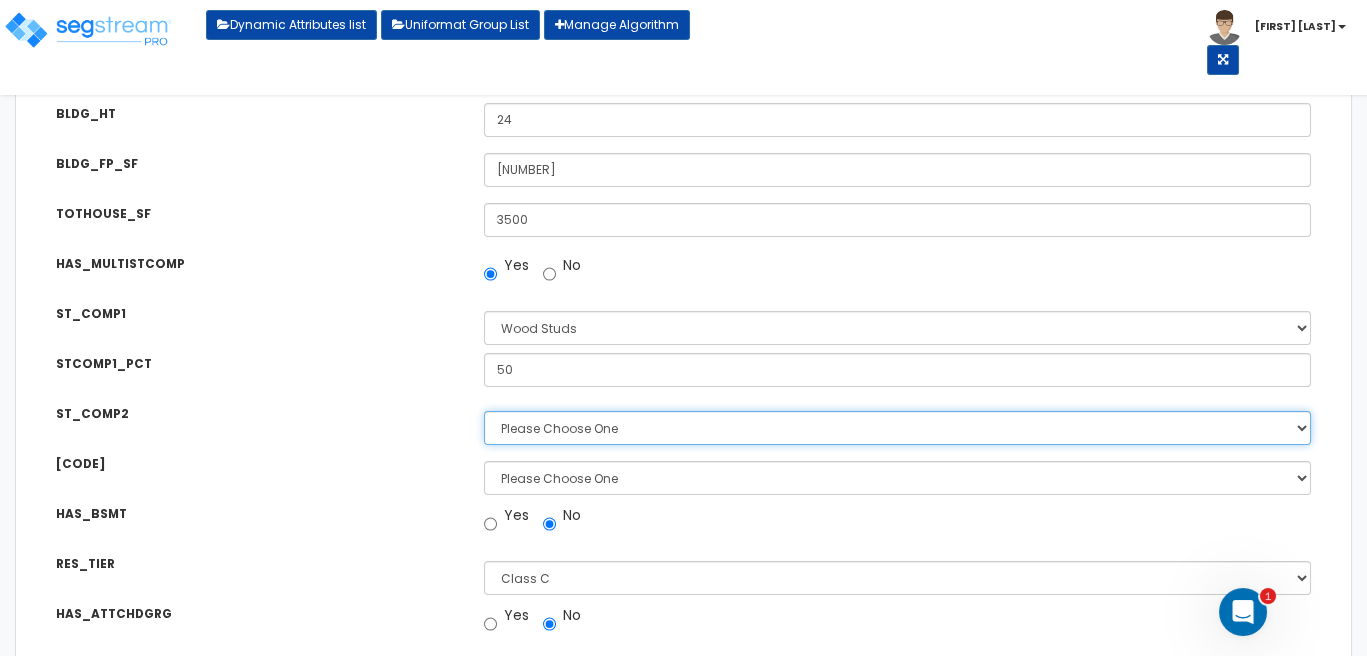 select on "7" 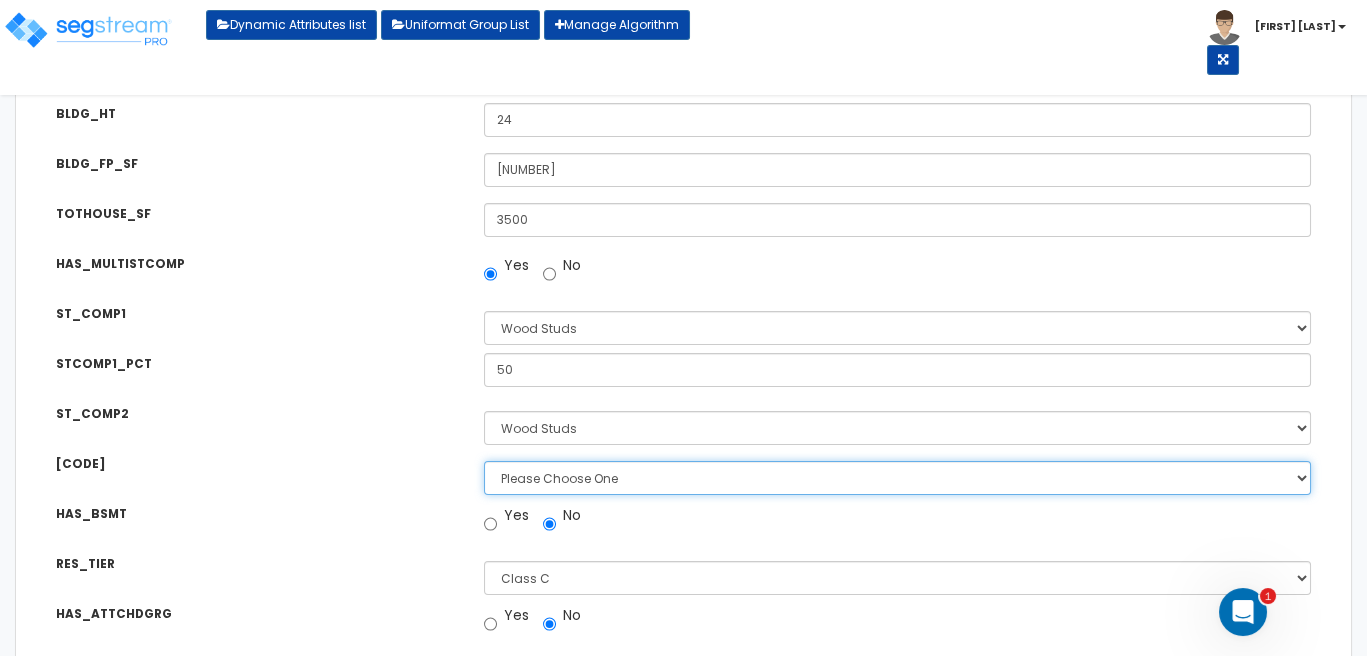 select on "1" 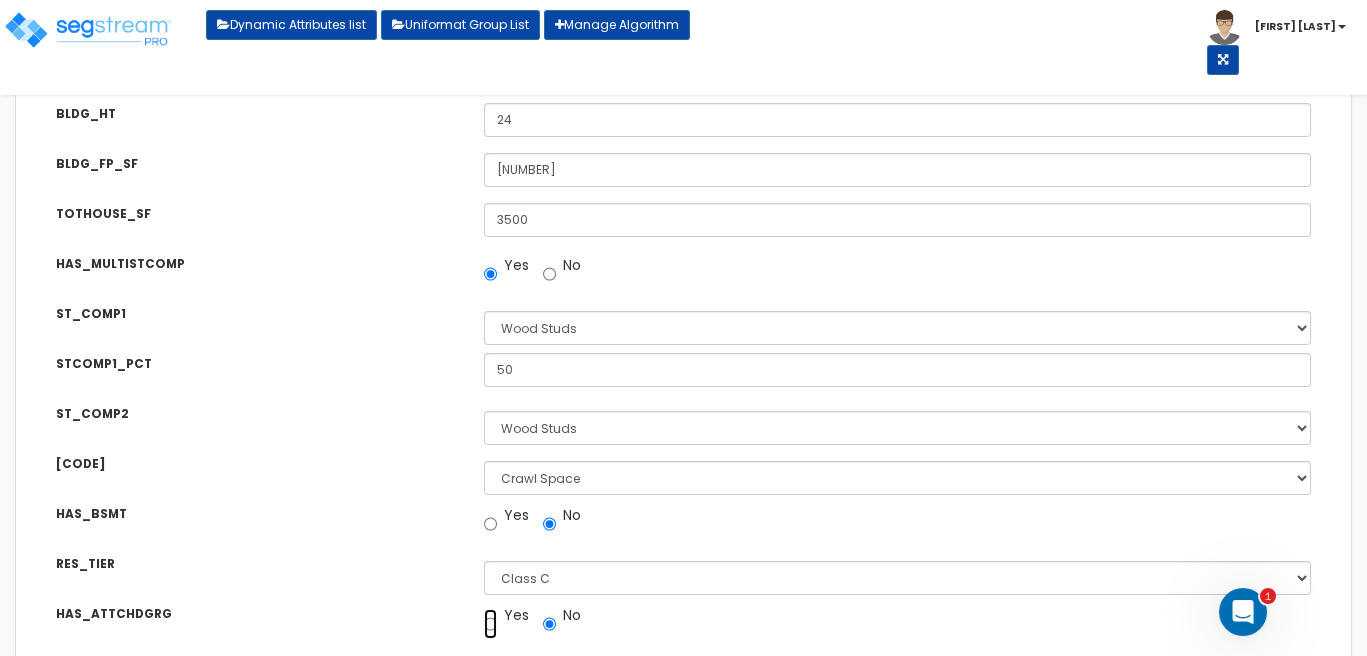 click on "Yes" at bounding box center [490, 624] 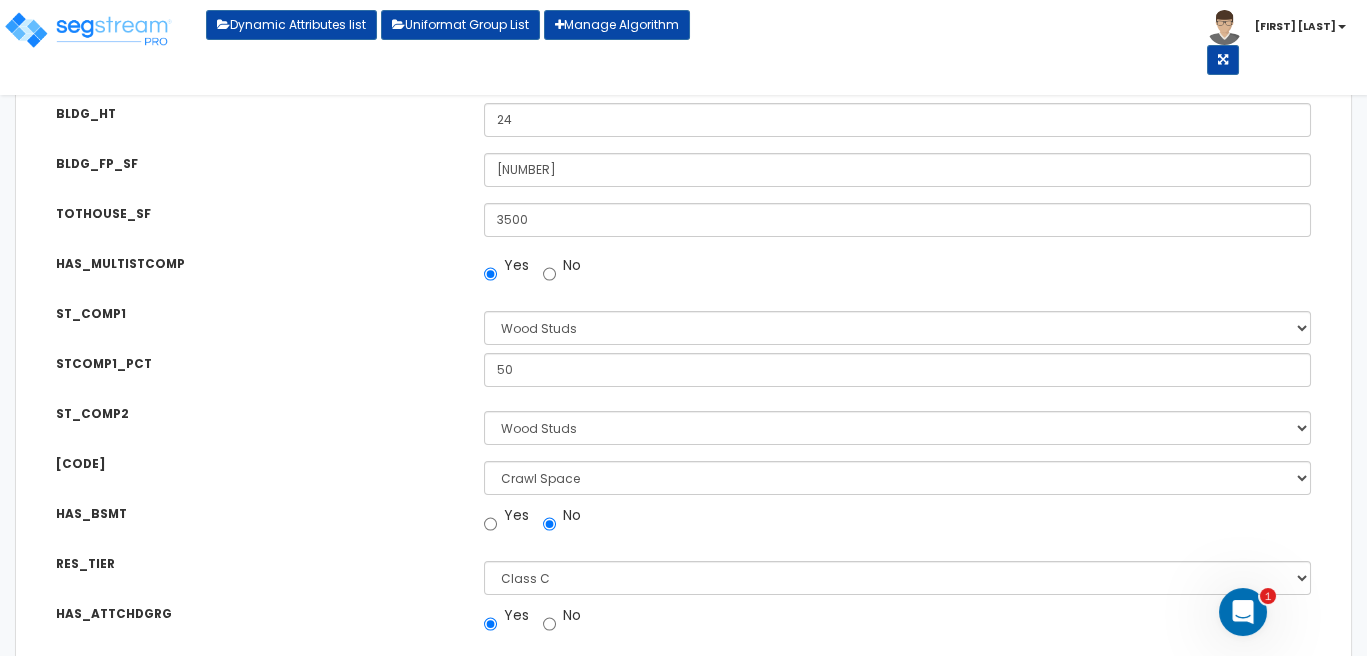 scroll, scrollTop: 839, scrollLeft: 0, axis: vertical 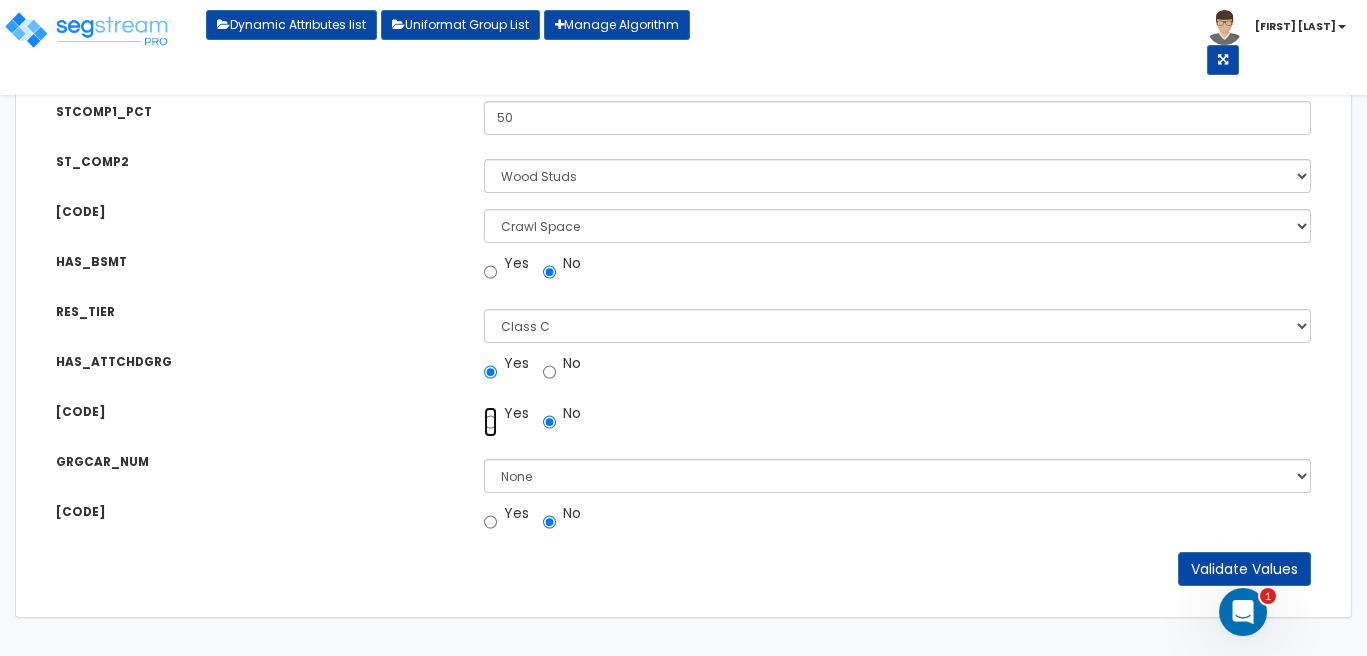 click on "Yes" at bounding box center [490, 422] 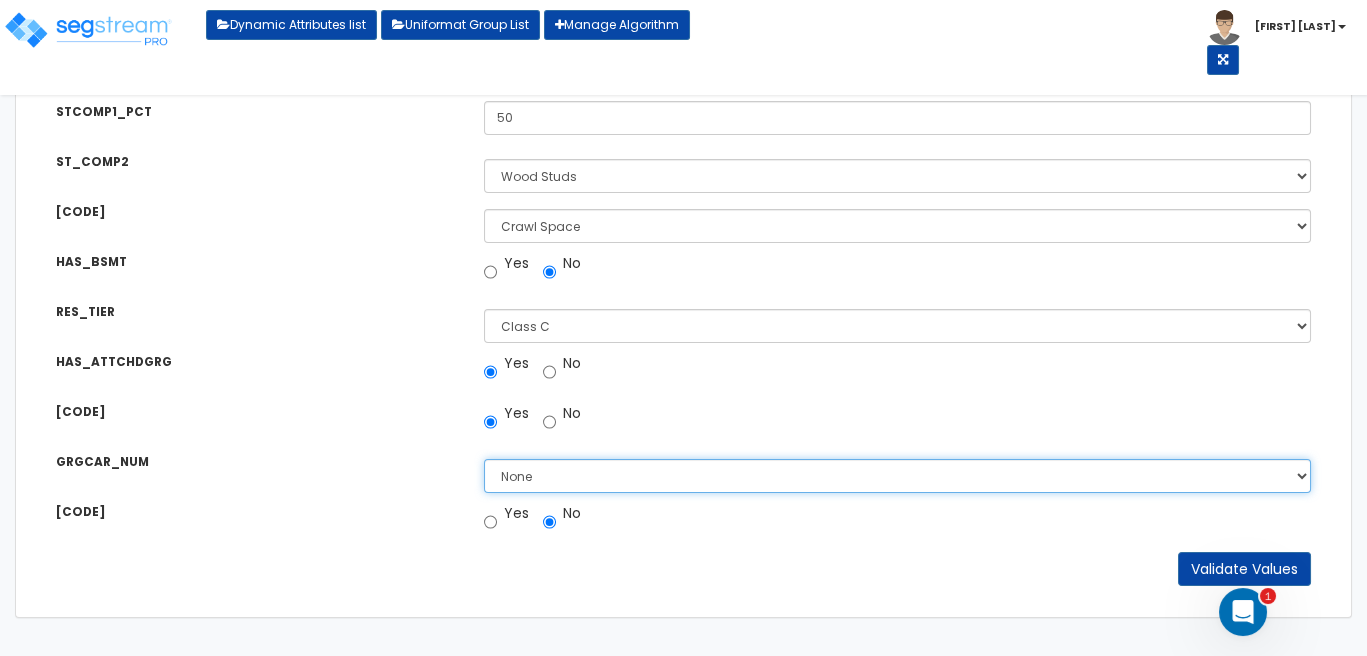 select on "2" 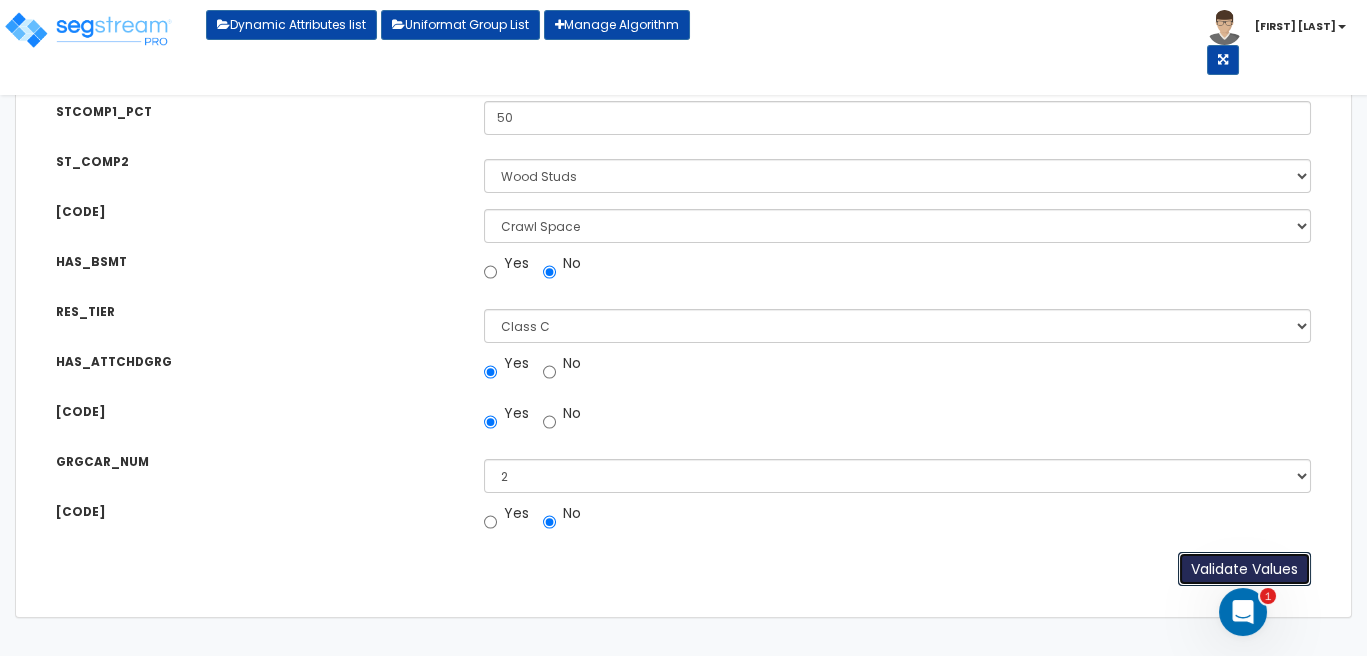 type 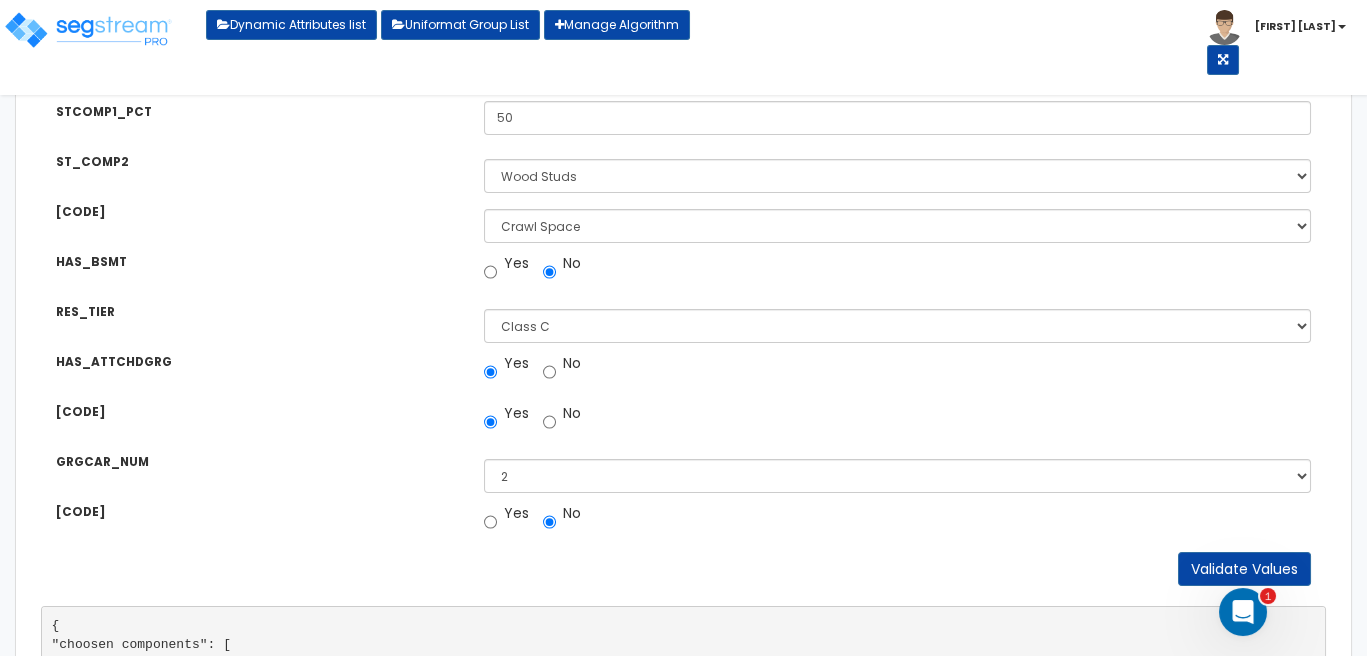 click on "BLDG_STRY                                                                                            Number of Above-Ground Building Stories:                                                           2                                                                                        BLDG_HT                                                                                            House Average Exterior Wall Height:                                                           24                                                                                        BLDG_FP_SF                                                                                            House Footprint Square Footage:                                                           1800                                                                                        TOTHOUSE_SF 3500 HAS_MULTISTCOMP Yes 0" at bounding box center (683, 181) 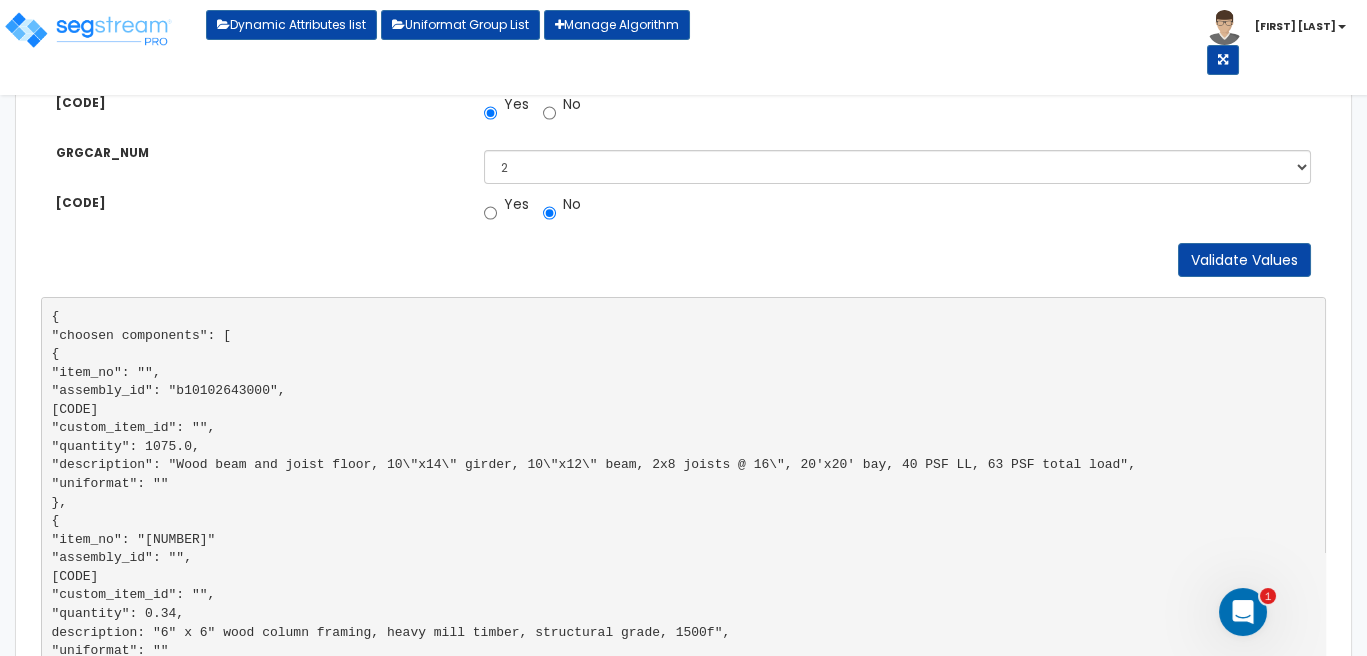 scroll, scrollTop: 1239, scrollLeft: 0, axis: vertical 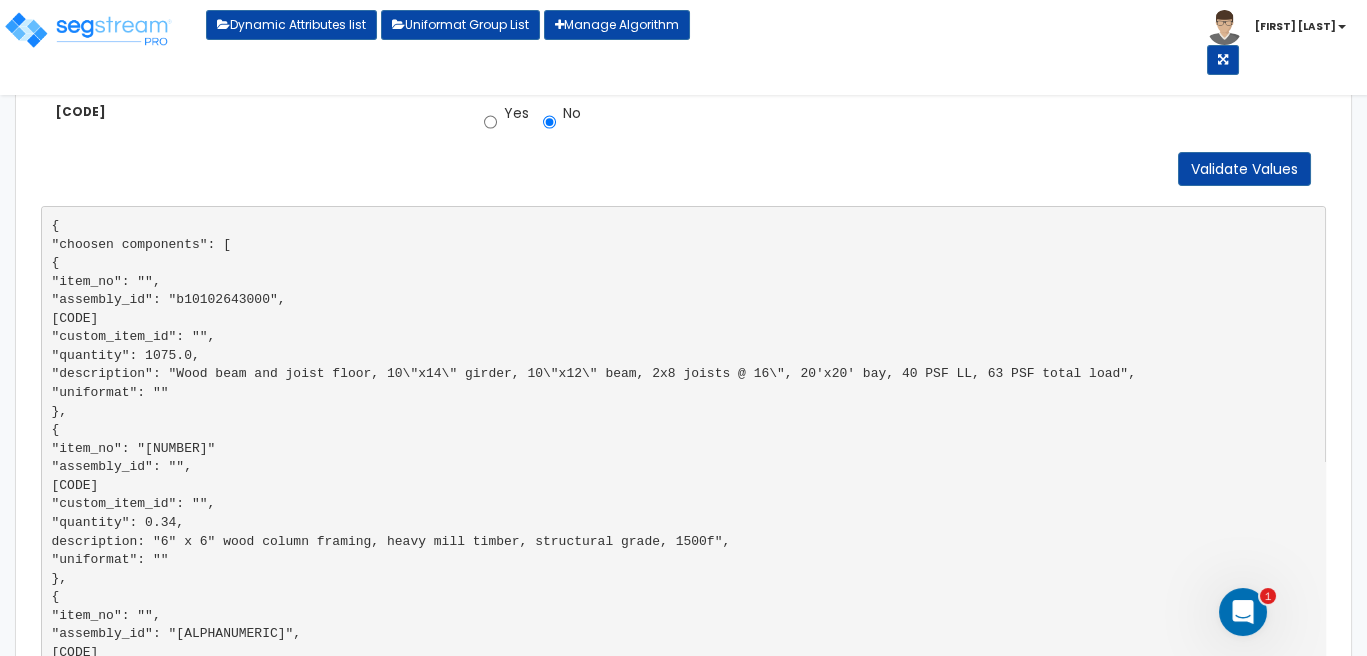 click on "{     "choosen components": [         {             "item_no": "",             "assembly_id": "b10102643000",             "custom_assembly_id": "",             "custom_item_id": "",             "quantity": 1075.0,             "description": "Wood beam and joist floor, 10\"x14\" girder, 10\"x12\" beam, 2x8 joists @ 16\", 20'x20' bay, 40 PSF LL, 63 PSF total load",             "uniformat": ""         },         {             "item_no": "6132310.0300",             "assembly_id": "",             "custom_assembly_id": "",             "custom_item_id": "",             "quantity": 0.34,             "description": "6\" x 6\" wood column framing, heavy mill timber, structural grade, 1500f",             "uniformat": ""         },         {             "item_no": "",             "assembly_id": "b10102102200",             "custom_assembly_id": "",             "custom_item_id": "",             "quantity": 1525.0,             "uniformat": ""         },         {             "item_no": "6111026.1000",         },         { }" at bounding box center (683, 2815) 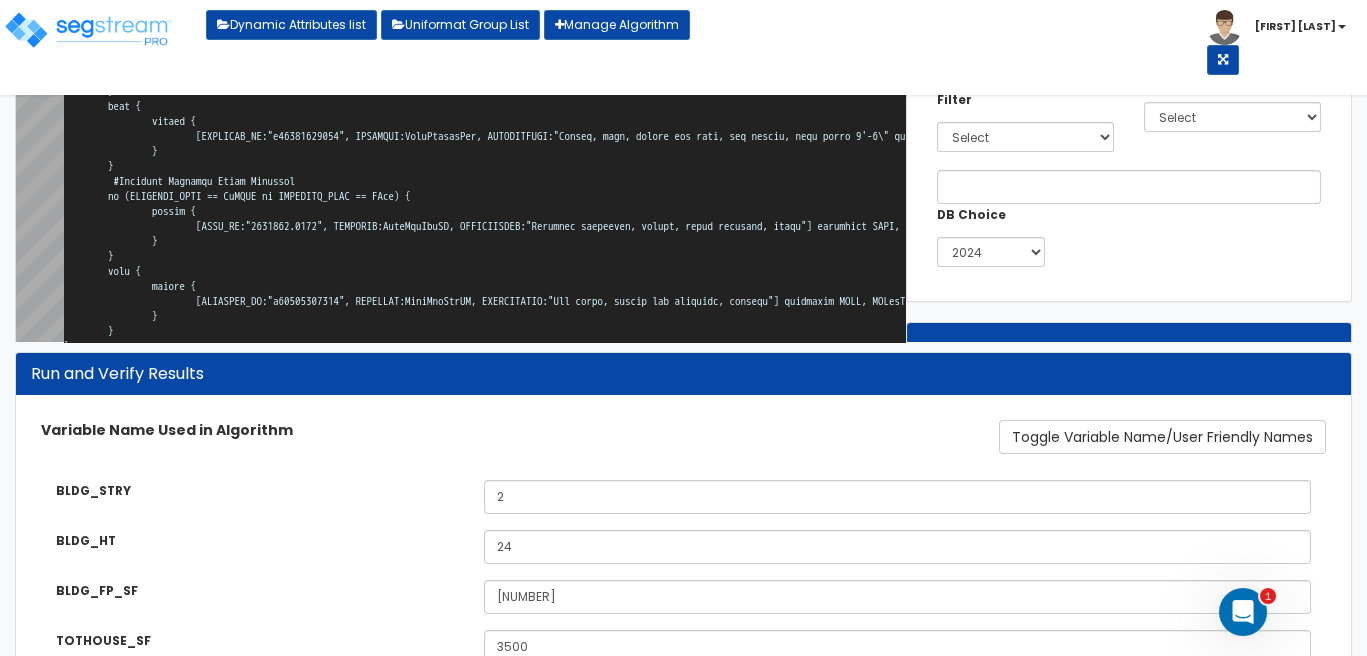 scroll, scrollTop: 0, scrollLeft: 0, axis: both 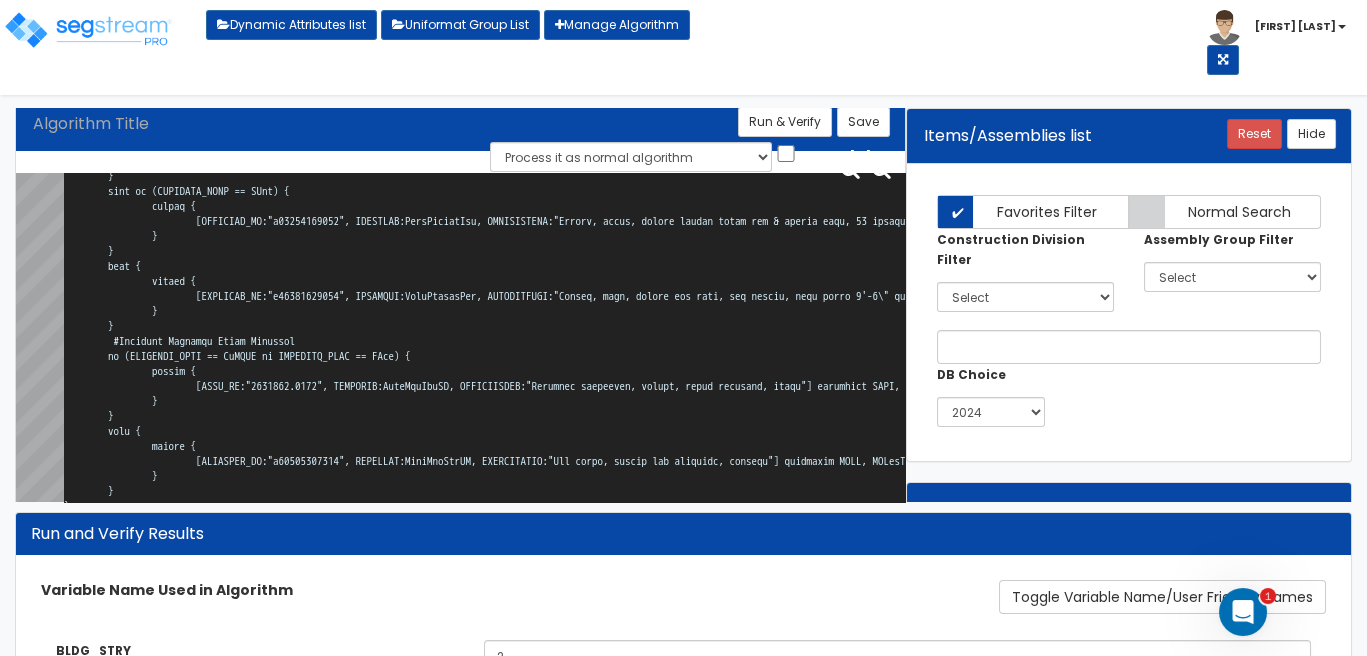 drag, startPoint x: 573, startPoint y: 273, endPoint x: 629, endPoint y: 240, distance: 65 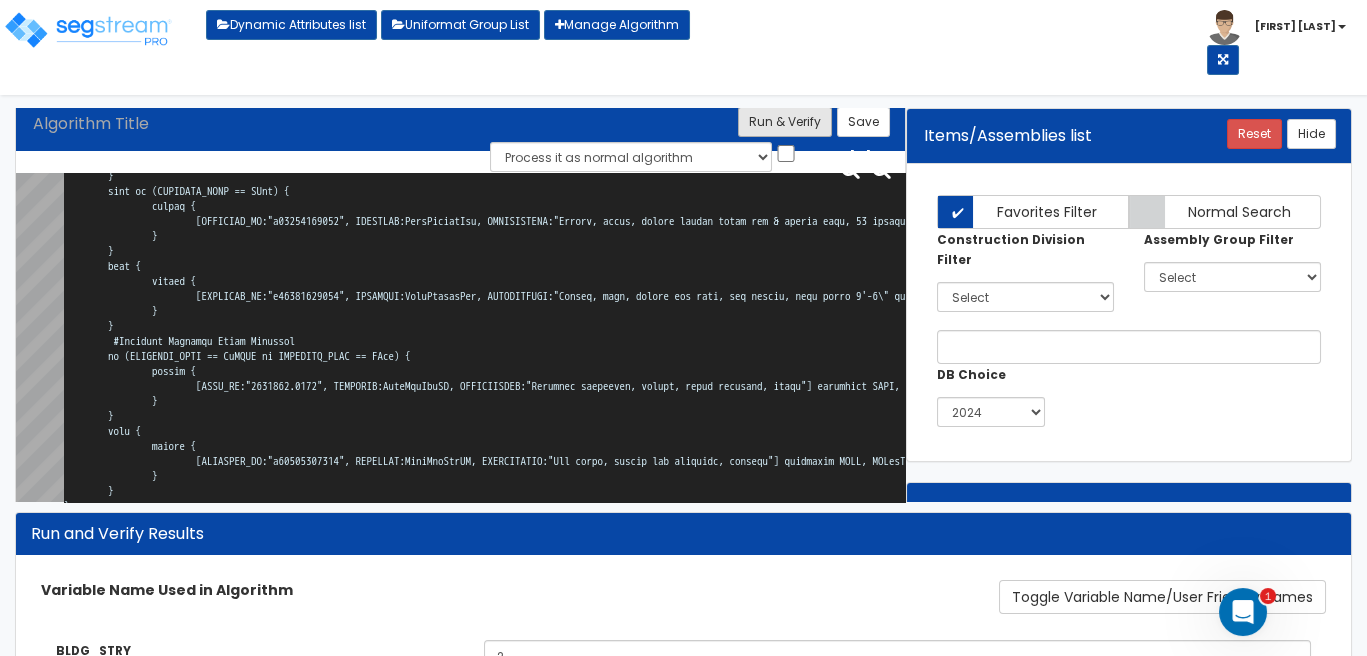 paste on "BLDG_FP_SF+BsmtSF-GrgSF)*StCompPct;
calc BsmtSFLp=BsmtSF*HAS_BSMT;
calc EFlrSFLp=roundup(number=(TotEFlrSF*StCompPct), nearest=1);
calc AbvGSFLp=TotCompSFLp-BsmtSFLp;
if (AbvGSFLp > EstGFlrSF) {
calc GFlrSFLp=EstGFlrSF;
}
else {
calc GFlrSFLp=AbvGSFLp;
}
}
else { #composition starting from highest floor
calc TotCompSFLp=(BLDG_FP" 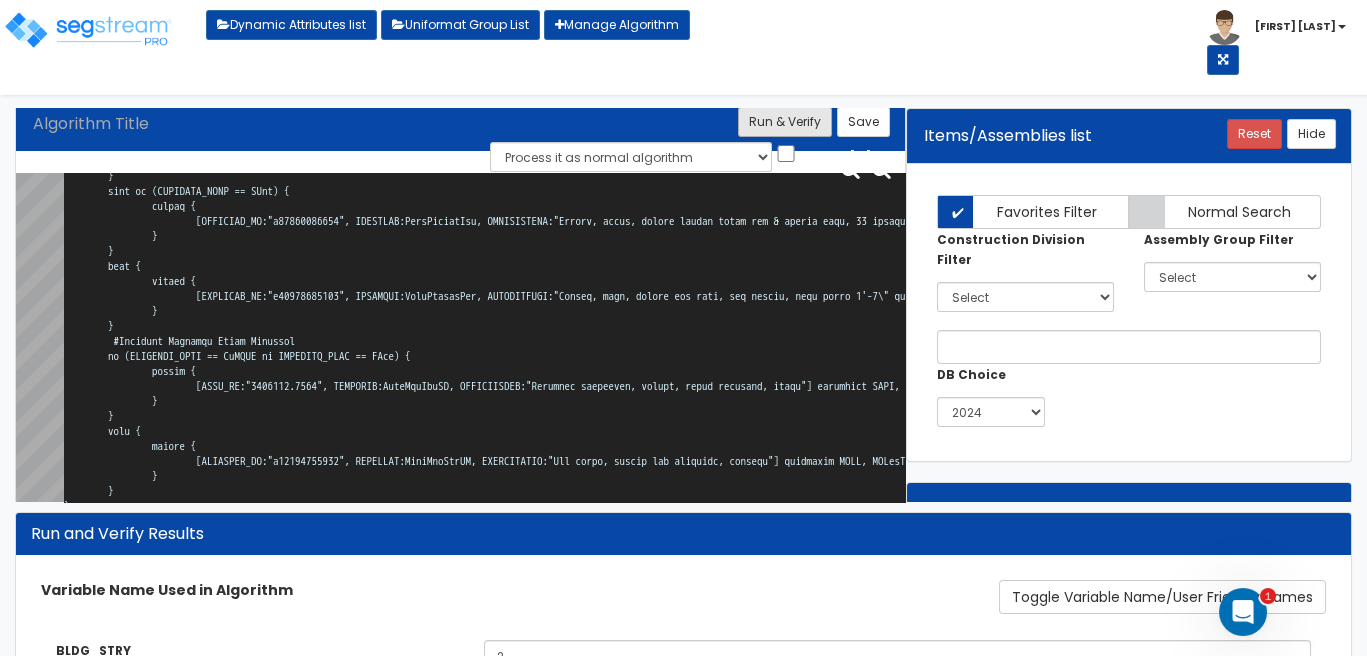 scroll, scrollTop: 19903, scrollLeft: 0, axis: vertical 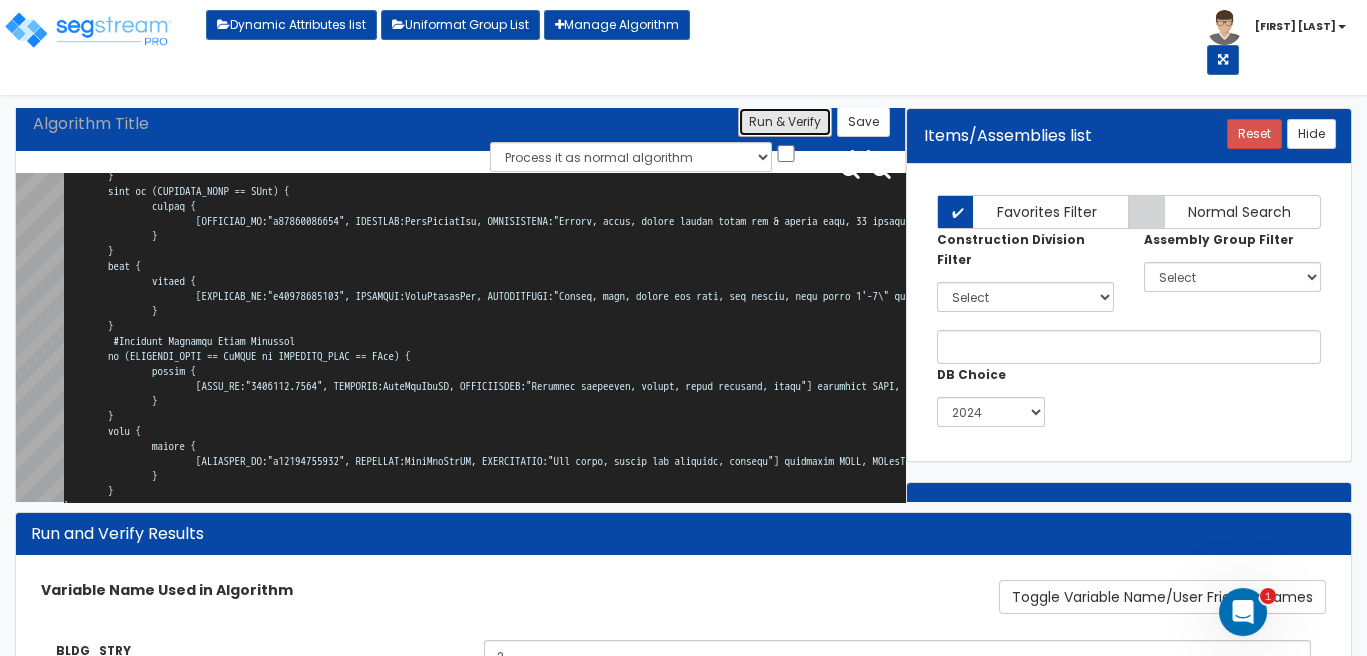 click on "Run & Verify" at bounding box center (785, 122) 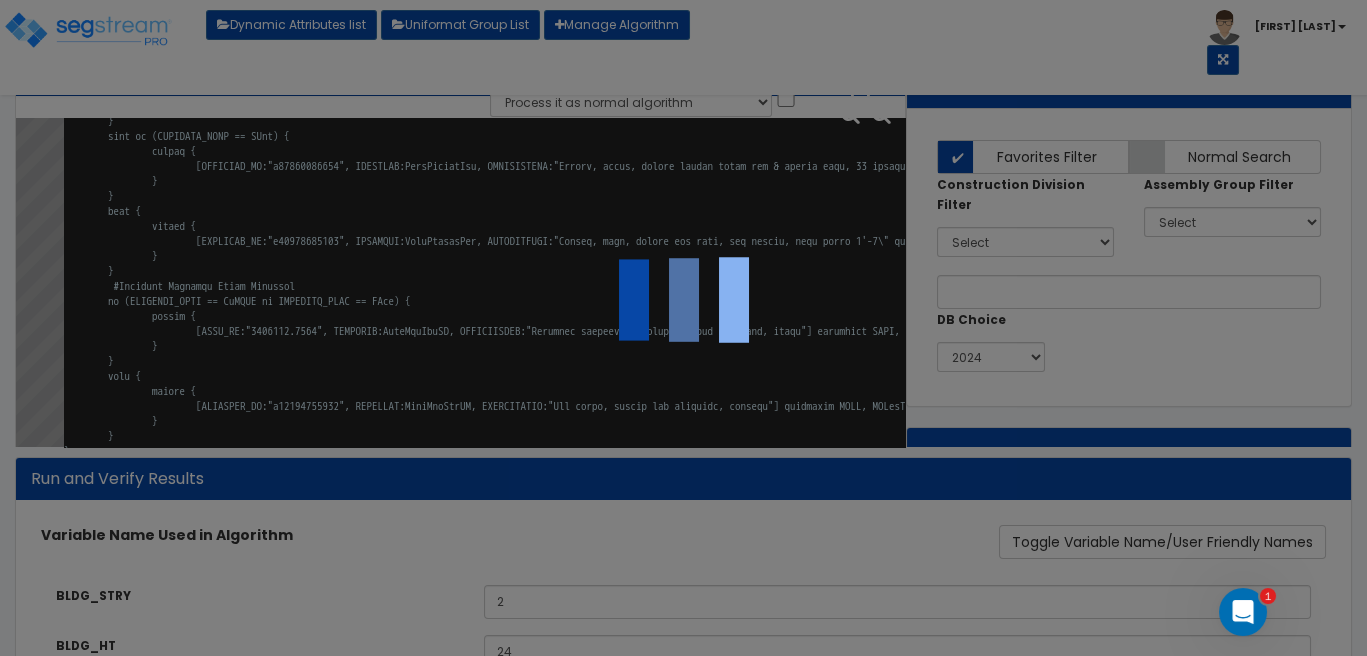 scroll, scrollTop: 333, scrollLeft: 0, axis: vertical 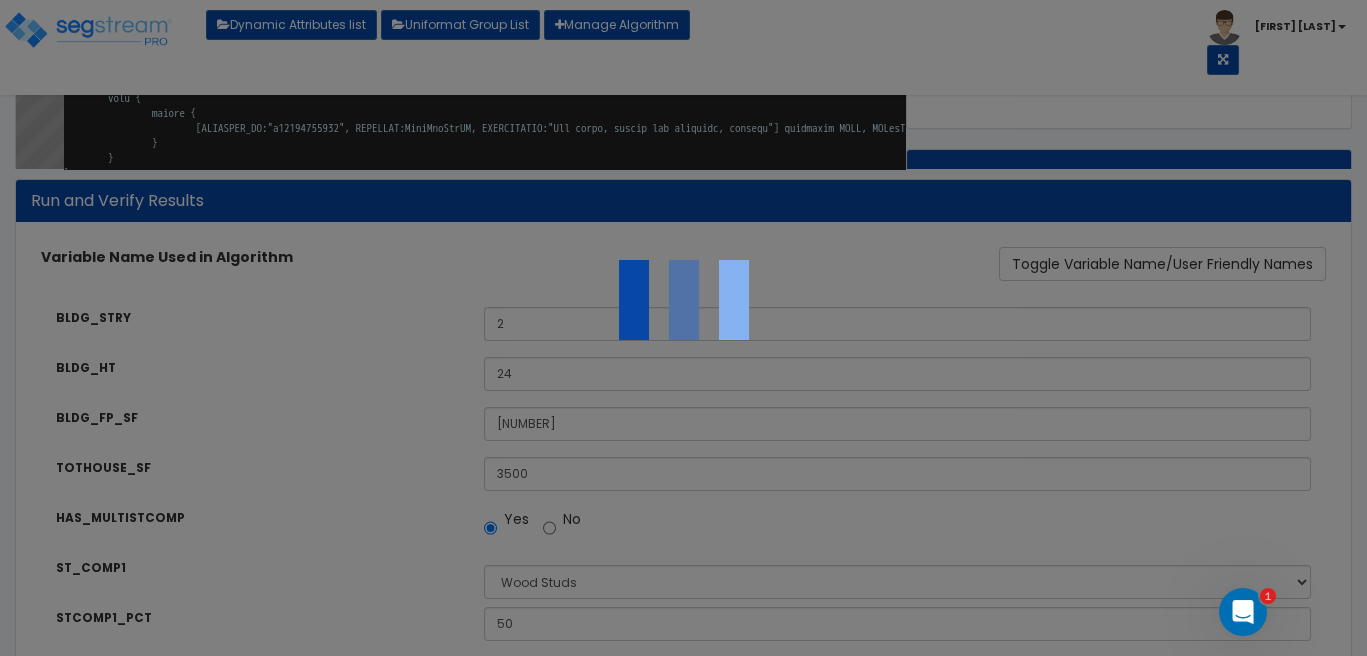 select on "0" 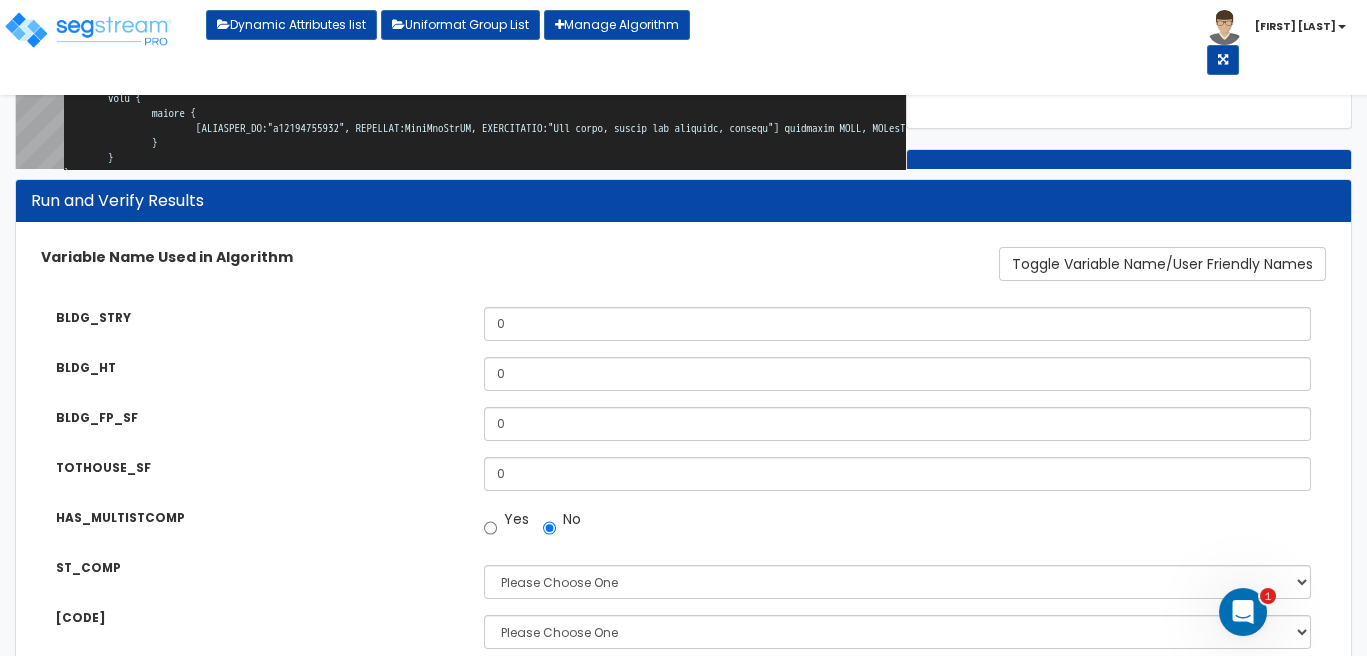 drag, startPoint x: 560, startPoint y: 342, endPoint x: 478, endPoint y: 334, distance: 82.38932 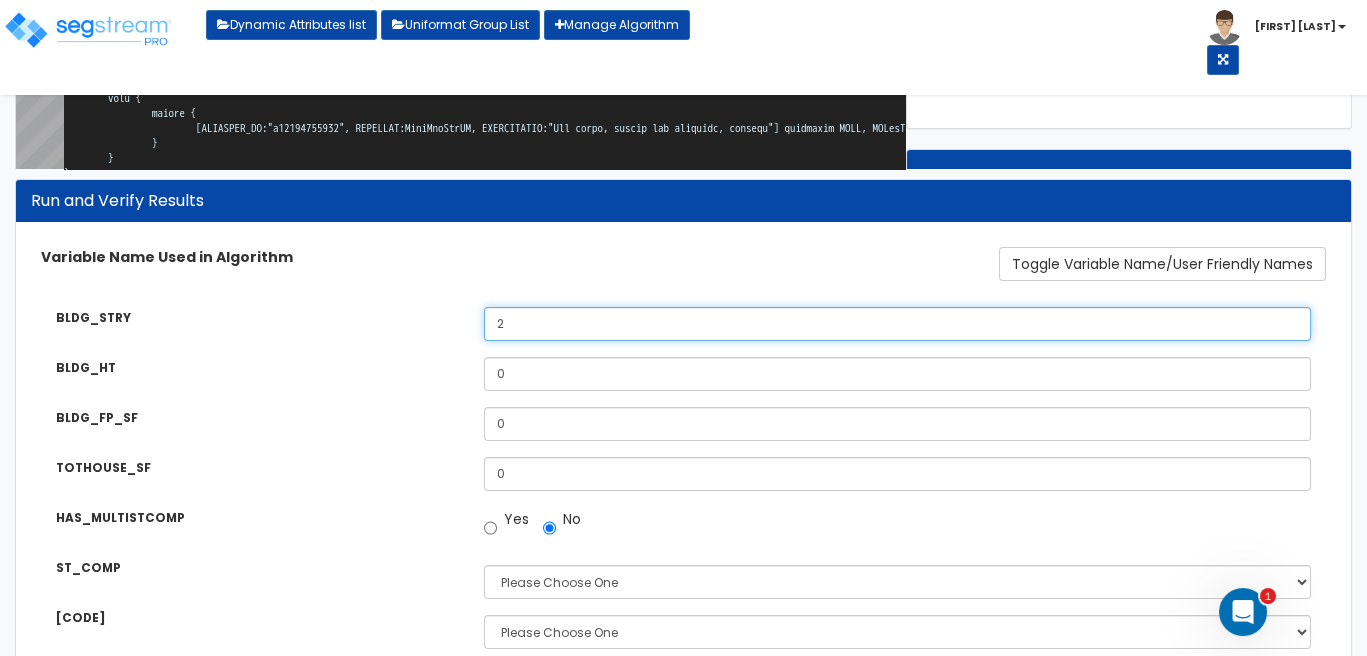 type on "2" 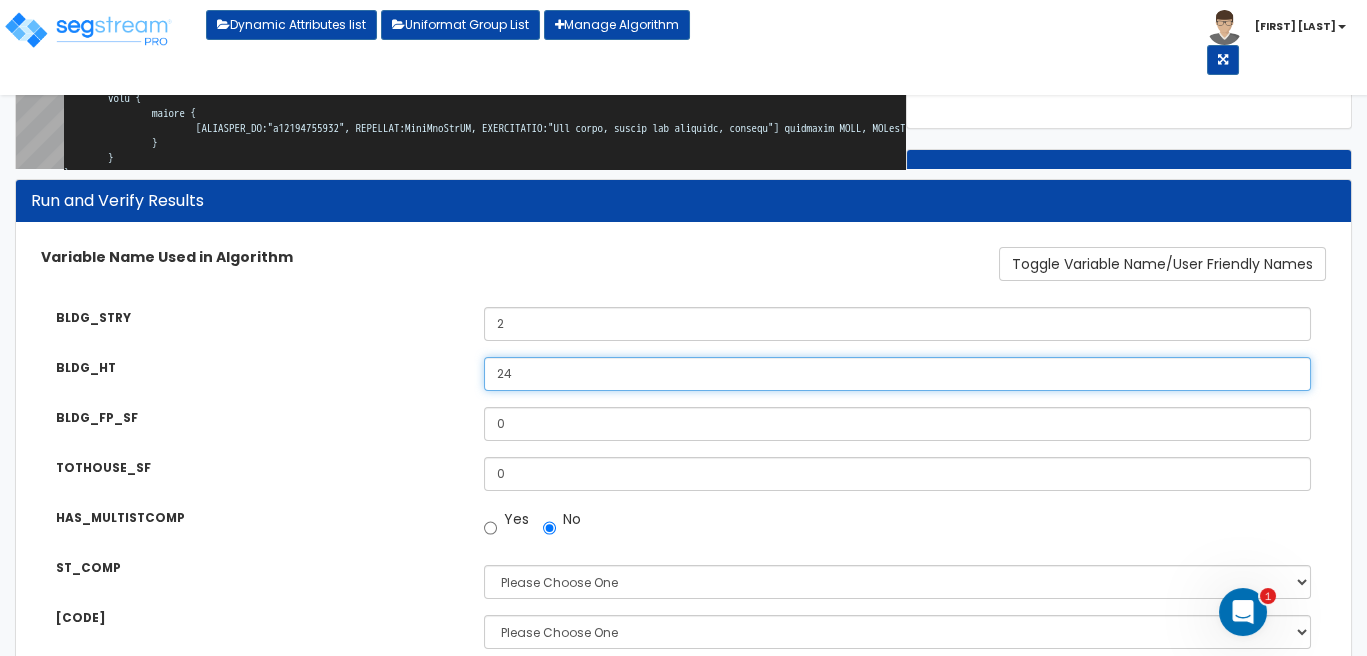 type on "24" 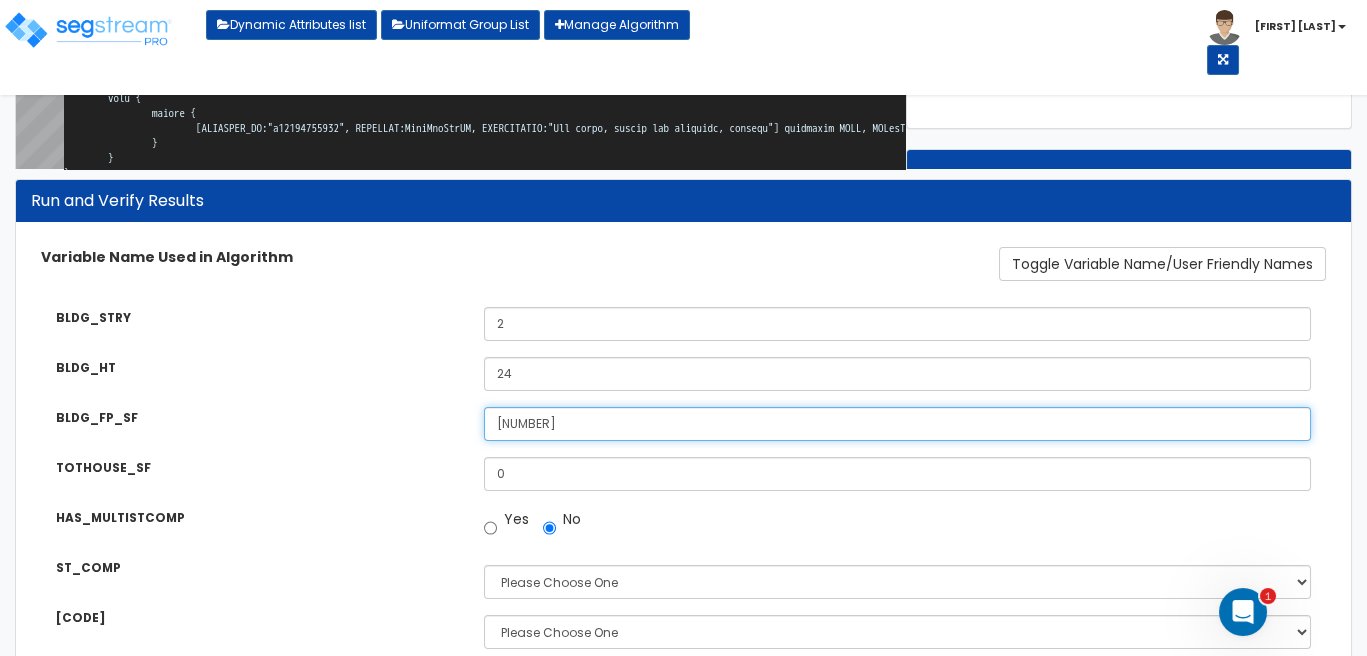 type on "1800" 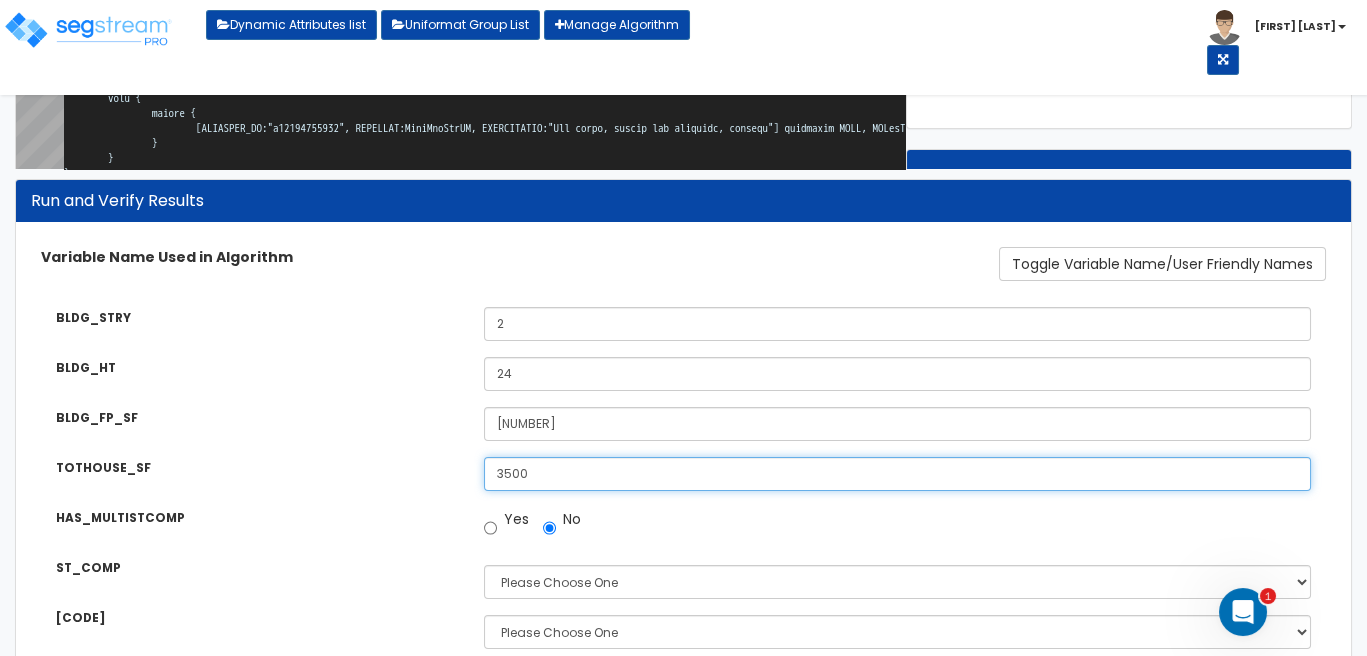 type on "[NUMBER]" 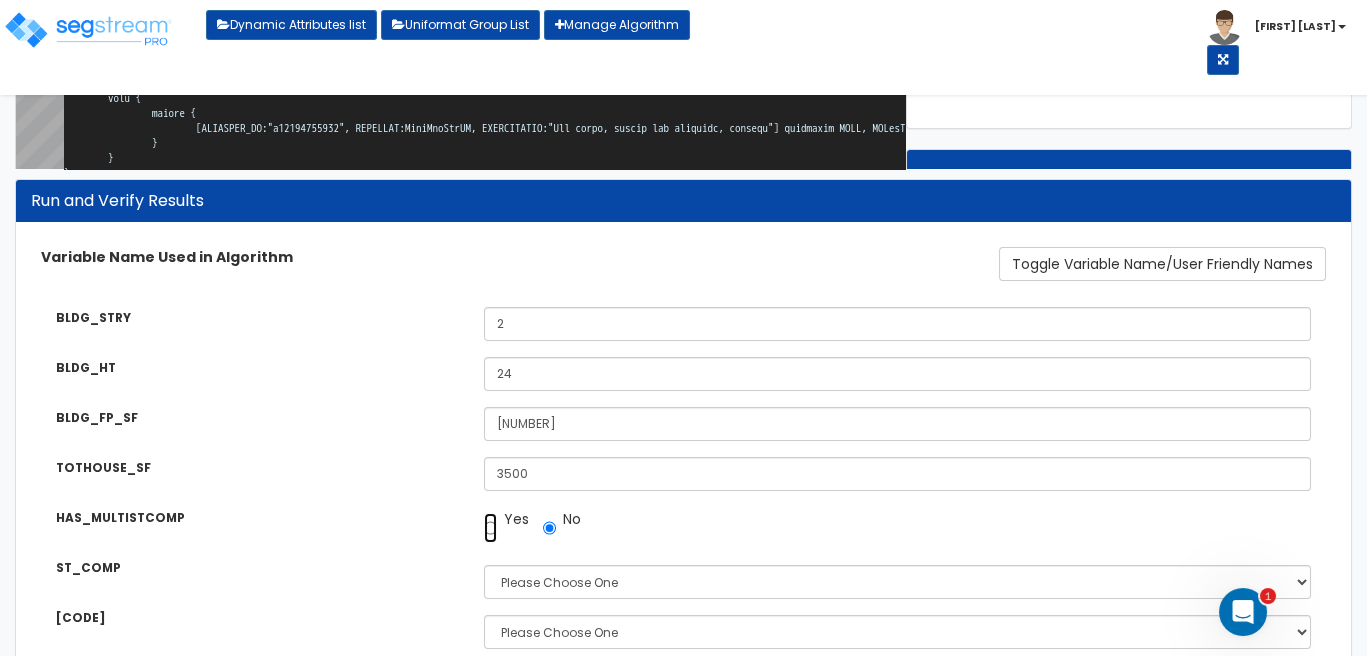 click on "Yes" at bounding box center [490, 528] 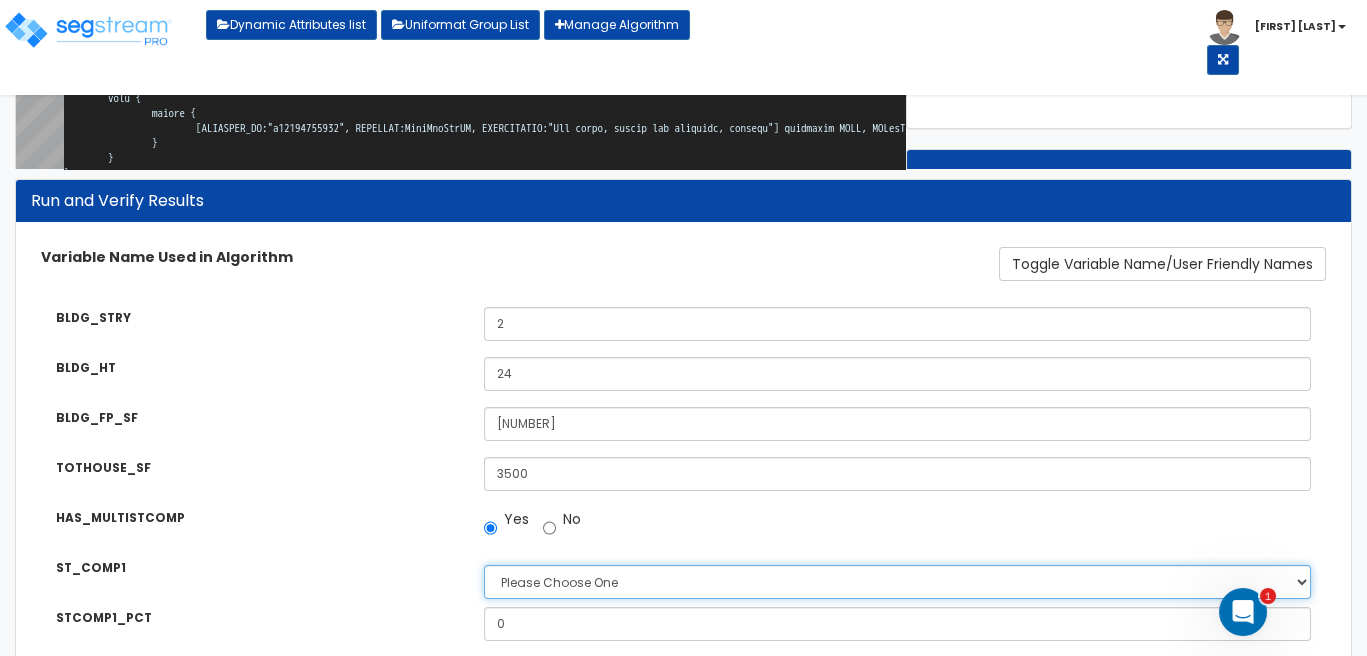 select on "7" 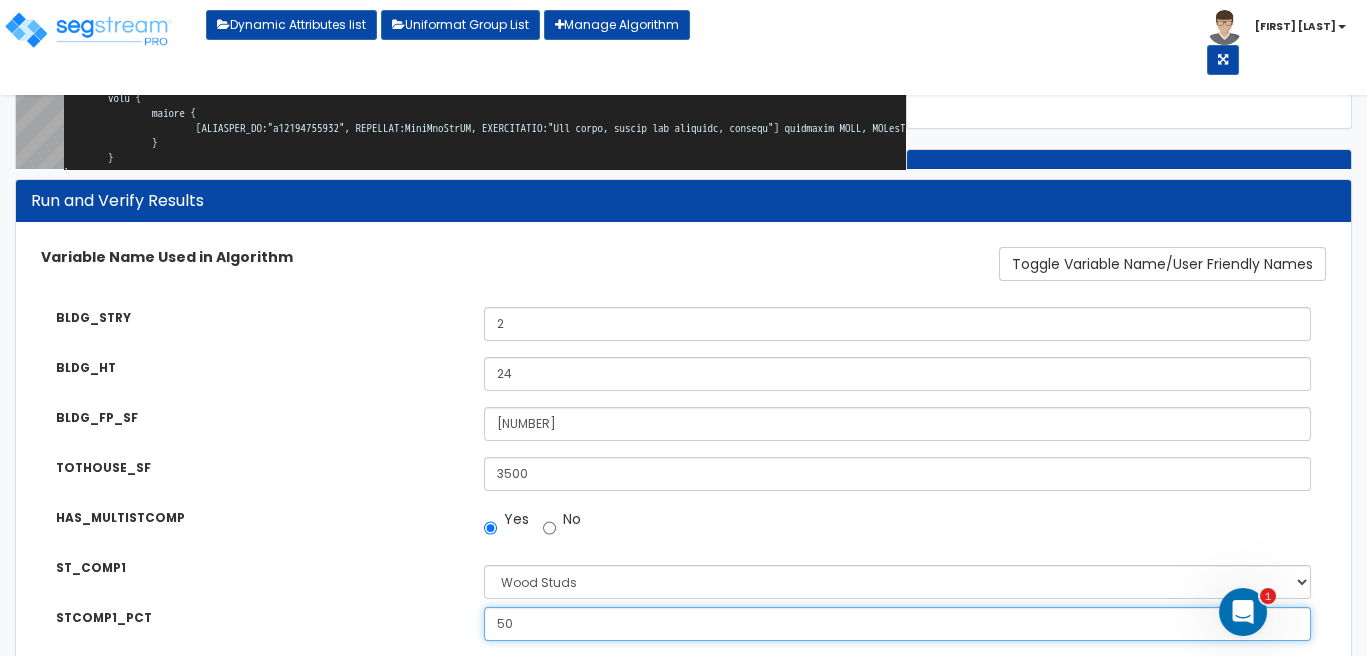 type on "50" 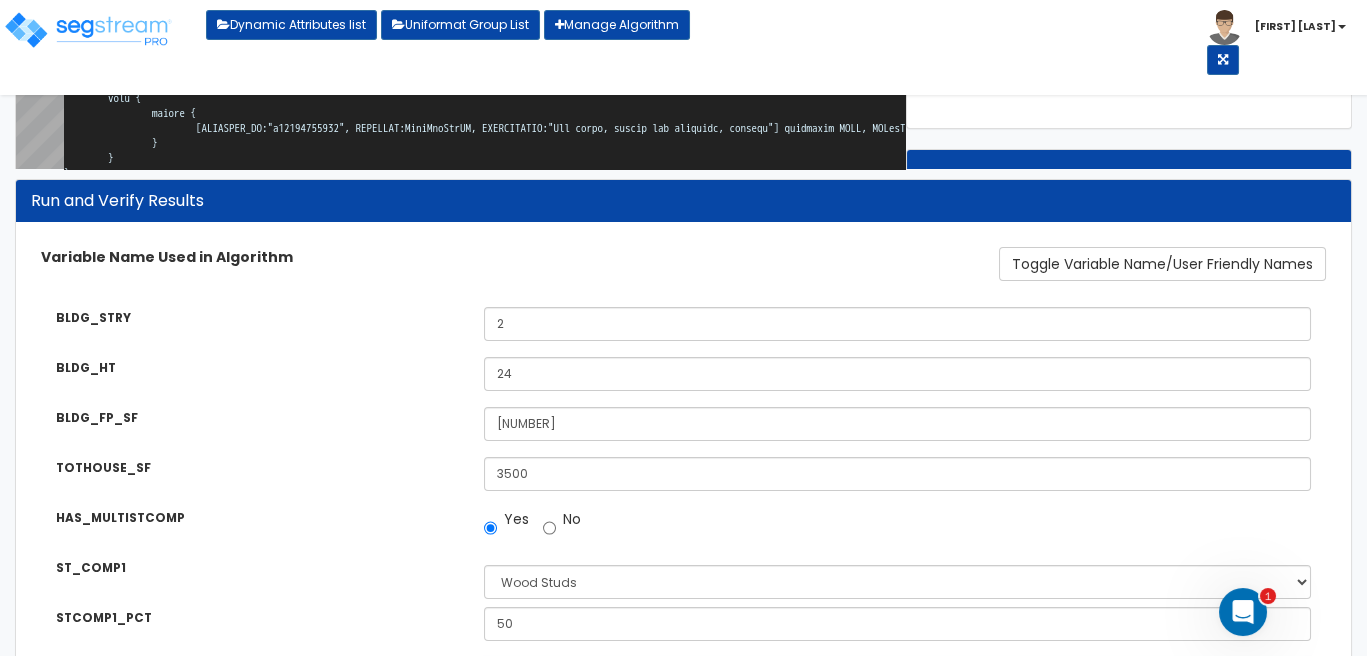 scroll, scrollTop: 686, scrollLeft: 0, axis: vertical 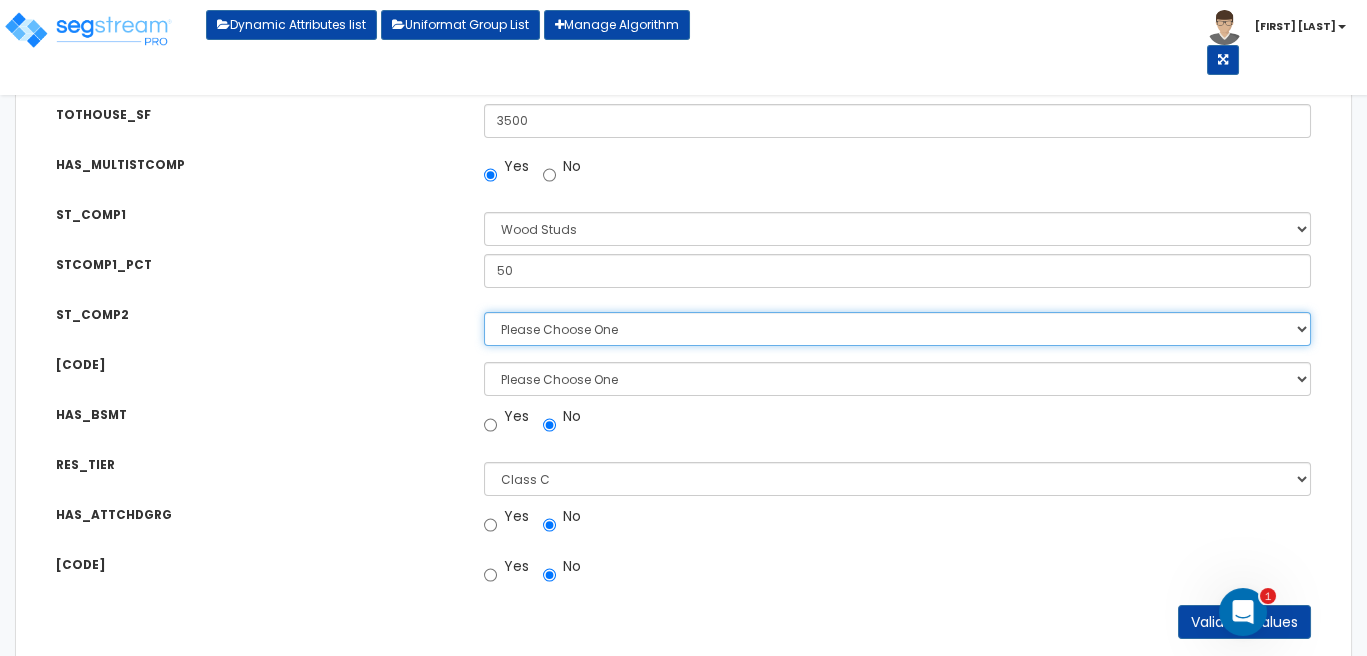 select on "7" 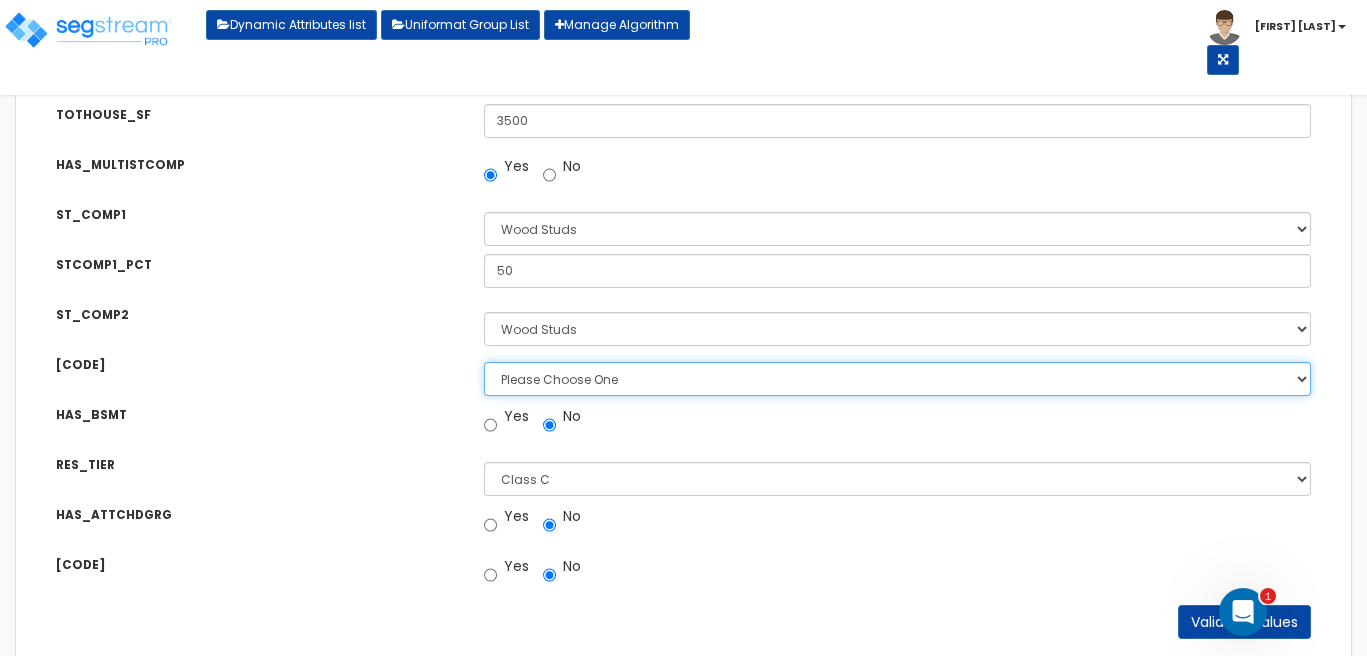 select on "1" 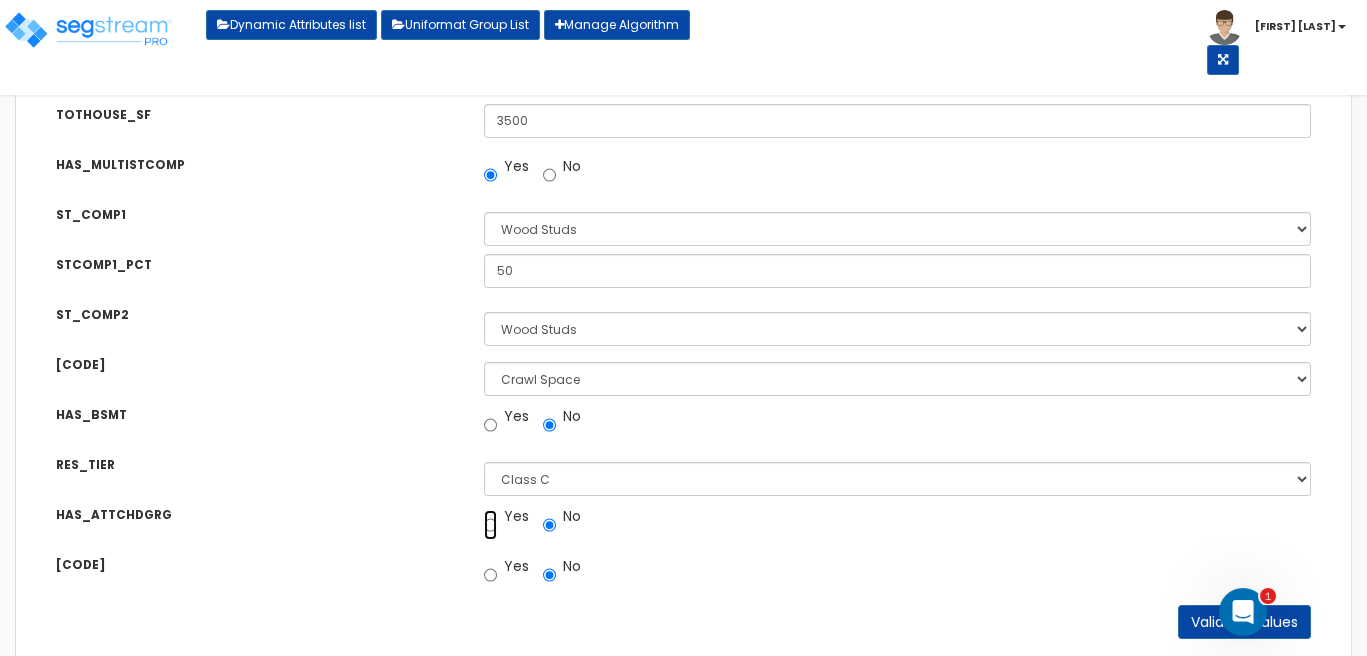 click on "Yes" at bounding box center [490, 525] 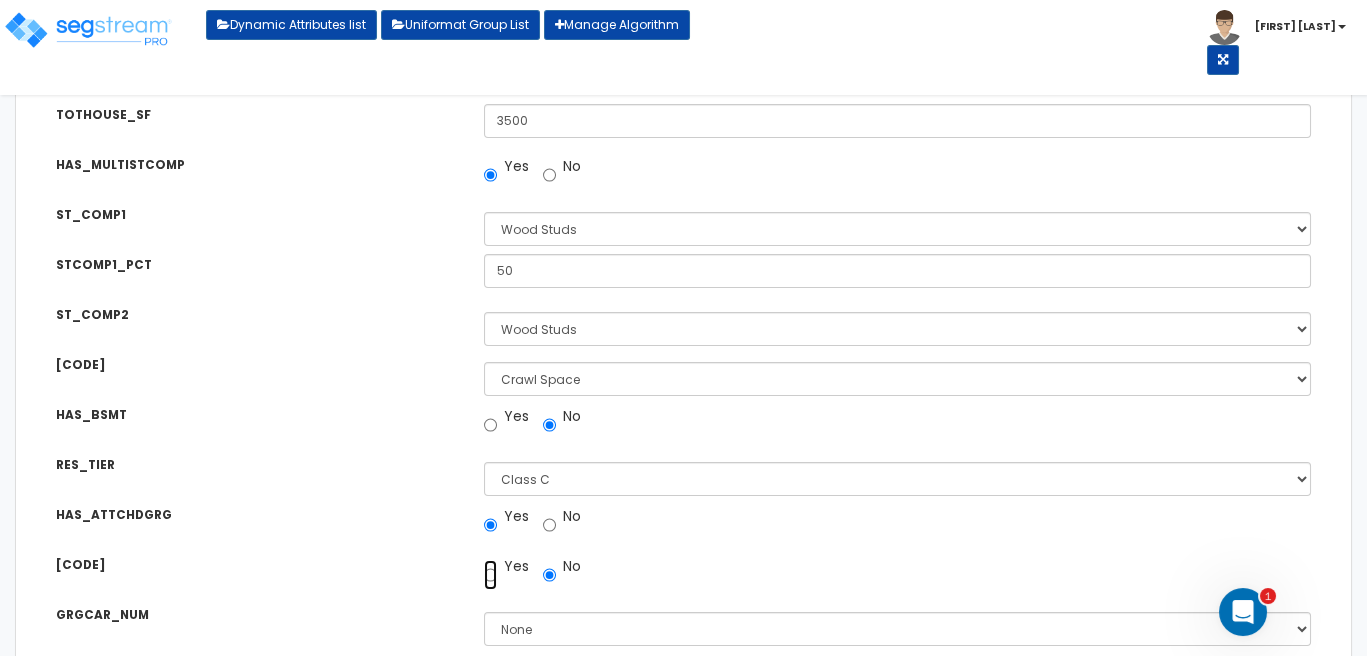 click on "Yes" at bounding box center (490, 575) 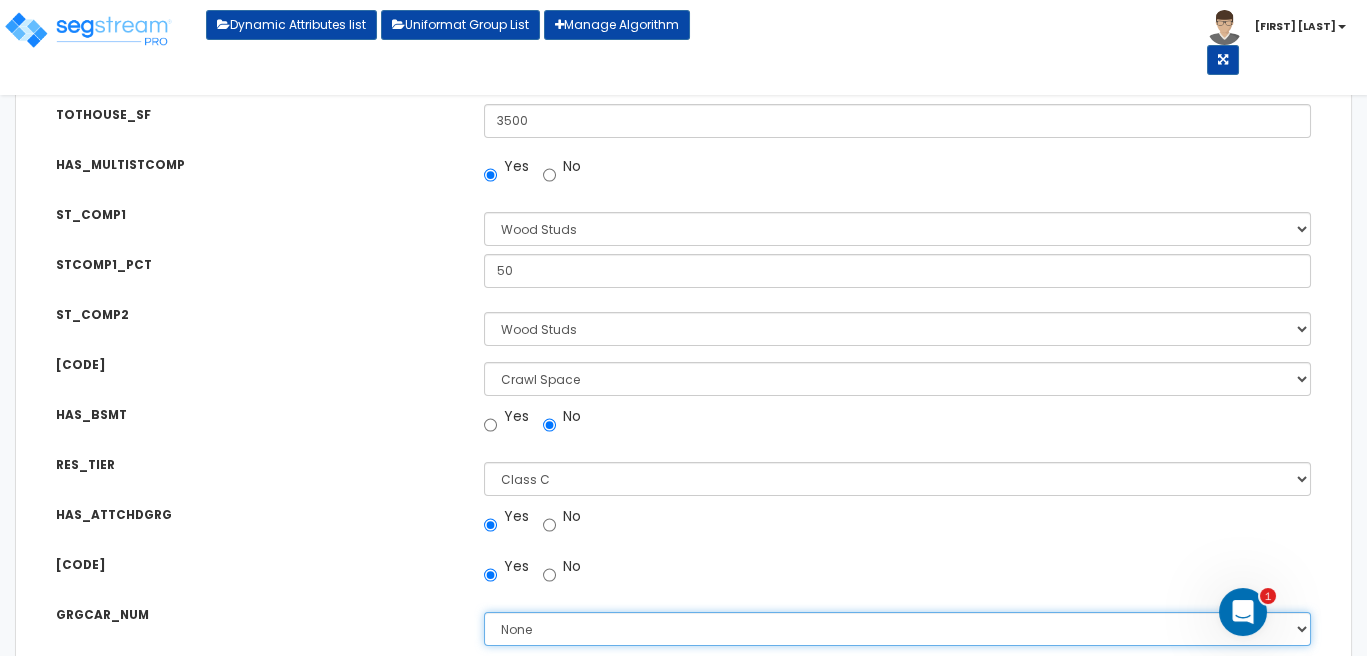 select on "2" 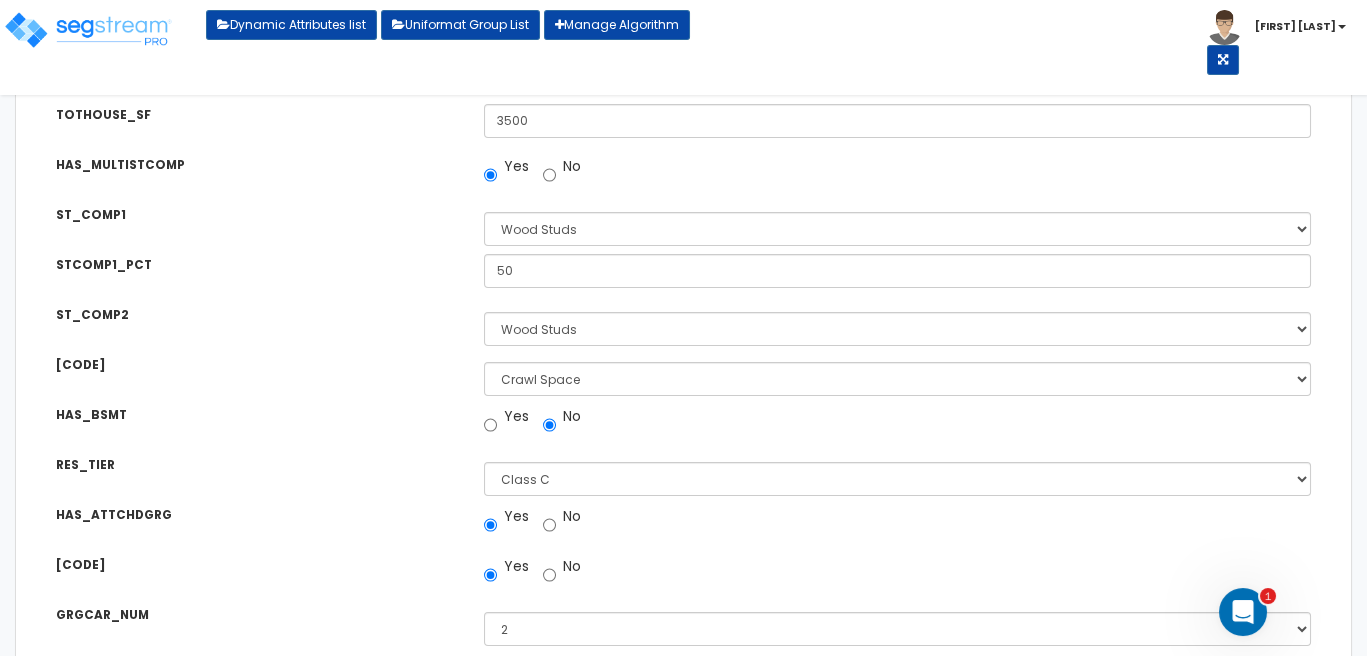 scroll, scrollTop: 839, scrollLeft: 0, axis: vertical 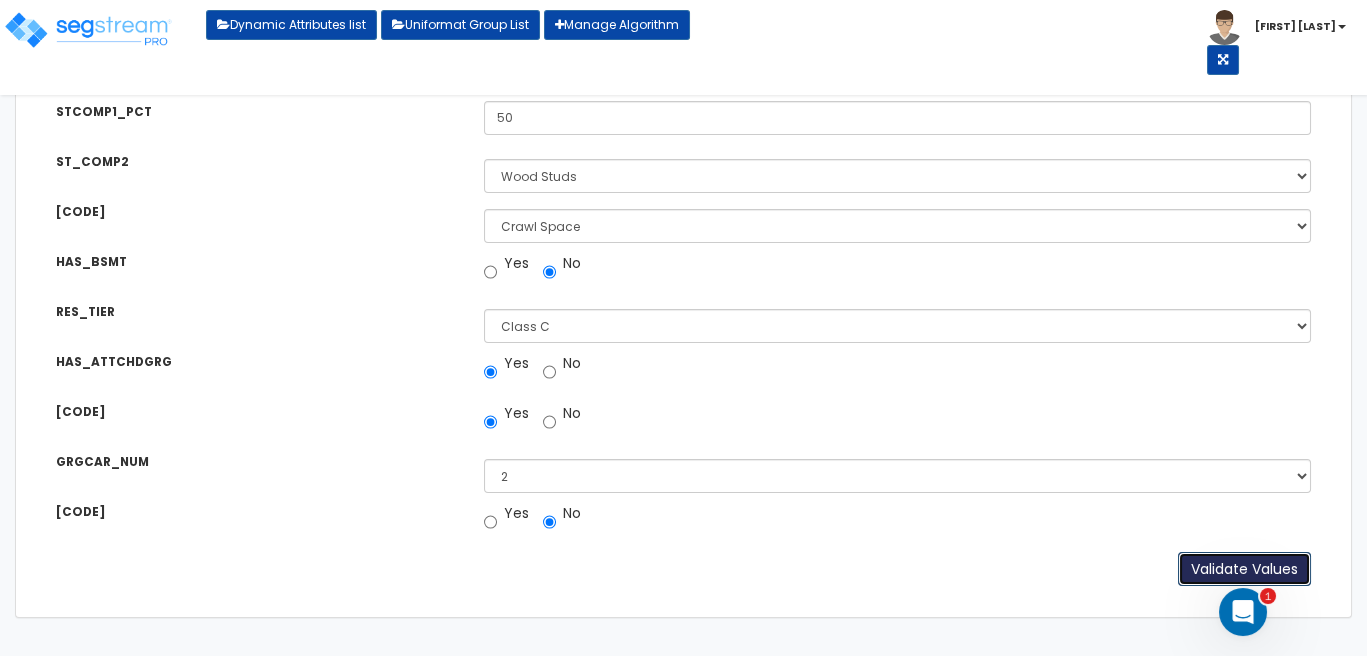 click on "Validate Values" at bounding box center (1244, 569) 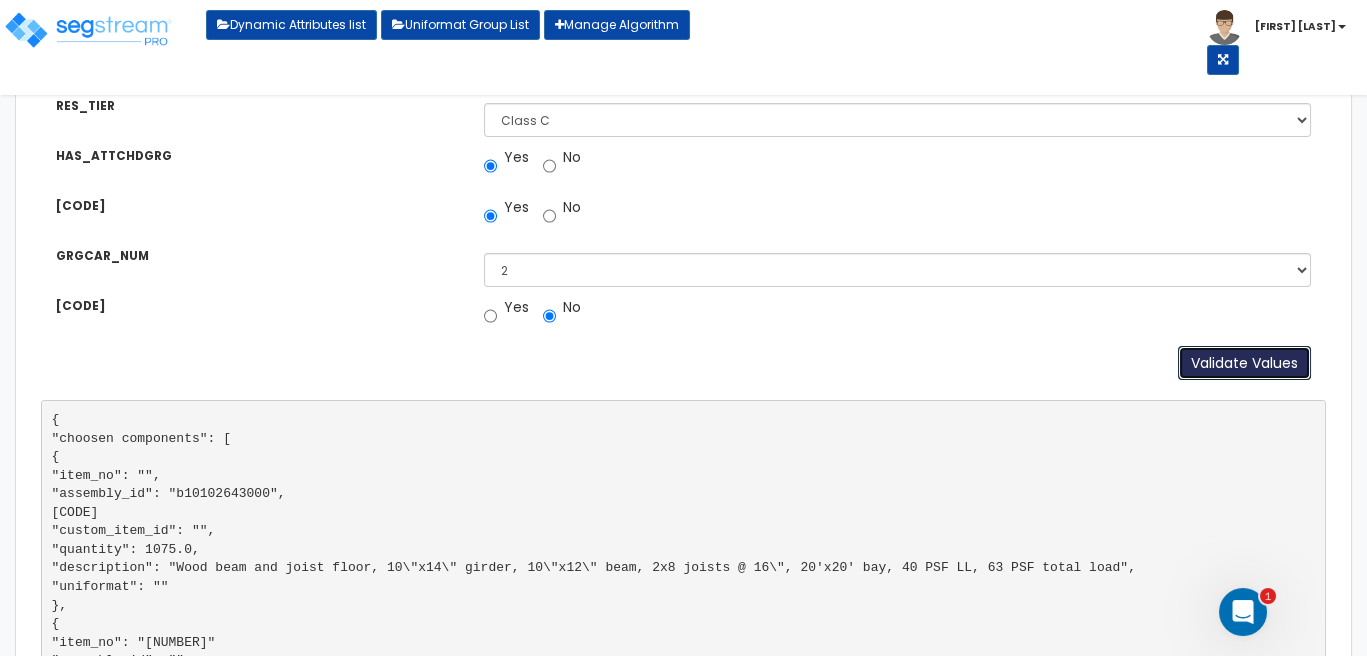 scroll, scrollTop: 1172, scrollLeft: 0, axis: vertical 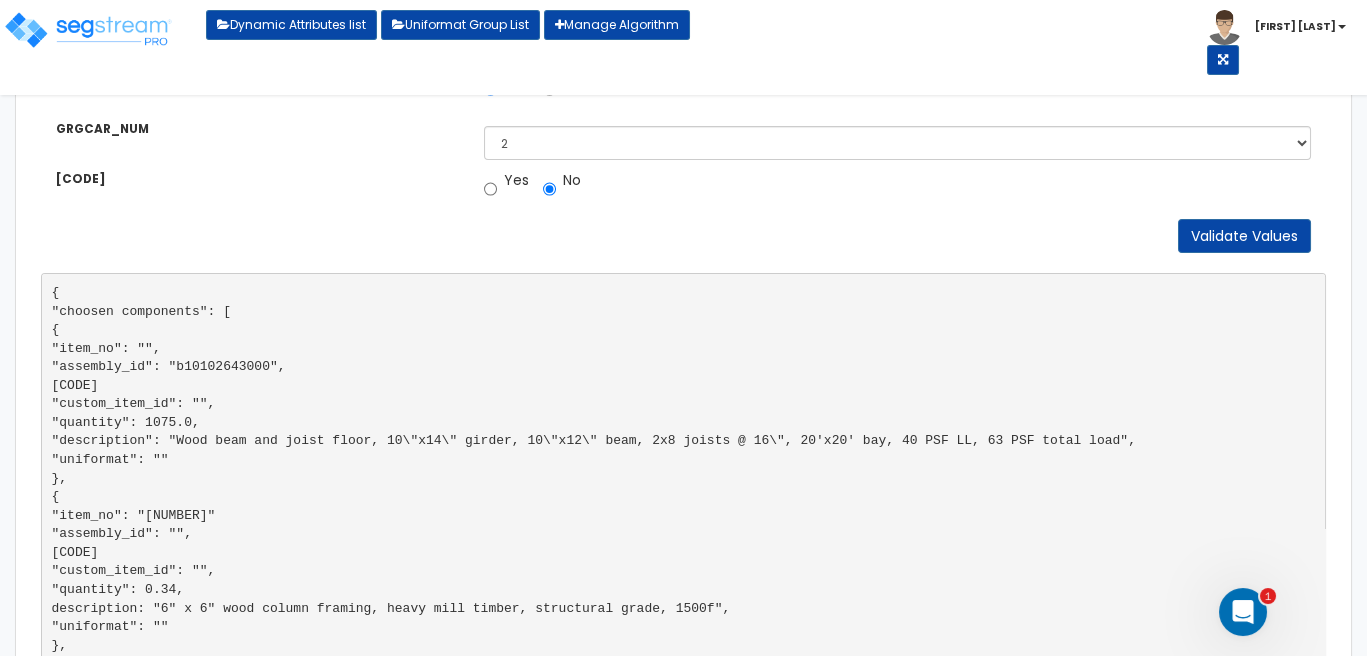 click on "{     "choosen components": [         {             "item_no": "",             "assembly_id": "b10102643000",             "custom_assembly_id": "",             "custom_item_id": "",             "quantity": 1075.0,             "description": "Wood beam and joist floor, 10\"x14\" girder, 10\"x12\" beam, 2x8 joists @ 16\", 20'x20' bay, 40 PSF LL, 63 PSF total load",             "uniformat": ""         },         {             "item_no": "6132310.0300",             "assembly_id": "",             "custom_assembly_id": "",             "custom_item_id": "",             "quantity": 0.34,             "description": "6\" x 6\" wood column framing, heavy mill timber, structural grade, 1500f",             "uniformat": ""         },         {             "item_no": "",             "assembly_id": "b10102102200",             "custom_assembly_id": "",             "custom_item_id": "",             "quantity": 675.0,             "uniformat": ""         },         {             "item_no": "6111026.1000",         },         { }" at bounding box center (683, 2882) 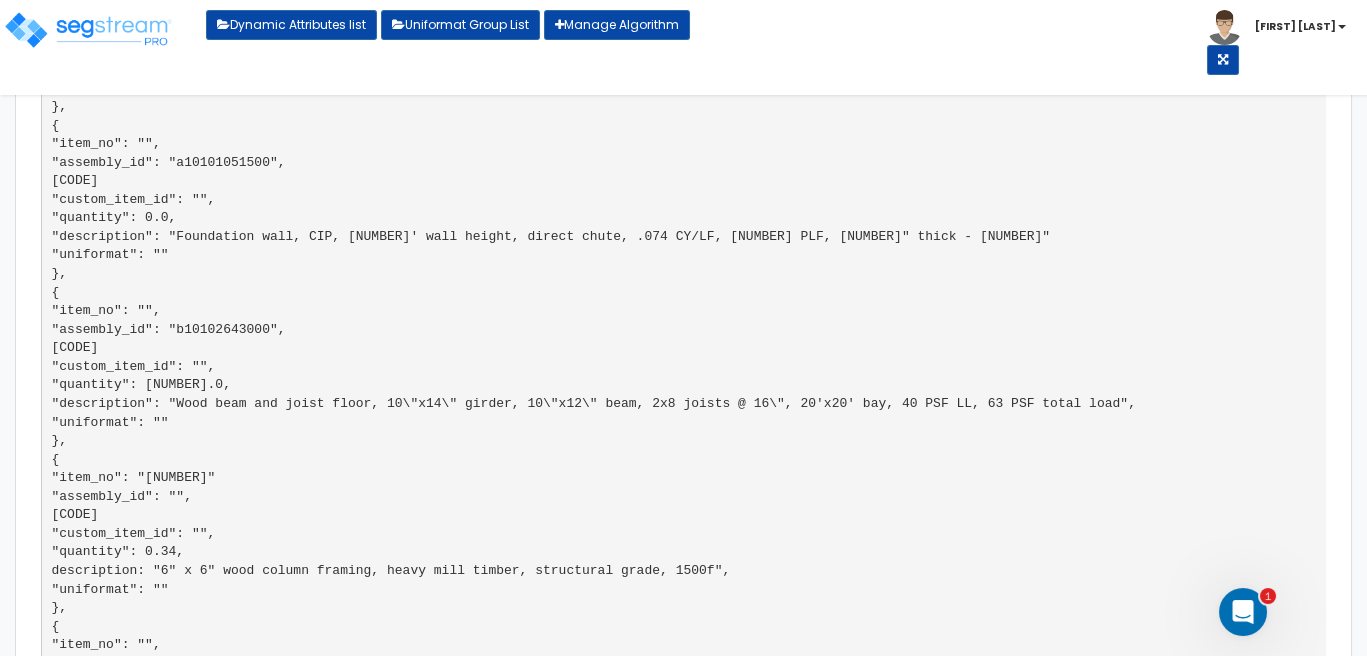 scroll, scrollTop: 6697, scrollLeft: 0, axis: vertical 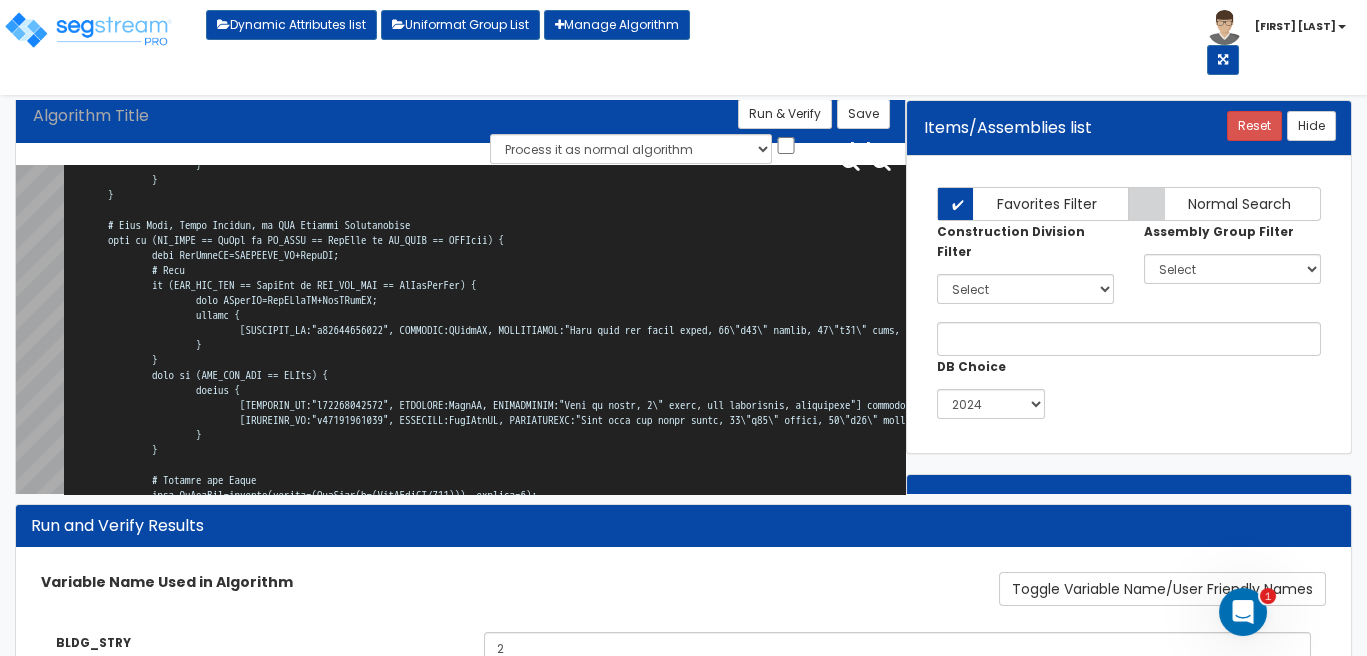 click on "Toggle Variable Name/User Friendly Names" at bounding box center (902, 589) 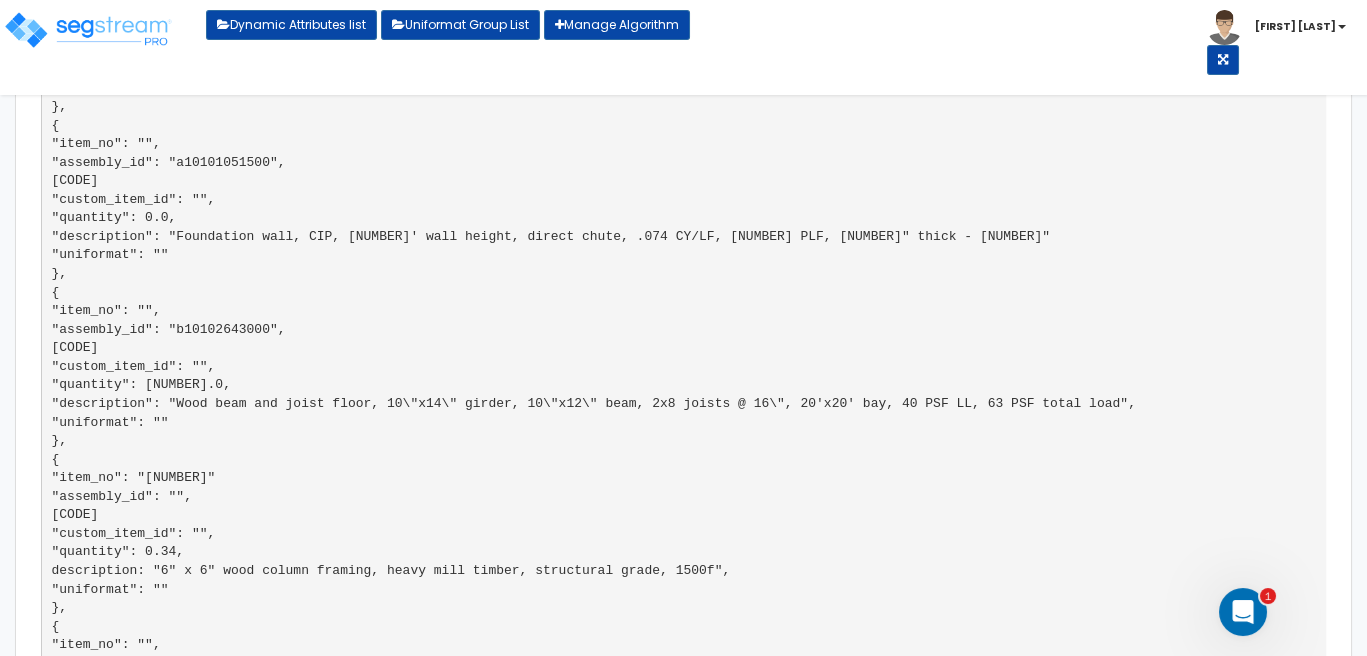 click on "{     "choosen components": [         {             "item_no": "",             "assembly_id": "b10102643000",             "custom_assembly_id": "",             "custom_item_id": "",             "quantity": 1075.0,             "description": "Wood beam and joist floor, 10\"x14\" girder, 10\"x12\" beam, 2x8 joists @ 16\", 20'x20' bay, 40 PSF LL, 63 PSF total load",             "uniformat": ""         },         {             "item_no": "6132310.0300",             "assembly_id": "",             "custom_assembly_id": "",             "custom_item_id": "",             "quantity": 0.34,             "description": "6\" x 6\" wood column framing, heavy mill timber, structural grade, 1500f",             "uniformat": ""         },         {             "item_no": "",             "assembly_id": "b10102102200",             "custom_assembly_id": "",             "custom_item_id": "",             "quantity": 675.0,             "uniformat": ""         },         {             "item_no": "6111026.1000",         },         { }" at bounding box center [683, 1508] 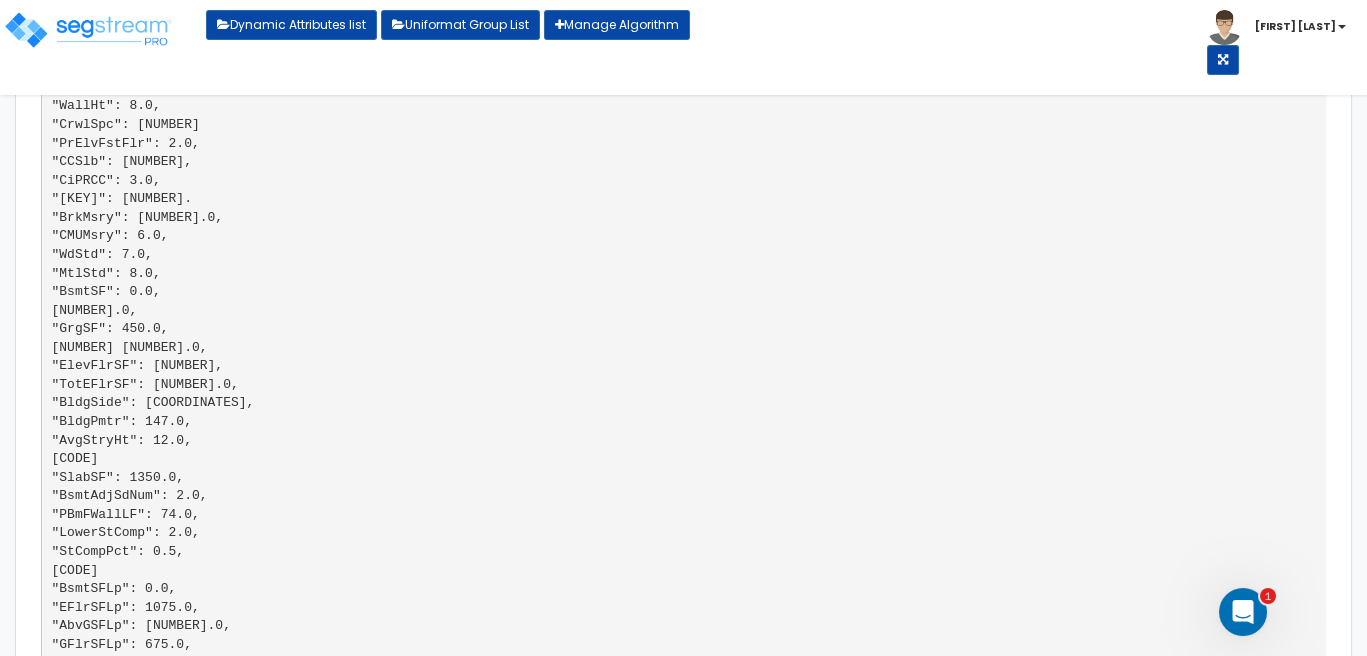 scroll, scrollTop: 3939, scrollLeft: 0, axis: vertical 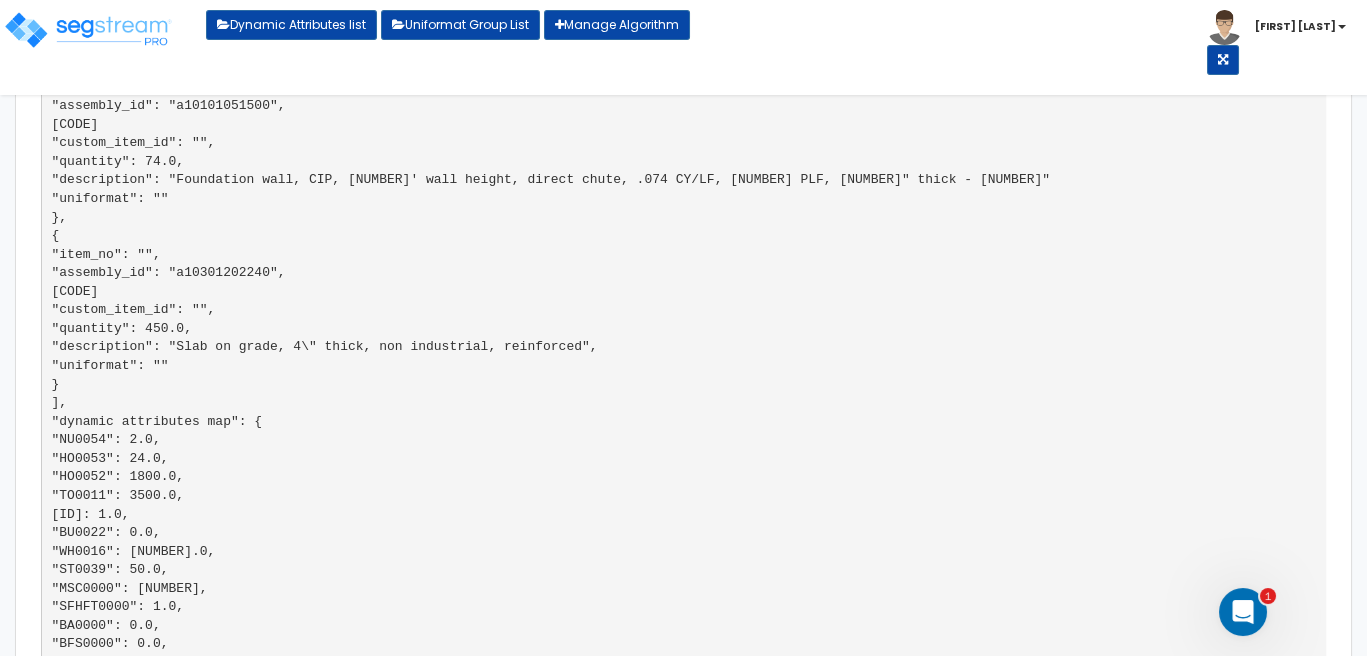 click on "{     "choosen components": [         {             "item_no": "",             "assembly_id": "b10102643000",             "custom_assembly_id": "",             "custom_item_id": "",             "quantity": 1075.0,             "description": "Wood beam and joist floor, 10\"x14\" girder, 10\"x12\" beam, 2x8 joists @ 16\", 20'x20' bay, 40 PSF LL, 63 PSF total load",             "uniformat": ""         },         {             "item_no": "6132310.0300",             "assembly_id": "",             "custom_assembly_id": "",             "custom_item_id": "",             "quantity": 0.34,             "description": "6\" x 6\" wood column framing, heavy mill timber, structural grade, 1500f",             "uniformat": ""         },         {             "item_no": "",             "assembly_id": "b10102102200",             "custom_assembly_id": "",             "custom_item_id": "",             "quantity": 675.0,             "uniformat": ""         },         {             "item_no": "6111026.1000",         },         { }" at bounding box center (683, 115) 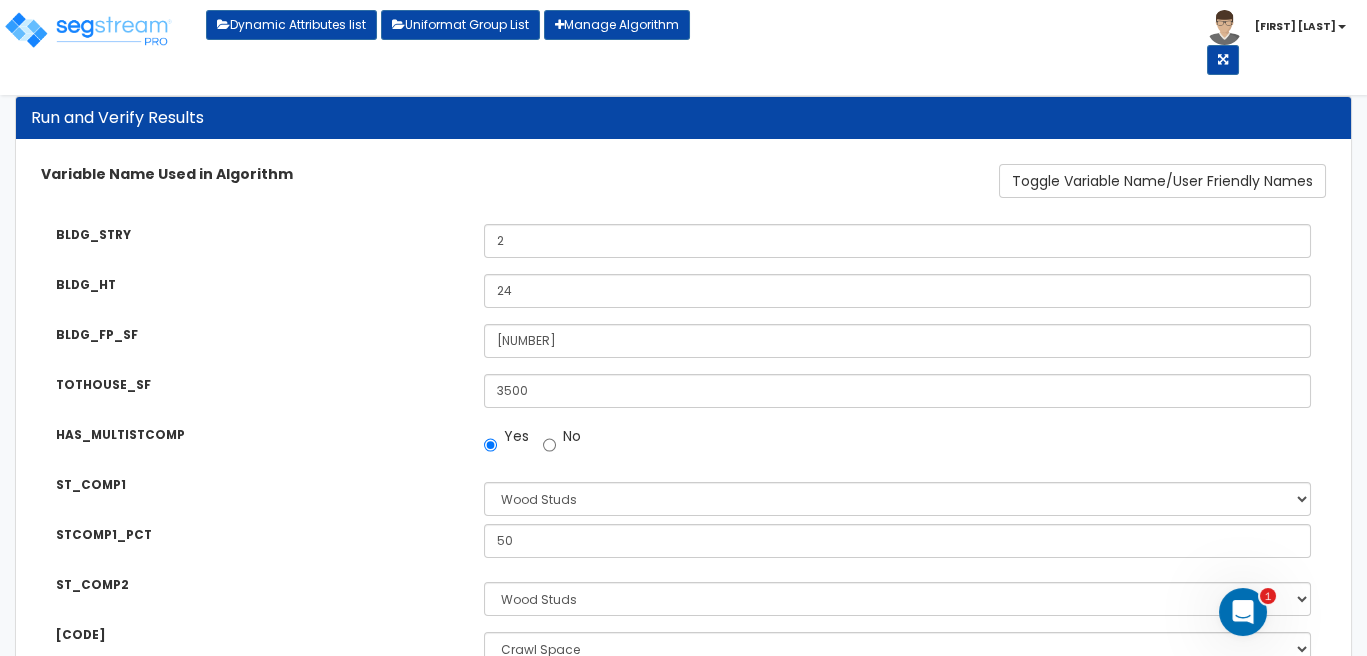 scroll, scrollTop: 0, scrollLeft: 0, axis: both 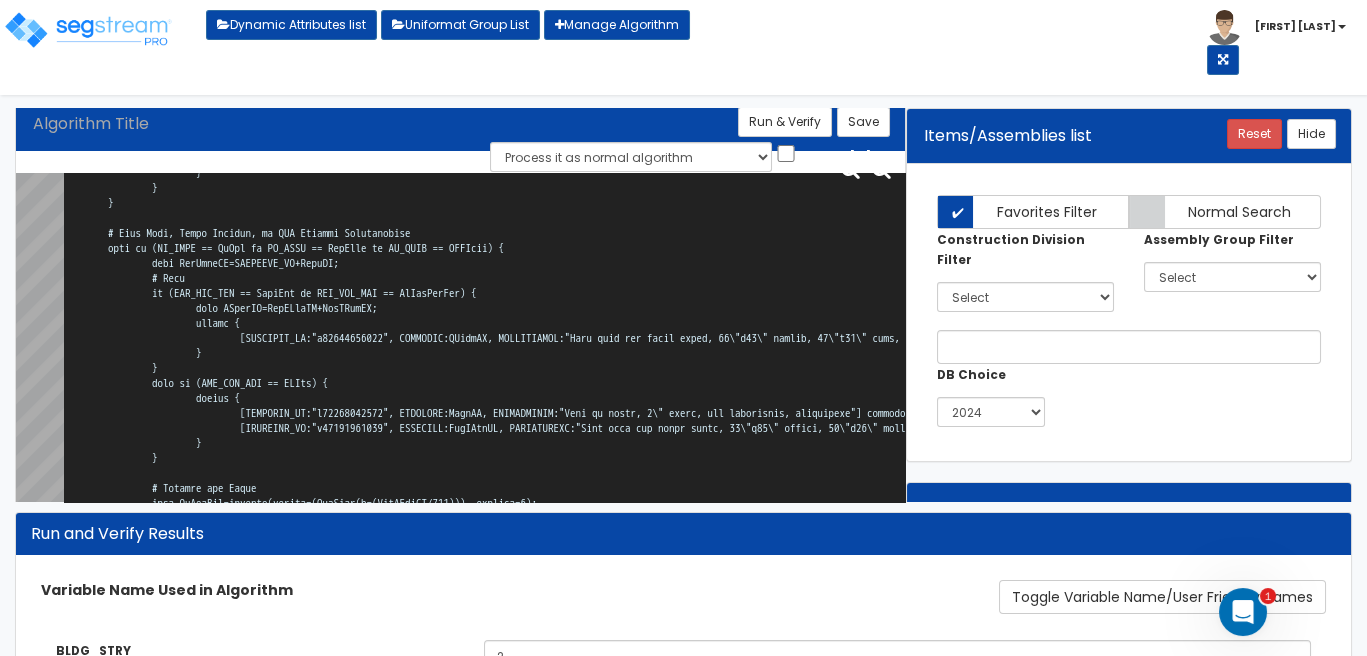 click at bounding box center (484, 343) 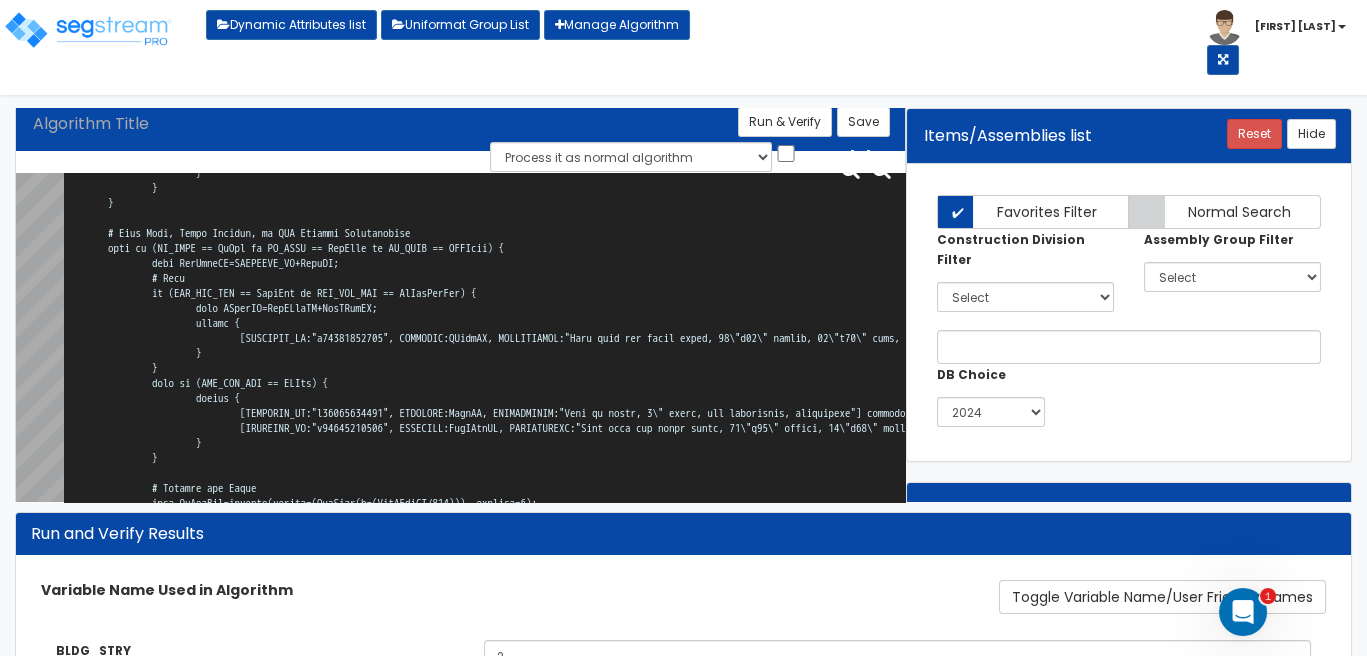 scroll, scrollTop: 19903, scrollLeft: 0, axis: vertical 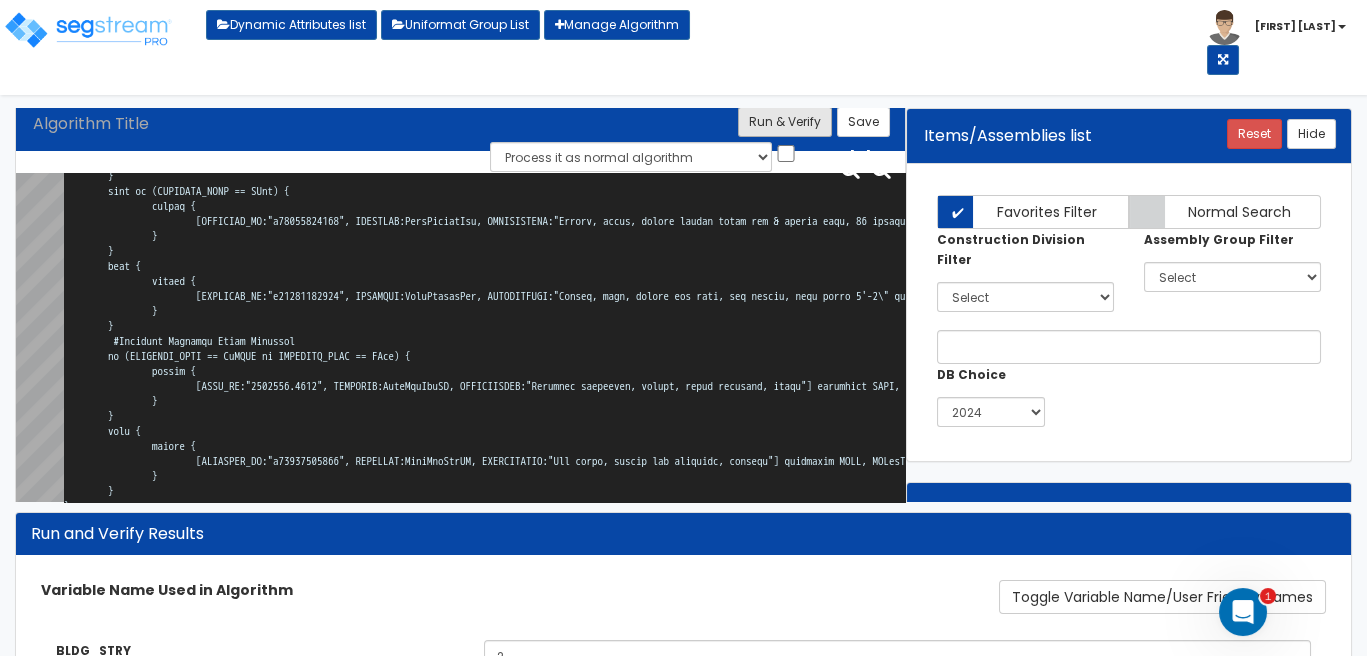type on "# Single Family Superstructure
var BLDG_STRY="[CODE]";
var BLDG_HT="[CODE]";
var BLDG_FP_SF="[CODE]";
var TOTHOUSE_SF="[CODE]";
var HAS_MULTISTCOMP="[CODE]";
var ST_COMP="[CODE]";
var ST_COMP1="[CODE]";
var STCOMP1_PCT="[CODE]";
var ST_COMP2="[CODE]";
var SML_RES_FDN="[CODE]";
var HAS_BSMT="[CODE]";
var BSMT_FP_SF="[CODE]";
var RES_TIER="[CODE]";
var HAS_ATTCHDGRG="[CODE]";
var IS_GRGFNSHD="[CODE]";
var GRGCAR_NUM="[CODE]";
var HAS_BLDGSTRS="[CODE]"; # Are there Attached Staircases to the Building?
var BLDGSTRS_NUM="[CODE]"; # Number of Attached Staircases
var BLDGSTRS_STRC="[CODE]"; # What is the Staircase Structural Composition?
const True=1;
const False=0;
const WallHt=8;
#Foundation
const CrwlSpc=1;
const PrElvFstFlr=2;
const CCSlb=3;
# Structural Wall/Floor Composition
const CiPRCC=3;
const SStl=4;
const BrkMsry=5;
const CMUMsry=6;
const WdStd=7;
const MtlStd=8;
function fctrI(x) {
if (x==1) {
1
}
else {
0
}
}
function fctrII(x) {
if (x==2) {
1
}
else {
0
}
}
function O..." 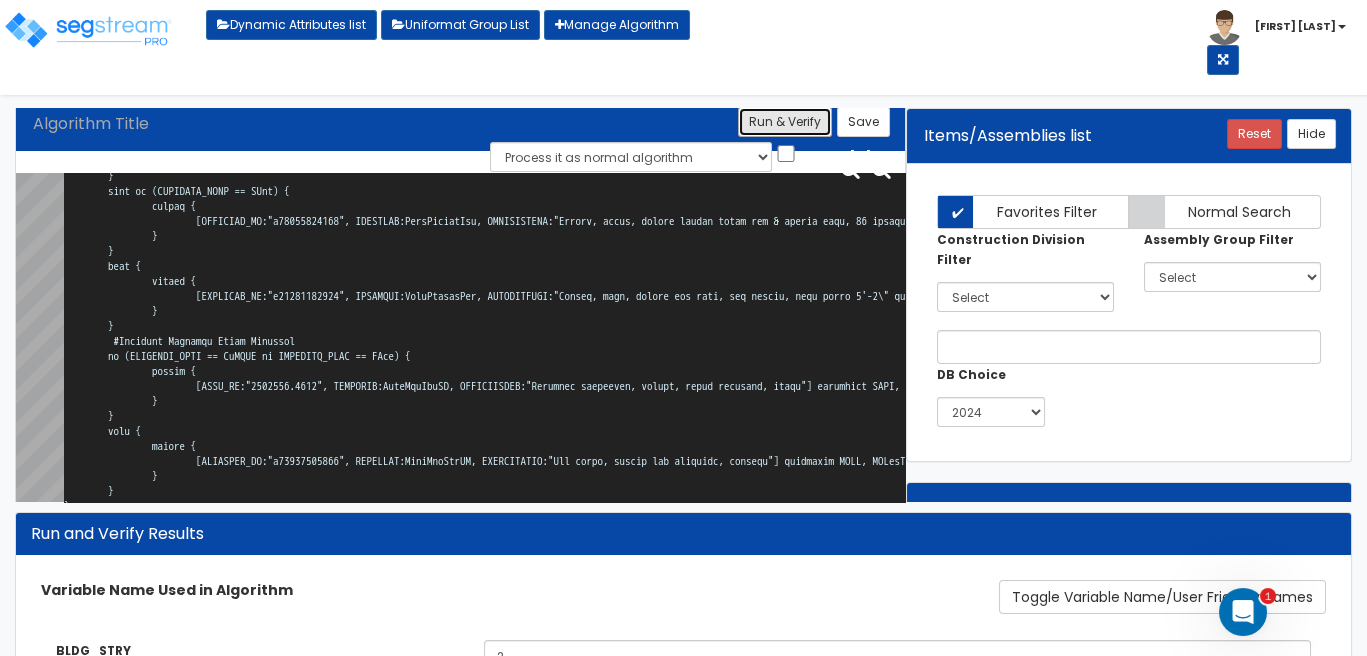 click on "Run & Verify" at bounding box center [785, 122] 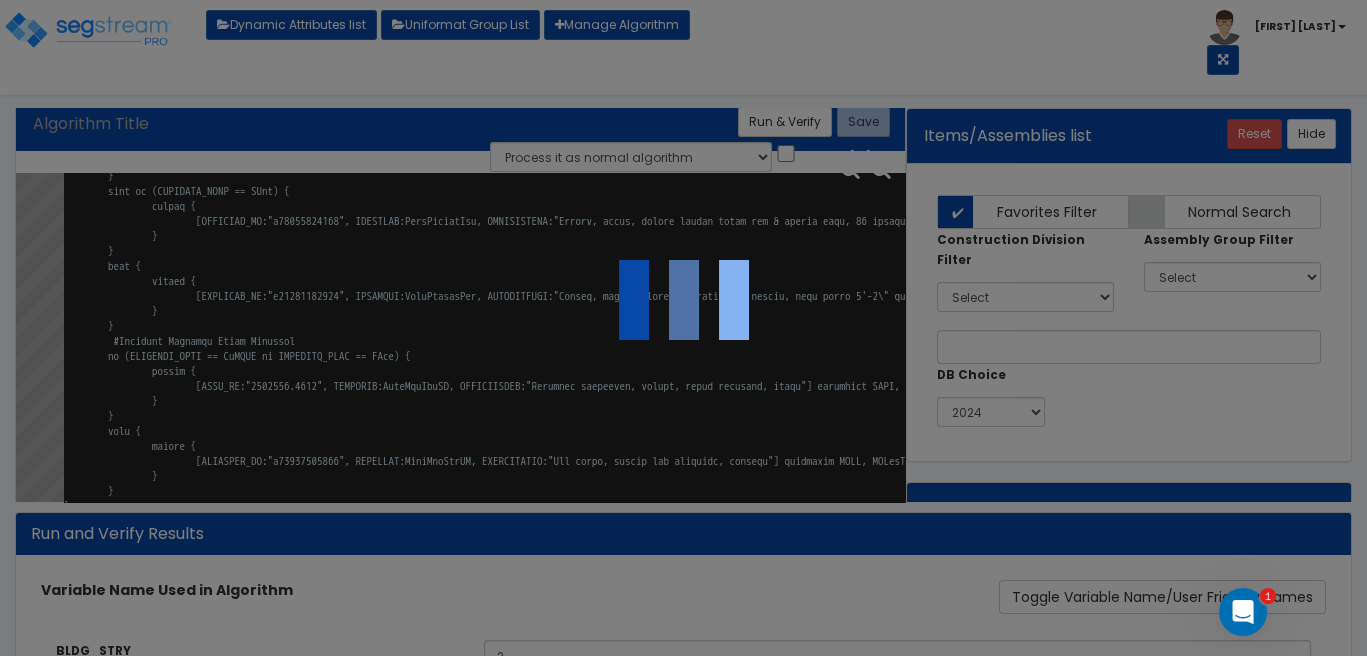 select on "0" 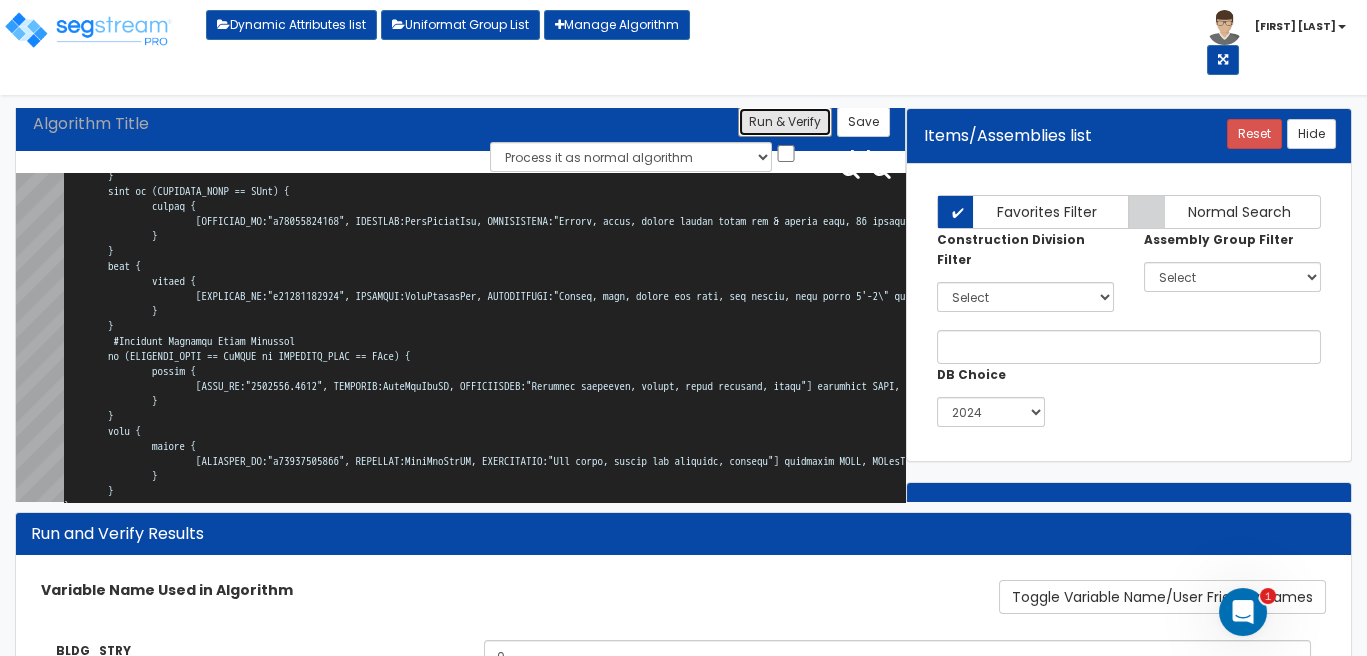 scroll, scrollTop: 19904, scrollLeft: 0, axis: vertical 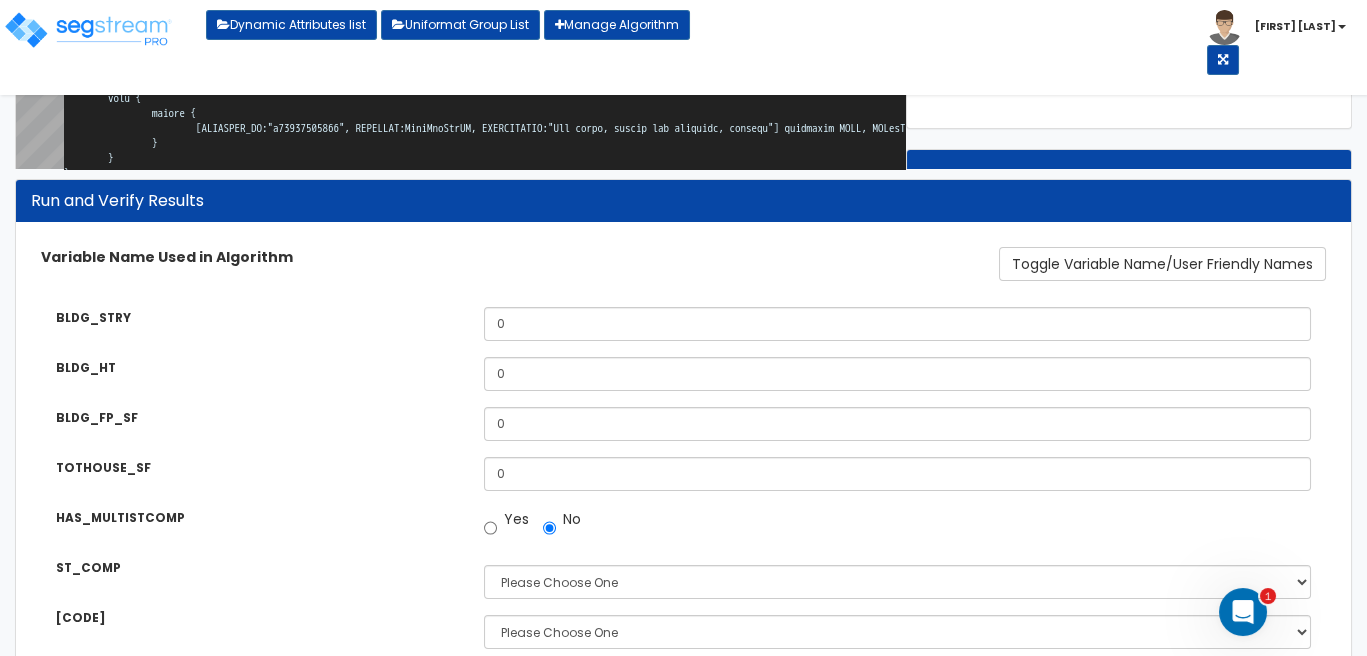 click on "BLDG_HT                                                                                            House Average Exterior Wall Height:                                                           [NUMBER]" at bounding box center (683, 359) 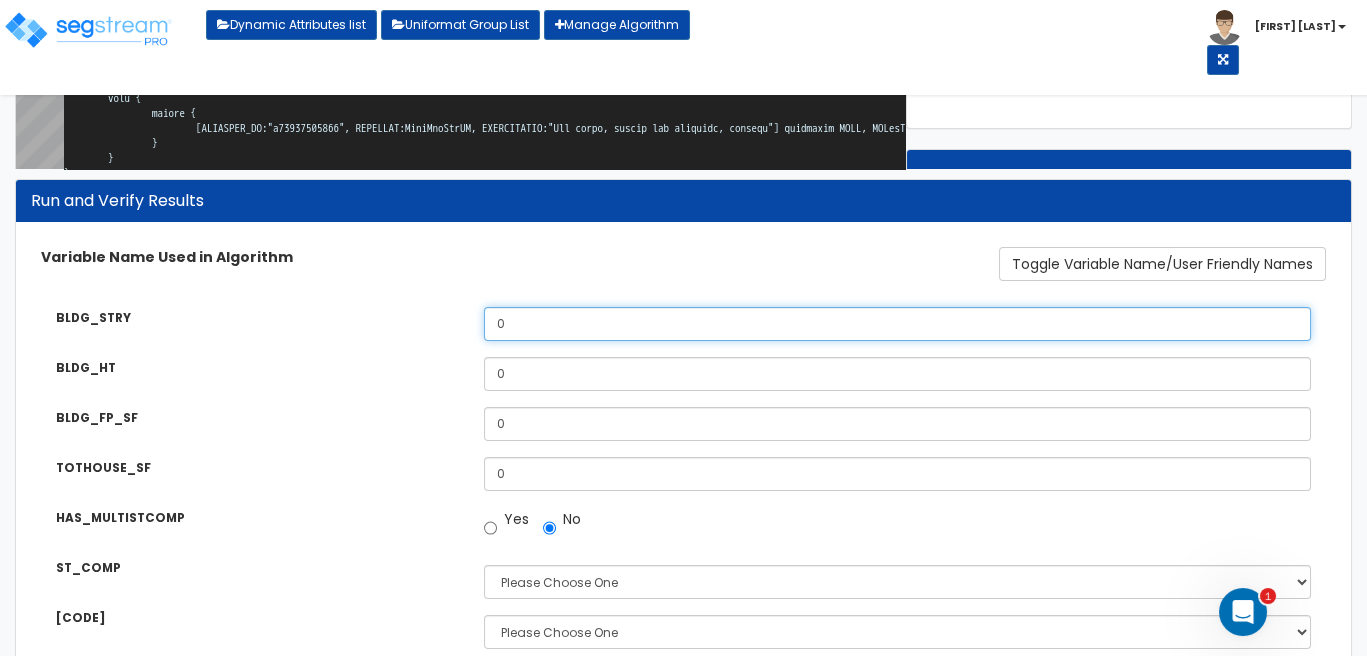 drag, startPoint x: 536, startPoint y: 329, endPoint x: 301, endPoint y: 293, distance: 237.74146 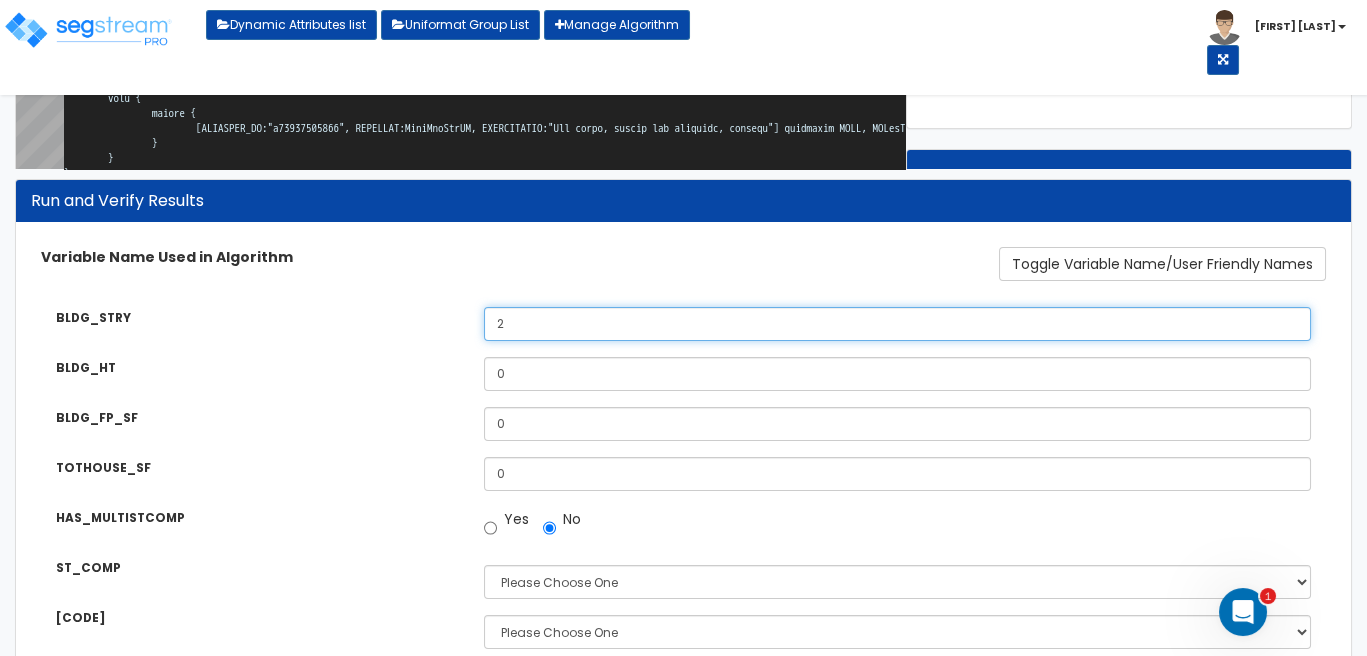 type on "2" 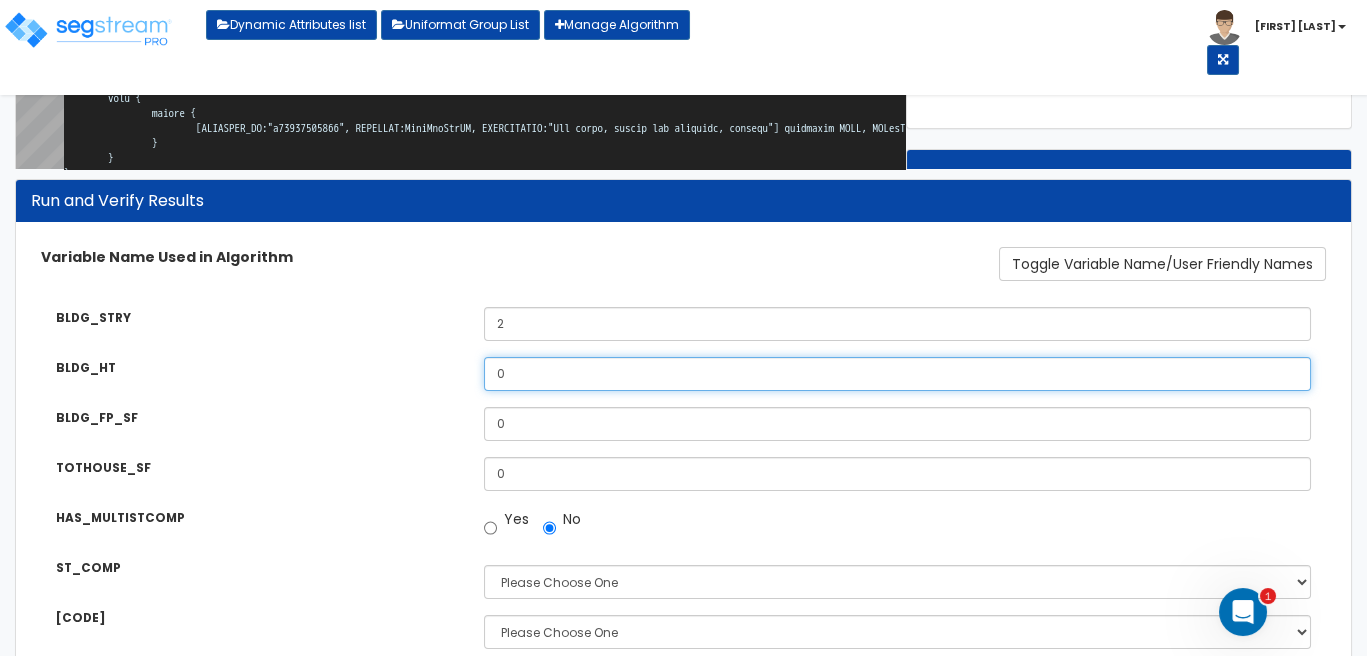 type on "1" 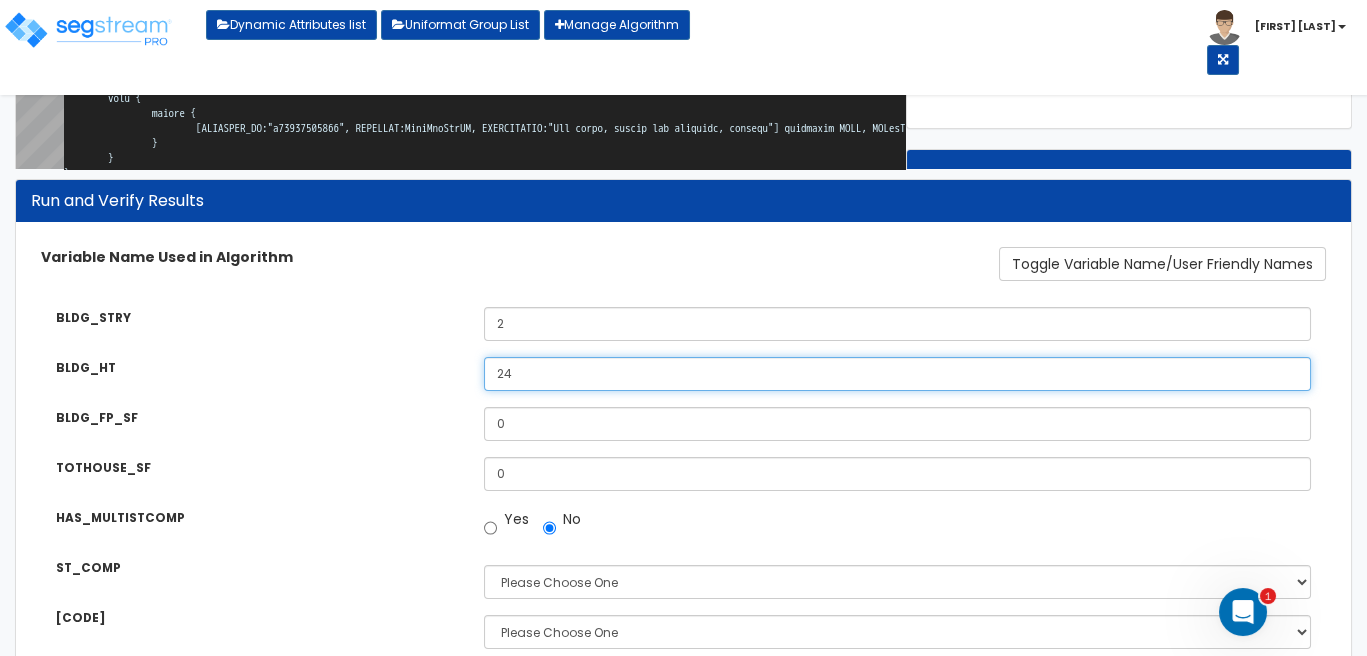 type on "24" 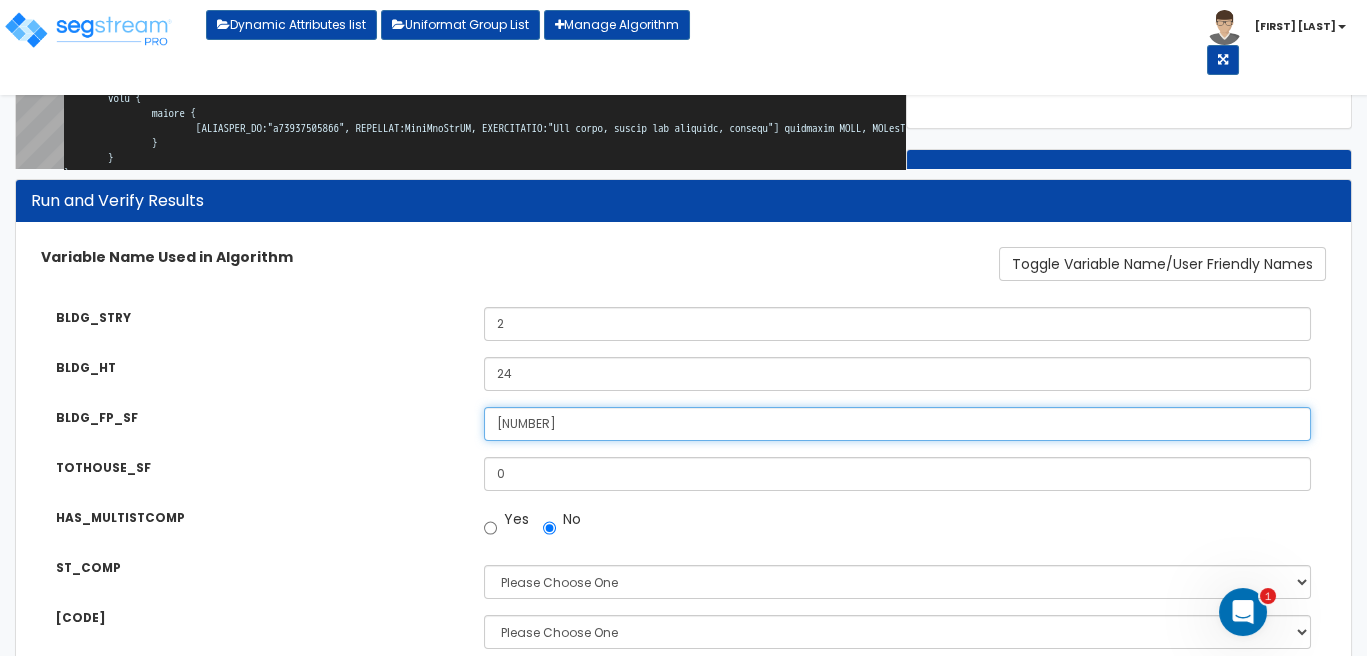 type on "1800" 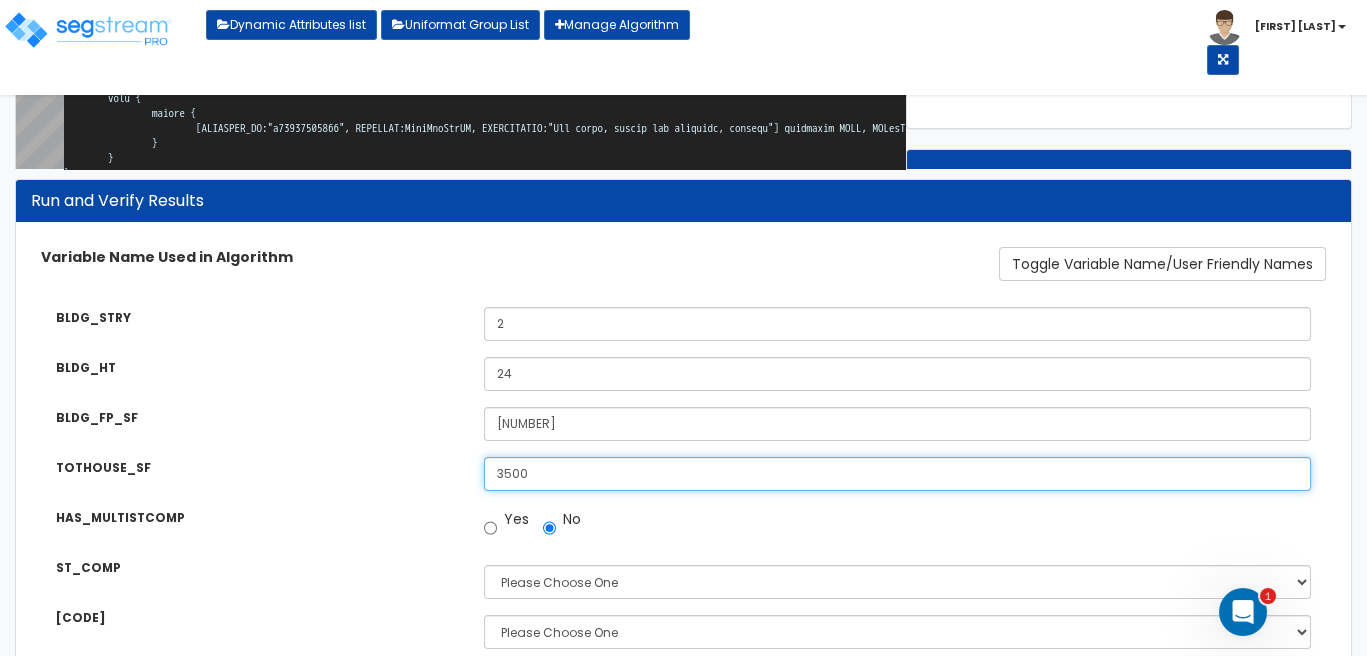 type on "[NUMBER]" 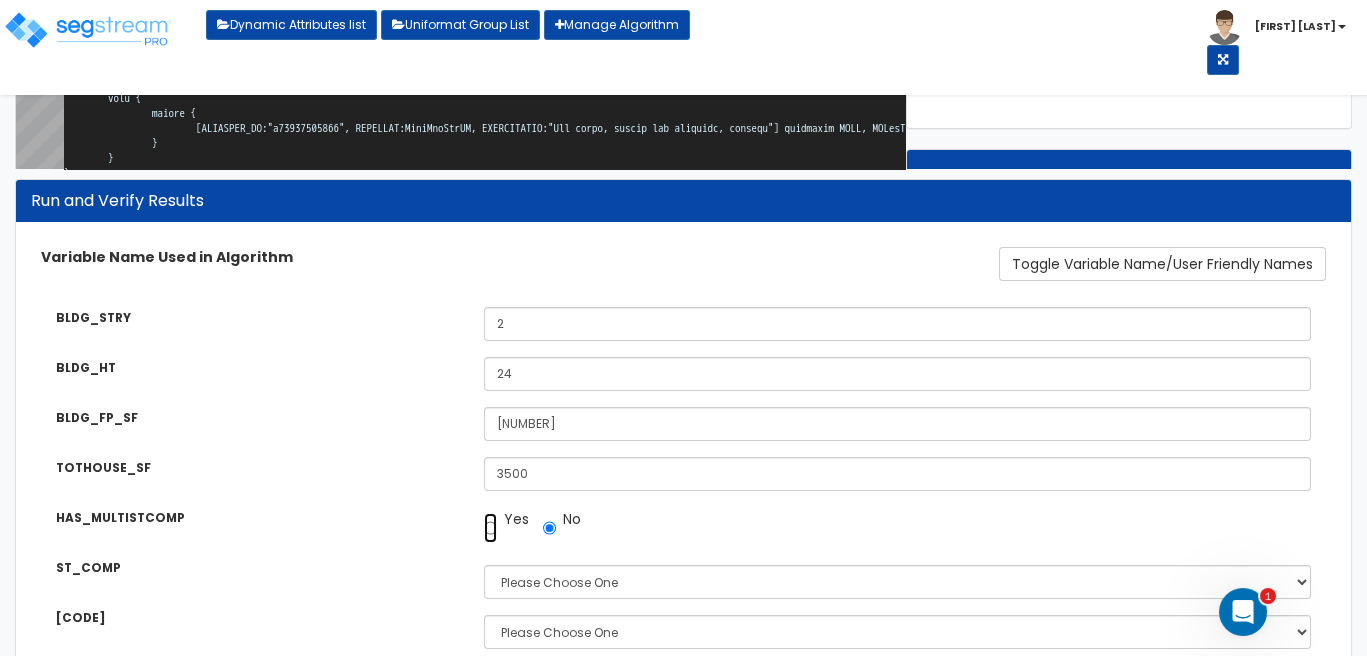 click on "Yes" at bounding box center (490, 528) 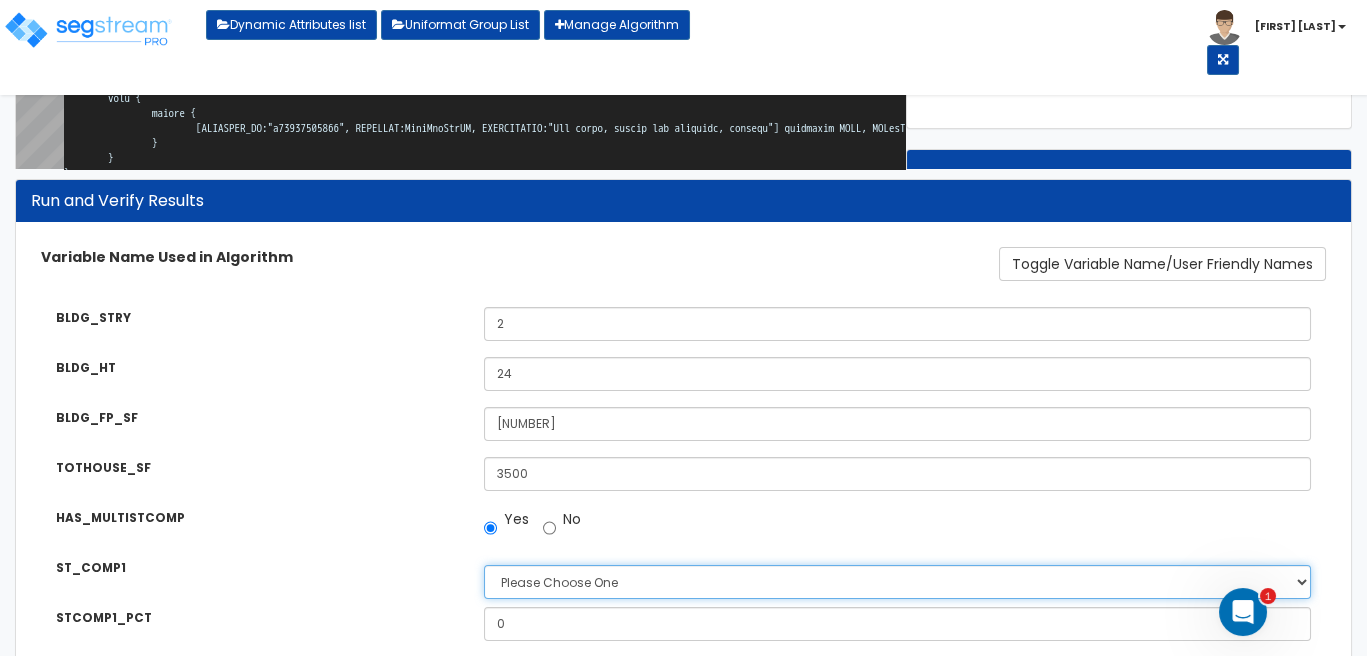 select on "7" 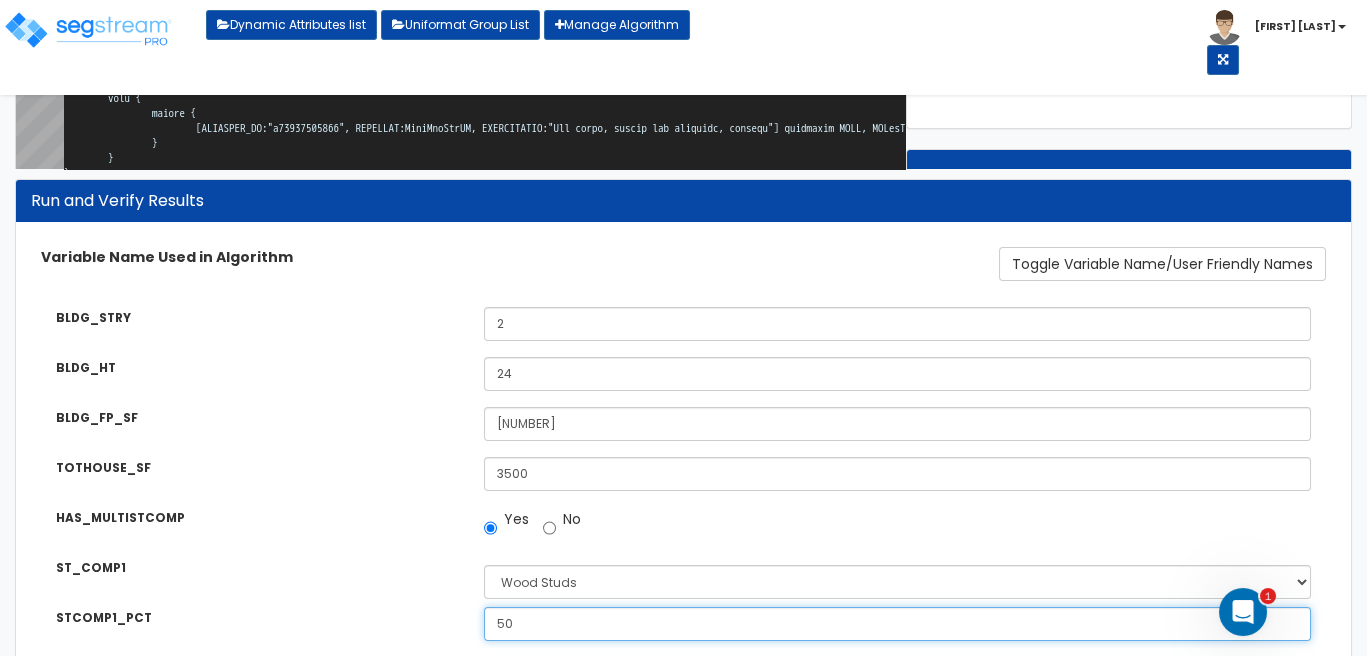 type on "50" 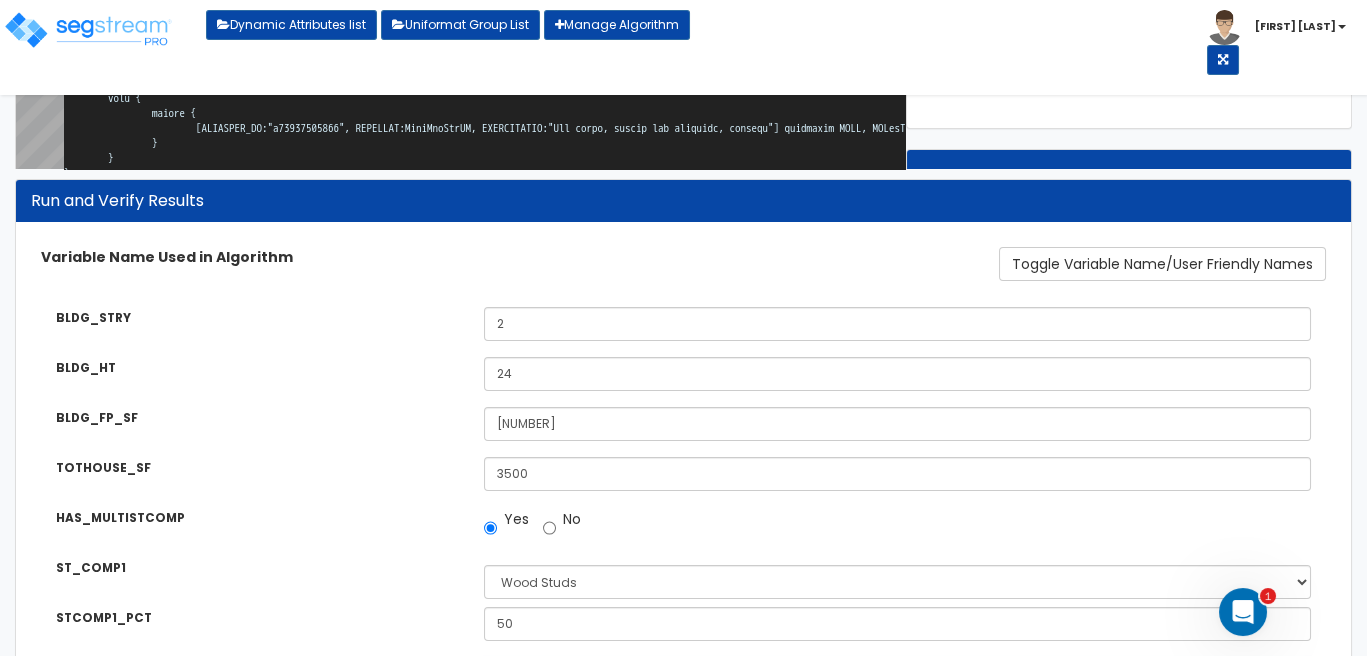 scroll, scrollTop: 686, scrollLeft: 0, axis: vertical 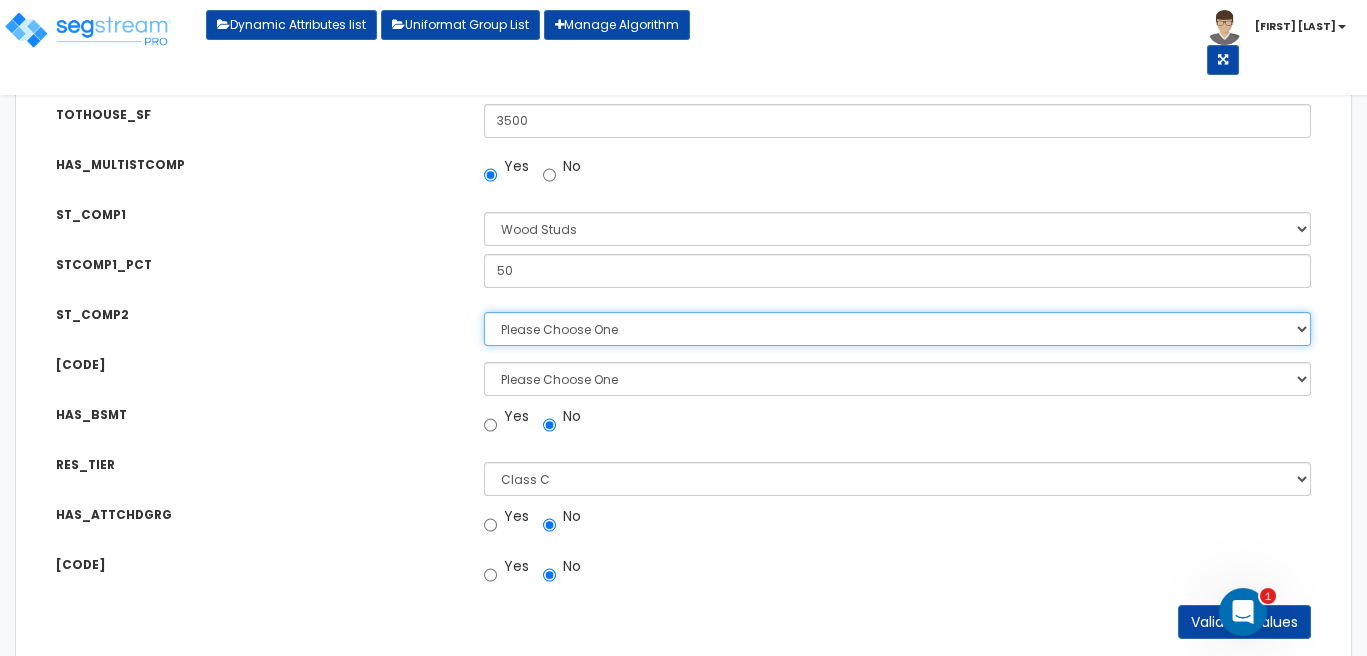 select on "7" 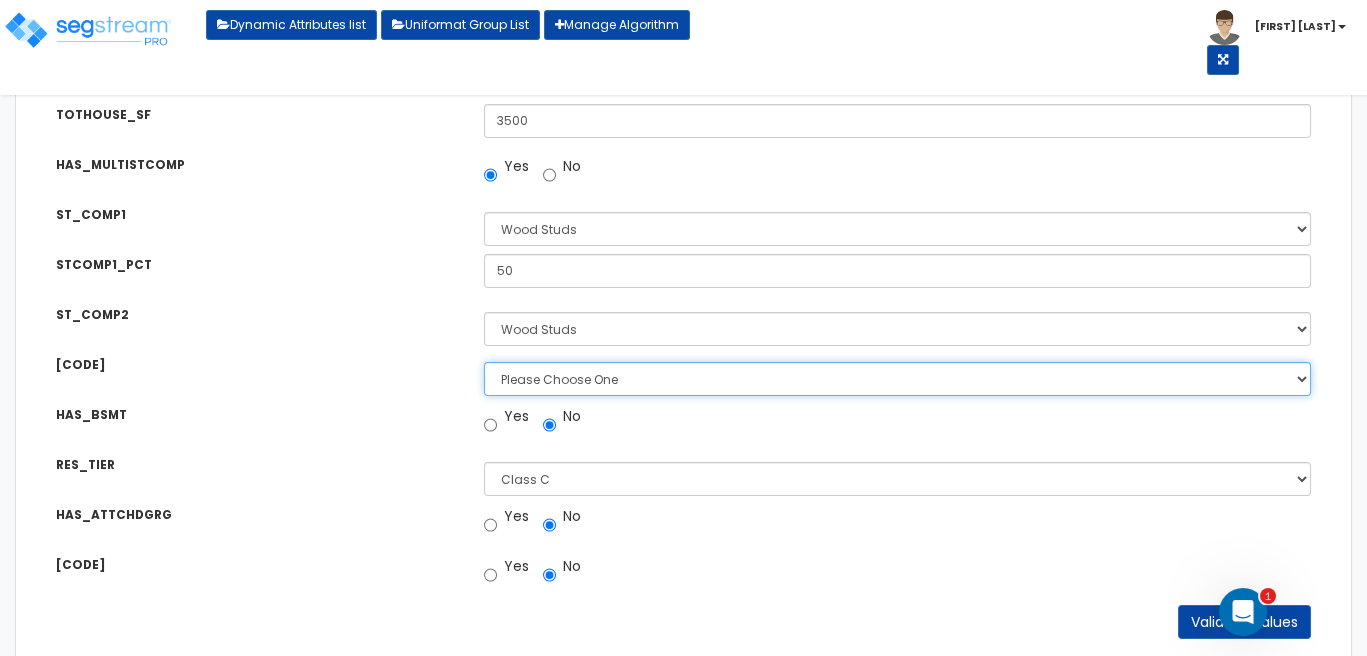 select on "1" 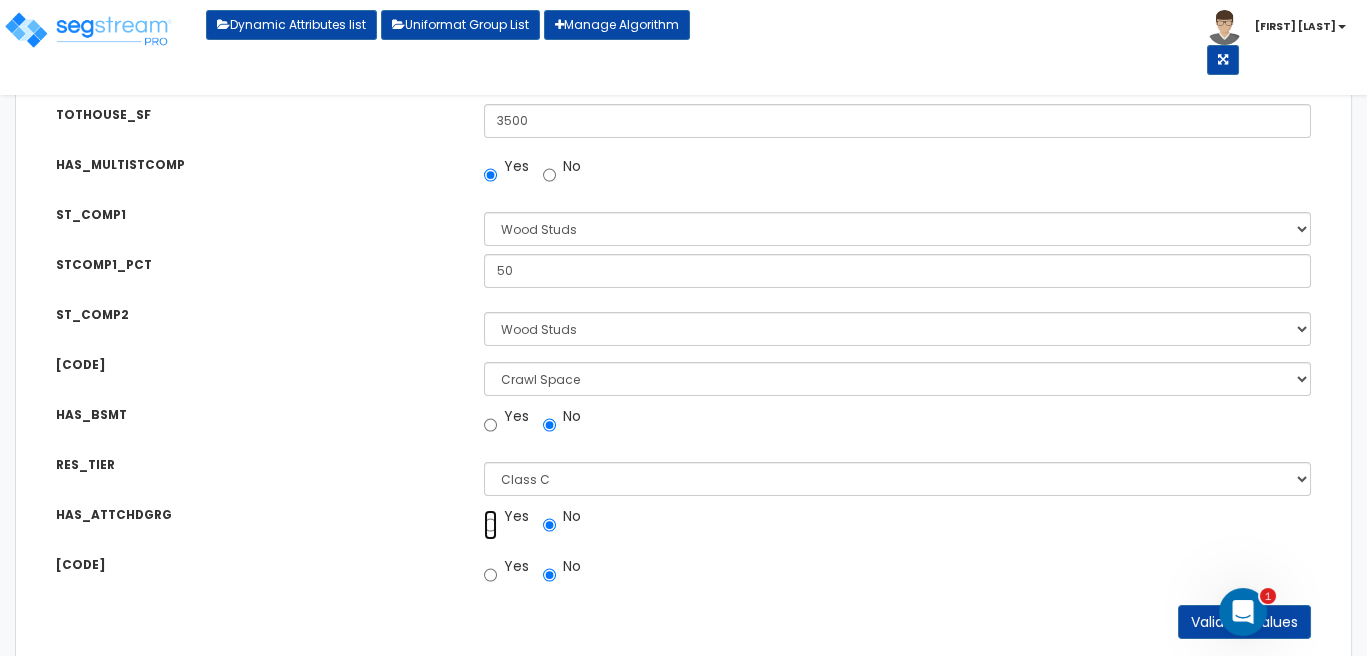 click on "Yes" at bounding box center [490, 525] 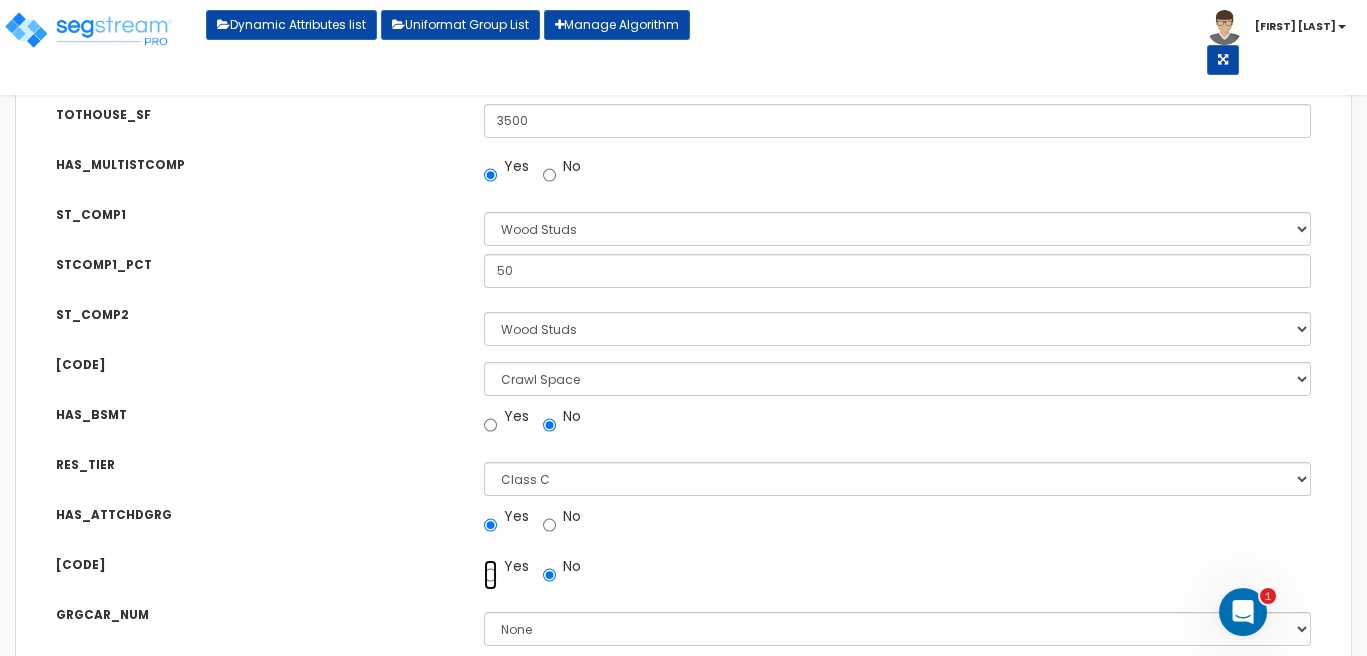 click on "Yes" at bounding box center (490, 575) 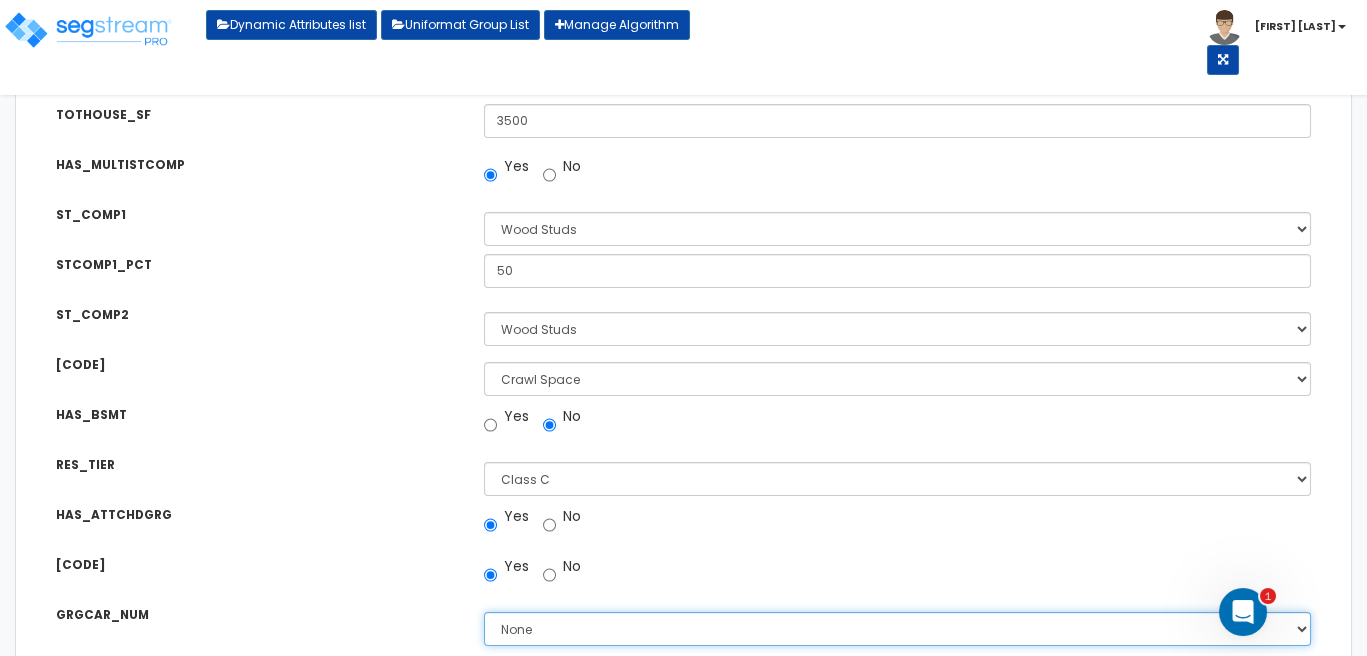 select on "2" 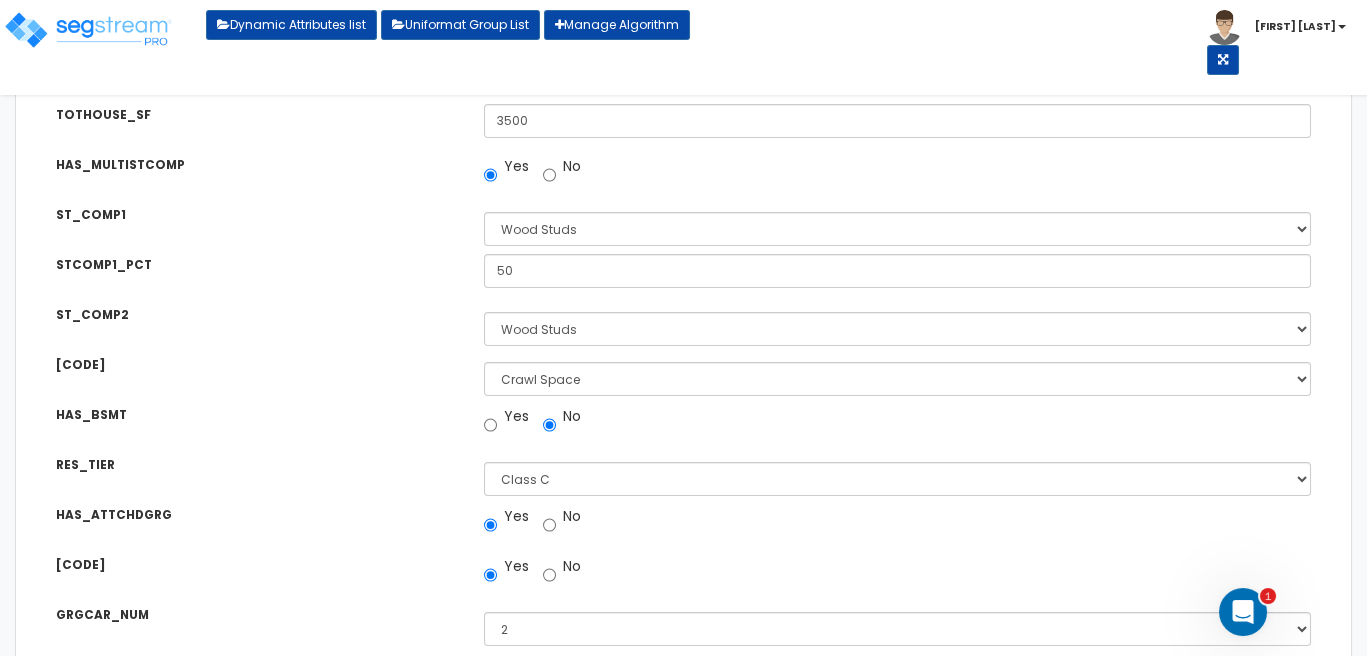 scroll, scrollTop: 839, scrollLeft: 0, axis: vertical 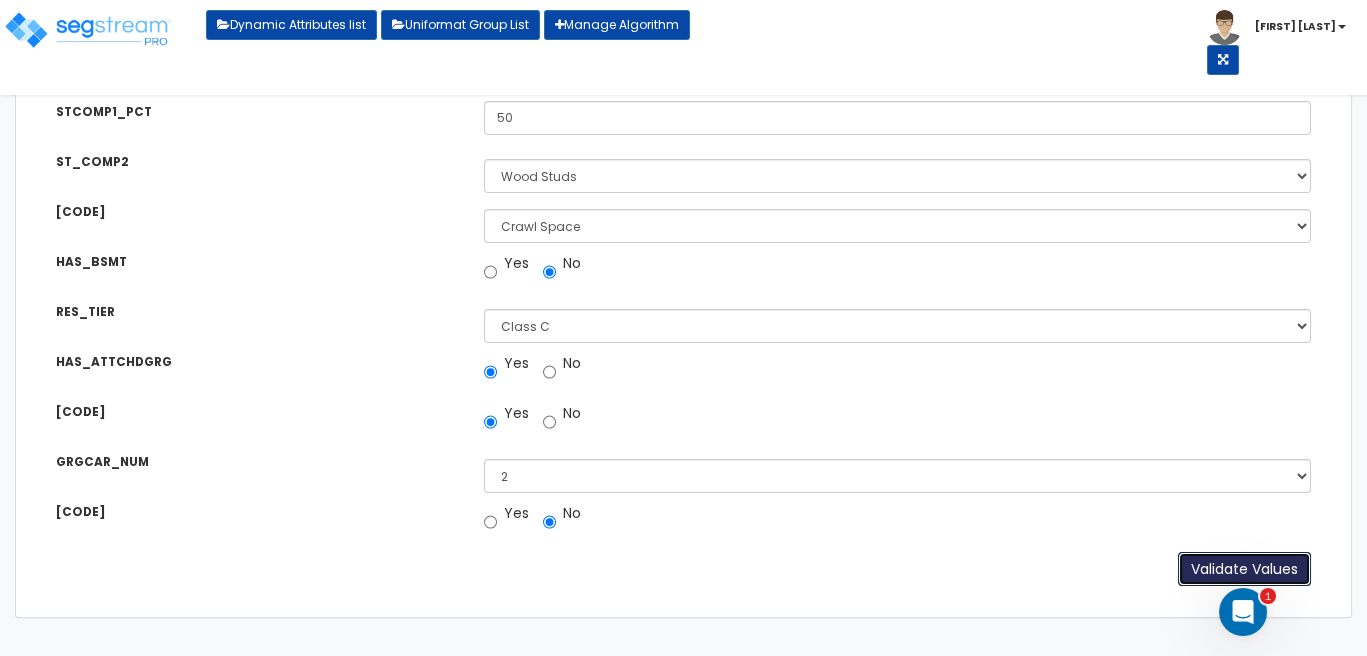 click on "Validate Values" at bounding box center (1244, 569) 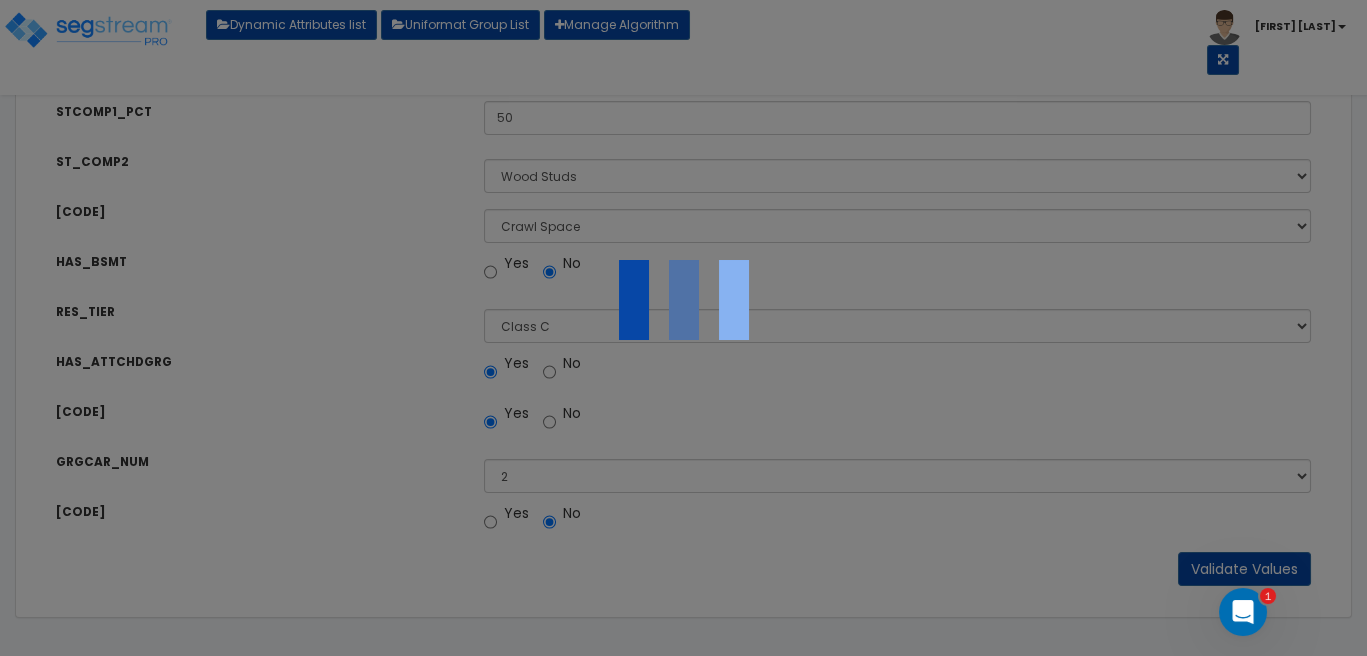 click at bounding box center (683, 328) 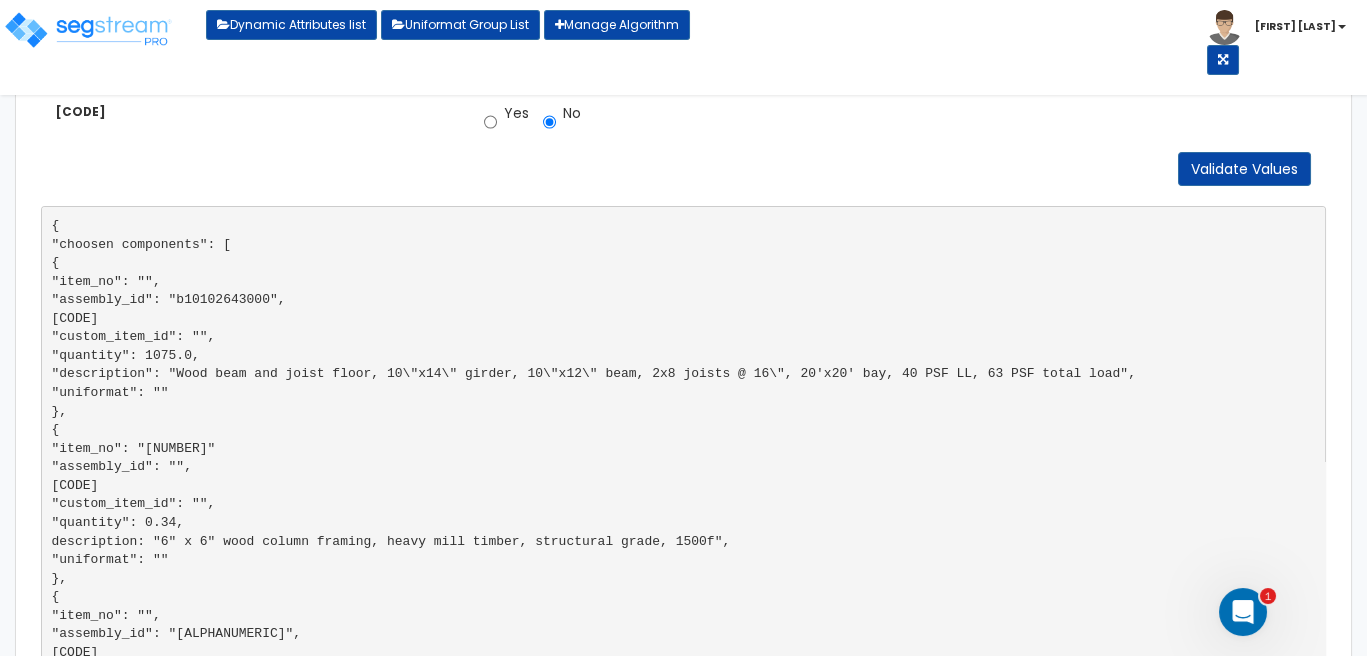 scroll, scrollTop: 1372, scrollLeft: 0, axis: vertical 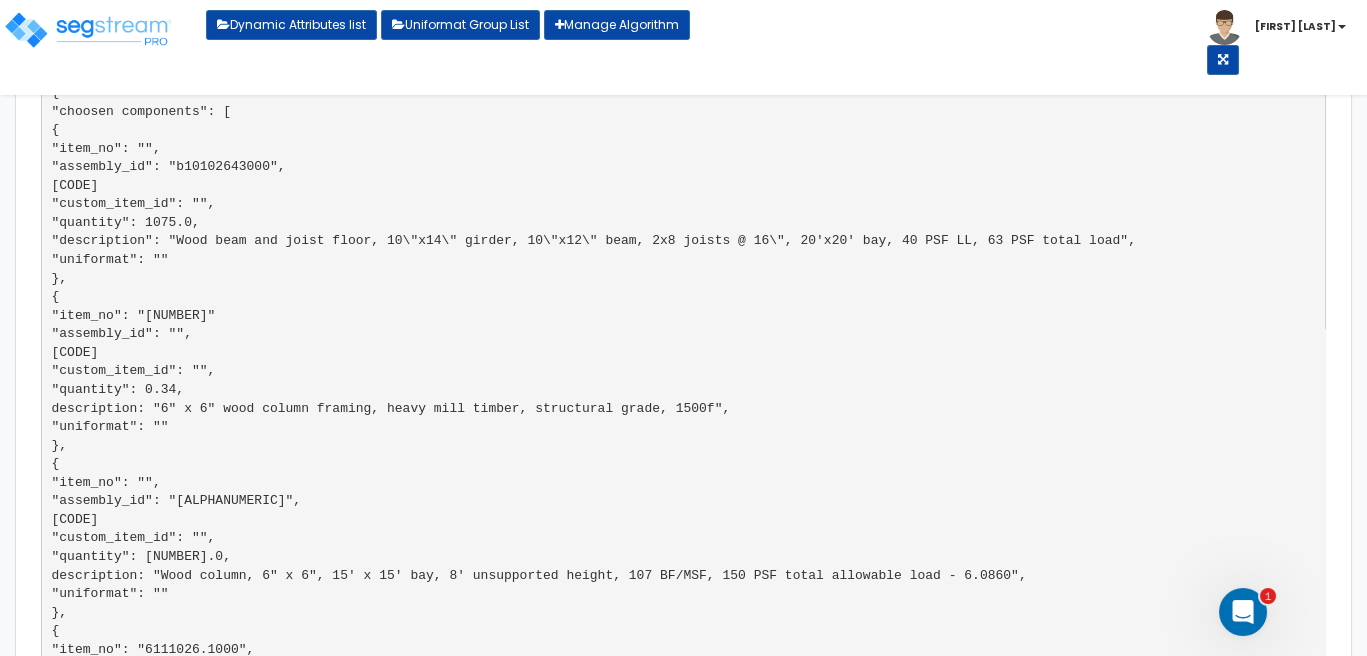 click on "{     "choosen components": [         {             "item_no": "",             "assembly_id": "b10102643000",             "custom_assembly_id": "",             "quantity": 1075.0,             "description": "Wood beam and joist floor, 10\"x14\" girder, 10\"x12\" beam, 2x8 joists @ 16\", 20'x20' bay, 40 PSF LL, 63 PSF total load",             "uniformat": ""         },         {             "item_no": "6132310.0300",             "assembly_id": "",             "custom_assembly_id": "",             "custom_item_id": "",             "quantity": 0.34,             "description": "6\" x 6\" wood column framing, heavy mill timber, structural grade, 1500f",             "uniformat": ""         },         {             "item_no": "",             "assembly_id": "b10102102200",             "custom_assembly_id": "",             "custom_item_id": "",             "quantity": 1750.0,             "uniformat": ""         },         {             "item_no": "6111026.1000",         },         { }" at bounding box center (683, 2682) 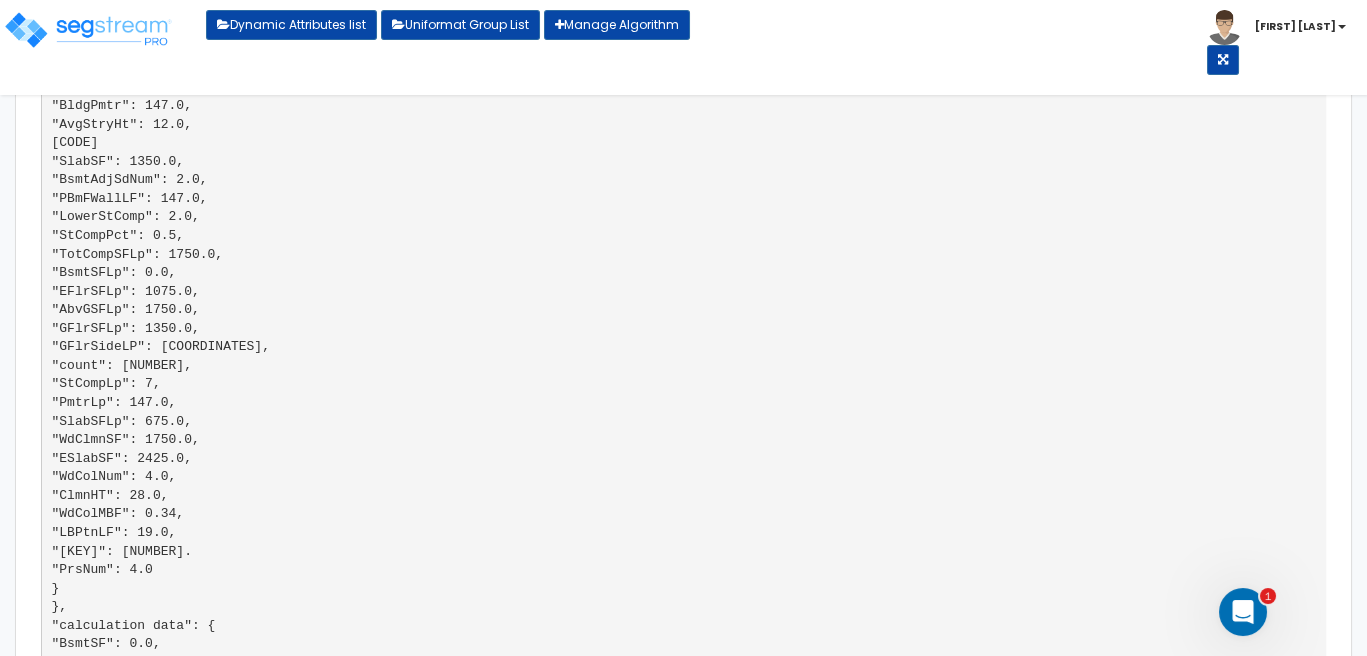 click on "{     "choosen components": [         {             "item_no": "",             "assembly_id": "b10102643000",             "custom_assembly_id": "",             "quantity": 1075.0,             "description": "Wood beam and joist floor, 10\"x14\" girder, 10\"x12\" beam, 2x8 joists @ 16\", 20'x20' bay, 40 PSF LL, 63 PSF total load",             "uniformat": ""         },         {             "item_no": "6132310.0300",             "assembly_id": "",             "custom_assembly_id": "",             "custom_item_id": "",             "quantity": 0.34,             "description": "6\" x 6\" wood column framing, heavy mill timber, structural grade, 1500f",             "uniformat": ""         },         {             "item_no": "",             "assembly_id": "b10102102200",             "custom_assembly_id": "",             "custom_item_id": "",             "quantity": 1750.0,             "uniformat": ""         },         {             "item_no": "6111026.1000",         },         { }" at bounding box center (683, -1333) 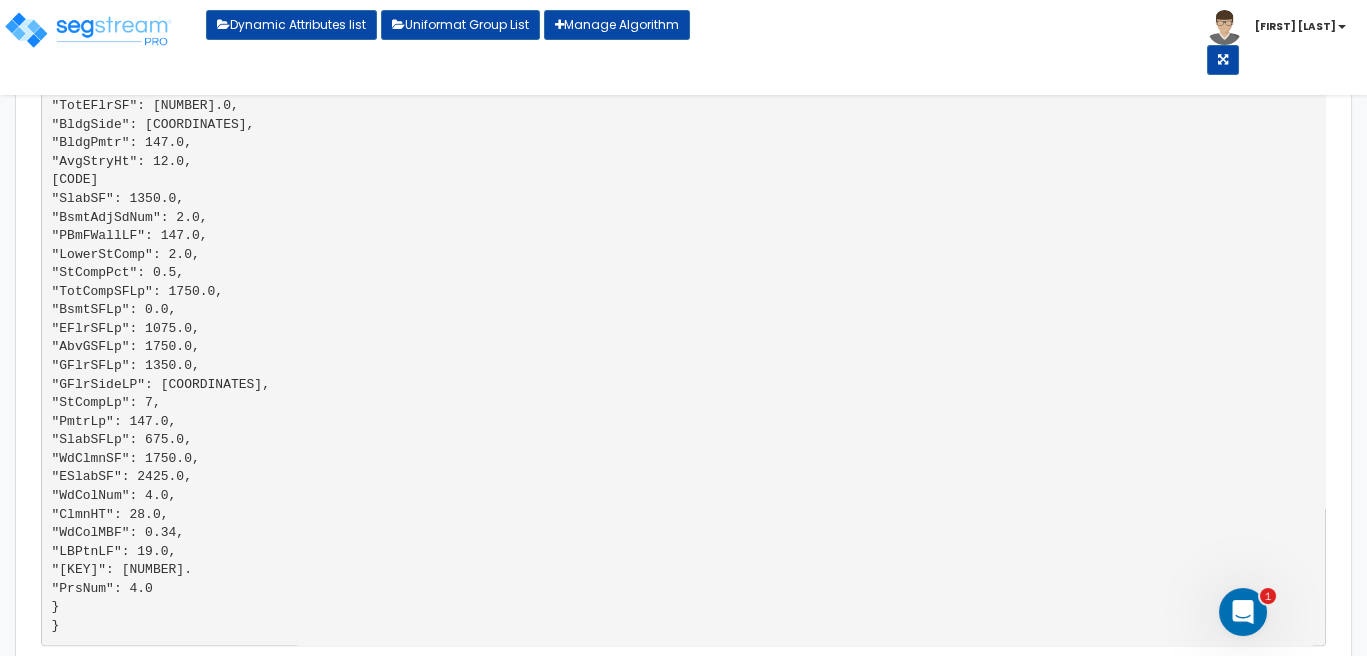 click on "{     "choosen components": [         {             "item_no": "",             "assembly_id": "b10102643000",             "custom_assembly_id": "",             "quantity": 1075.0,             "description": "Wood beam and joist floor, 10\"x14\" girder, 10\"x12\" beam, 2x8 joists @ 16\", 20'x20' bay, 40 PSF LL, 63 PSF total load",             "uniformat": ""         },         {             "item_no": "6132310.0300",             "assembly_id": "",             "custom_assembly_id": "",             "custom_item_id": "",             "quantity": 0.34,             "description": "6\" x 6\" wood column framing, heavy mill timber, structural grade, 1500f",             "uniformat": ""         },         {             "item_no": "",             "assembly_id": "b10102102200",             "custom_assembly_id": "",             "custom_item_id": "",             "quantity": 1750.0,             "uniformat": ""         },         {             "item_no": "6111026.1000",         },         { }" at bounding box center (683, -1964) 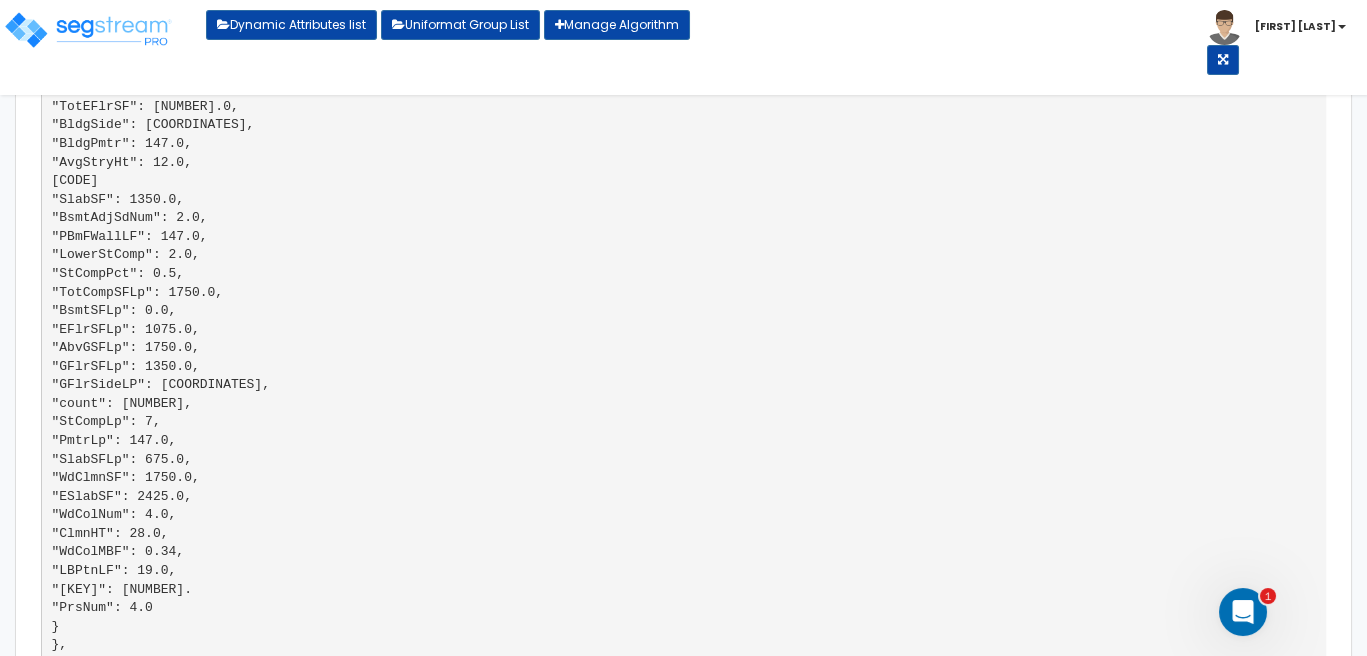 click on "{     "choosen components": [         {             "item_no": "",             "assembly_id": "b10102643000",             "custom_assembly_id": "",             "quantity": 1075.0,             "description": "Wood beam and joist floor, 10\"x14\" girder, 10\"x12\" beam, 2x8 joists @ 16\", 20'x20' bay, 40 PSF LL, 63 PSF total load",             "uniformat": ""         },         {             "item_no": "6132310.0300",             "assembly_id": "",             "custom_assembly_id": "",             "custom_item_id": "",             "quantity": 0.34,             "description": "6\" x 6\" wood column framing, heavy mill timber, structural grade, 1500f",             "uniformat": ""         },         {             "item_no": "",             "assembly_id": "b10102102200",             "custom_assembly_id": "",             "custom_item_id": "",             "quantity": 1750.0,             "uniformat": ""         },         {             "item_no": "6111026.1000",         },         { }" at bounding box center (683, -1295) 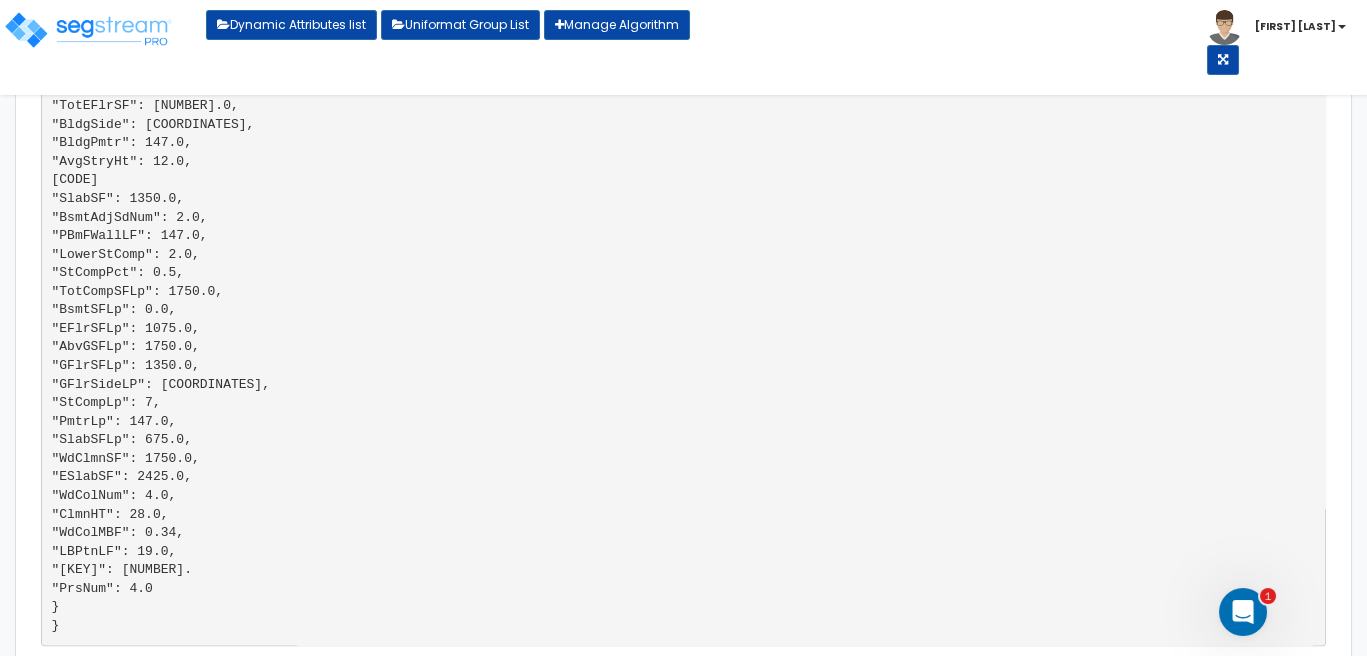 click on "{     "choosen components": [         {             "item_no": "",             "assembly_id": "b10102643000",             "custom_assembly_id": "",             "quantity": 1075.0,             "description": "Wood beam and joist floor, 10\"x14\" girder, 10\"x12\" beam, 2x8 joists @ 16\", 20'x20' bay, 40 PSF LL, 63 PSF total load",             "uniformat": ""         },         {             "item_no": "6132310.0300",             "assembly_id": "",             "custom_assembly_id": "",             "custom_item_id": "",             "quantity": 0.34,             "description": "6\" x 6\" wood column framing, heavy mill timber, structural grade, 1500f",             "uniformat": ""         },         {             "item_no": "",             "assembly_id": "b10102102200",             "custom_assembly_id": "",             "custom_item_id": "",             "quantity": 1750.0,             "uniformat": ""         },         {             "item_no": "6111026.1000",         },         { }" at bounding box center [683, -1964] 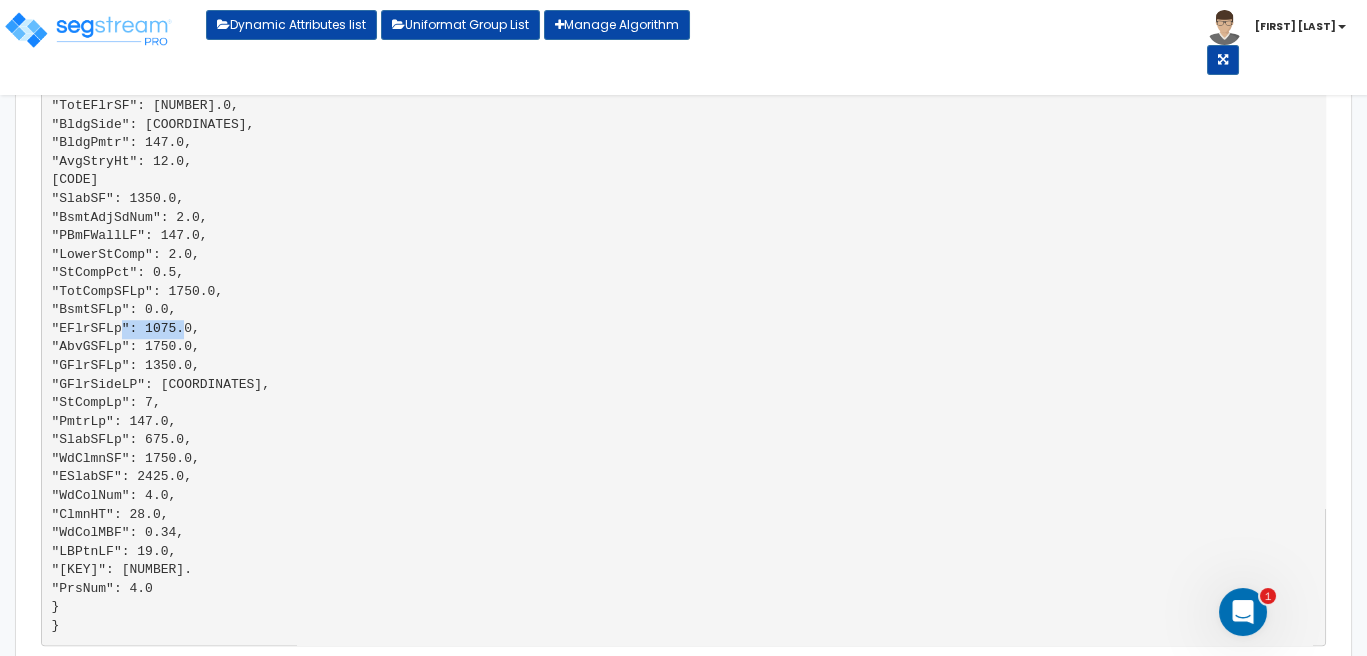 click on "{     "choosen components": [         {             "item_no": "",             "assembly_id": "b10102643000",             "custom_assembly_id": "",             "quantity": 1075.0,             "description": "Wood beam and joist floor, 10\"x14\" girder, 10\"x12\" beam, 2x8 joists @ 16\", 20'x20' bay, 40 PSF LL, 63 PSF total load",             "uniformat": ""         },         {             "item_no": "6132310.0300",             "assembly_id": "",             "custom_assembly_id": "",             "custom_item_id": "",             "quantity": 0.34,             "description": "6\" x 6\" wood column framing, heavy mill timber, structural grade, 1500f",             "uniformat": ""         },         {             "item_no": "",             "assembly_id": "b10102102200",             "custom_assembly_id": "",             "custom_item_id": "",             "quantity": 1750.0,             "uniformat": ""         },         {             "item_no": "6111026.1000",         },         { }" at bounding box center [683, -1964] 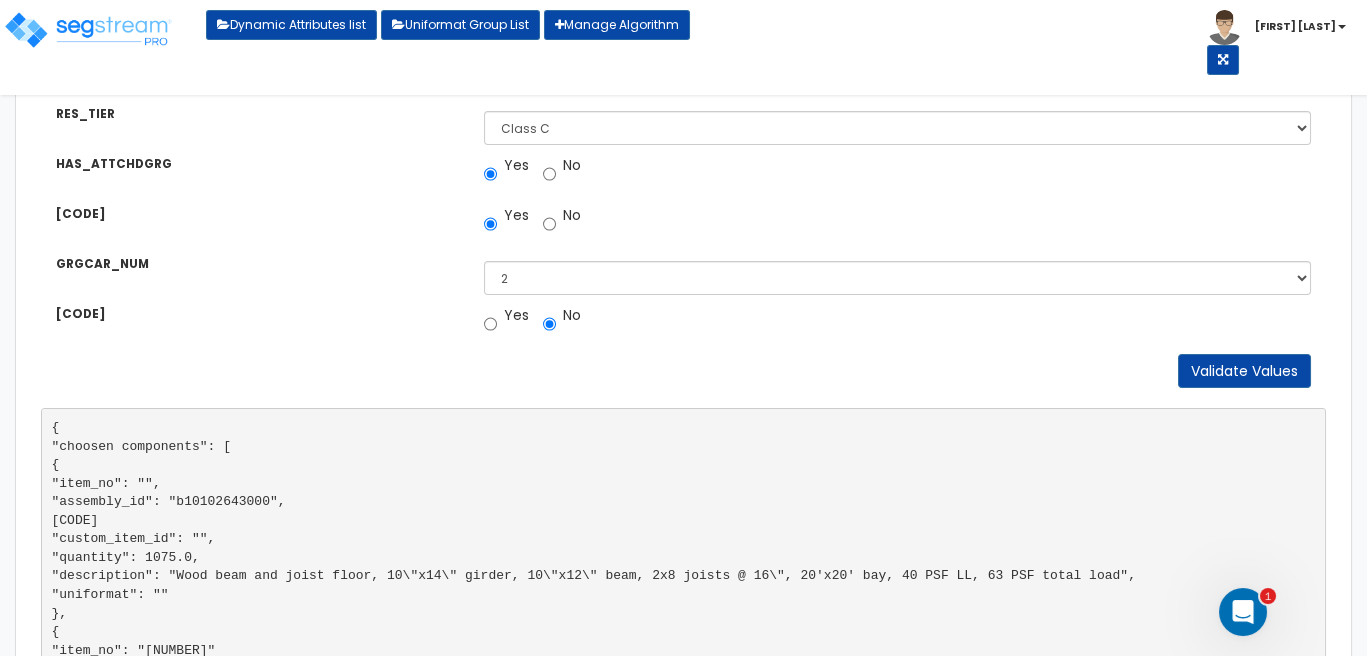 scroll, scrollTop: 0, scrollLeft: 0, axis: both 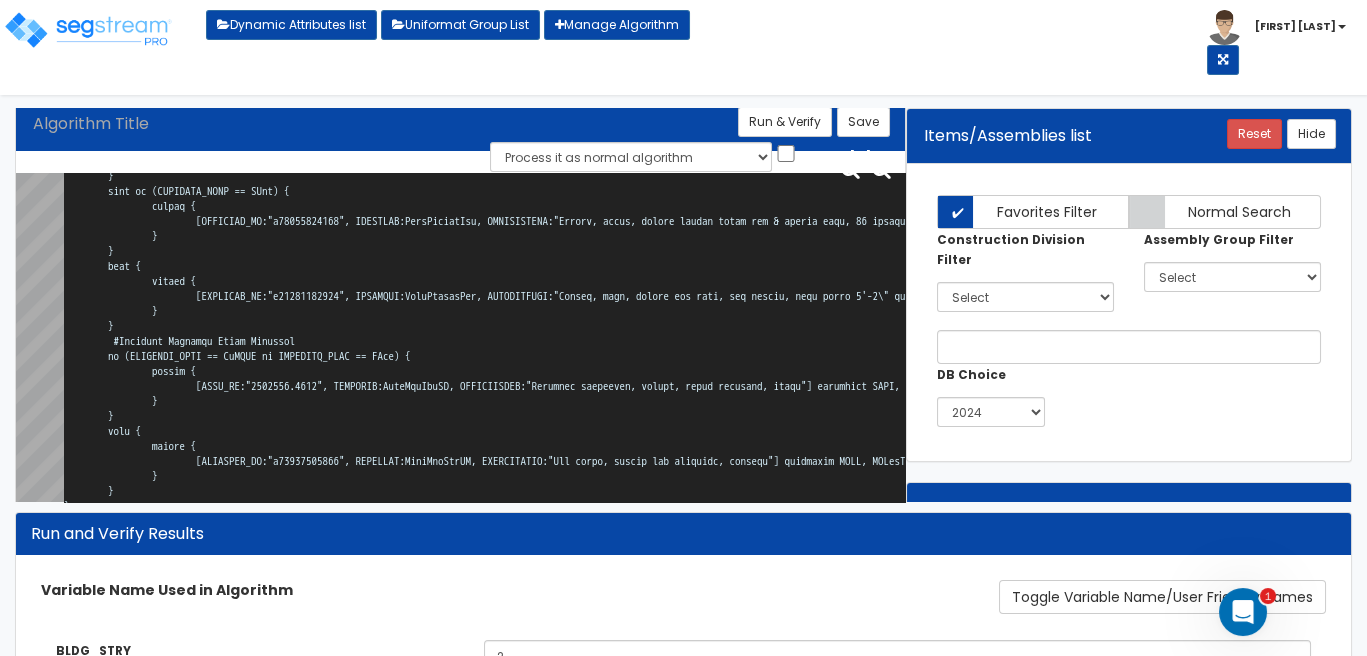 click at bounding box center (484, 343) 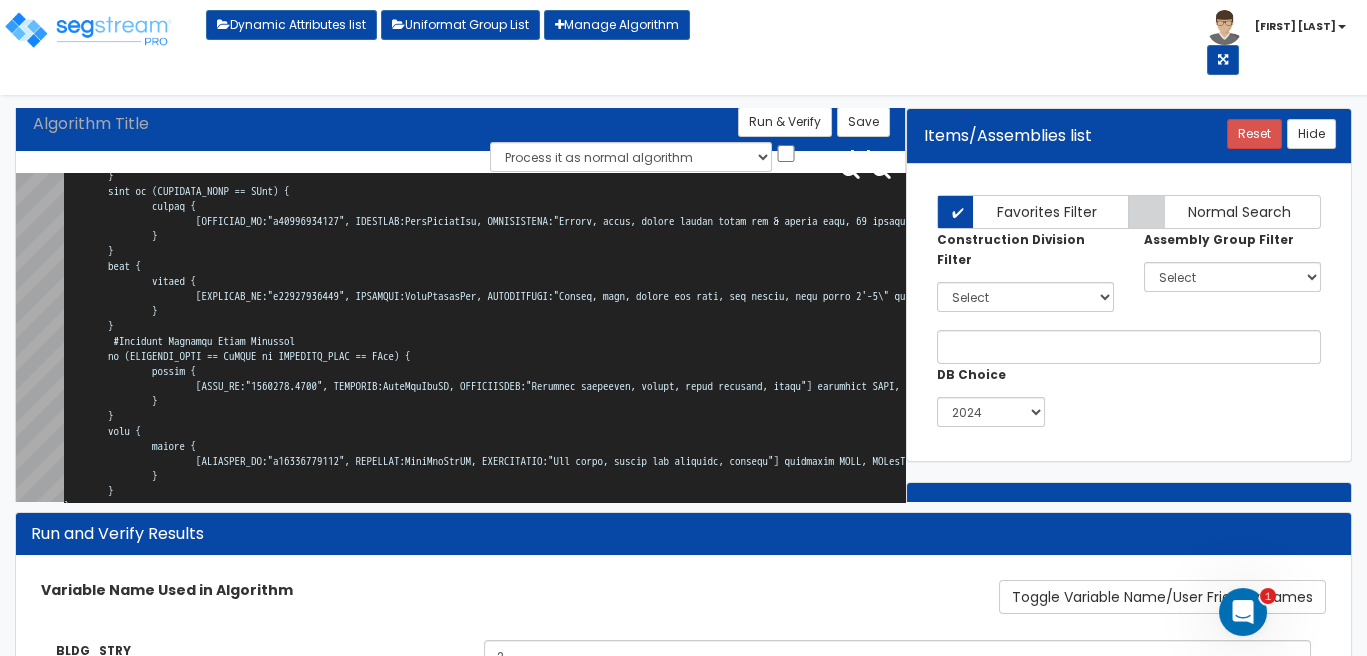 scroll, scrollTop: 19903, scrollLeft: 0, axis: vertical 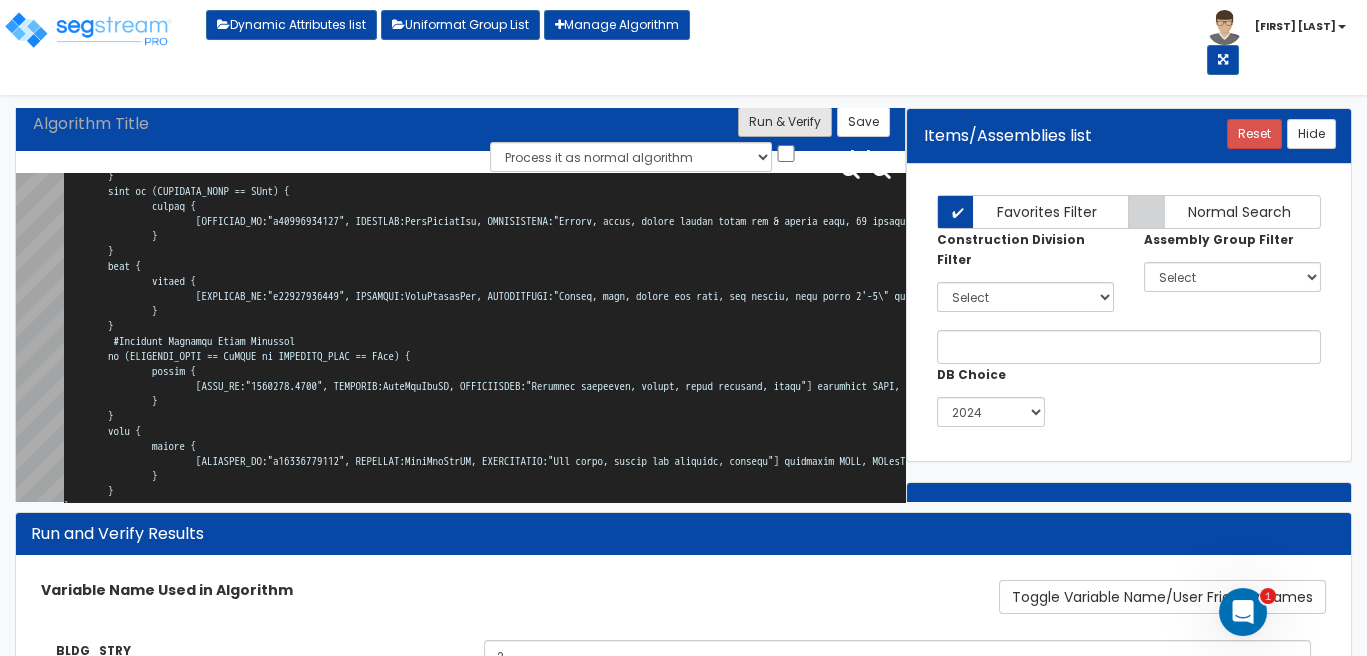 type on "# Single Family Superstructure
var BLDG_STRY="[CODE]";
var BLDG_HT="[CODE]";
var BLDG_FP_SF="[CODE]";
var TOTHOUSE_SF="[CODE]";
var HAS_MULTISTCOMP="[CODE]";
var ST_COMP="[CODE]";
var ST_COMP1="[CODE]";
var STCOMP1_PCT="[CODE]";
var ST_COMP2="[CODE]";
var SML_RES_FDN="[CODE]";
var HAS_BSMT="[CODE]";
var BSMT_FP_SF="[CODE]";
var RES_TIER="[CODE]";
var HAS_ATTCHDGRG="[CODE]";
var IS_GRGFNSHD="[CODE]";
var GRGCAR_NUM="[CODE]";
var HAS_BLDGSTRS="[CODE]"; # Are there Attached Staircases to the Building?
var BLDGSTRS_NUM="[CODE]"; # Number of Attached Staircases
var BLDGSTRS_STRC="[CODE]"; # What is the Staircase Structural Composition?
const True=1;
const False=0;
const WallHt=8;
#Foundation
const CrwlSpc=1;
const PrElvFstFlr=2;
const CCSlb=3;
# Structural Wall/Floor Composition
const CiPRCC=3;
const SStl=4;
const BrkMsry=5;
const CMUMsry=6;
const WdStd=7;
const MtlStd=8;
function fctrI(x) {
if (x==1) {
1
}
else {
0
}
}
function fctrII(x) {
if (x==2) {
1
}
else {
0
}
}
function O..." 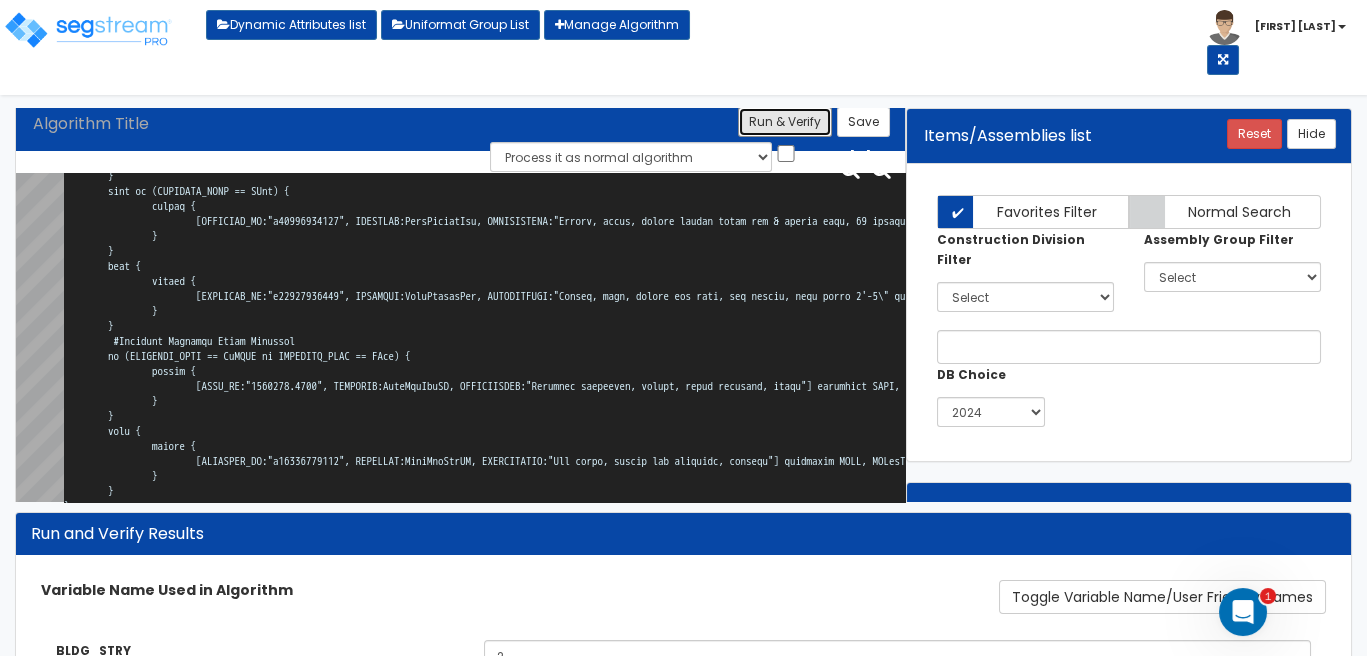 click on "Run & Verify" at bounding box center (785, 122) 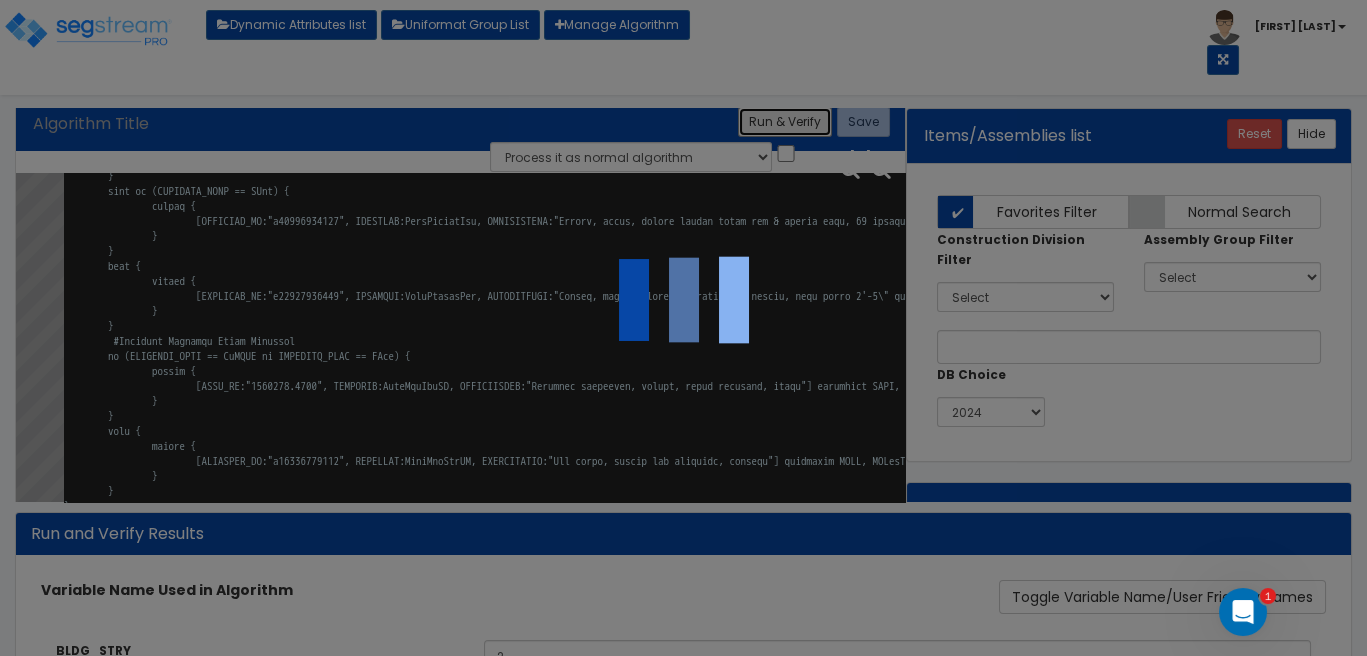 select on "0" 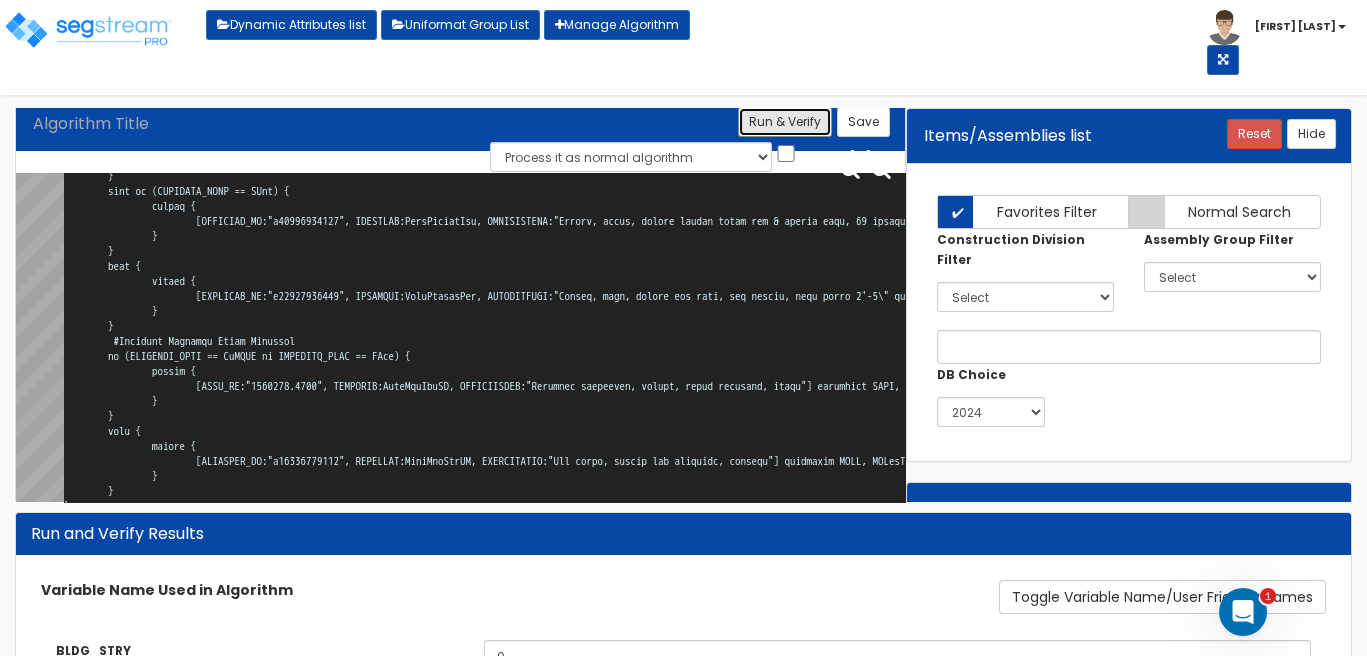 scroll, scrollTop: 19904, scrollLeft: 0, axis: vertical 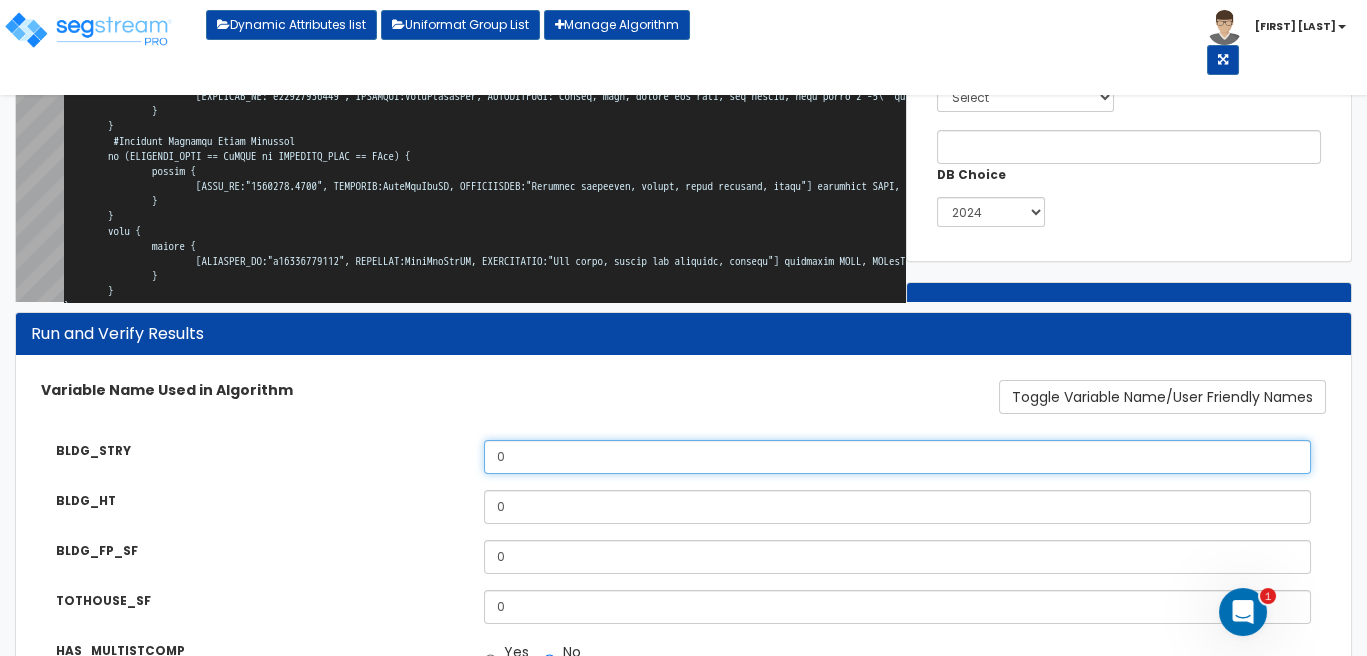 drag, startPoint x: 542, startPoint y: 461, endPoint x: 411, endPoint y: 448, distance: 131.64346 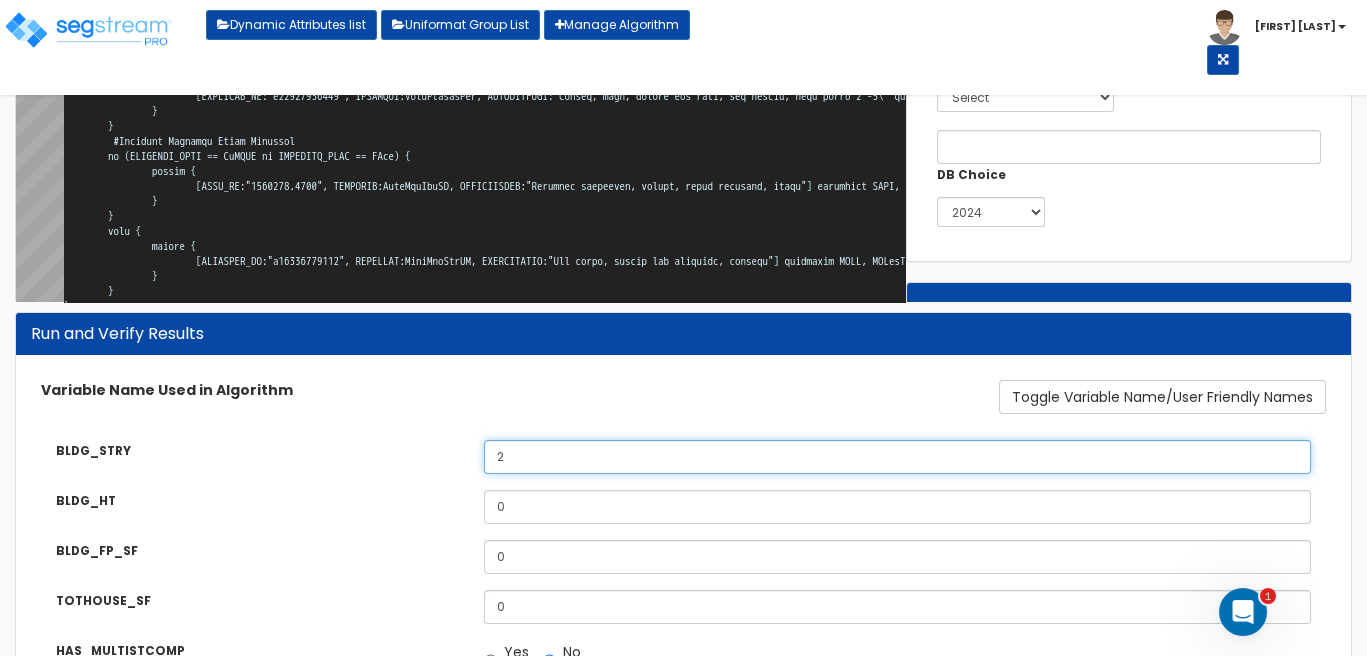 type on "2" 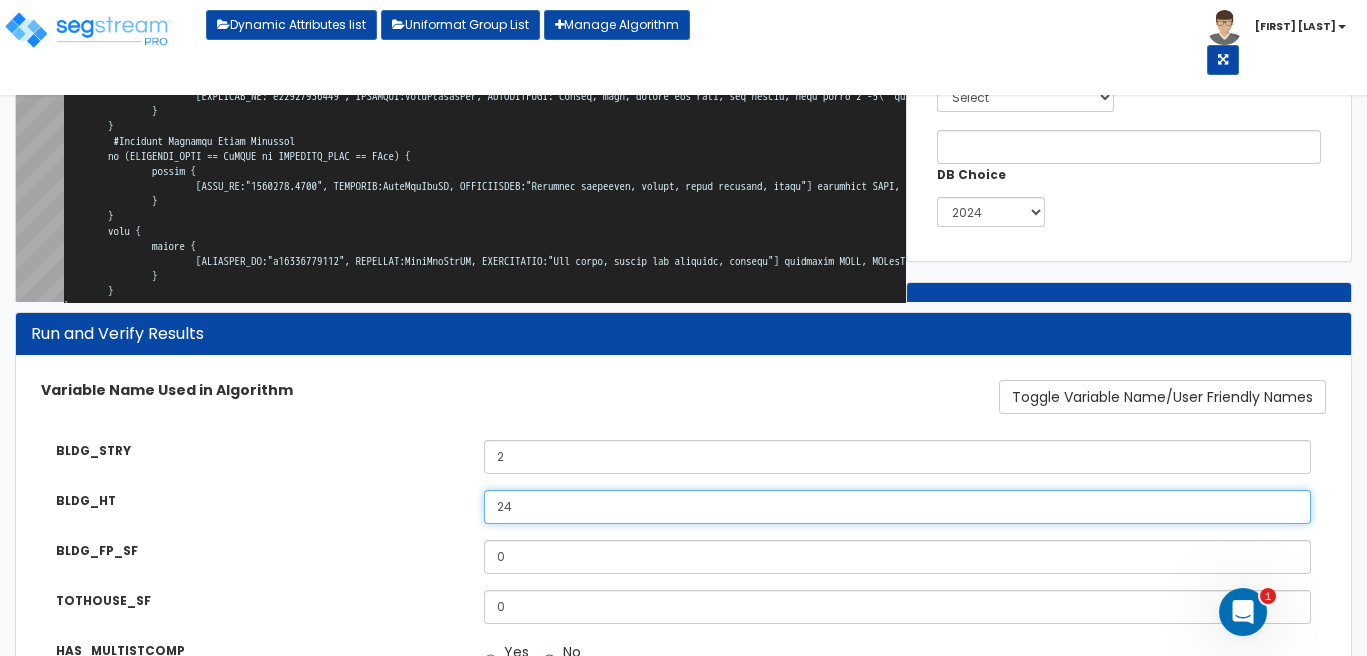 type on "24" 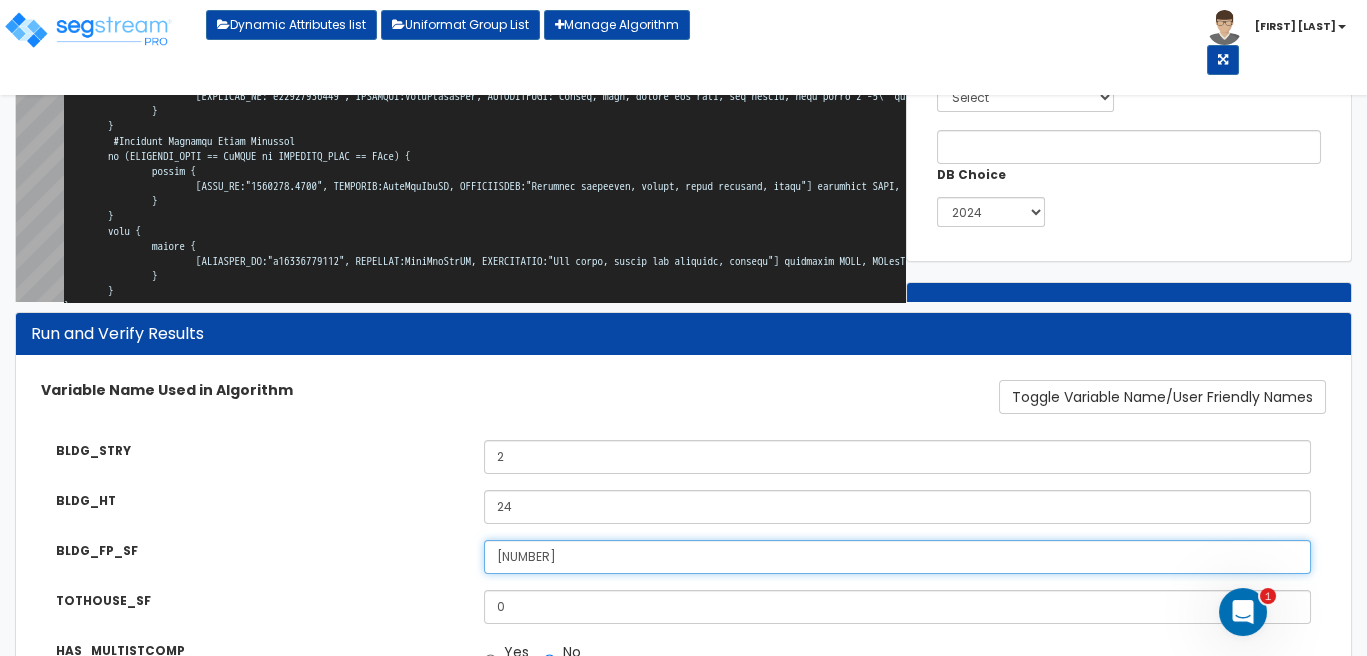 type on "1800" 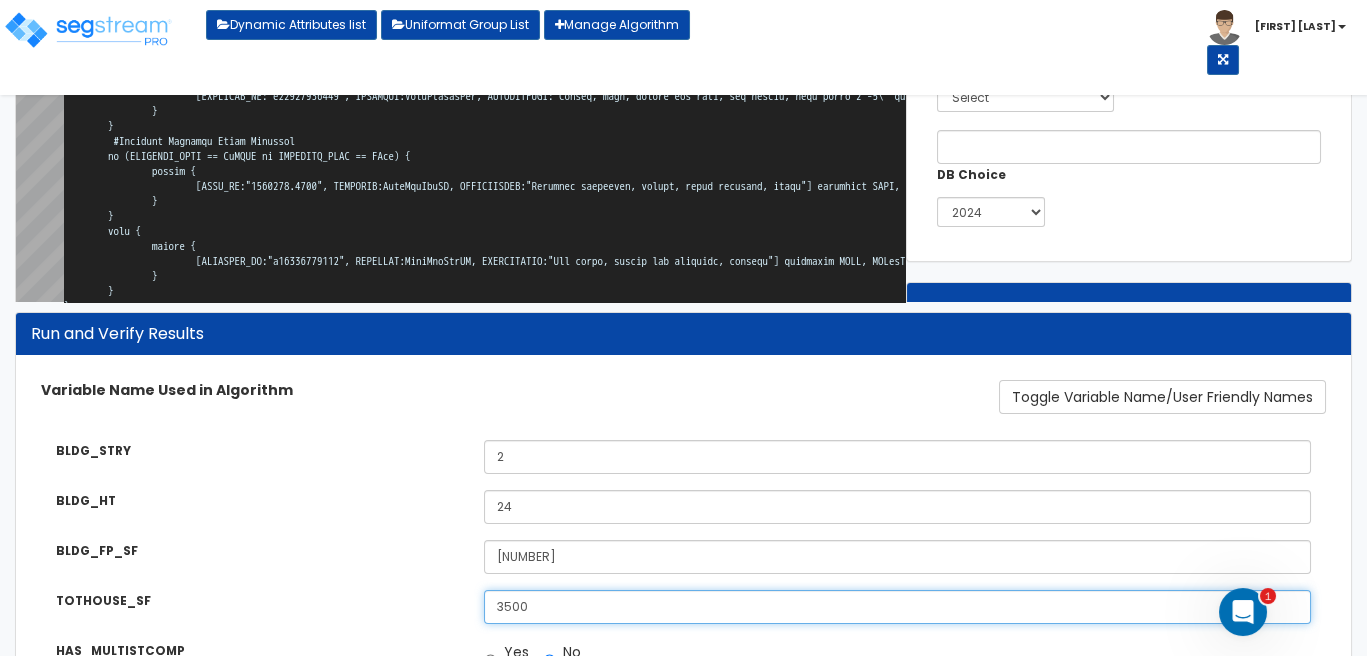 type on "[NUMBER]" 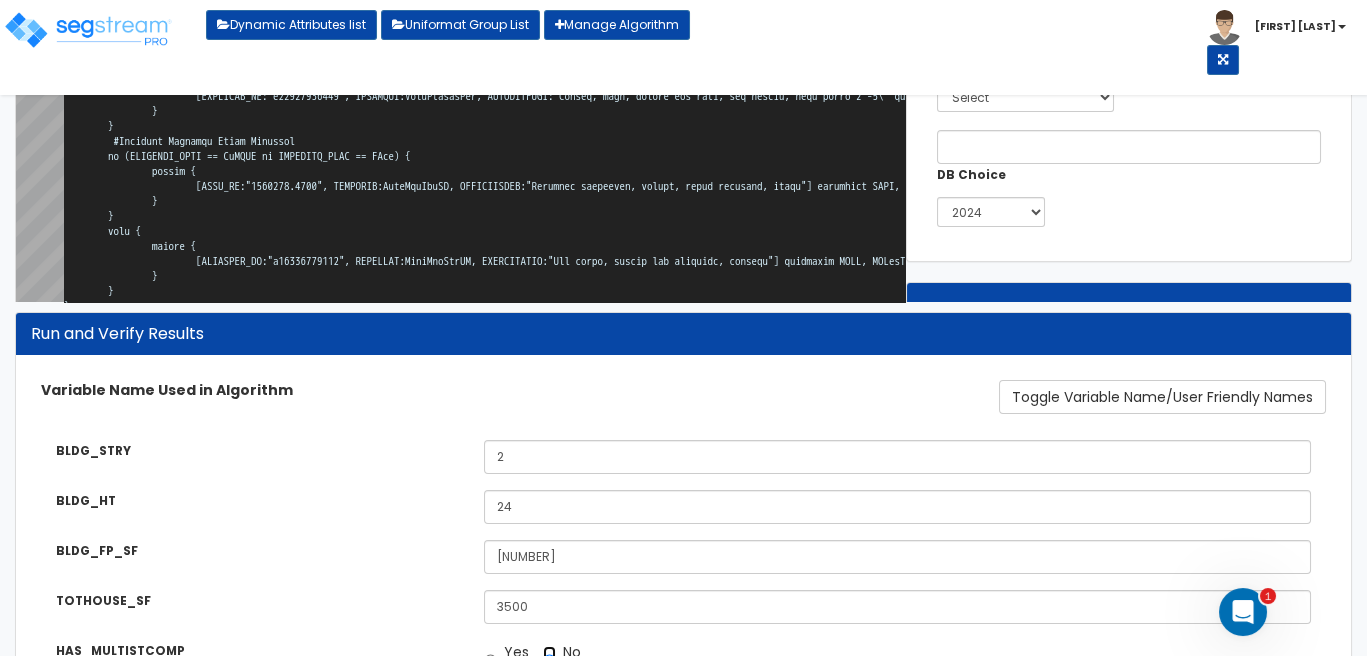 scroll, scrollTop: 219, scrollLeft: 0, axis: vertical 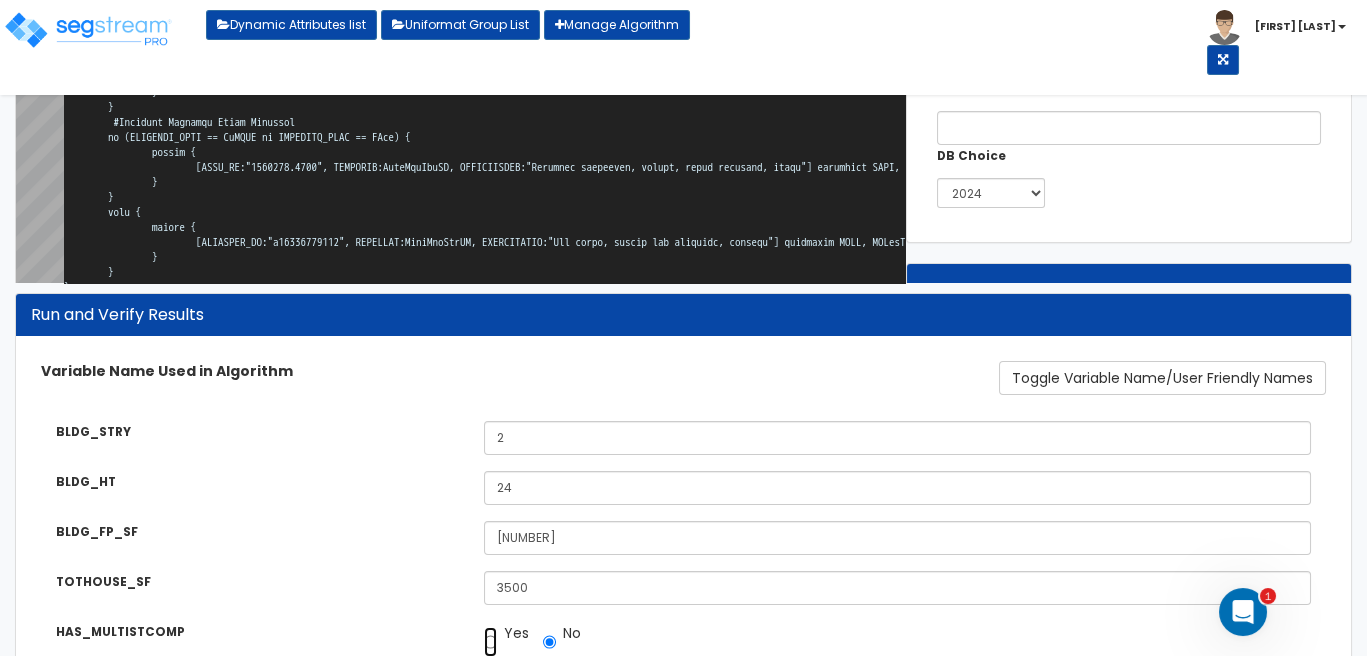 click on "Yes" at bounding box center [490, 642] 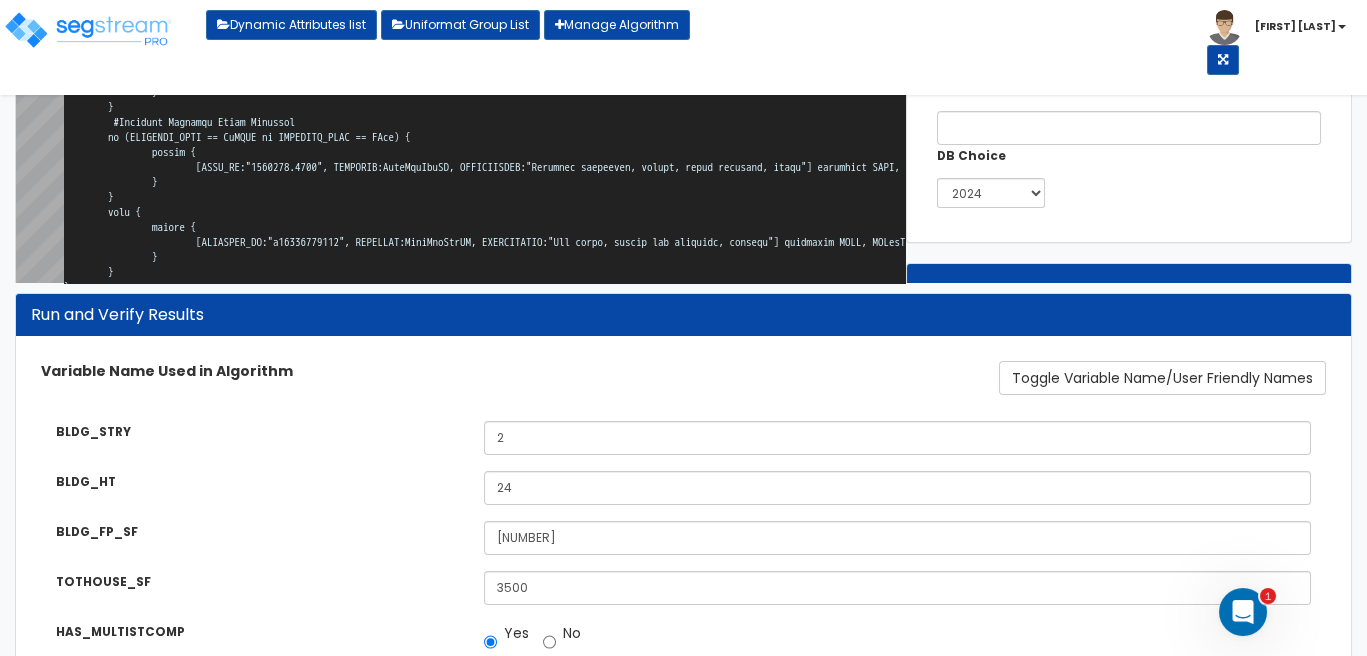 scroll, scrollTop: 587, scrollLeft: 0, axis: vertical 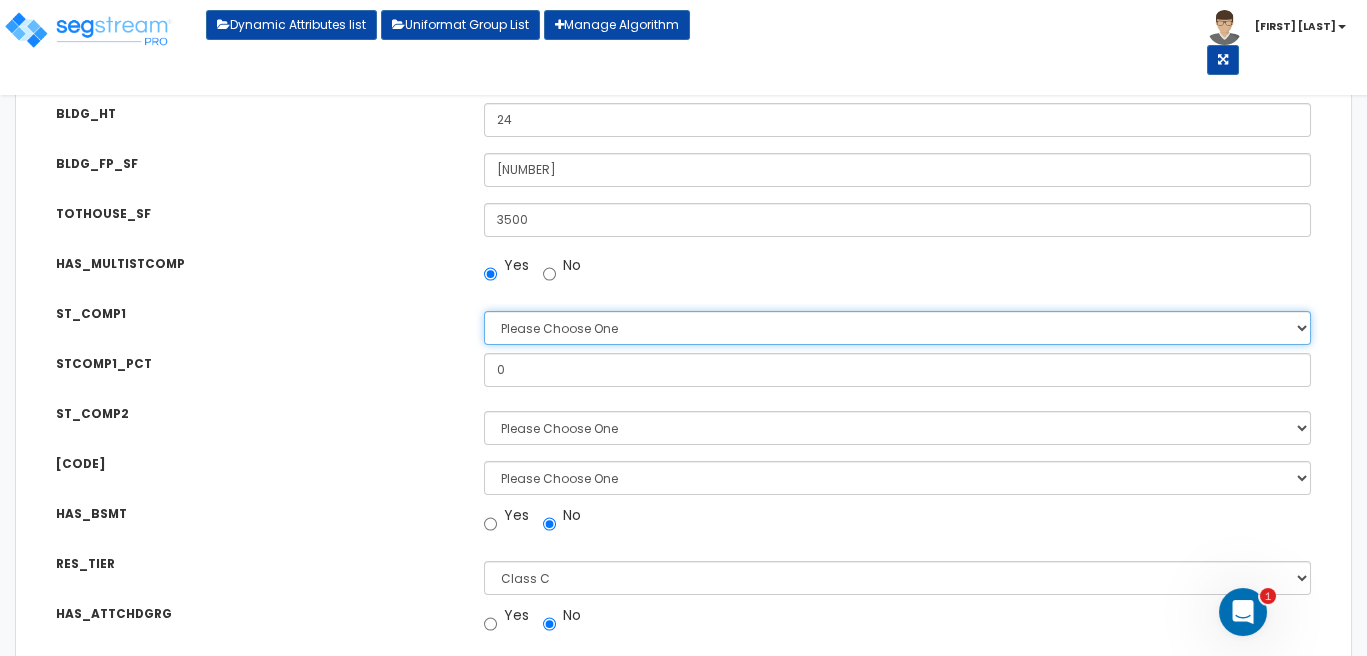 select on "7" 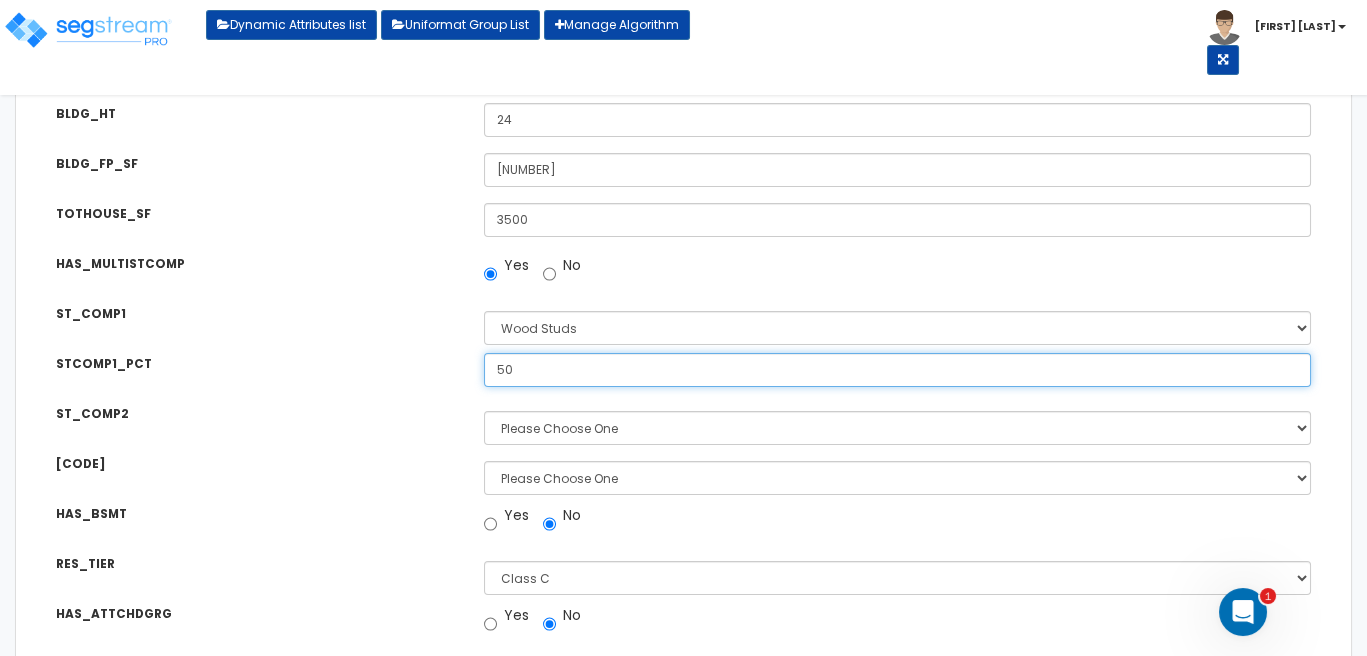 type on "50" 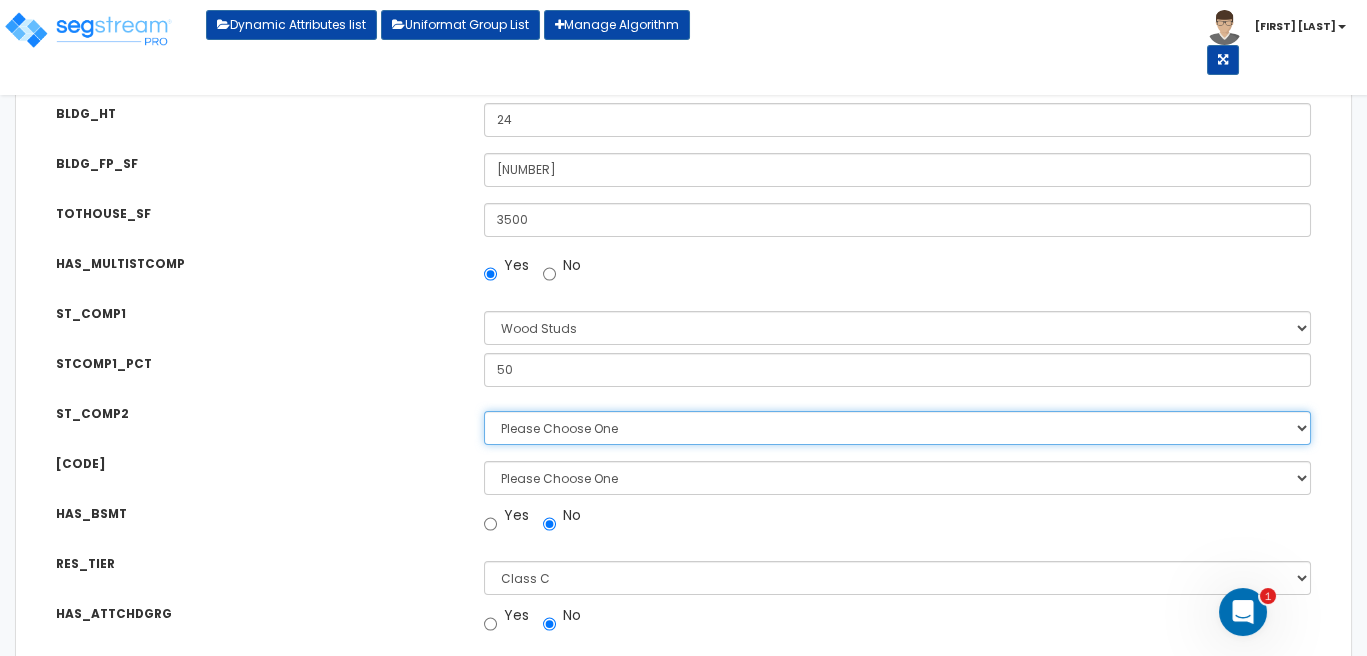 select on "7" 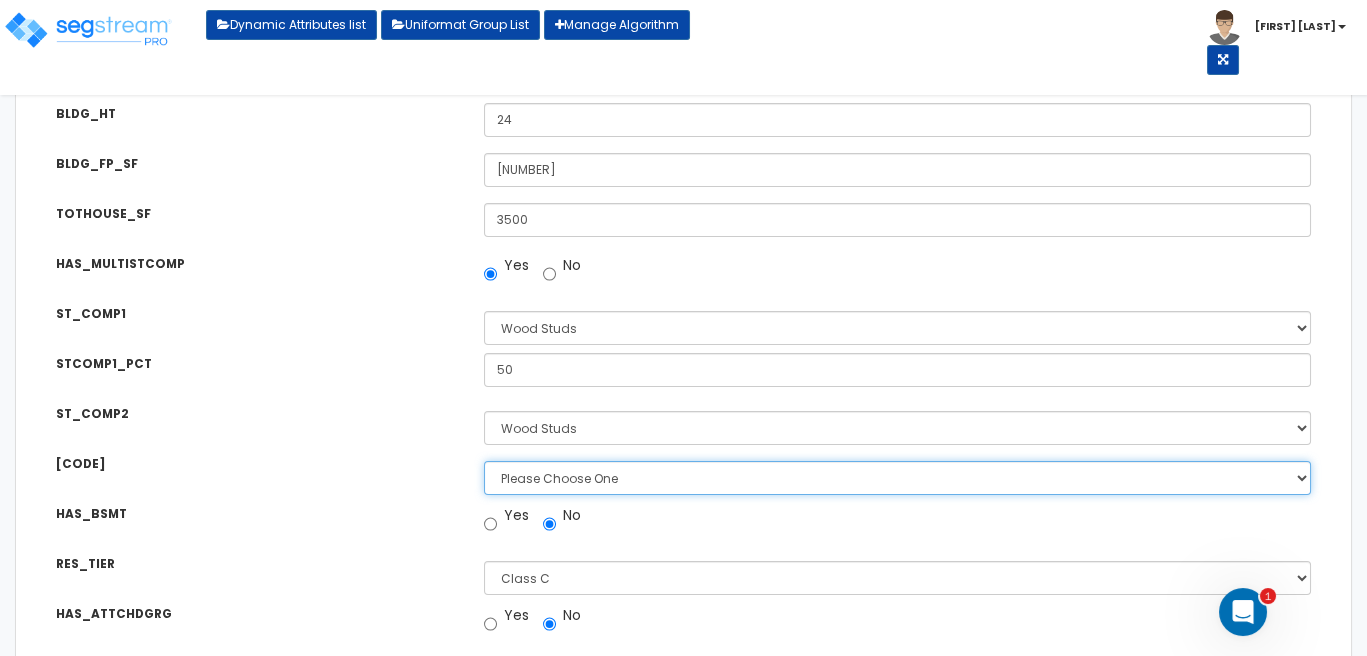 select on "1" 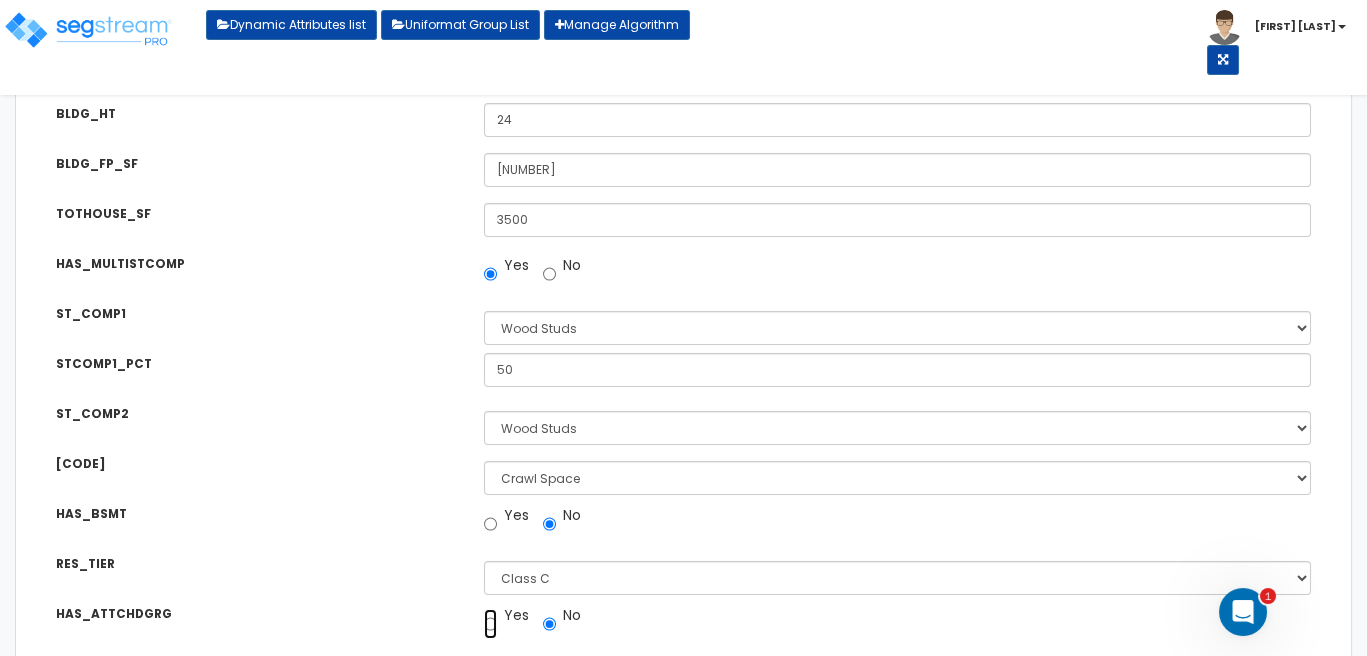 click on "Yes" at bounding box center [490, 624] 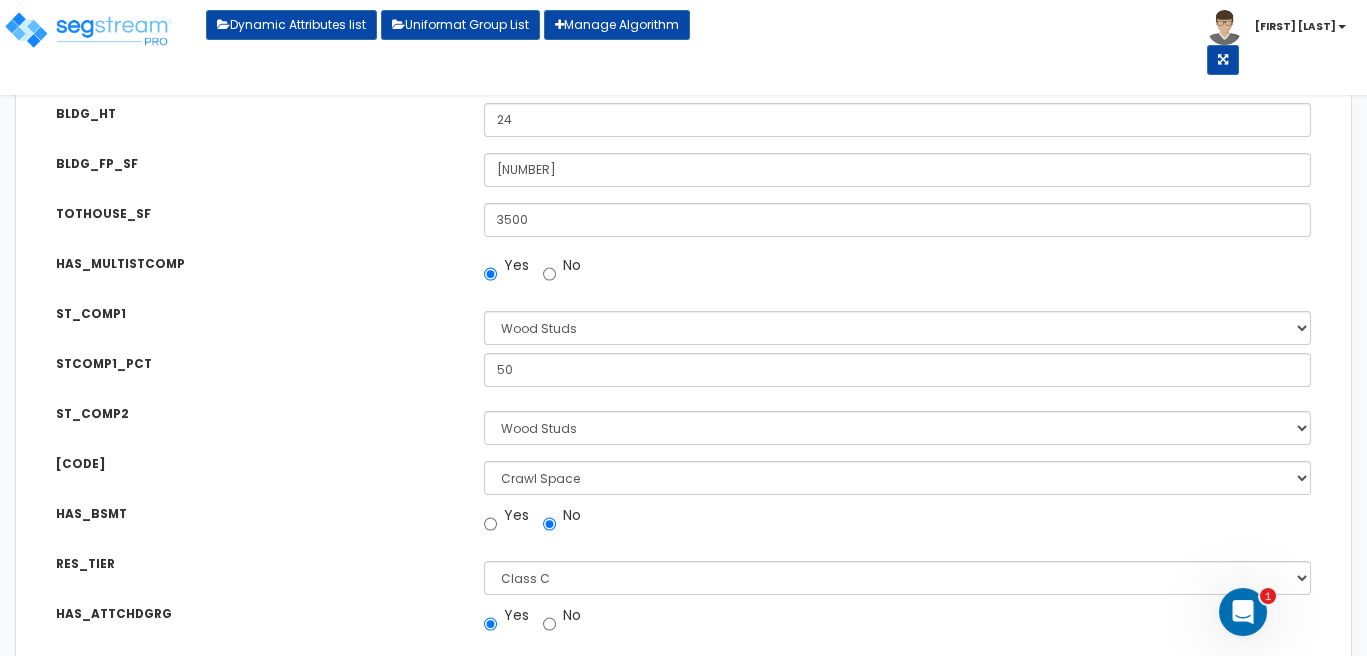 scroll, scrollTop: 839, scrollLeft: 0, axis: vertical 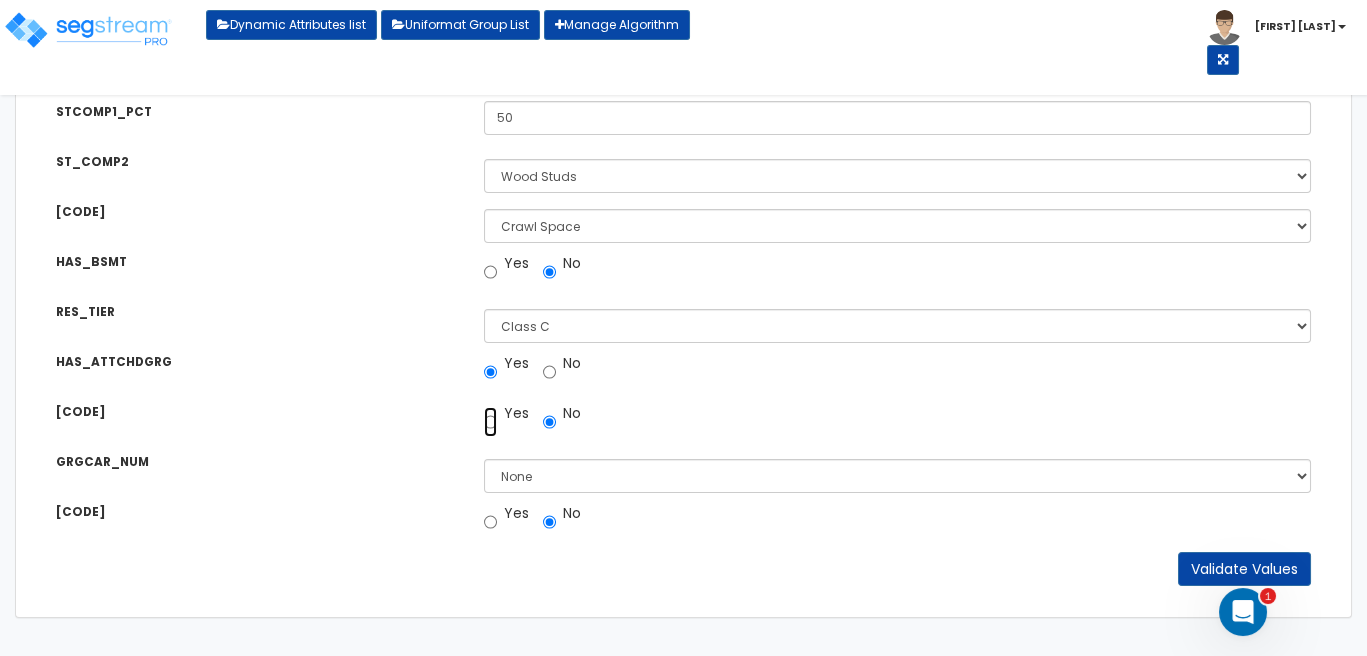 click on "Yes" at bounding box center (490, 422) 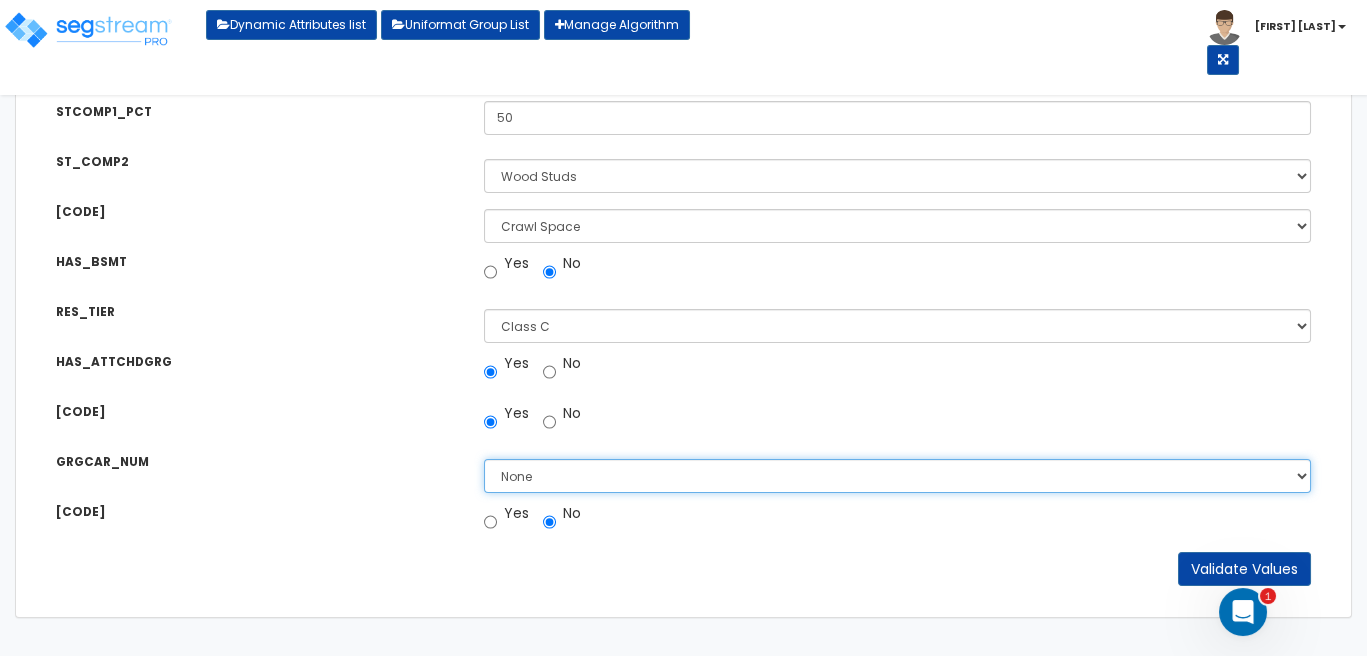 select on "2" 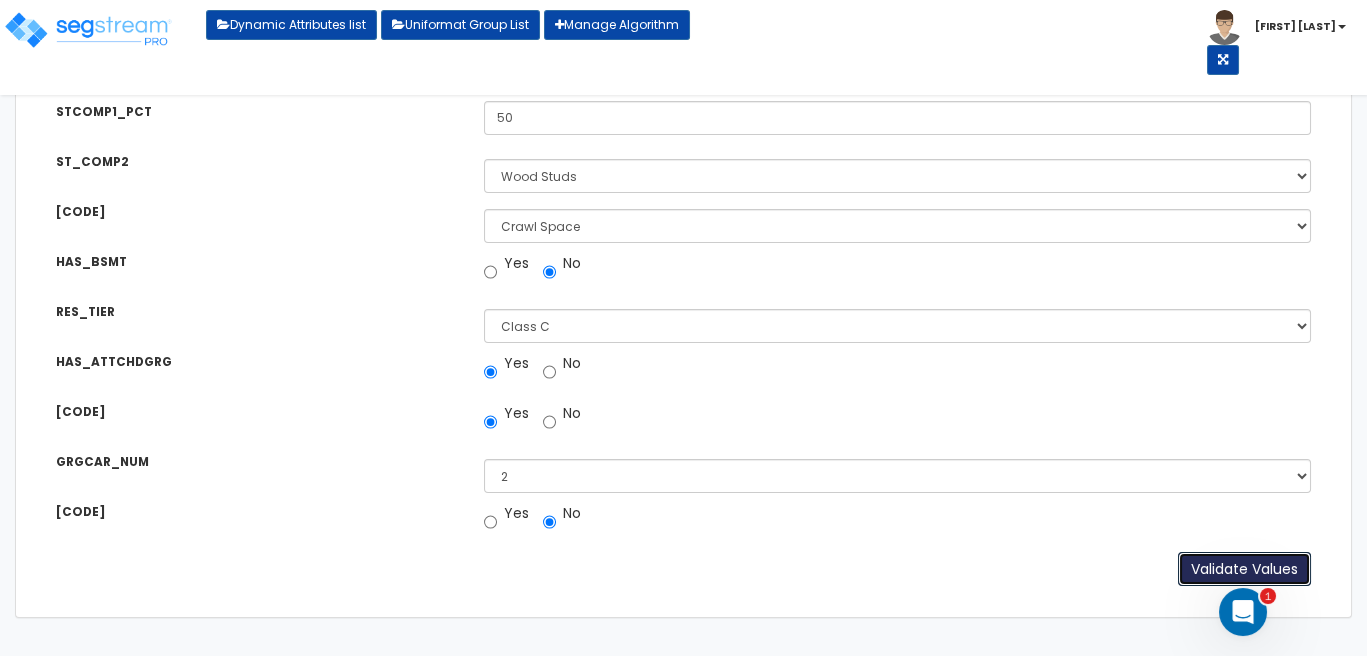 click on "Validate Values" at bounding box center [1244, 569] 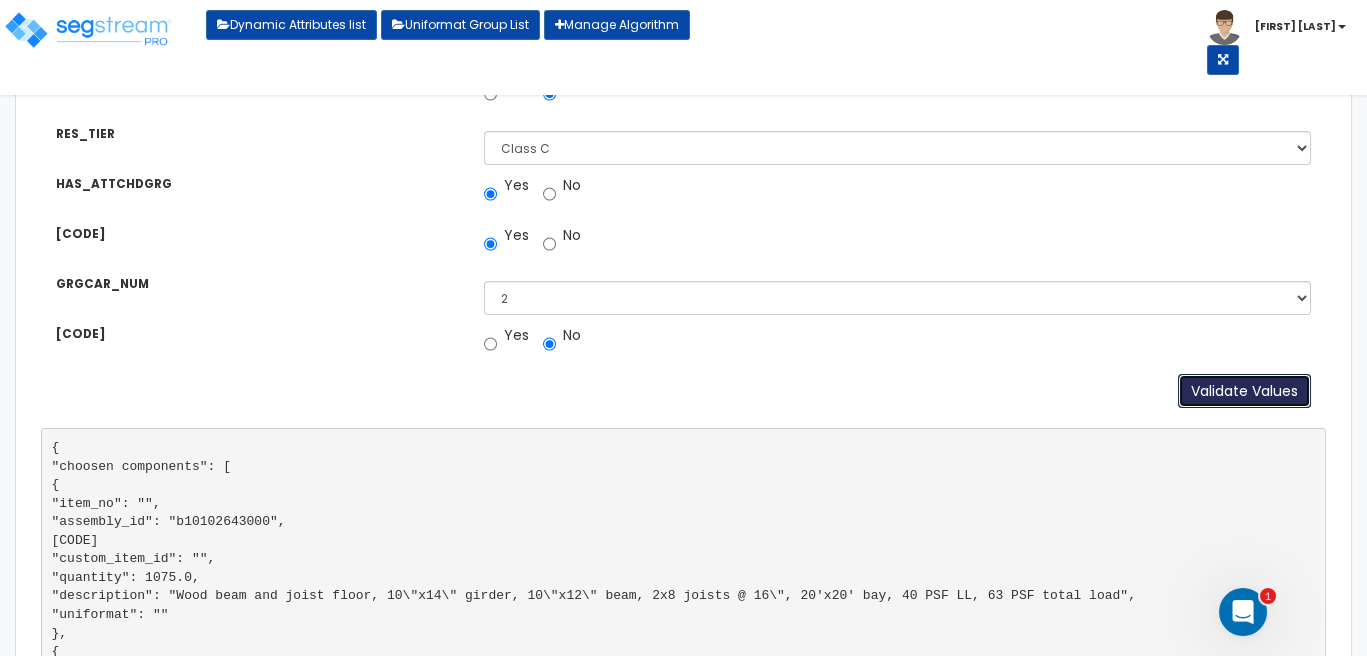 scroll, scrollTop: 1039, scrollLeft: 0, axis: vertical 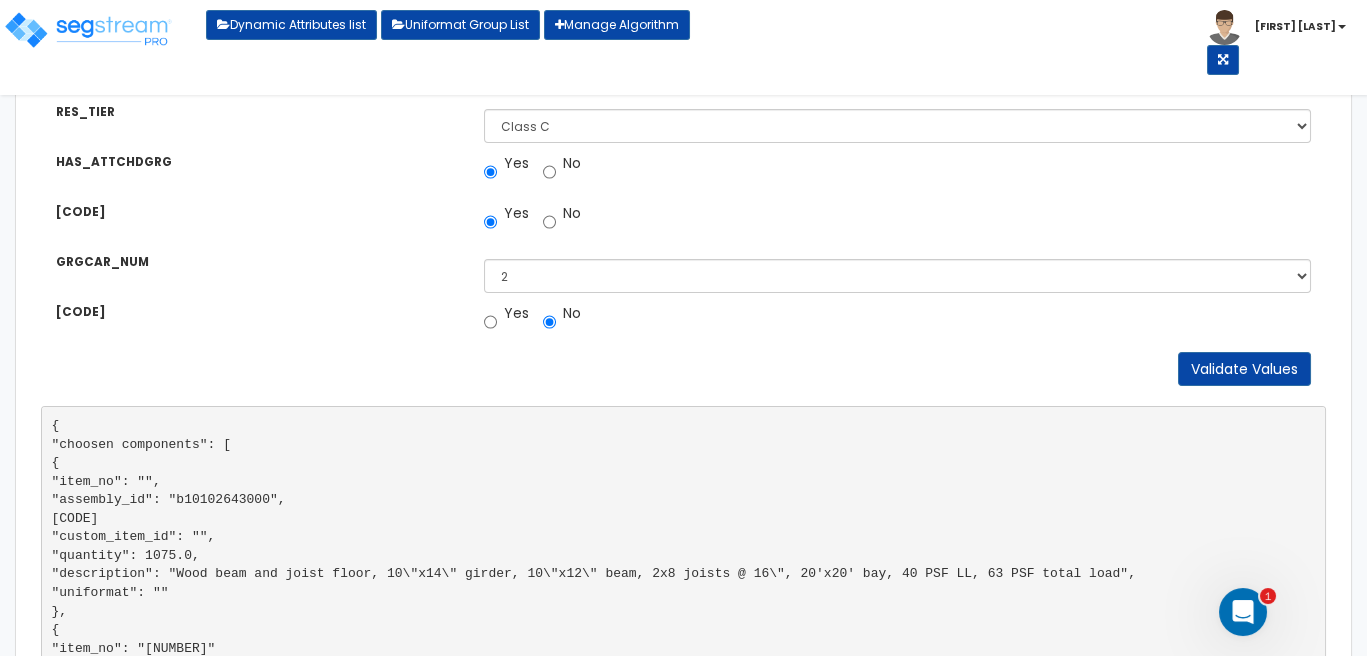 click on "{     "choosen components": [         {             "item_no": "",             "assembly_id": "b10102643000",             "custom_assembly_id": "",             "quantity": 1075.0,             "description": "Wood beam and joist floor, 10\"x14\" girder, 10\"x12\" beam, 2x8 joists @ 16\", 20'x20' bay, 40 PSF LL, 63 PSF total load",             "uniformat": ""         },         {             "item_no": "6132310.0300",             "assembly_id": "",             "custom_assembly_id": "",             "custom_item_id": "",             "quantity": 0.34,             "description": "6\" x 6\" wood column framing, heavy mill timber, structural grade, 1500f",             "uniformat": ""         },         {             "item_no": "",             "assembly_id": "b10102102200",             "custom_assembly_id": "",             "custom_item_id": "",             "quantity": 1750.0,             "uniformat": ""         },         {             "item_no": "6111026.1000",         },         { }" at bounding box center [683, 3015] 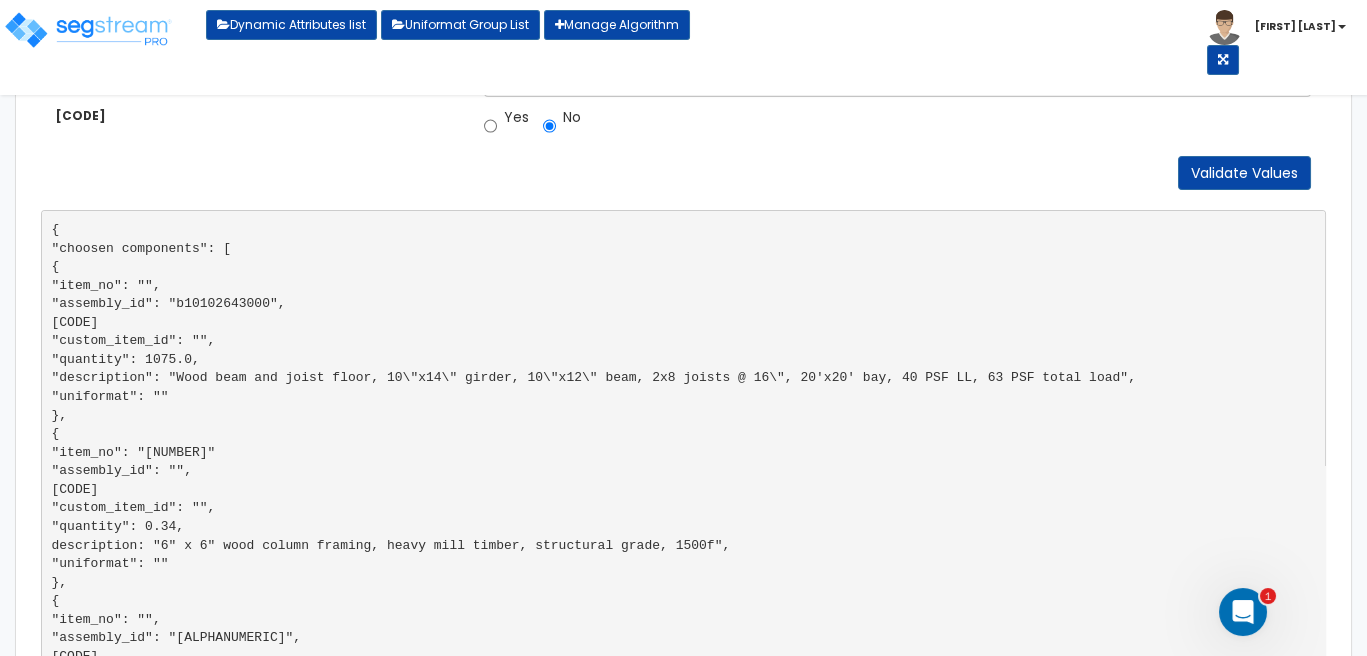 scroll, scrollTop: 1172, scrollLeft: 0, axis: vertical 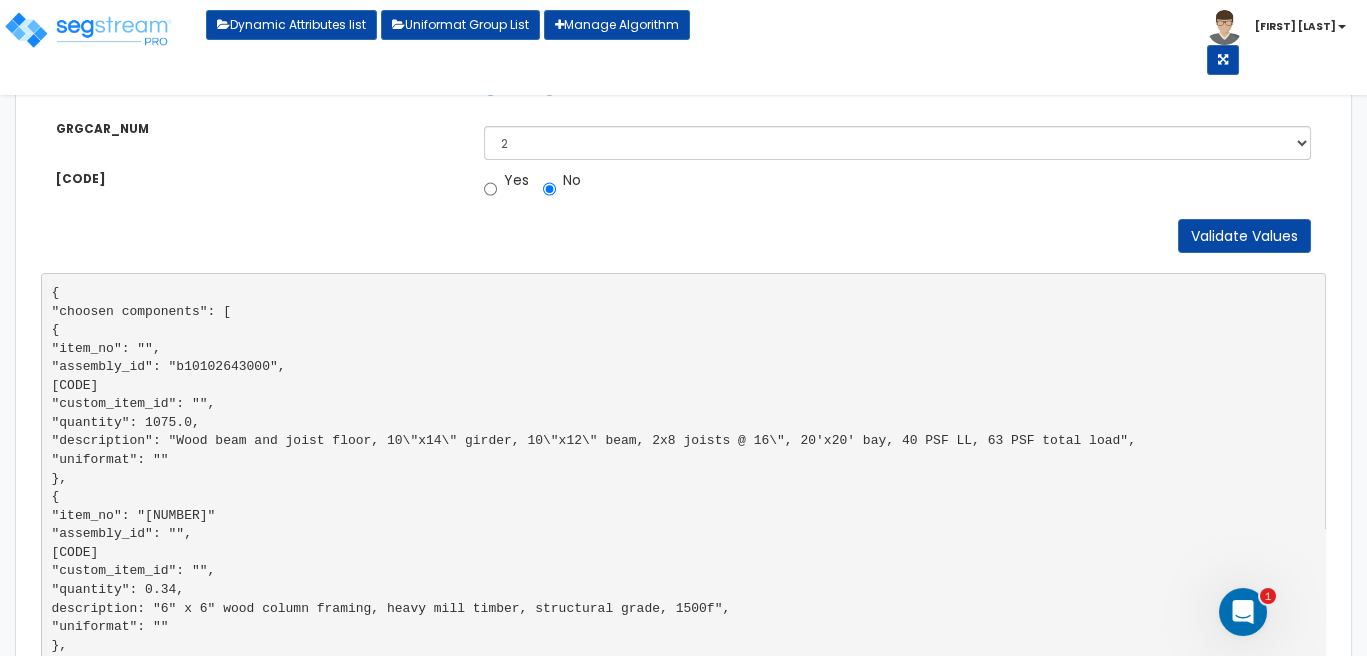 click on "{     "choosen components": [         {             "item_no": "",             "assembly_id": "b10102643000",             "custom_assembly_id": "",             "quantity": 1075.0,             "description": "Wood beam and joist floor, 10\"x14\" girder, 10\"x12\" beam, 2x8 joists @ 16\", 20'x20' bay, 40 PSF LL, 63 PSF total load",             "uniformat": ""         },         {             "item_no": "6132310.0300",             "assembly_id": "",             "custom_assembly_id": "",             "custom_item_id": "",             "quantity": 0.34,             "description": "6\" x 6\" wood column framing, heavy mill timber, structural grade, 1500f",             "uniformat": ""         },         {             "item_no": "",             "assembly_id": "b10102102200",             "custom_assembly_id": "",             "custom_item_id": "",             "quantity": 1750.0,             "uniformat": ""         },         {             "item_no": "6111026.1000",         },         { }" at bounding box center (683, 2882) 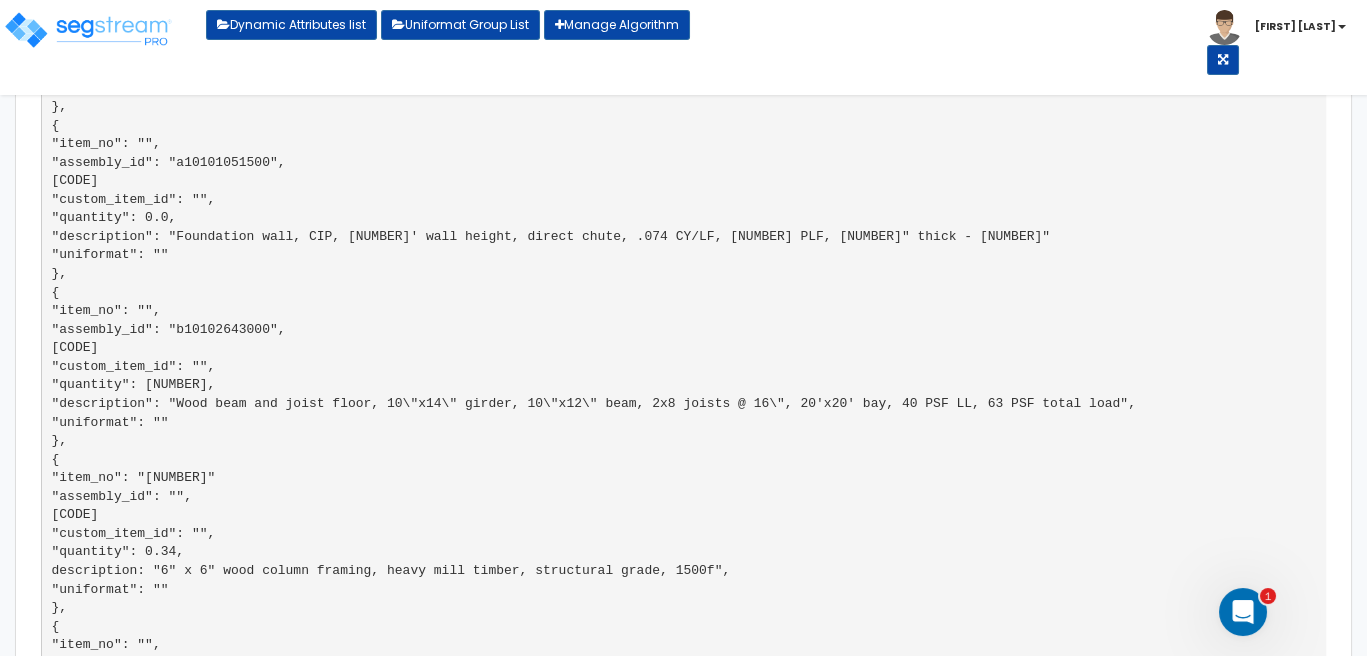scroll, scrollTop: 8, scrollLeft: 0, axis: vertical 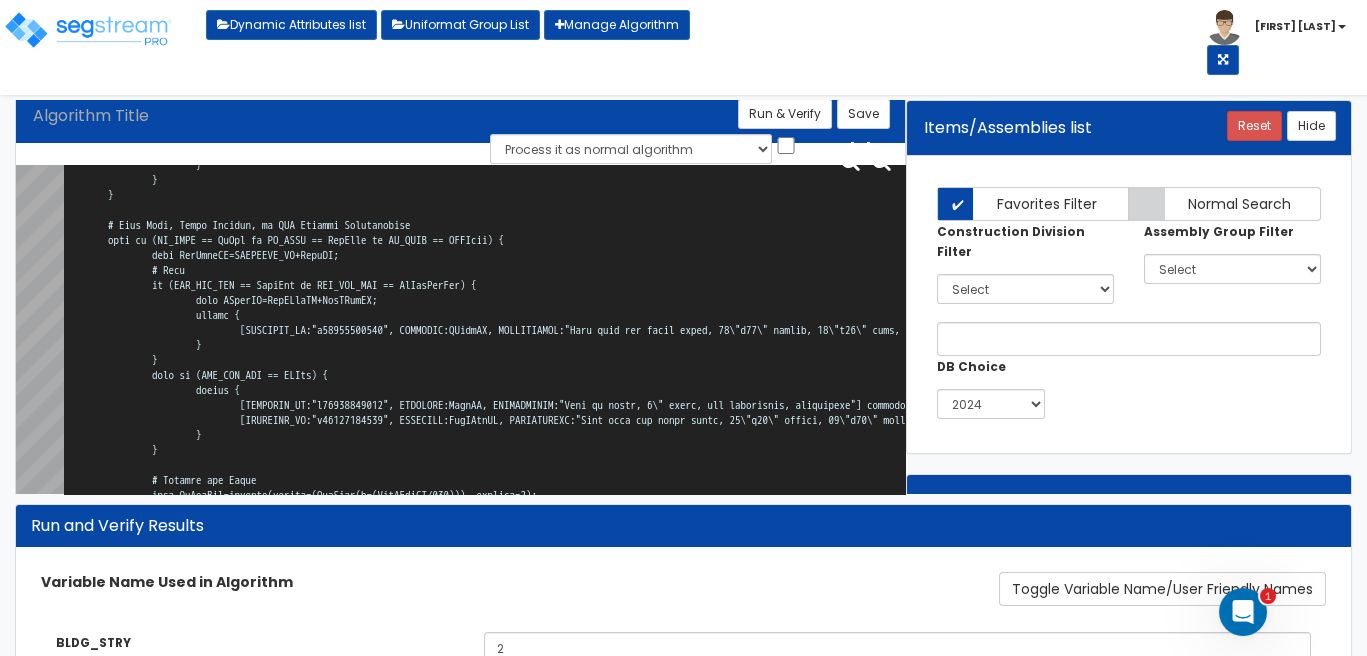 click on "BLDG_STRY                                                                                            Number of Above-Ground Building Stories:                                                           2                                                                                        BLDG_HT                                                                                            House Average Exterior Wall Height:                                                           24                                                                                        BLDG_FP_SF                                                                                            House Footprint Square Footage:                                                           1800                                                                                        TOTHOUSE_SF 3500 HAS_MULTISTCOMP Yes 0" at bounding box center (683, 1012) 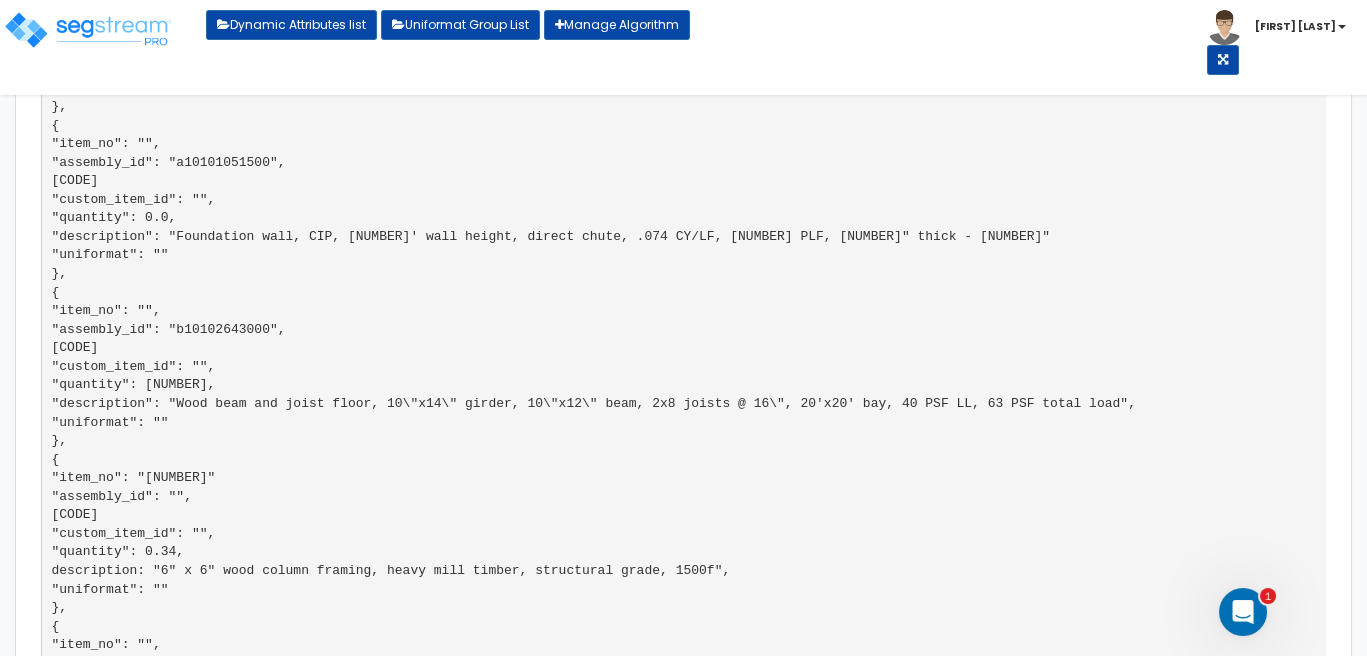 scroll, scrollTop: 8, scrollLeft: 0, axis: vertical 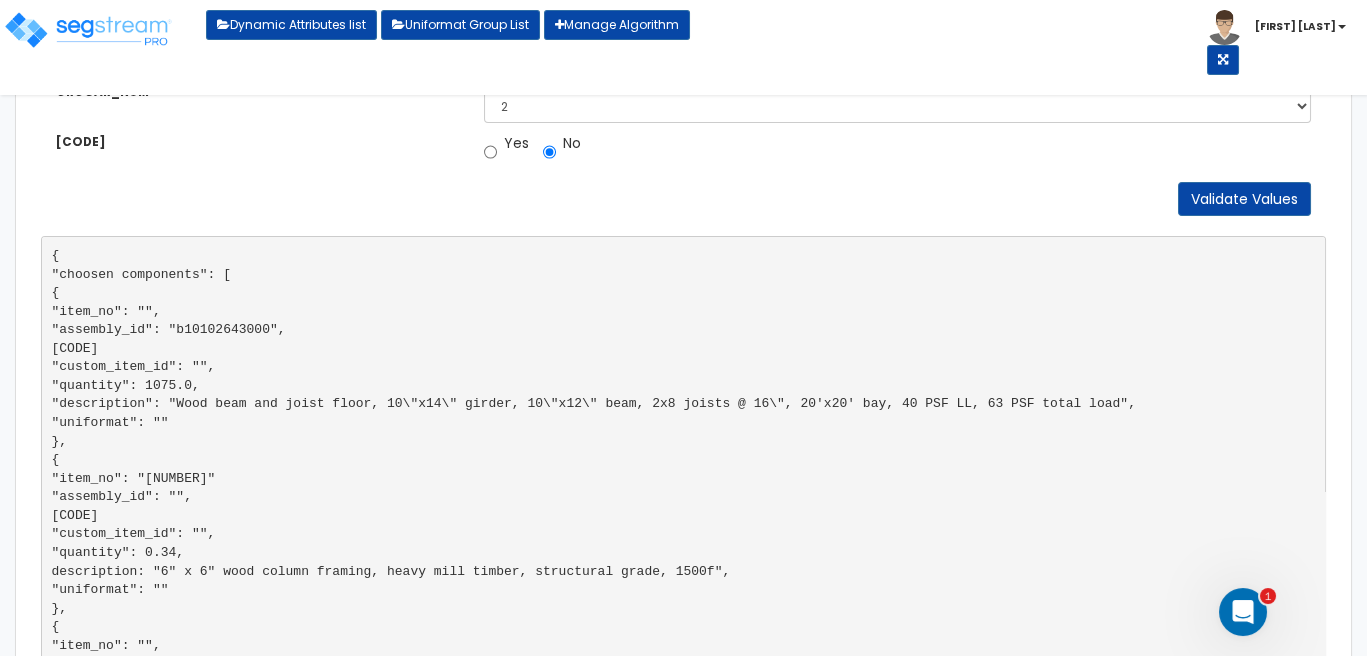 click on "{     "choosen components": [         {             "item_no": "",             "assembly_id": "b10102643000",             "custom_assembly_id": "",             "quantity": 1075.0,             "description": "Wood beam and joist floor, 10\"x14\" girder, 10\"x12\" beam, 2x8 joists @ 16\", 20'x20' bay, 40 PSF LL, 63 PSF total load",             "uniformat": ""         },         {             "item_no": "6132310.0300",             "assembly_id": "",             "custom_assembly_id": "",             "custom_item_id": "",             "quantity": 0.34,             "description": "6\" x 6\" wood column framing, heavy mill timber, structural grade, 1500f",             "uniformat": ""         },         {             "item_no": "",             "assembly_id": "b10102102200",             "custom_assembly_id": "",             "custom_item_id": "",             "quantity": 1750.0,             "uniformat": ""         },         {             "item_no": "6111026.1000",         },         { }" at bounding box center (683, 2845) 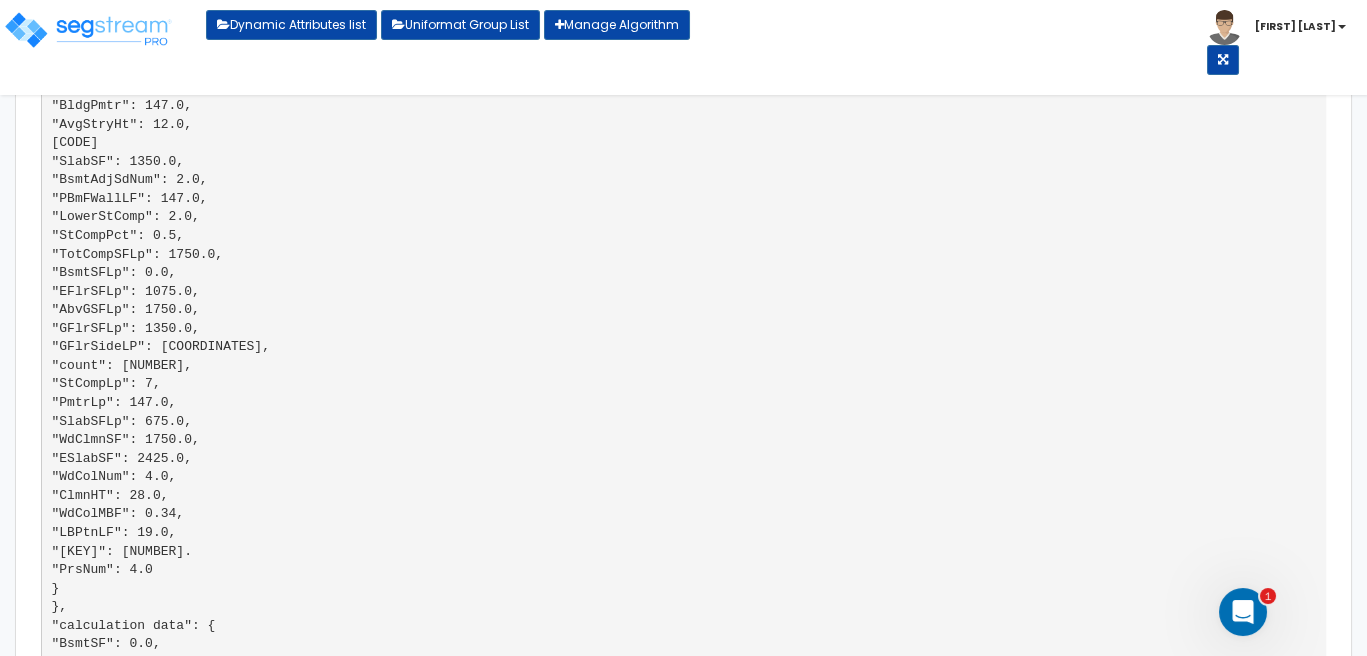 scroll, scrollTop: 6055, scrollLeft: 0, axis: vertical 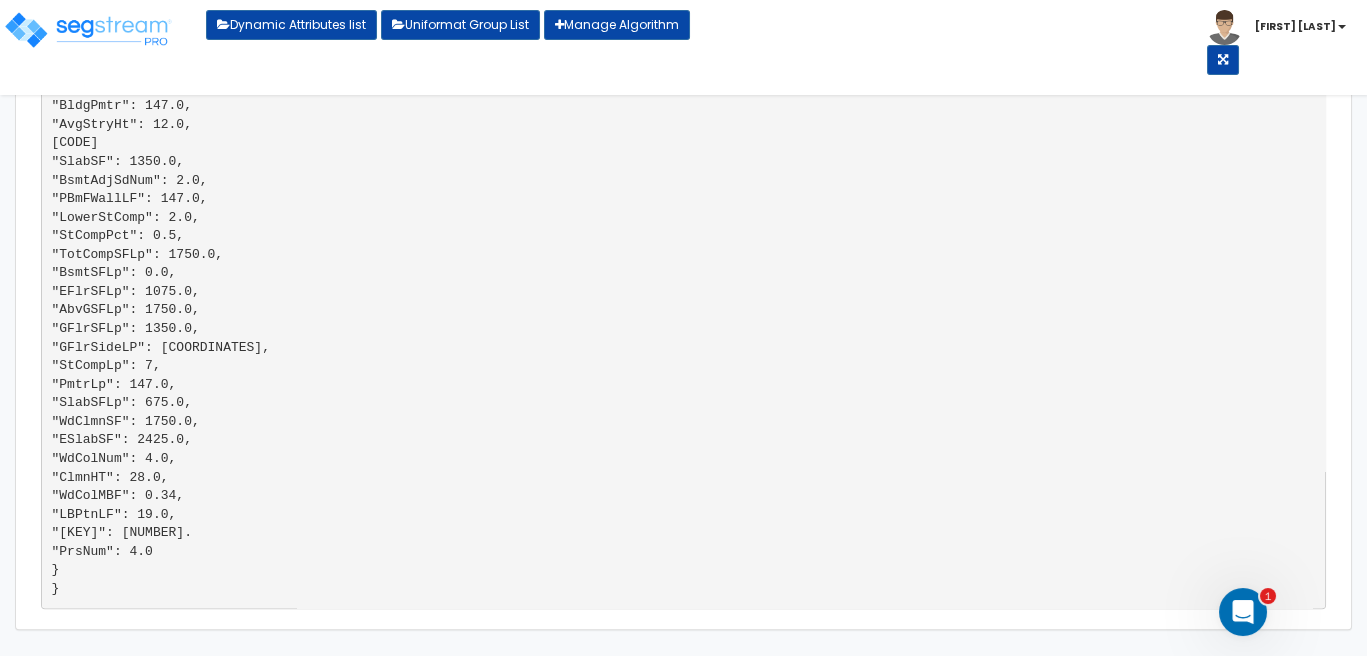 click on "{     "choosen components": [         {             "item_no": "",             "assembly_id": "b10102643000",             "custom_assembly_id": "",             "quantity": 1075.0,             "description": "Wood beam and joist floor, 10\"x14\" girder, 10\"x12\" beam, 2x8 joists @ 16\", 20'x20' bay, 40 PSF LL, 63 PSF total load",             "uniformat": ""         },         {             "item_no": "6132310.0300",             "assembly_id": "",             "custom_assembly_id": "",             "custom_item_id": "",             "quantity": 0.34,             "description": "6\" x 6\" wood column framing, heavy mill timber, structural grade, 1500f",             "uniformat": ""         },         {             "item_no": "",             "assembly_id": "b10102102200",             "custom_assembly_id": "",             "custom_item_id": "",             "quantity": 1750.0,             "uniformat": ""         },         {             "item_no": "6111026.1000",         },         { }" at bounding box center [683, -2001] 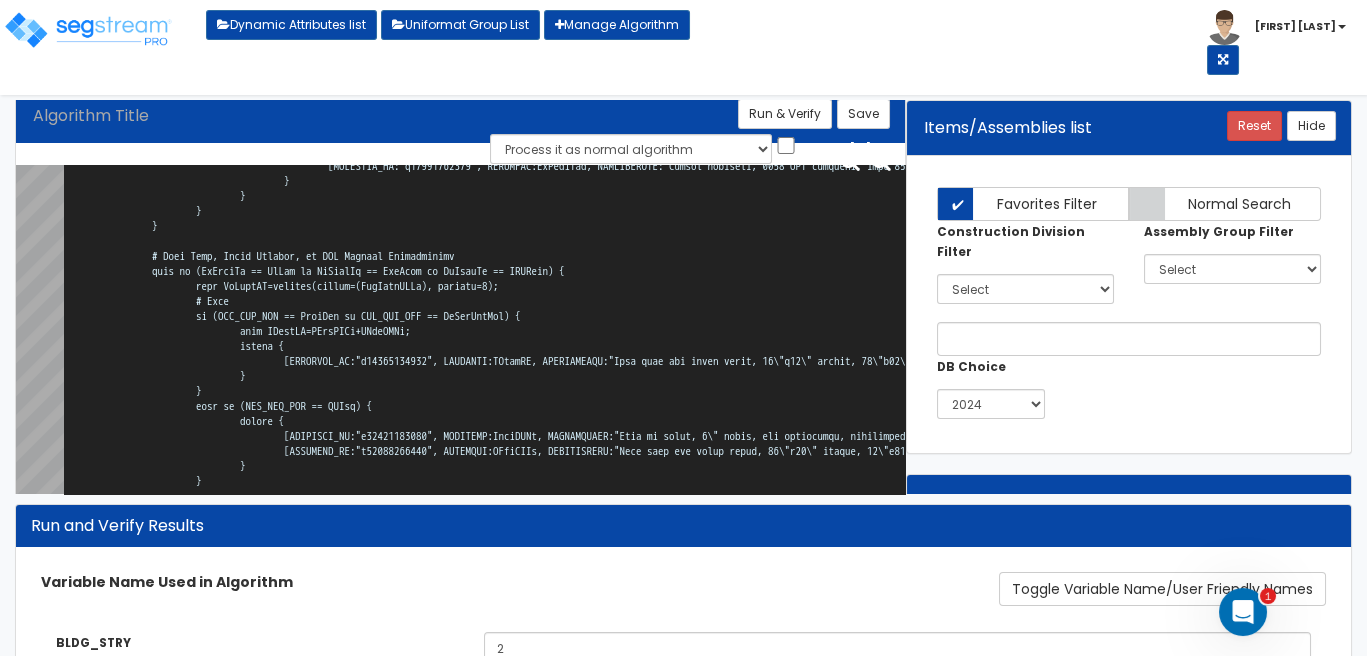 scroll, scrollTop: 17137, scrollLeft: 0, axis: vertical 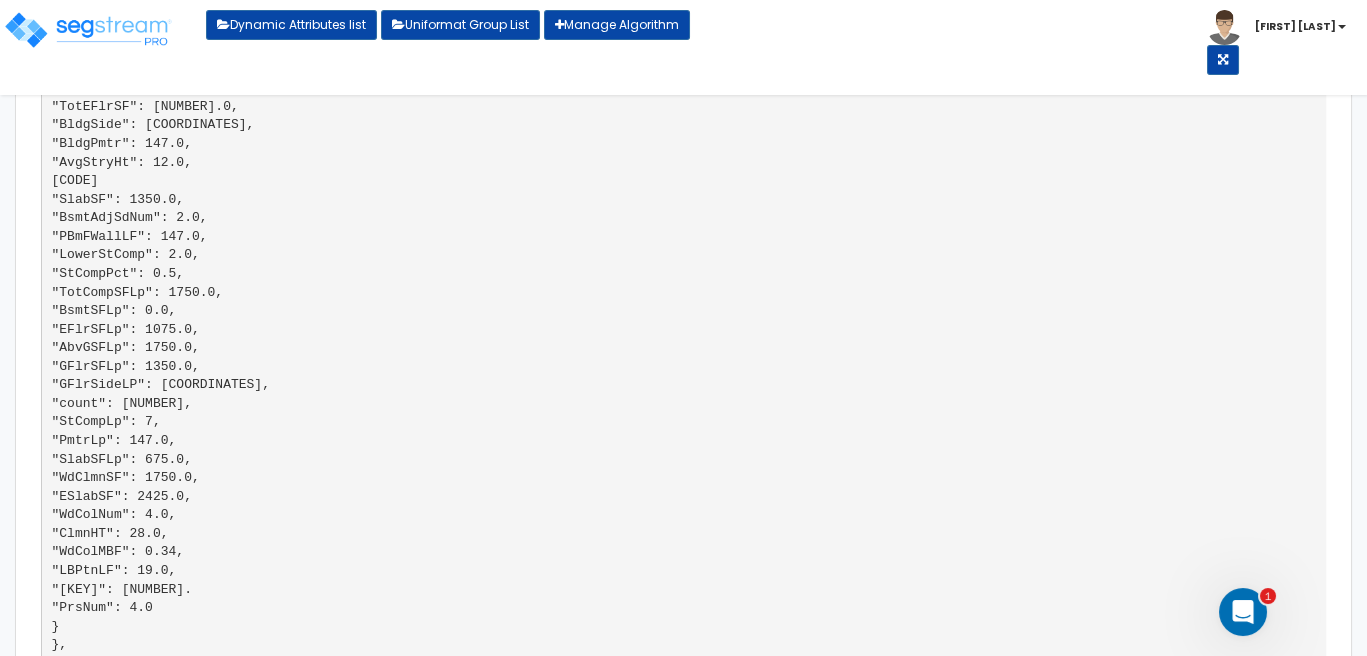click on "{     "choosen components": [         {             "item_no": "",             "assembly_id": "b10102643000",             "custom_assembly_id": "",             "quantity": 1075.0,             "description": "Wood beam and joist floor, 10\"x14\" girder, 10\"x12\" beam, 2x8 joists @ 16\", 20'x20' bay, 40 PSF LL, 63 PSF total load",             "uniformat": ""         },         {             "item_no": "6132310.0300",             "assembly_id": "",             "custom_assembly_id": "",             "custom_item_id": "",             "quantity": 0.34,             "description": "6\" x 6\" wood column framing, heavy mill timber, structural grade, 1500f",             "uniformat": ""         },         {             "item_no": "",             "assembly_id": "b10102102200",             "custom_assembly_id": "",             "custom_item_id": "",             "quantity": 1750.0,             "uniformat": ""         },         {             "item_no": "6111026.1000",         },         { }" at bounding box center [683, -1295] 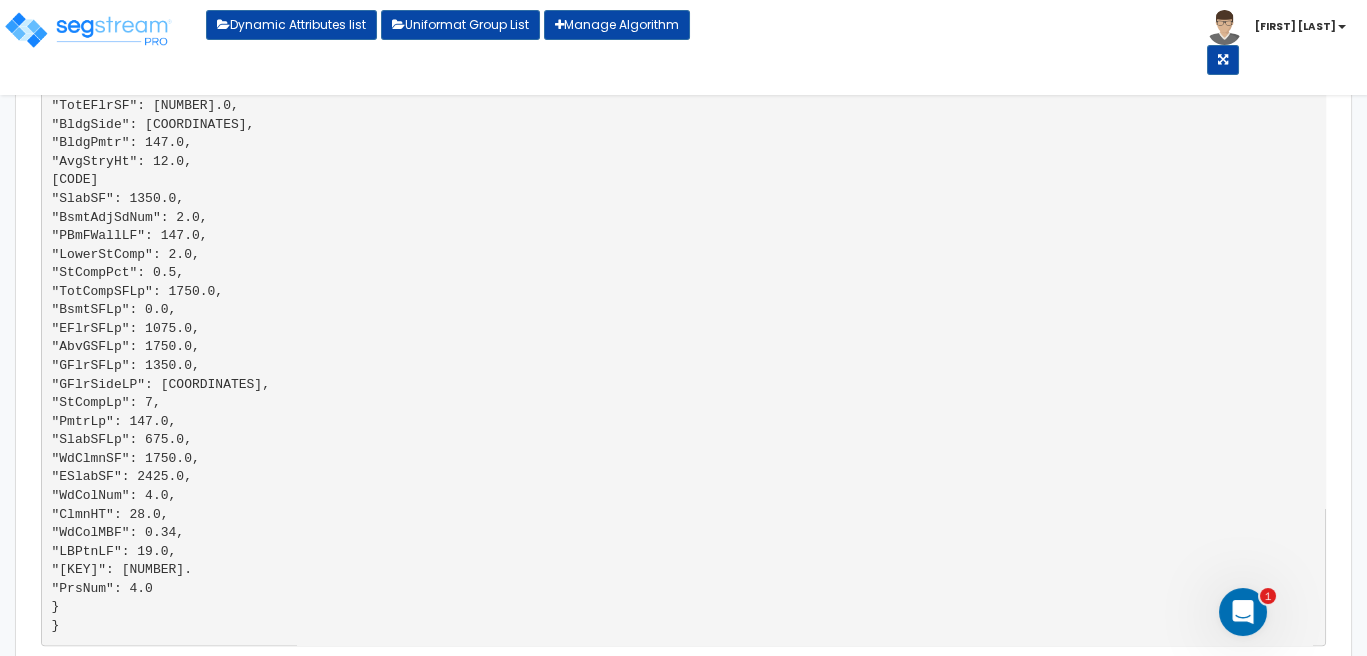 scroll, scrollTop: 1265, scrollLeft: 0, axis: vertical 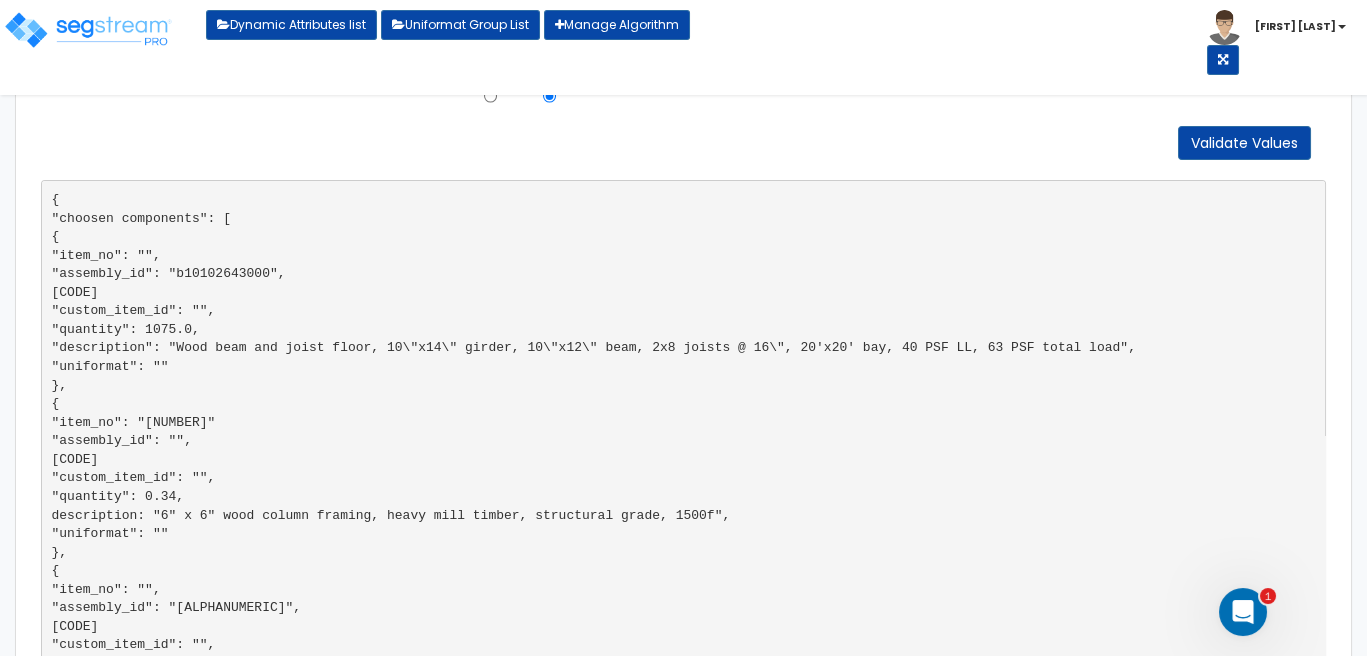 click on "{     "choosen components": [         {             "item_no": "",             "assembly_id": "b10102643000",             "custom_assembly_id": "",             "quantity": 1075.0,             "description": "Wood beam and joist floor, 10\"x14\" girder, 10\"x12\" beam, 2x8 joists @ 16\", 20'x20' bay, 40 PSF LL, 63 PSF total load",             "uniformat": ""         },         {             "item_no": "6132310.0300",             "assembly_id": "",             "custom_assembly_id": "",             "custom_item_id": "",             "quantity": 0.34,             "description": "6\" x 6\" wood column framing, heavy mill timber, structural grade, 1500f",             "uniformat": ""         },         {             "item_no": "",             "assembly_id": "b10102102200",             "custom_assembly_id": "",             "custom_item_id": "",             "quantity": 1750.0,             "uniformat": ""         },         {             "item_no": "6111026.1000",         },         { }" at bounding box center [683, 2789] 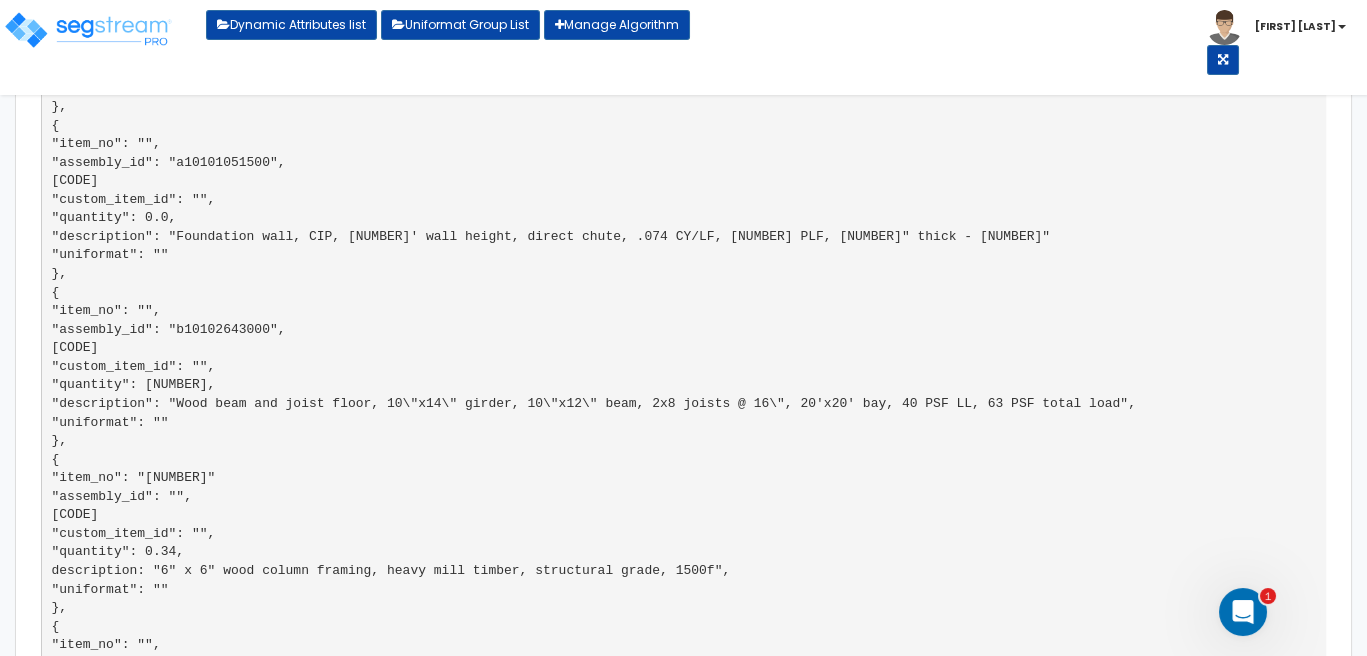 click on "{     "choosen components": [         {             "item_no": "",             "assembly_id": "b10102643000",             "custom_assembly_id": "",             "quantity": 1075.0,             "description": "Wood beam and joist floor, 10\"x14\" girder, 10\"x12\" beam, 2x8 joists @ 16\", 20'x20' bay, 40 PSF LL, 63 PSF total load",             "uniformat": ""         },         {             "item_no": "6132310.0300",             "assembly_id": "",             "custom_assembly_id": "",             "custom_item_id": "",             "quantity": 0.34,             "description": "6\" x 6\" wood column framing, heavy mill timber, structural grade, 1500f",             "uniformat": ""         },         {             "item_no": "",             "assembly_id": "b10102102200",             "custom_assembly_id": "",             "custom_item_id": "",             "quantity": 1750.0,             "uniformat": ""         },         {             "item_no": "6111026.1000",         },         { }" at bounding box center (683, 1508) 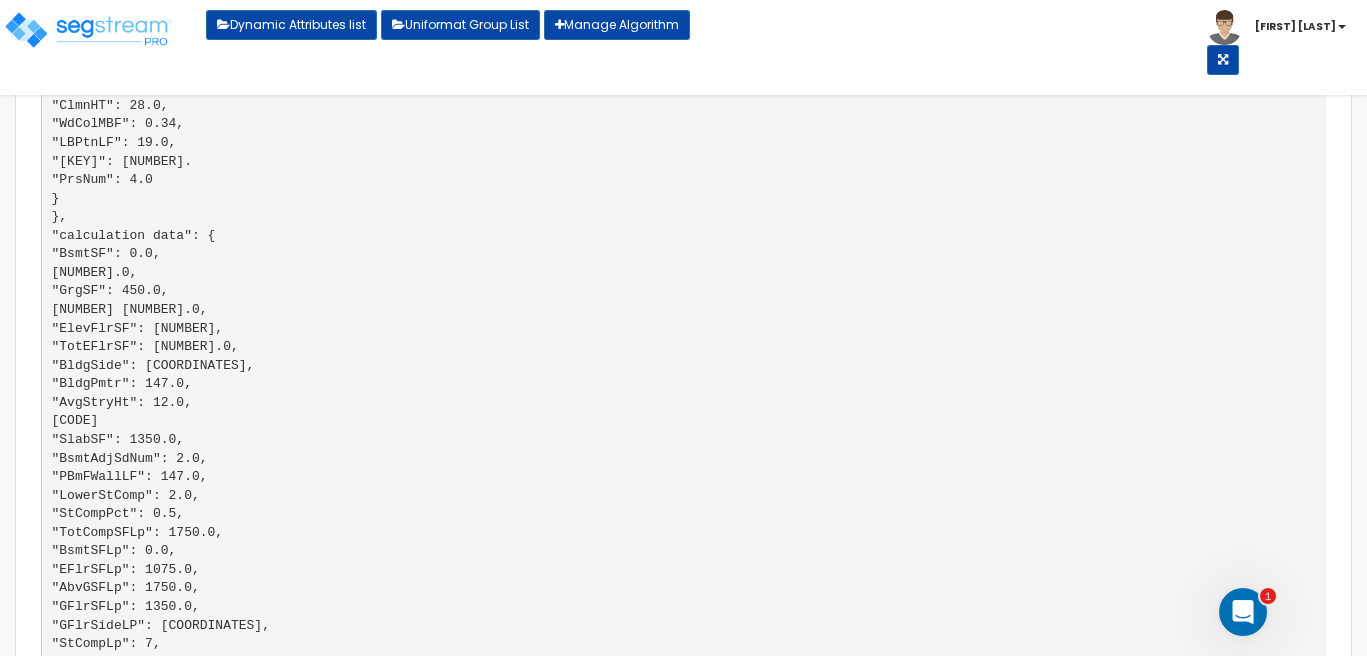 scroll, scrollTop: 8, scrollLeft: 0, axis: vertical 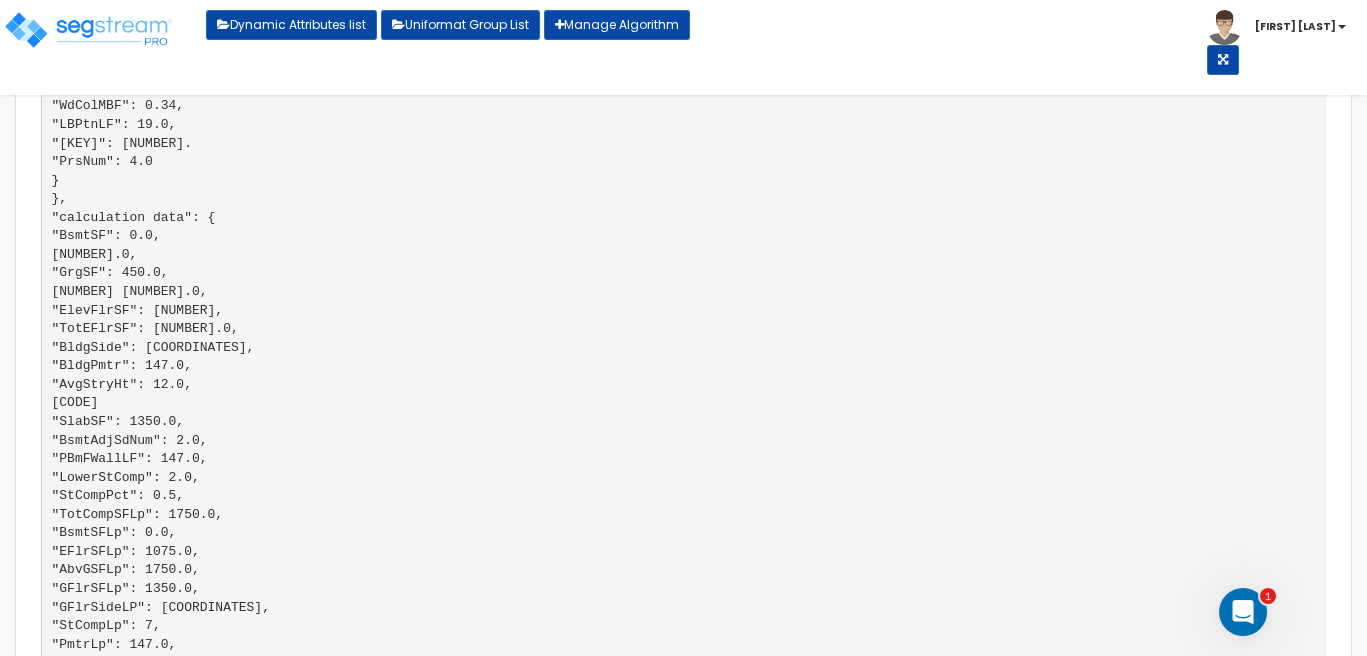 click on "{     "choosen components": [         {             "item_no": "",             "assembly_id": "b10102643000",             "custom_assembly_id": "",             "quantity": 1075.0,             "description": "Wood beam and joist floor, 10\"x14\" girder, 10\"x12\" beam, 2x8 joists @ 16\", 20'x20' bay, 40 PSF LL, 63 PSF total load",             "uniformat": ""         },         {             "item_no": "6132310.0300",             "assembly_id": "",             "custom_assembly_id": "",             "custom_item_id": "",             "quantity": 0.34,             "description": "6\" x 6\" wood column framing, heavy mill timber, structural grade, 1500f",             "uniformat": ""         },         {             "item_no": "",             "assembly_id": "b10102102200",             "custom_assembly_id": "",             "custom_item_id": "",             "quantity": 1750.0,             "uniformat": ""         },         {             "item_no": "6111026.1000",         },         { }" at bounding box center [683, -1741] 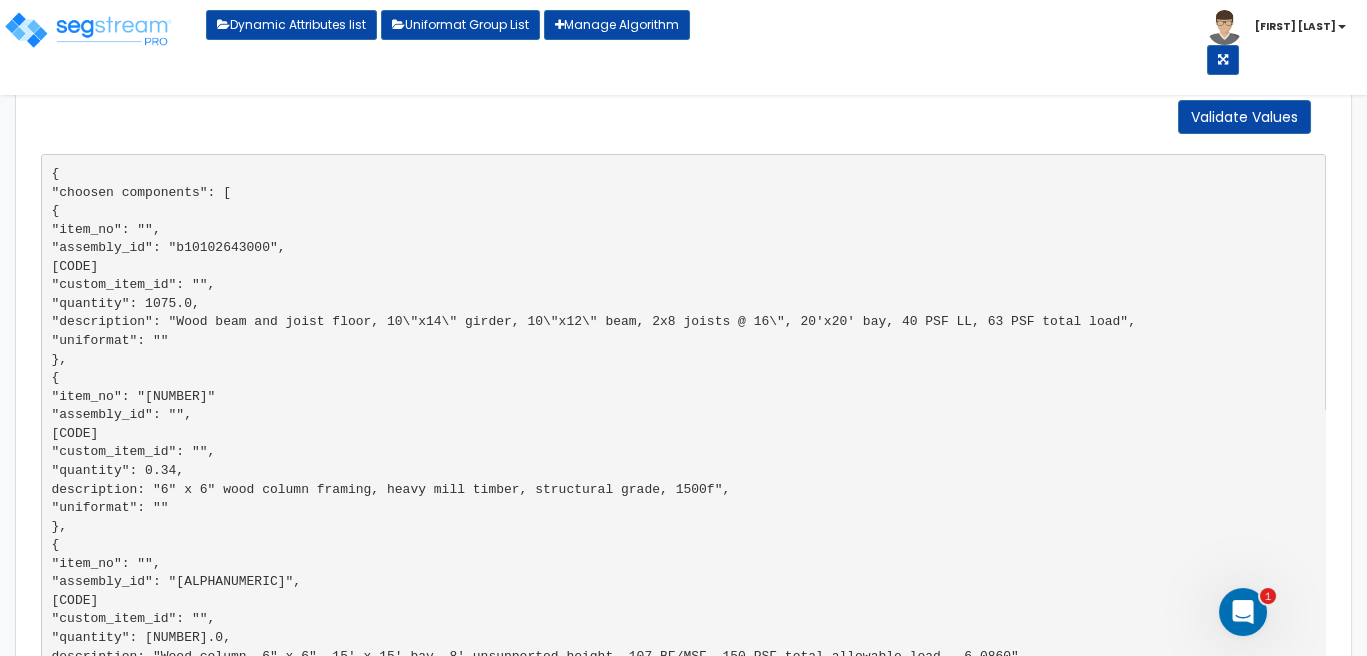 scroll, scrollTop: 1410, scrollLeft: 0, axis: vertical 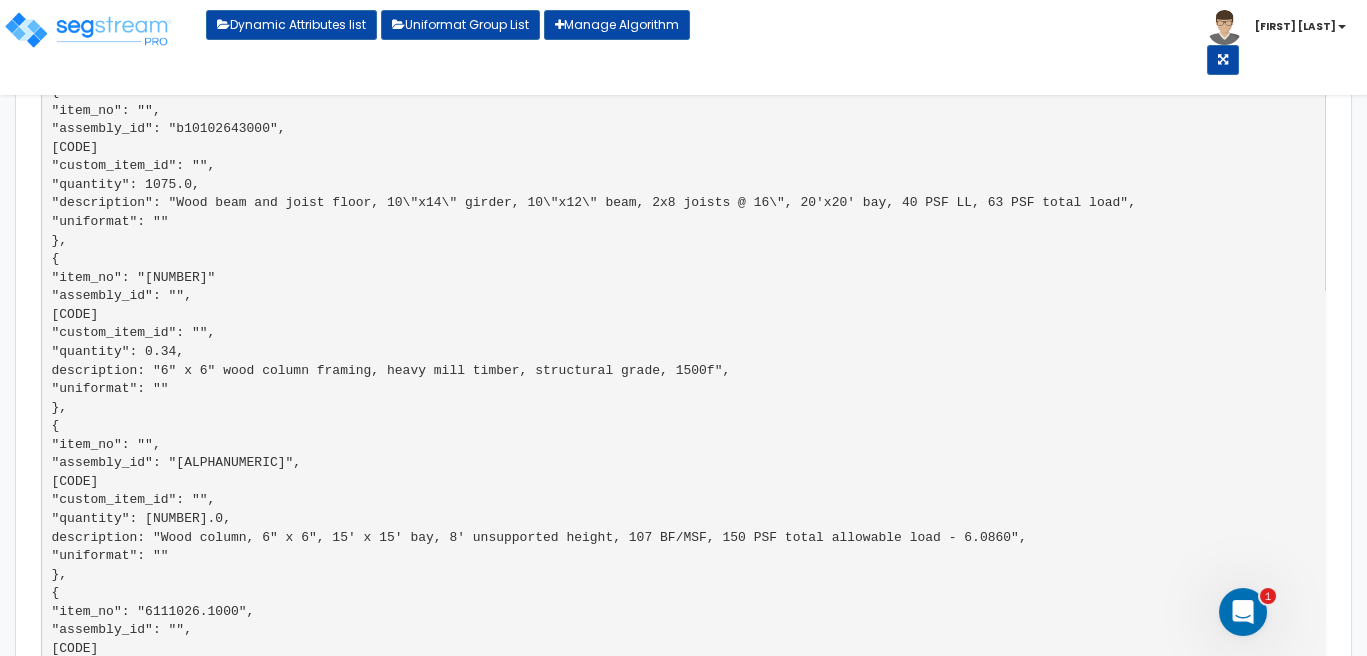 click on "{     "choosen components": [         {             "item_no": "",             "assembly_id": "b10102643000",             "custom_assembly_id": "",             "quantity": 1075.0,             "description": "Wood beam and joist floor, 10\"x14\" girder, 10\"x12\" beam, 2x8 joists @ 16\", 20'x20' bay, 40 PSF LL, 63 PSF total load",             "uniformat": ""         },         {             "item_no": "6132310.0300",             "assembly_id": "",             "custom_assembly_id": "",             "custom_item_id": "",             "quantity": 0.34,             "description": "6\" x 6\" wood column framing, heavy mill timber, structural grade, 1500f",             "uniformat": ""         },         {             "item_no": "",             "assembly_id": "b10102102200",             "custom_assembly_id": "",             "custom_item_id": "",             "quantity": 1750.0,             "uniformat": ""         },         {             "item_no": "6111026.1000",         },         { }" at bounding box center (683, 2644) 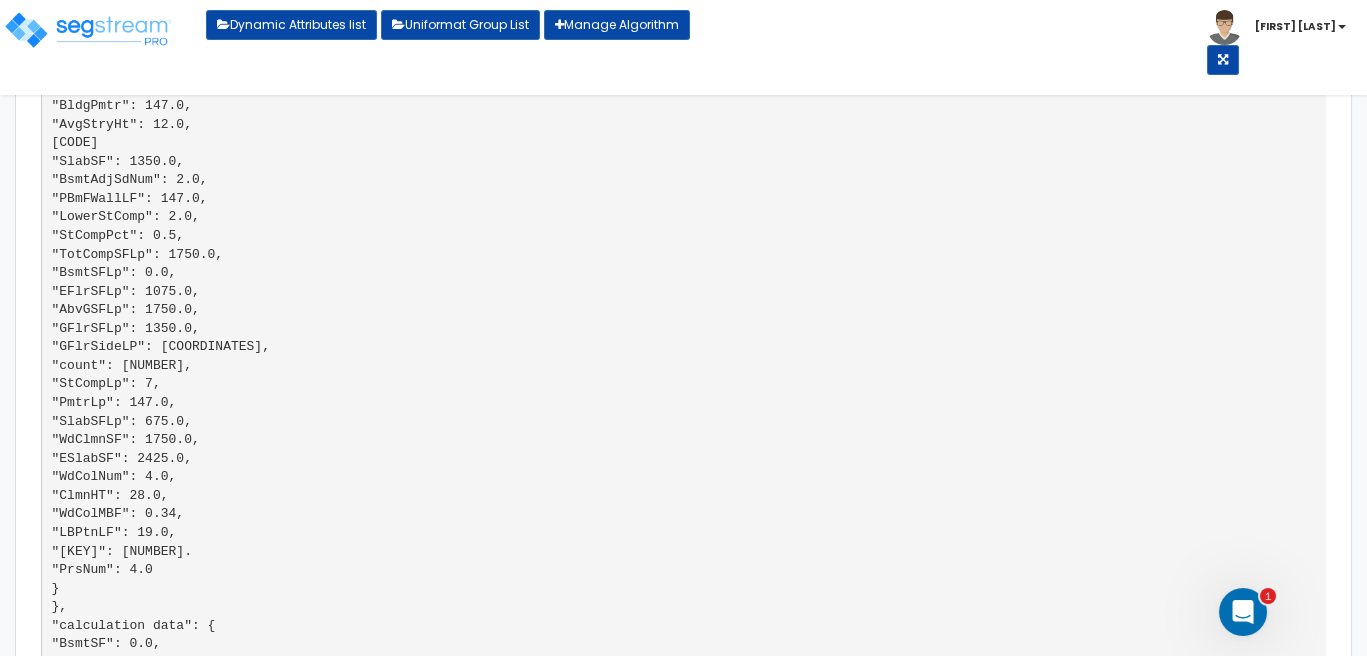 click on "{     "choosen components": [         {             "item_no": "",             "assembly_id": "b10102643000",             "custom_assembly_id": "",             "quantity": 1075.0,             "description": "Wood beam and joist floor, 10\"x14\" girder, 10\"x12\" beam, 2x8 joists @ 16\", 20'x20' bay, 40 PSF LL, 63 PSF total load",             "uniformat": ""         },         {             "item_no": "6132310.0300",             "assembly_id": "",             "custom_assembly_id": "",             "custom_item_id": "",             "quantity": 0.34,             "description": "6\" x 6\" wood column framing, heavy mill timber, structural grade, 1500f",             "uniformat": ""         },         {             "item_no": "",             "assembly_id": "b10102102200",             "custom_assembly_id": "",             "custom_item_id": "",             "quantity": 1750.0,             "uniformat": ""         },         {             "item_no": "6111026.1000",         },         { }" at bounding box center (683, -1333) 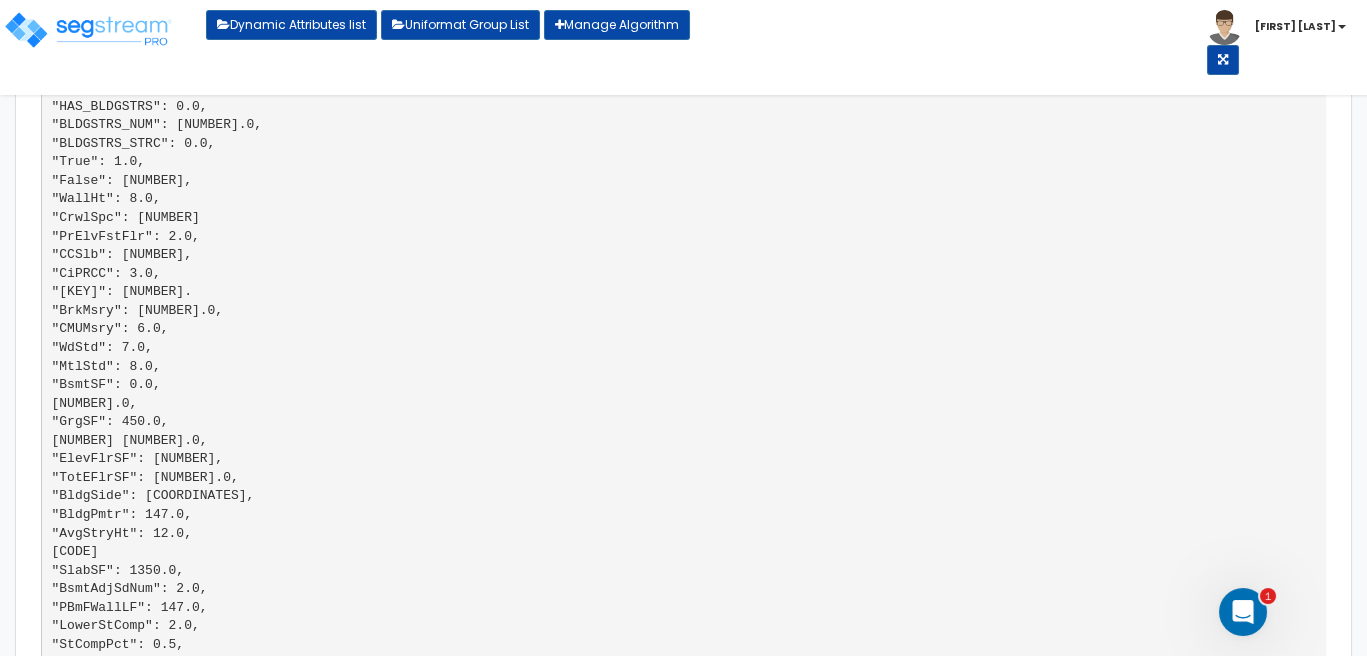 scroll, scrollTop: 4685, scrollLeft: 0, axis: vertical 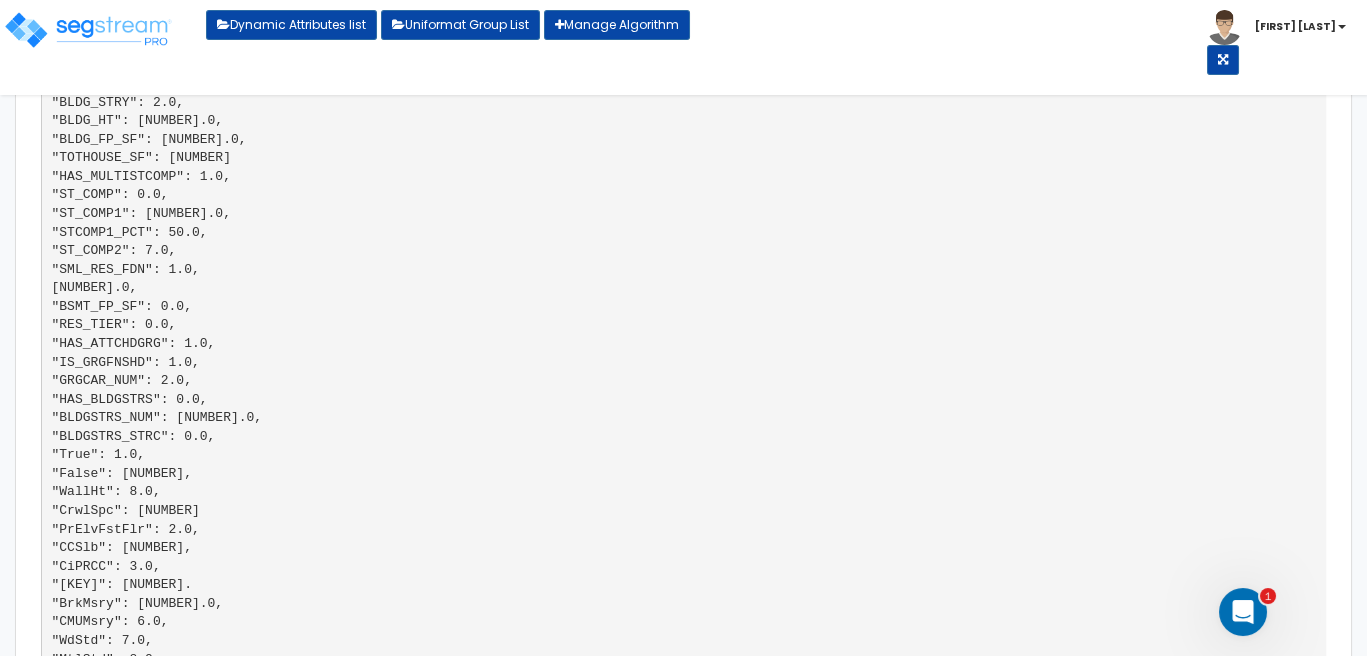 click on "{     "choosen components": [         {             "item_no": "",             "assembly_id": "b10102643000",             "custom_assembly_id": "",             "quantity": 1075.0,             "description": "Wood beam and joist floor, 10\"x14\" girder, 10\"x12\" beam, 2x8 joists @ 16\", 20'x20' bay, 40 PSF LL, 63 PSF total load",             "uniformat": ""         },         {             "item_no": "6132310.0300",             "assembly_id": "",             "custom_assembly_id": "",             "custom_item_id": "",             "quantity": 0.34,             "description": "6\" x 6\" wood column framing, heavy mill timber, structural grade, 1500f",             "uniformat": ""         },         {             "item_no": "",             "assembly_id": "b10102102200",             "custom_assembly_id": "",             "custom_item_id": "",             "quantity": 1750.0,             "uniformat": ""         },         {             "item_no": "6111026.1000",         },         { }" at bounding box center (683, -631) 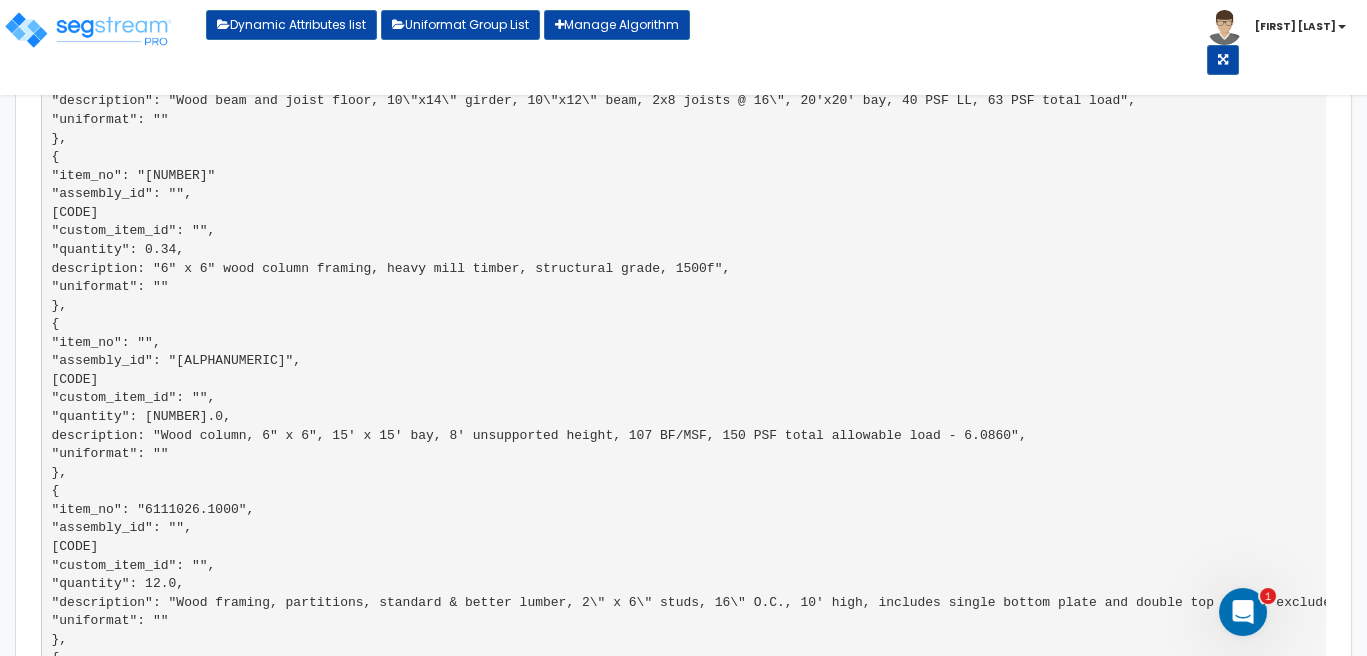 scroll, scrollTop: 1202, scrollLeft: 0, axis: vertical 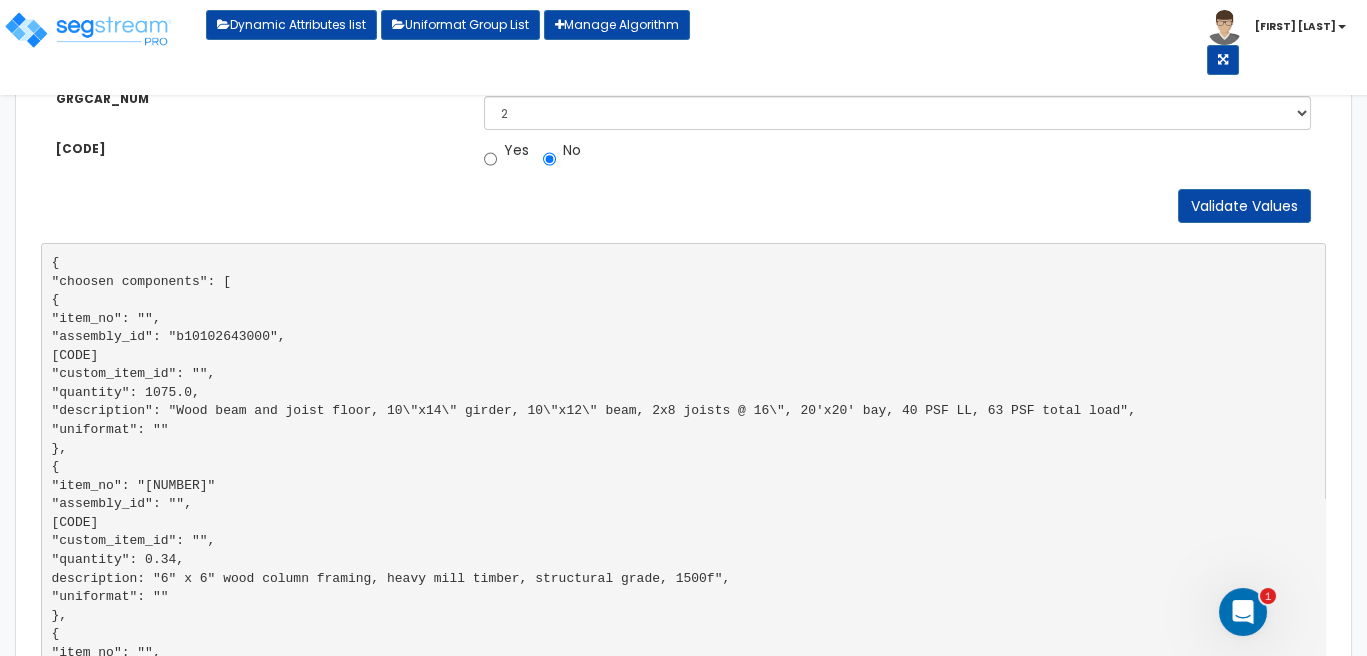 click on "{     "choosen components": [         {             "item_no": "",             "assembly_id": "b10102643000",             "custom_assembly_id": "",             "quantity": 1075.0,             "description": "Wood beam and joist floor, 10\"x14\" girder, 10\"x12\" beam, 2x8 joists @ 16\", 20'x20' bay, 40 PSF LL, 63 PSF total load",             "uniformat": ""         },         {             "item_no": "6132310.0300",             "assembly_id": "",             "custom_assembly_id": "",             "custom_item_id": "",             "quantity": 0.34,             "description": "6\" x 6\" wood column framing, heavy mill timber, structural grade, 1500f",             "uniformat": ""         },         {             "item_no": "",             "assembly_id": "b10102102200",             "custom_assembly_id": "",             "custom_item_id": "",             "quantity": 1750.0,             "uniformat": ""         },         {             "item_no": "6111026.1000",         },         { }" at bounding box center (683, 2852) 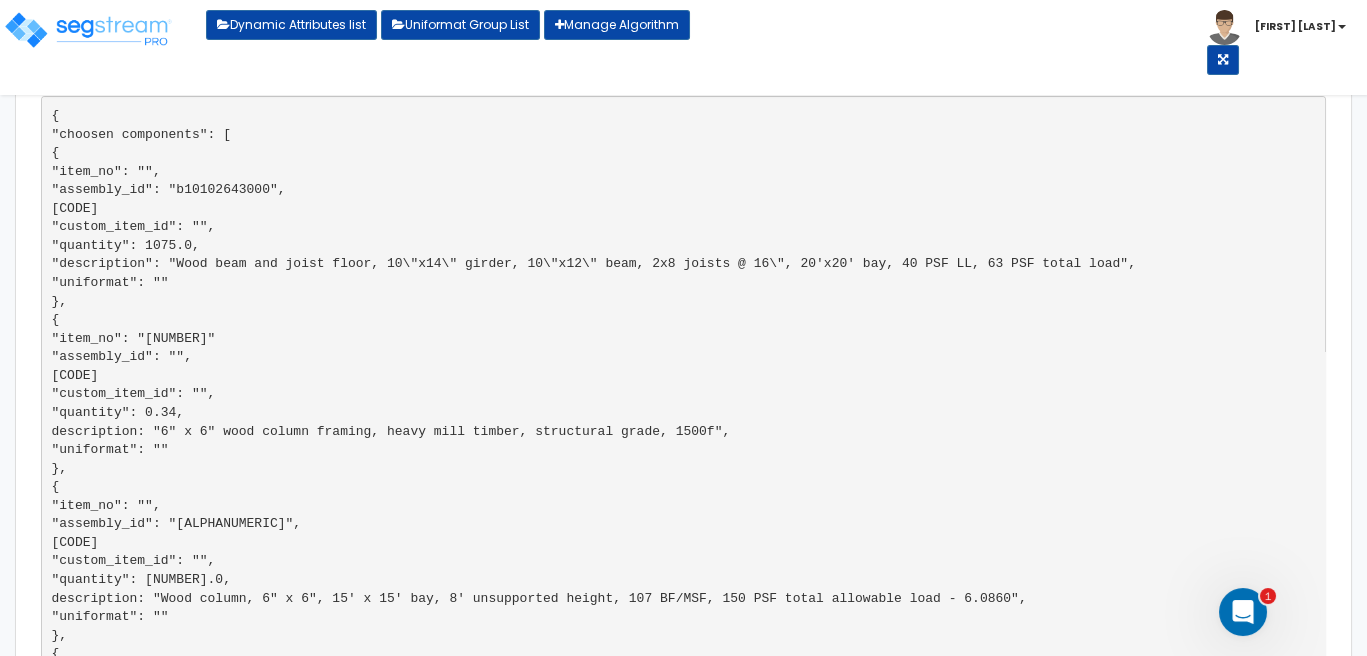 scroll, scrollTop: 1283, scrollLeft: 0, axis: vertical 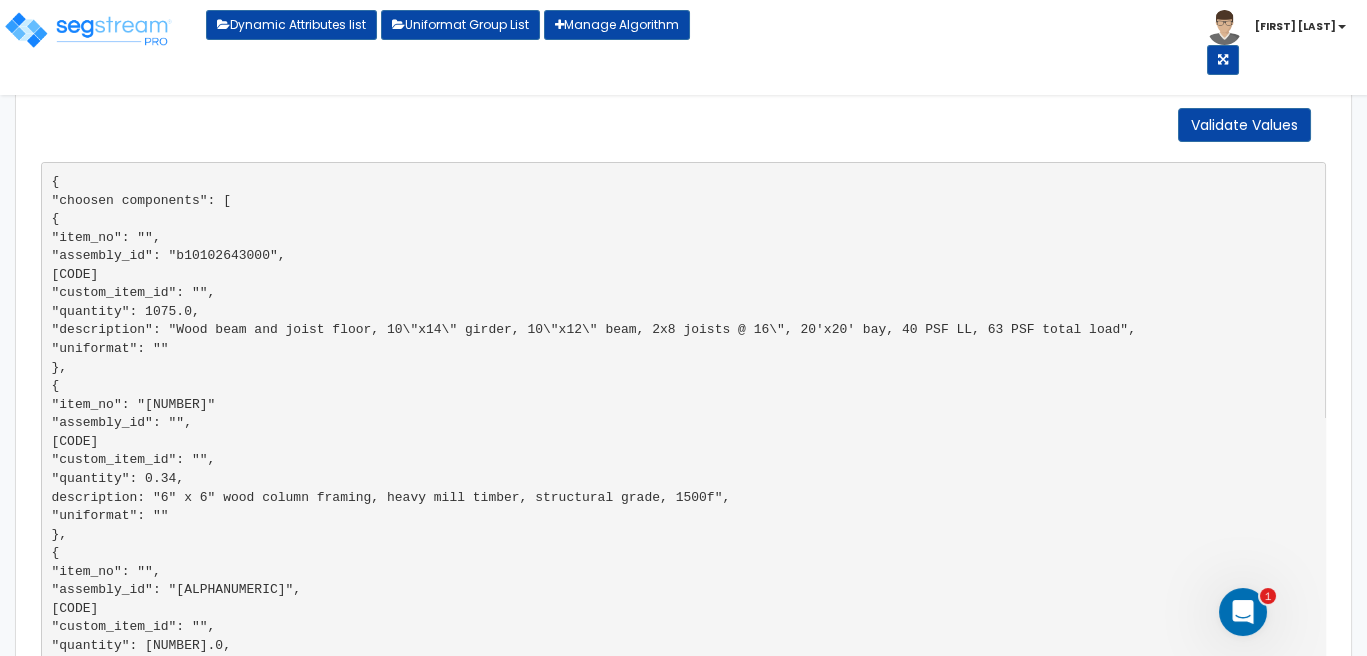 click on "{     "choosen components": [         {             "item_no": "",             "assembly_id": "b10102643000",             "custom_assembly_id": "",             "quantity": 1075.0,             "description": "Wood beam and joist floor, 10\"x14\" girder, 10\"x12\" beam, 2x8 joists @ 16\", 20'x20' bay, 40 PSF LL, 63 PSF total load",             "uniformat": ""         },         {             "item_no": "6132310.0300",             "assembly_id": "",             "custom_assembly_id": "",             "custom_item_id": "",             "quantity": 0.34,             "description": "6\" x 6\" wood column framing, heavy mill timber, structural grade, 1500f",             "uniformat": ""         },         {             "item_no": "",             "assembly_id": "b10102102200",             "custom_assembly_id": "",             "custom_item_id": "",             "quantity": 1750.0,             "uniformat": ""         },         {             "item_no": "6111026.1000",         },         { }" at bounding box center (683, 2771) 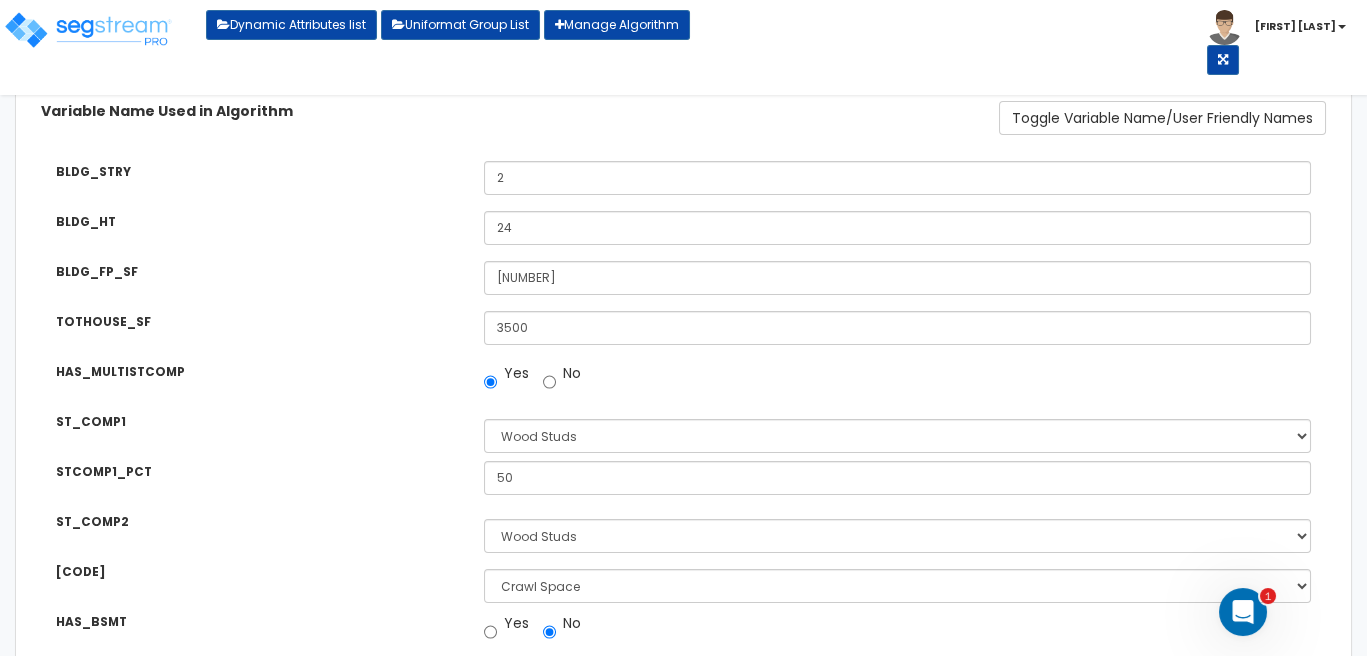 scroll, scrollTop: 480, scrollLeft: 0, axis: vertical 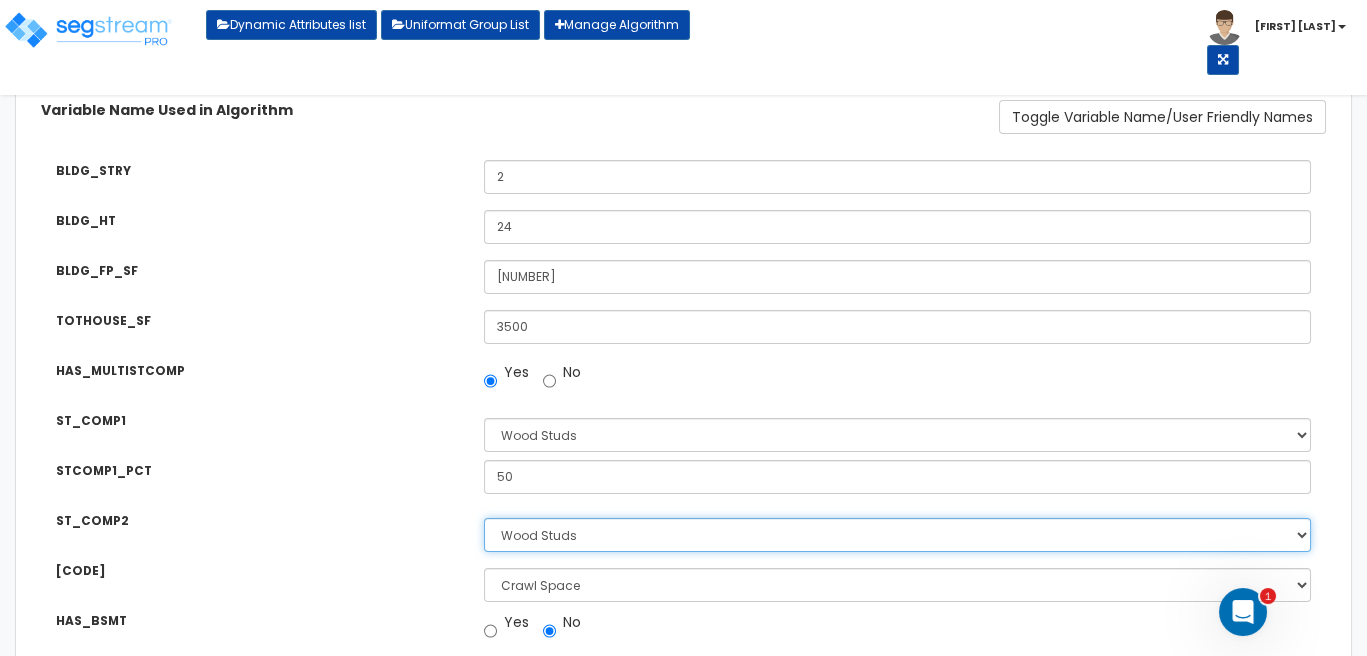 click on "Please Choose One Reinforced Concrete Structural Steel Brick Masonry CMU Masonry Wood Studs Metal Studs" at bounding box center [897, 535] 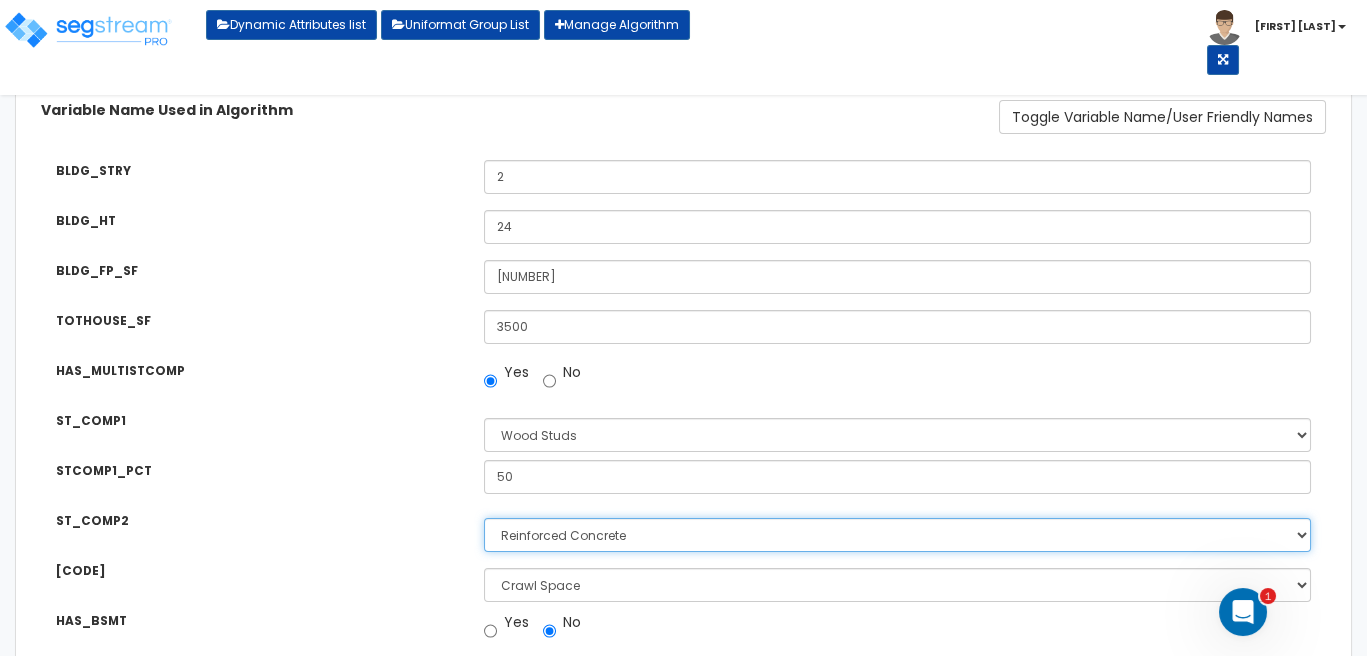 click on "Please Choose One Reinforced Concrete Structural Steel Brick Masonry CMU Masonry Wood Studs Metal Studs" at bounding box center (897, 535) 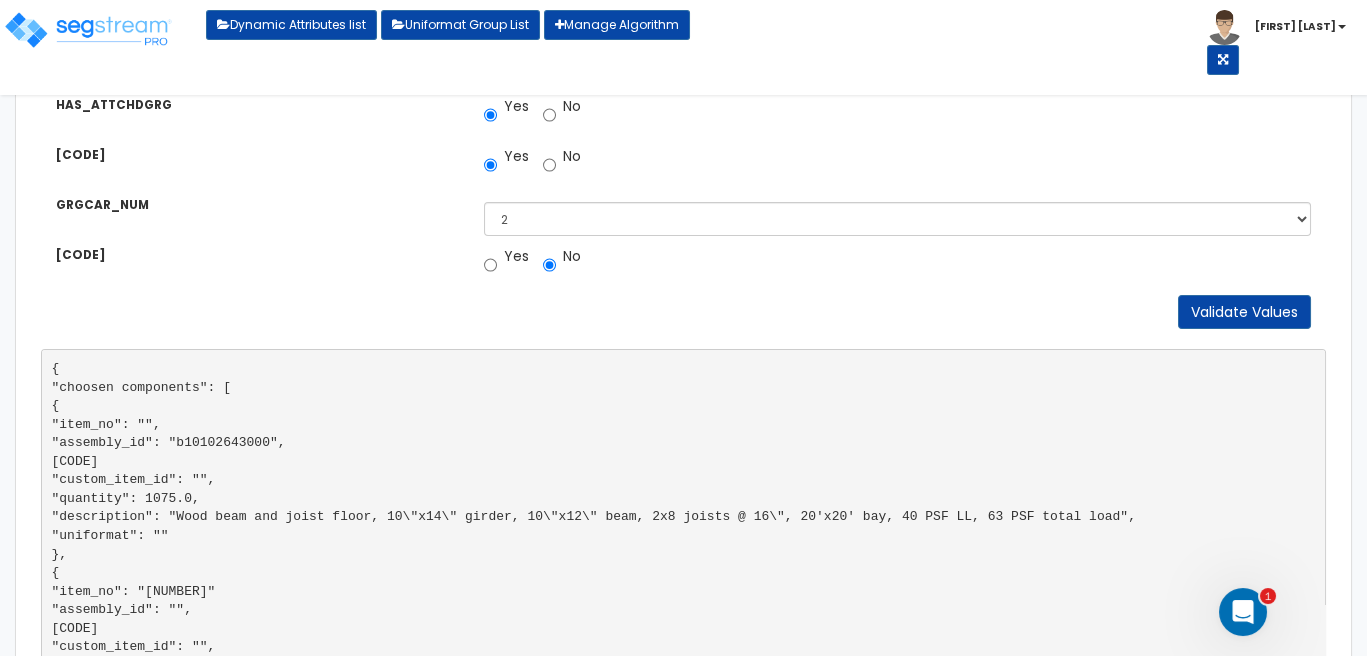 scroll, scrollTop: 1280, scrollLeft: 0, axis: vertical 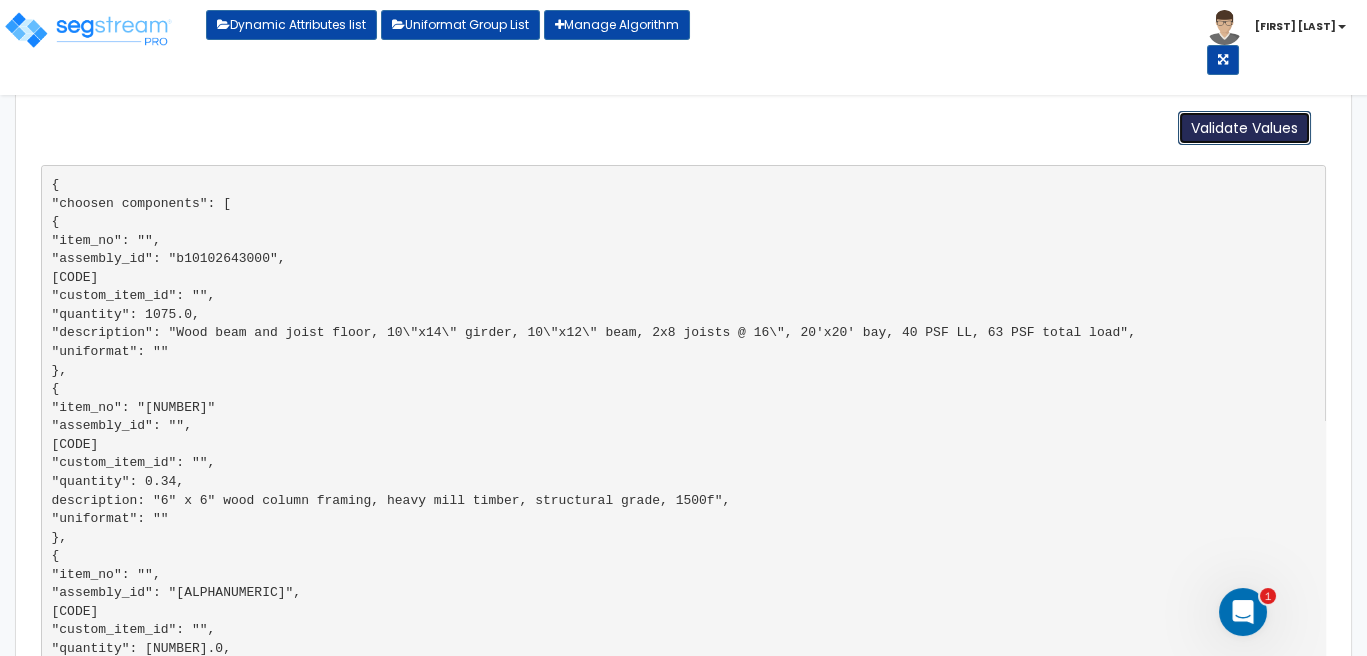 click on "Validate Values" at bounding box center [1244, 128] 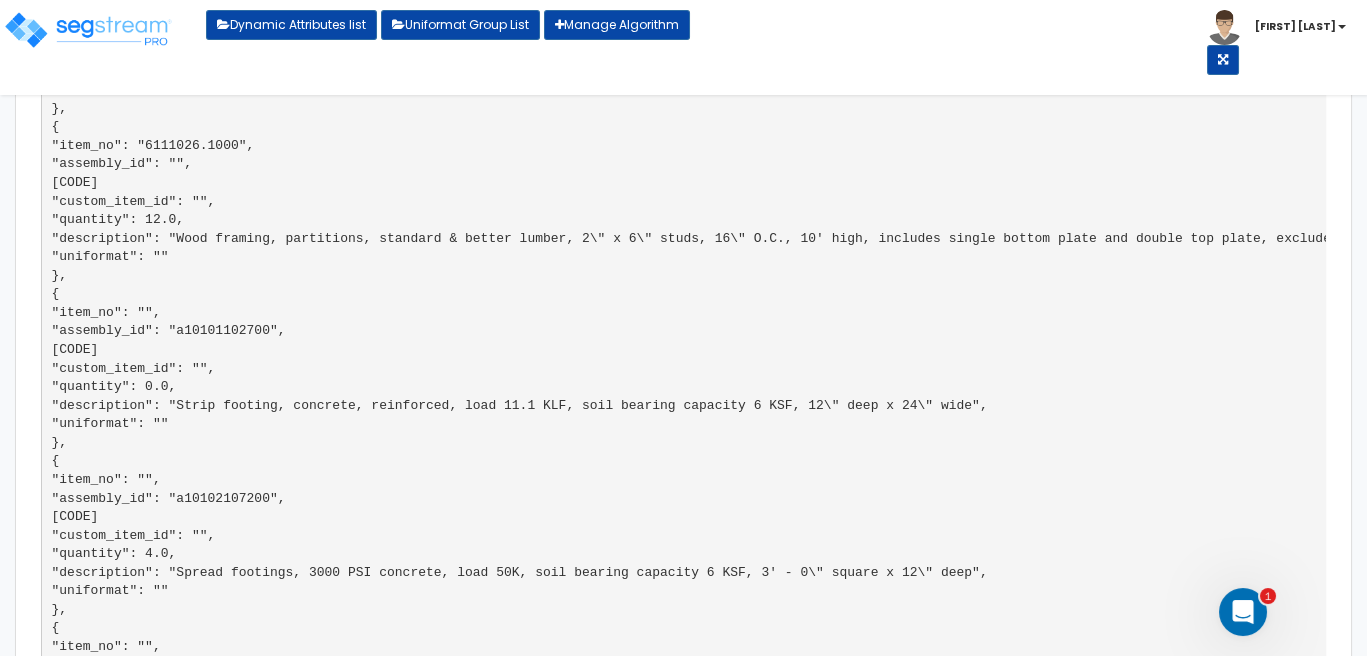 scroll, scrollTop: 1880, scrollLeft: 0, axis: vertical 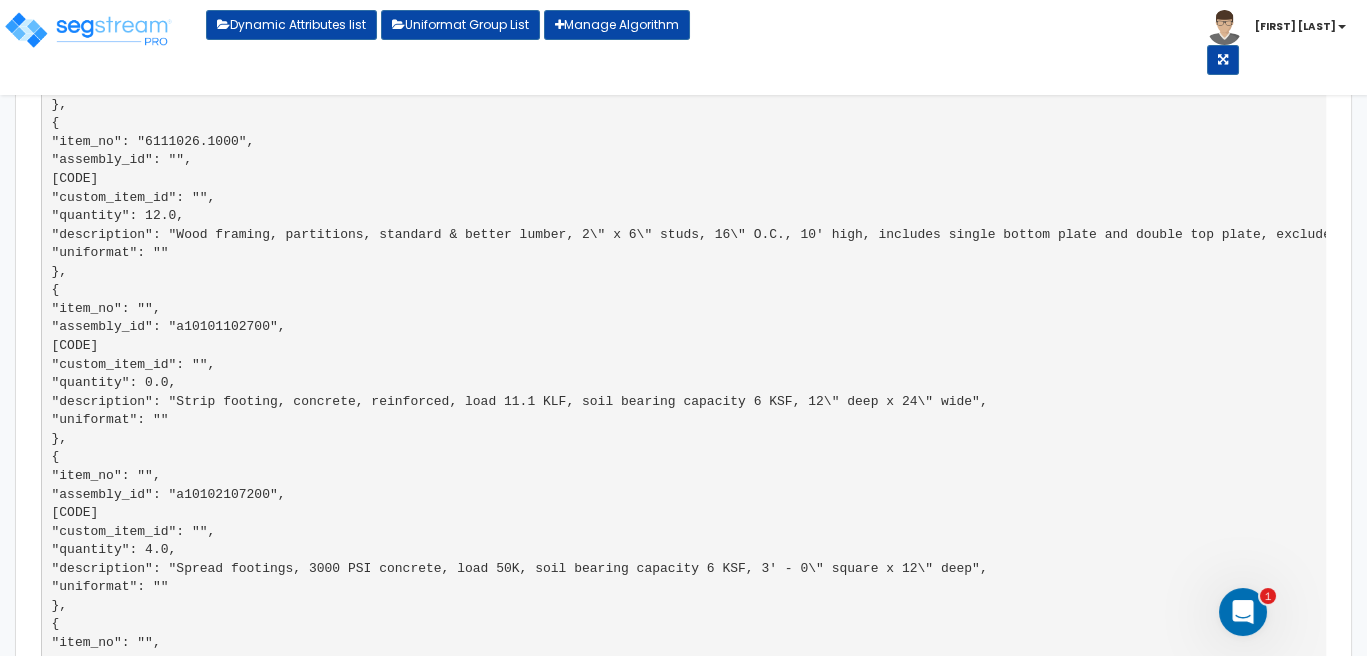 click on "{     "choosen components": [         {             "item_no": "",             "assembly_id": "b10102643000",             "custom_assembly_id": "",             "quantity": 1075.0,             "description": "Wood beam and joist floor, 10\"x14\" girder, 10\"x12\" beam, 2x8 joists @ 16\", 20'x20' bay, 40 PSF LL, 63 PSF total load",             "uniformat": ""         },         {             "item_no": "6132310.0300",             "assembly_id": "",             "custom_assembly_id": "",             "custom_item_id": "",             "quantity": 0.34,             "description": "6\" x 6\" wood column framing, heavy mill timber, structural grade, 1500f",             "uniformat": ""         },         {             "item_no": "",             "assembly_id": "b10102102200",             "custom_assembly_id": "",             "custom_item_id": "",             "quantity": 1750.0,             "uniformat": ""         },         {             "item_no": "6111026.1000",         },         { }" at bounding box center [683, 2128] 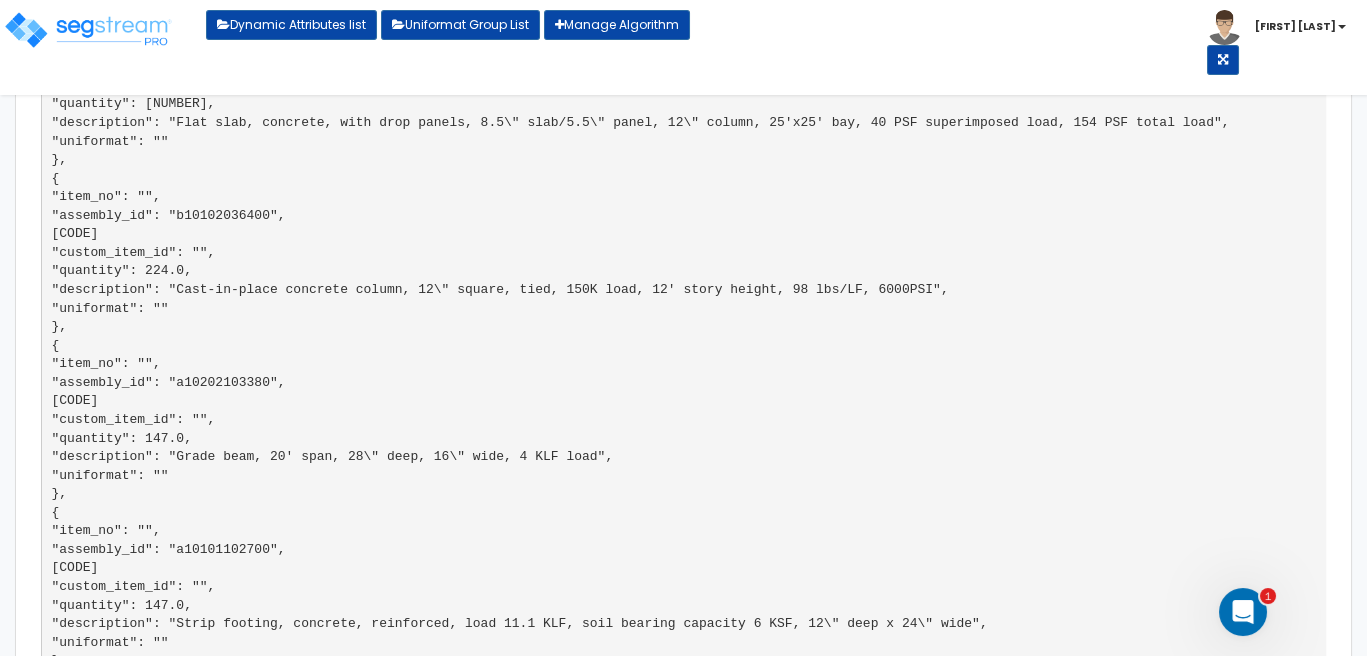 scroll, scrollTop: 3002, scrollLeft: 0, axis: vertical 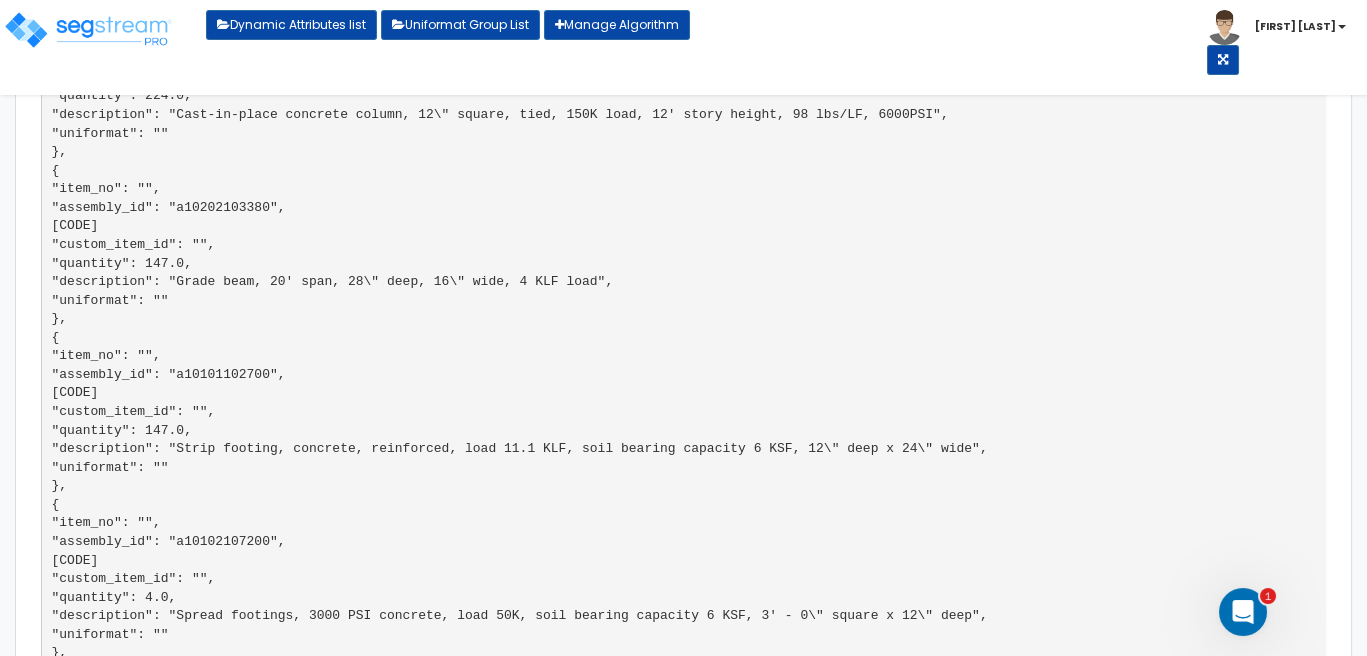 click on "{     "choosen components": [         {             "item_no": "",             "assembly_id": "b10102643000",             "custom_assembly_id": "",             "quantity": 1075.0,             "description": "Wood beam and joist floor, 10\"x14\" girder, 10\"x12\" beam, 2x8 joists @ 16\", 20'x20' bay, 40 PSF LL, 63 PSF total load",             "uniformat": ""         },         {             "item_no": "6132310.0300",             "assembly_id": "",             "custom_assembly_id": "",             "custom_item_id": "",             "quantity": 0.34,             "description": "6\" x 6\" wood column framing, heavy mill timber, structural grade, 1500f",             "uniformat": ""         },         {             "item_no": "",             "assembly_id": "b10102102200",             "custom_assembly_id": "",             "custom_item_id": "",             "quantity": 1750.0,             "uniformat": ""         },         {             "item_no": "6111026.1000",         },         { }" at bounding box center (683, 1006) 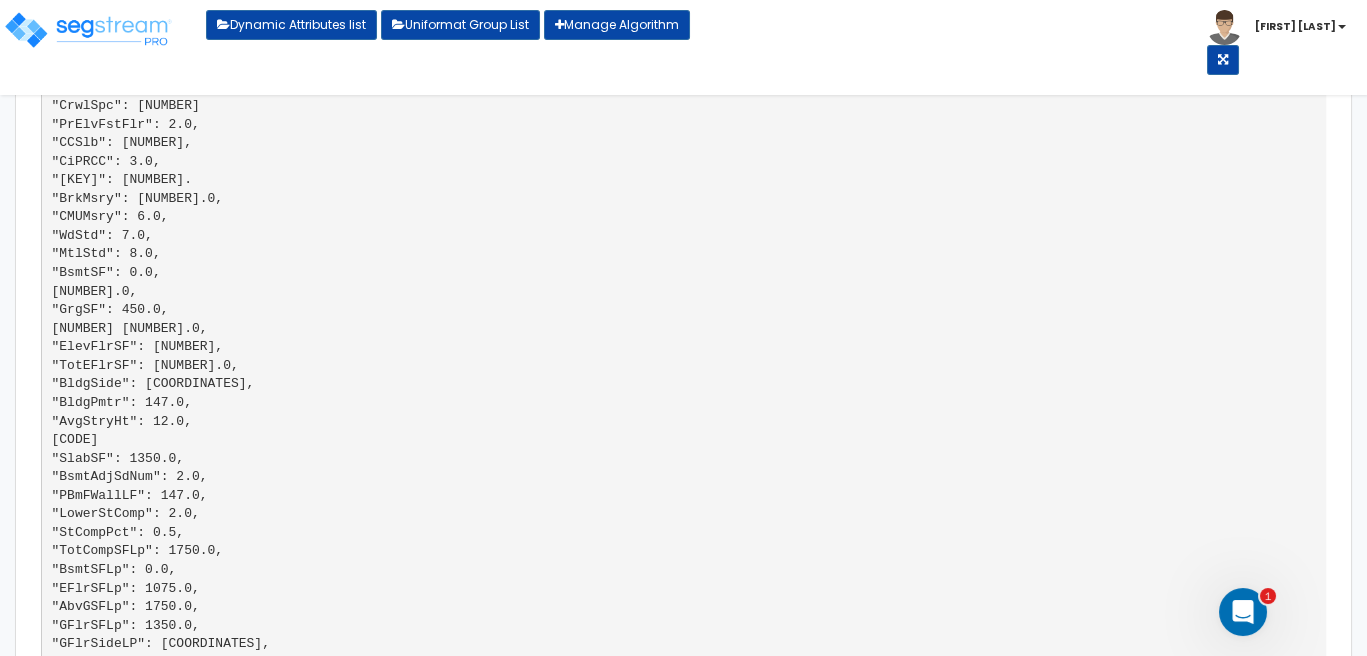 click on "{     "choosen components": [         {             "item_no": "",             "assembly_id": "b10102643000",             "custom_assembly_id": "",             "quantity": 1075.0,             "description": "Wood beam and joist floor, 10\"x14\" girder, 10\"x12\" beam, 2x8 joists @ 16\", 20'x20' bay, 40 PSF LL, 63 PSF total load",             "uniformat": ""         },         {             "item_no": "6132310.0300",             "assembly_id": "",             "custom_assembly_id": "",             "custom_item_id": "",             "quantity": 0.34,             "description": "6\" x 6\" wood column framing, heavy mill timber, structural grade, 1500f",             "uniformat": ""         },         {             "item_no": "",             "assembly_id": "b10102102200",             "custom_assembly_id": "",             "custom_item_id": "",             "quantity": 1750.0,             "uniformat": ""         },         {             "item_no": "6111026.1000",         },         { }" at bounding box center [683, -915] 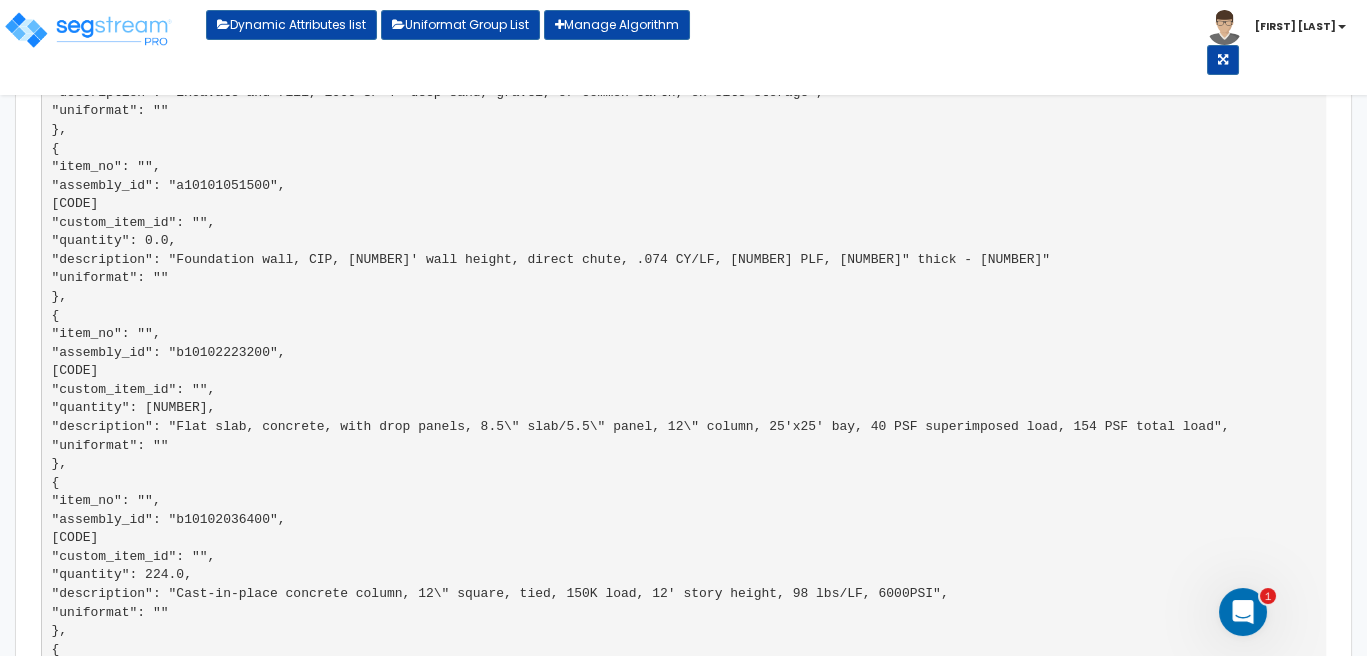 scroll, scrollTop: 2345, scrollLeft: 0, axis: vertical 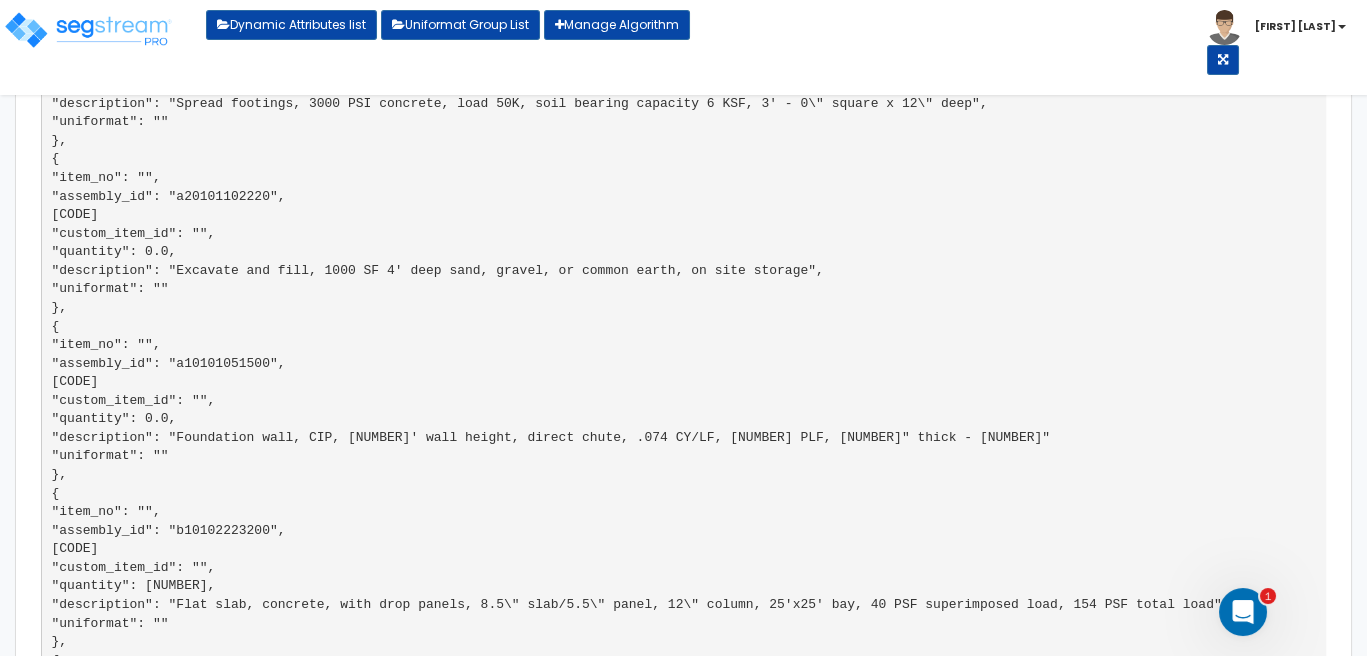 click on "{     "choosen components": [         {             "item_no": "",             "assembly_id": "b10102643000",             "custom_assembly_id": "",             "quantity": 1075.0,             "description": "Wood beam and joist floor, 10\"x14\" girder, 10\"x12\" beam, 2x8 joists @ 16\", 20'x20' bay, 40 PSF LL, 63 PSF total load",             "uniformat": ""         },         {             "item_no": "6132310.0300",             "assembly_id": "",             "custom_assembly_id": "",             "custom_item_id": "",             "quantity": 0.34,             "description": "6\" x 6\" wood column framing, heavy mill timber, structural grade, 1500f",             "uniformat": ""         },         {             "item_no": "",             "assembly_id": "b10102102200",             "custom_assembly_id": "",             "custom_item_id": "",             "quantity": 1750.0,             "uniformat": ""         },         {             "item_no": "6111026.1000",         },         { }" at bounding box center (683, 1663) 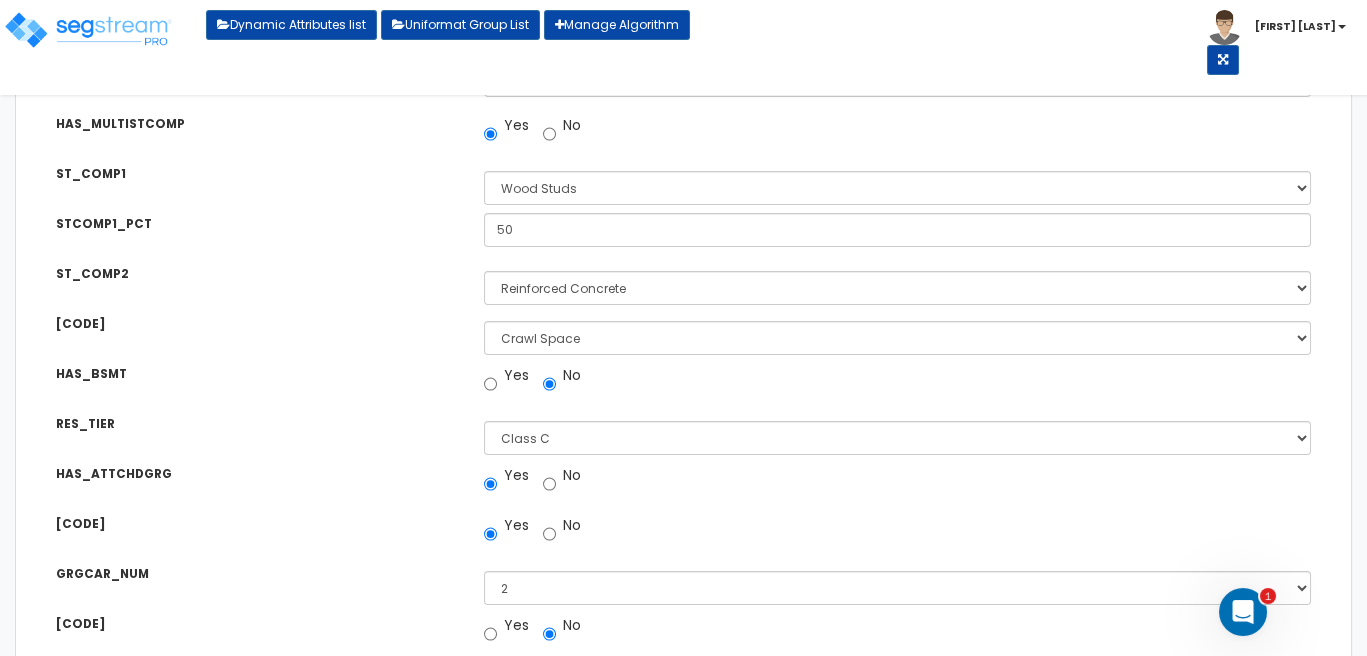 scroll, scrollTop: 624, scrollLeft: 0, axis: vertical 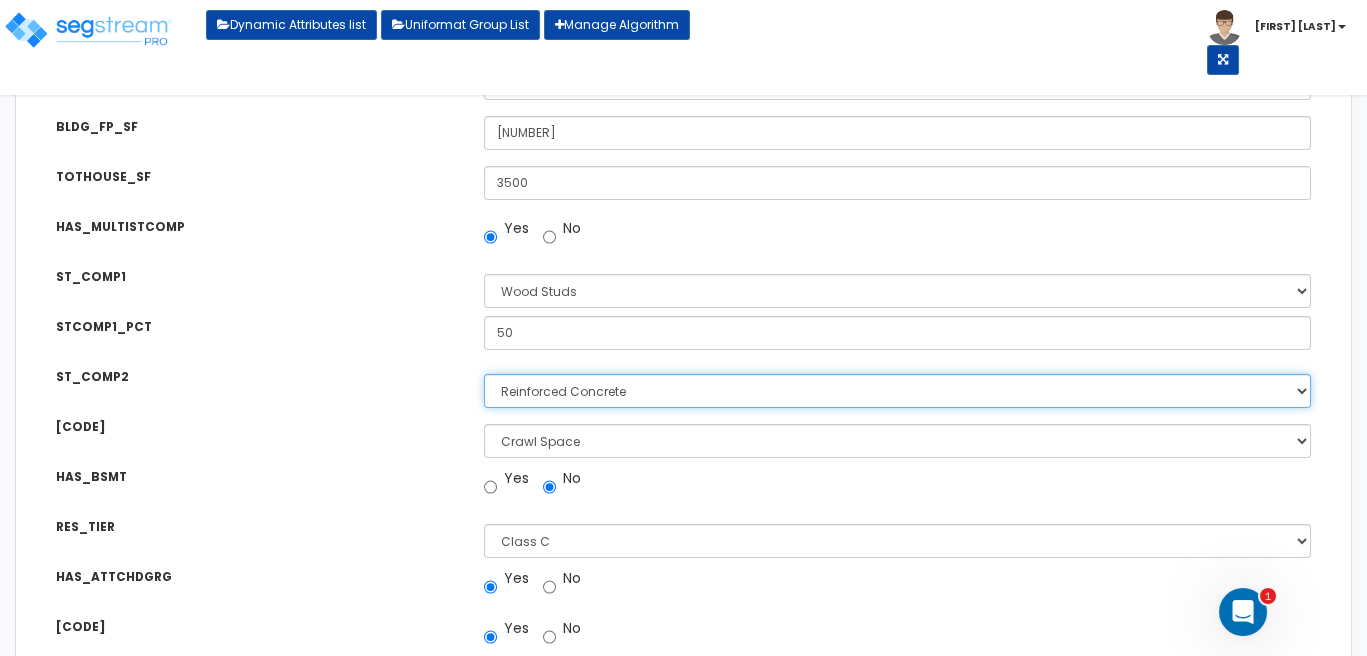 click on "Please Choose One Reinforced Concrete Structural Steel Brick Masonry CMU Masonry Wood Studs Metal Studs" at bounding box center [897, 391] 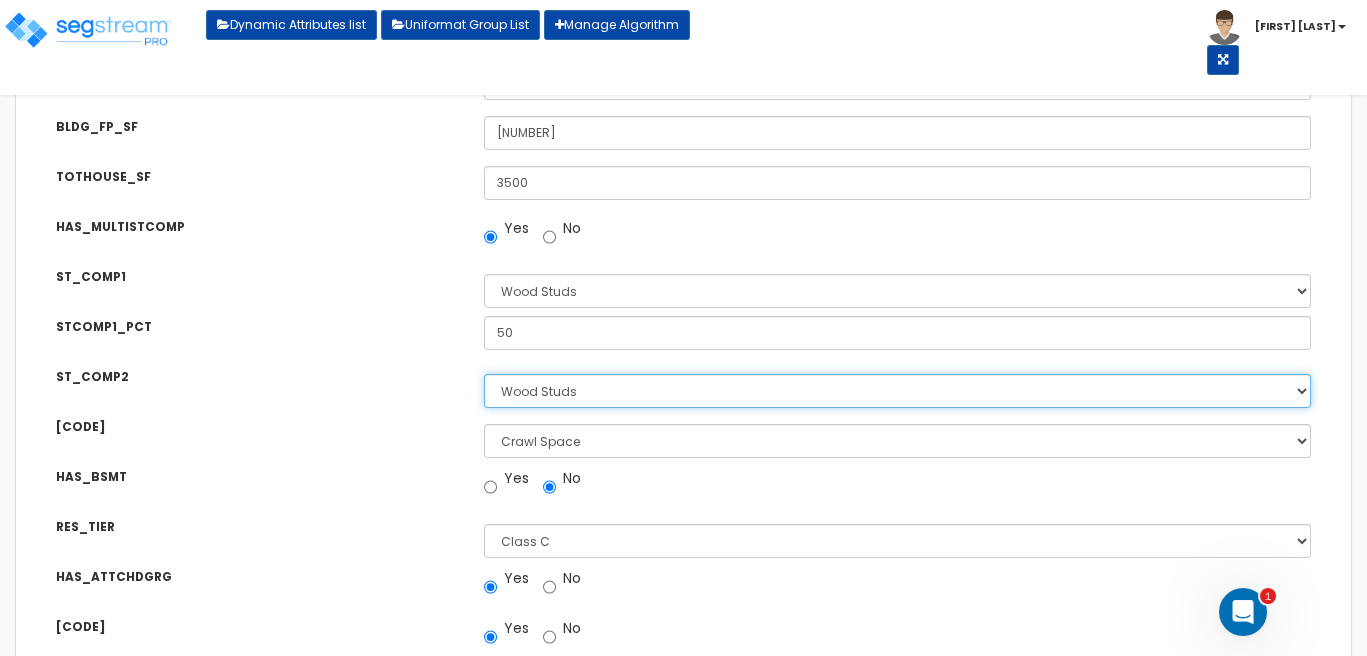click on "Please Choose One Reinforced Concrete Structural Steel Brick Masonry CMU Masonry Wood Studs Metal Studs" at bounding box center [897, 391] 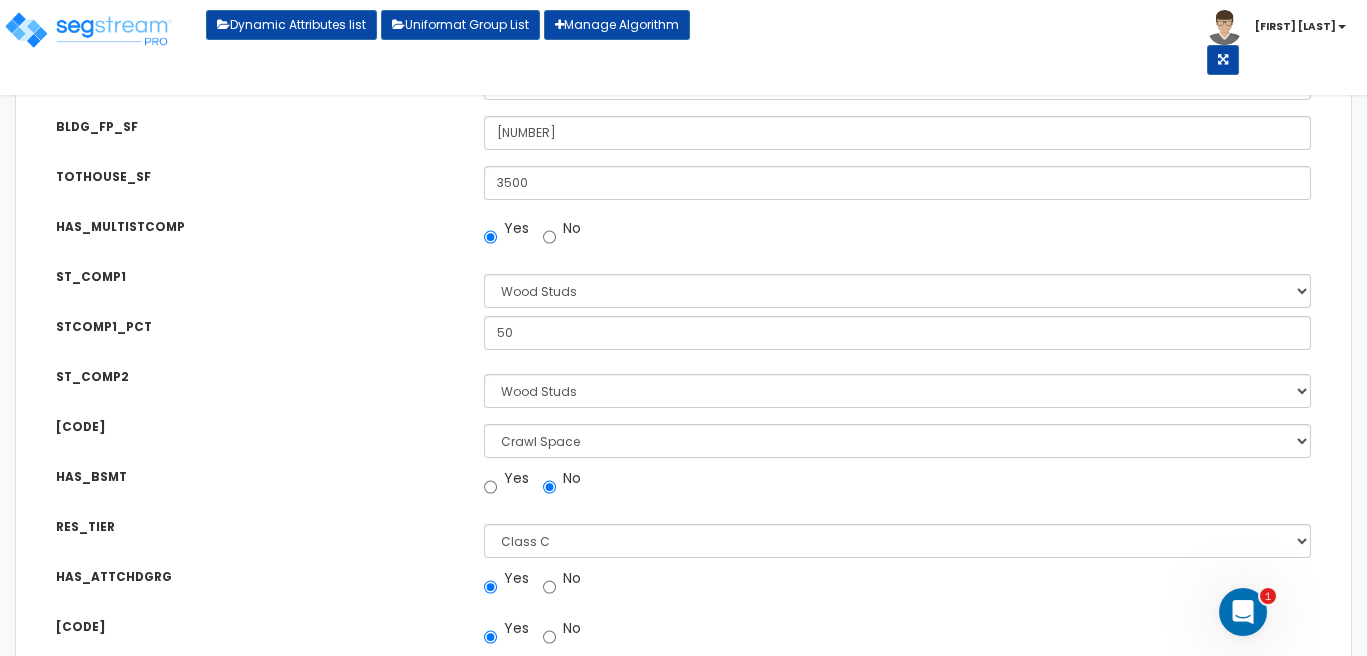 click on "BLDG_STRY                                                                                            Number of Above-Ground Building Stories:                                                           2                                                                                        BLDG_HT                                                                                            House Average Exterior Wall Height:                                                           24                                                                                        BLDG_FP_SF                                                                                            House Footprint Square Footage:                                                           1800                                                                                        TOTHOUSE_SF                                                                                            Yes" at bounding box center [683, 368] 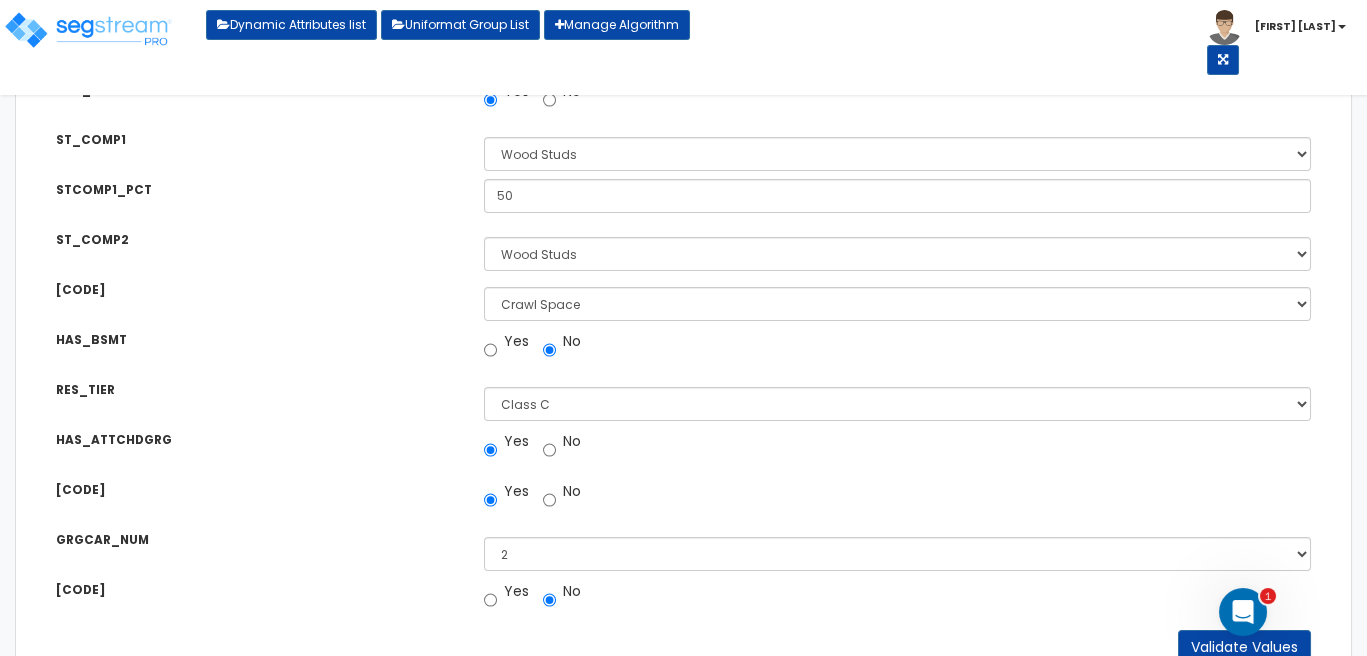 scroll, scrollTop: 957, scrollLeft: 0, axis: vertical 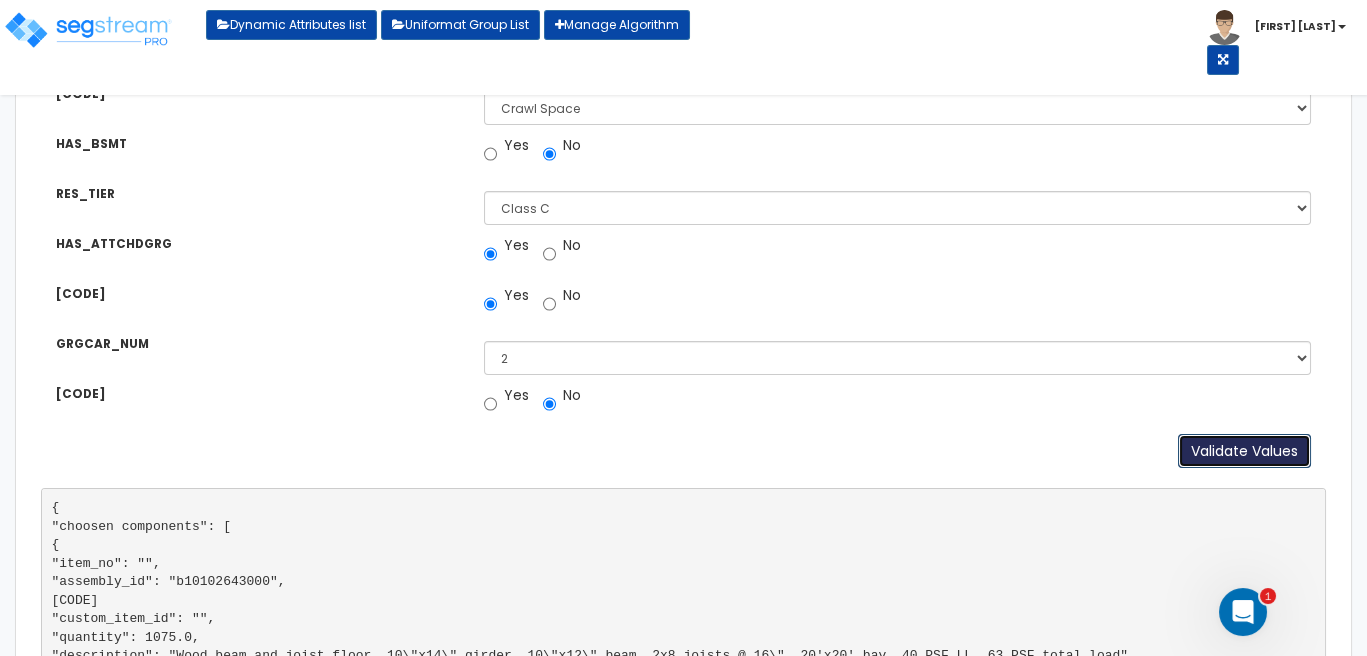 click on "Validate Values" at bounding box center [1244, 451] 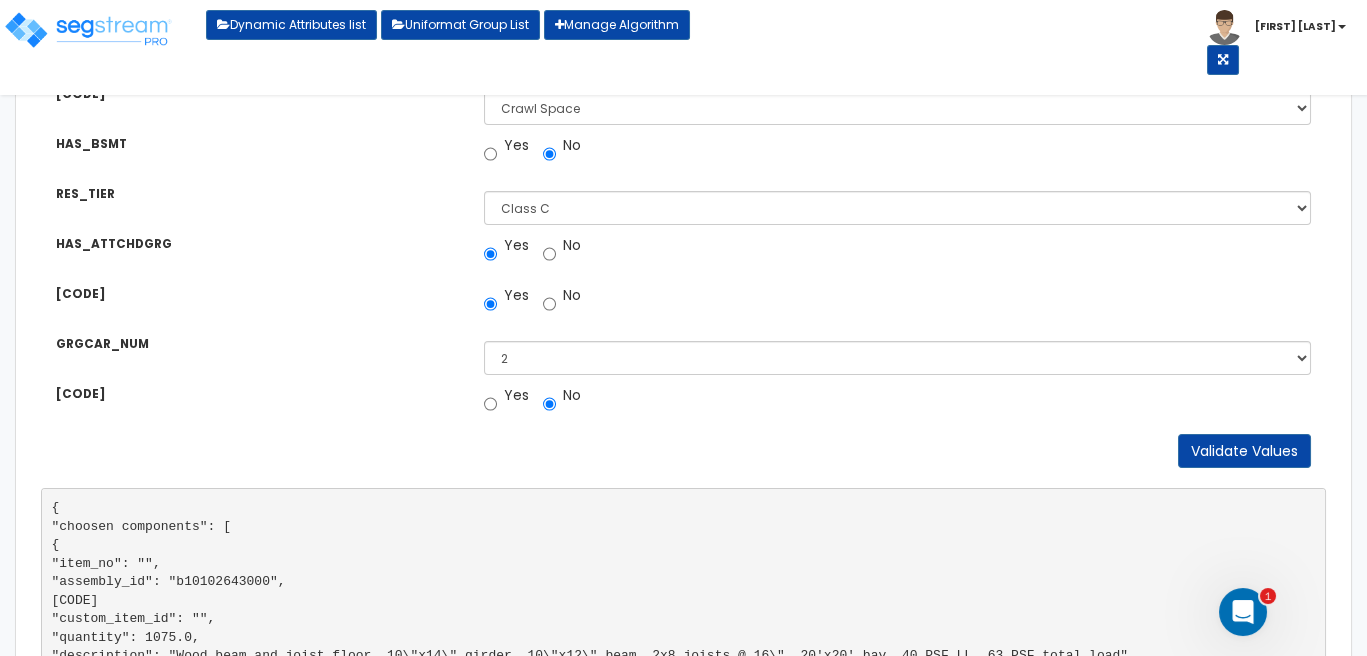 click on "BLDG_STRY                                                                                            Number of Above-Ground Building Stories:                                                           2                                                                                        BLDG_HT                                                                                            House Average Exterior Wall Height:                                                           24                                                                                        BLDG_FP_SF                                                                                            House Footprint Square Footage:                                                           1800                                                                                        TOTHOUSE_SF 3500 HAS_MULTISTCOMP Yes 0" at bounding box center [683, 63] 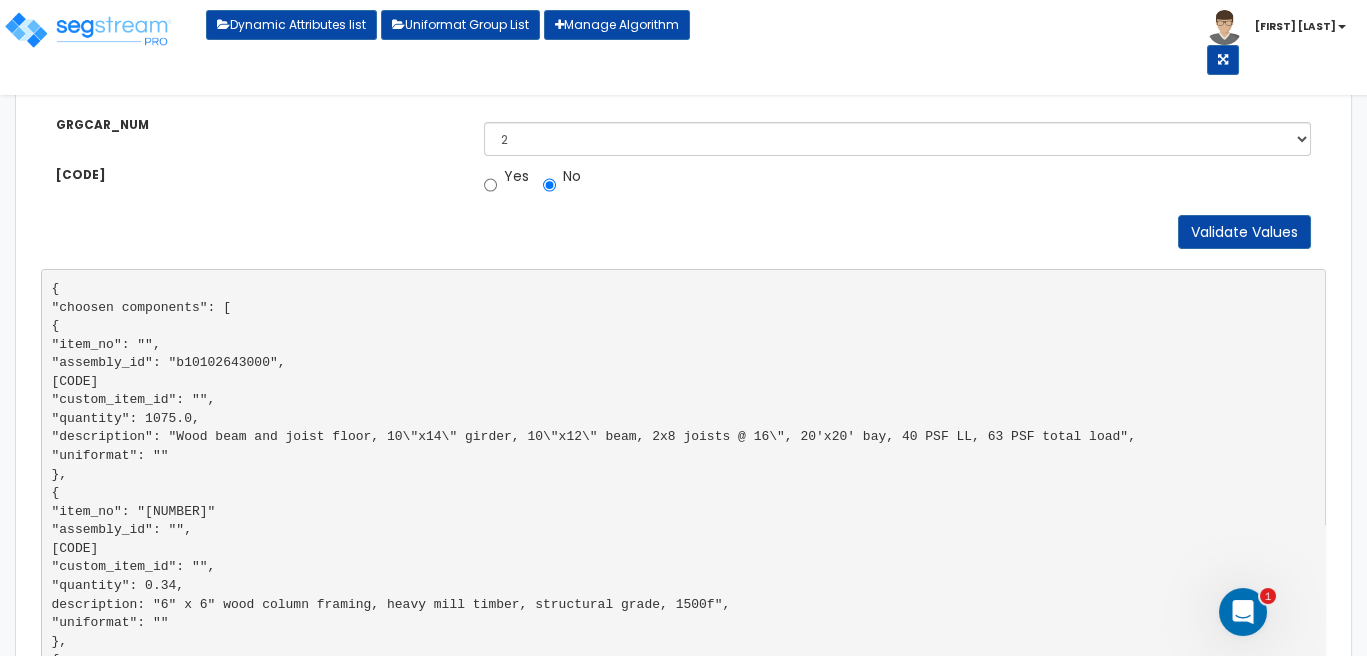 scroll, scrollTop: 1357, scrollLeft: 0, axis: vertical 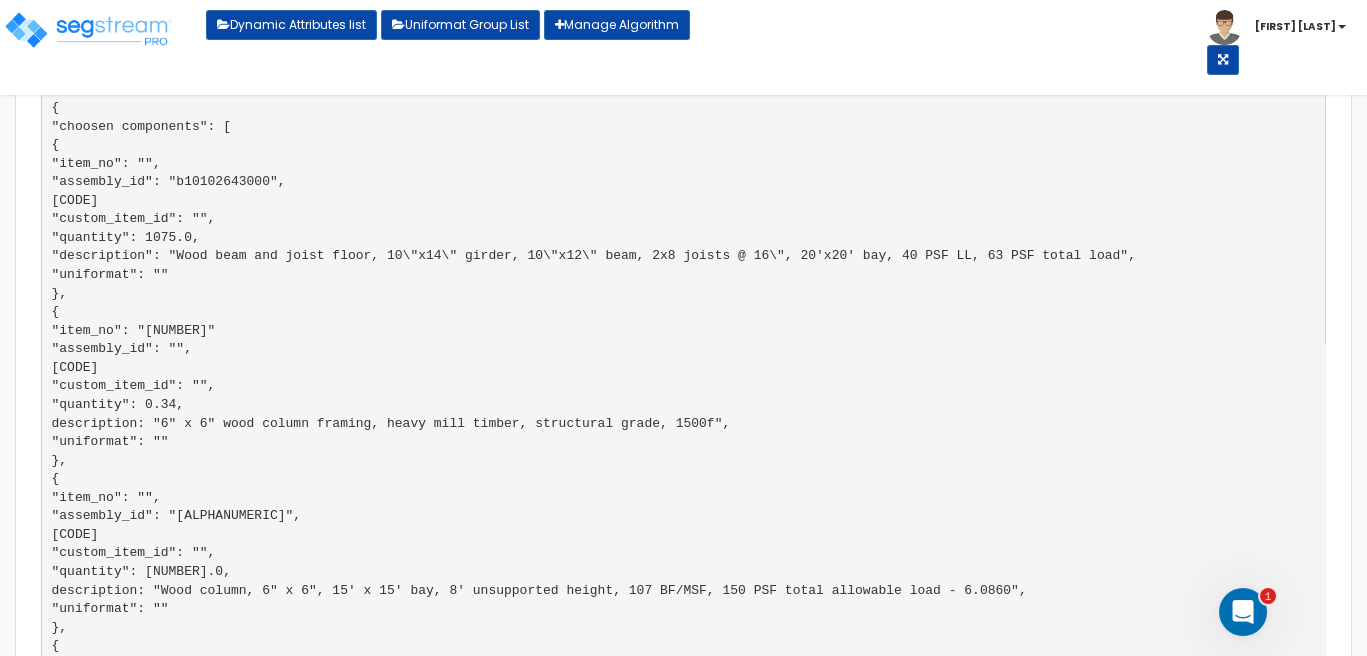 click on "{     "choosen components": [         {             "item_no": "",             "assembly_id": "b10102643000",             "custom_assembly_id": "",             "quantity": 1075.0,             "description": "Wood beam and joist floor, 10\"x14\" girder, 10\"x12\" beam, 2x8 joists @ 16\", 20'x20' bay, 40 PSF LL, 63 PSF total load",             "uniformat": ""         },         {             "item_no": "6132310.0300",             "assembly_id": "",             "custom_assembly_id": "",             "custom_item_id": "",             "quantity": 0.34,             "description": "6\" x 6\" wood column framing, heavy mill timber, structural grade, 1500f",             "uniformat": ""         },         {             "item_no": "",             "assembly_id": "b10102102200",             "custom_assembly_id": "",             "custom_item_id": "",             "quantity": 1750.0,             "uniformat": ""         },         {             "item_no": "6111026.1000",         },         { }" at bounding box center [683, 2697] 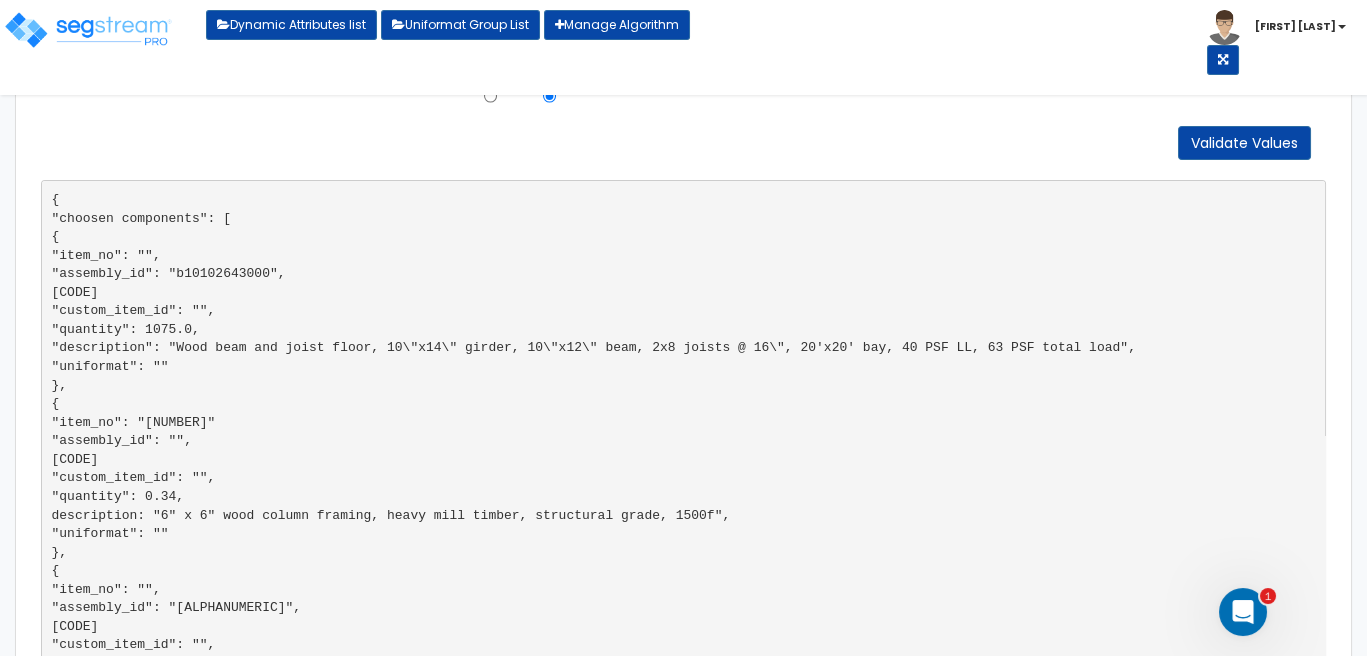 scroll, scrollTop: 5349, scrollLeft: 0, axis: vertical 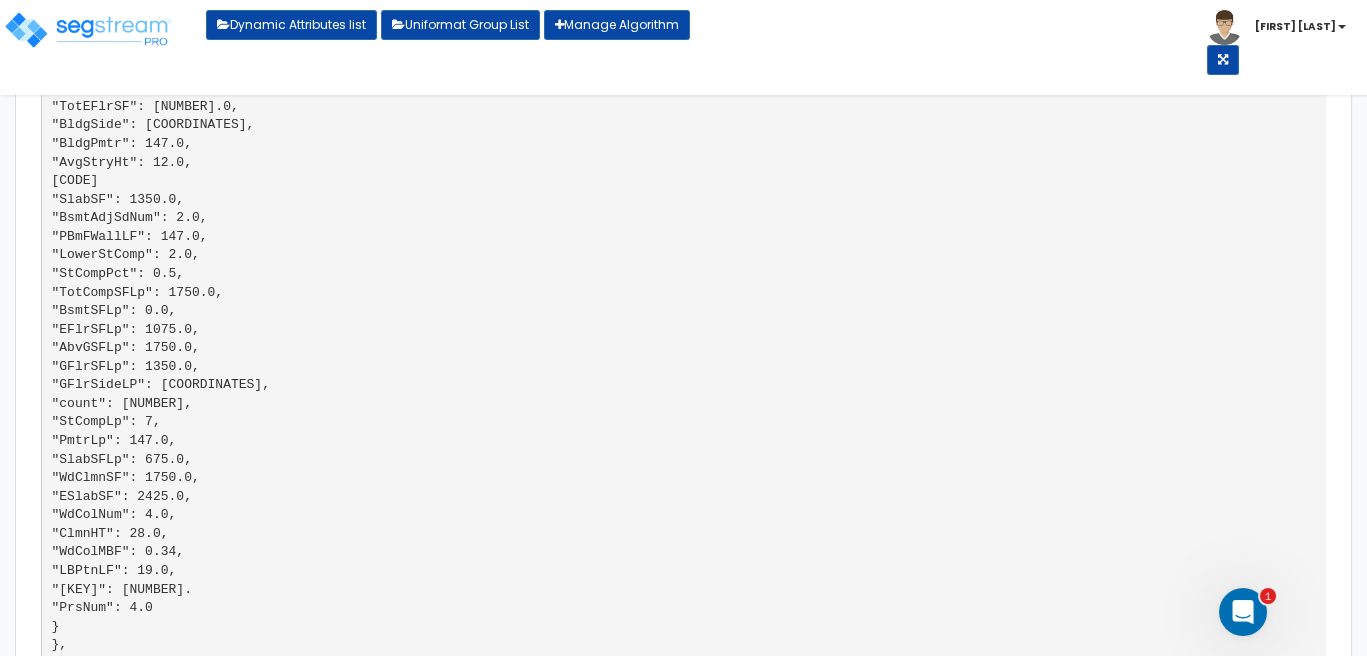 click on "{     "choosen components": [         {             "item_no": "",             "assembly_id": "b10102643000",             "custom_assembly_id": "",             "quantity": 1075.0,             "description": "Wood beam and joist floor, 10\"x14\" girder, 10\"x12\" beam, 2x8 joists @ 16\", 20'x20' bay, 40 PSF LL, 63 PSF total load",             "uniformat": ""         },         {             "item_no": "6132310.0300",             "assembly_id": "",             "custom_assembly_id": "",             "custom_item_id": "",             "quantity": 0.34,             "description": "6\" x 6\" wood column framing, heavy mill timber, structural grade, 1500f",             "uniformat": ""         },         {             "item_no": "",             "assembly_id": "b10102102200",             "custom_assembly_id": "",             "custom_item_id": "",             "quantity": 1750.0,             "uniformat": ""         },         {             "item_no": "6111026.1000",         },         { }" at bounding box center [683, -1295] 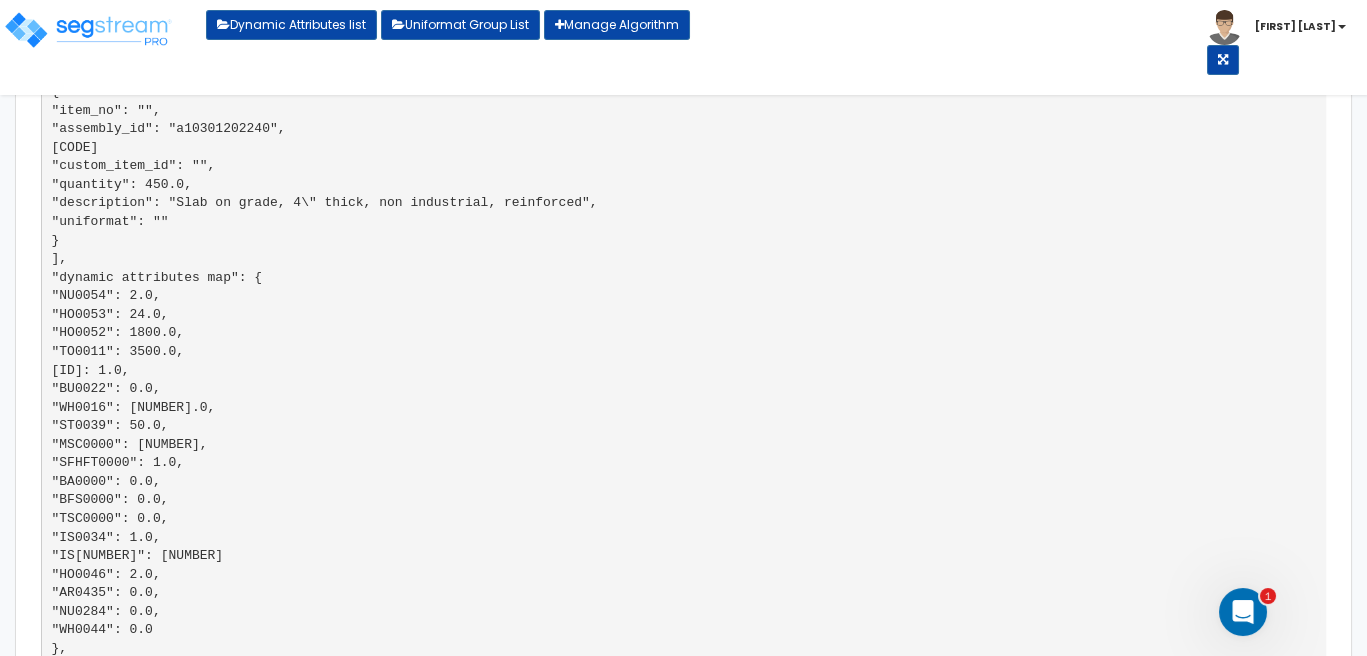 scroll, scrollTop: 4083, scrollLeft: 0, axis: vertical 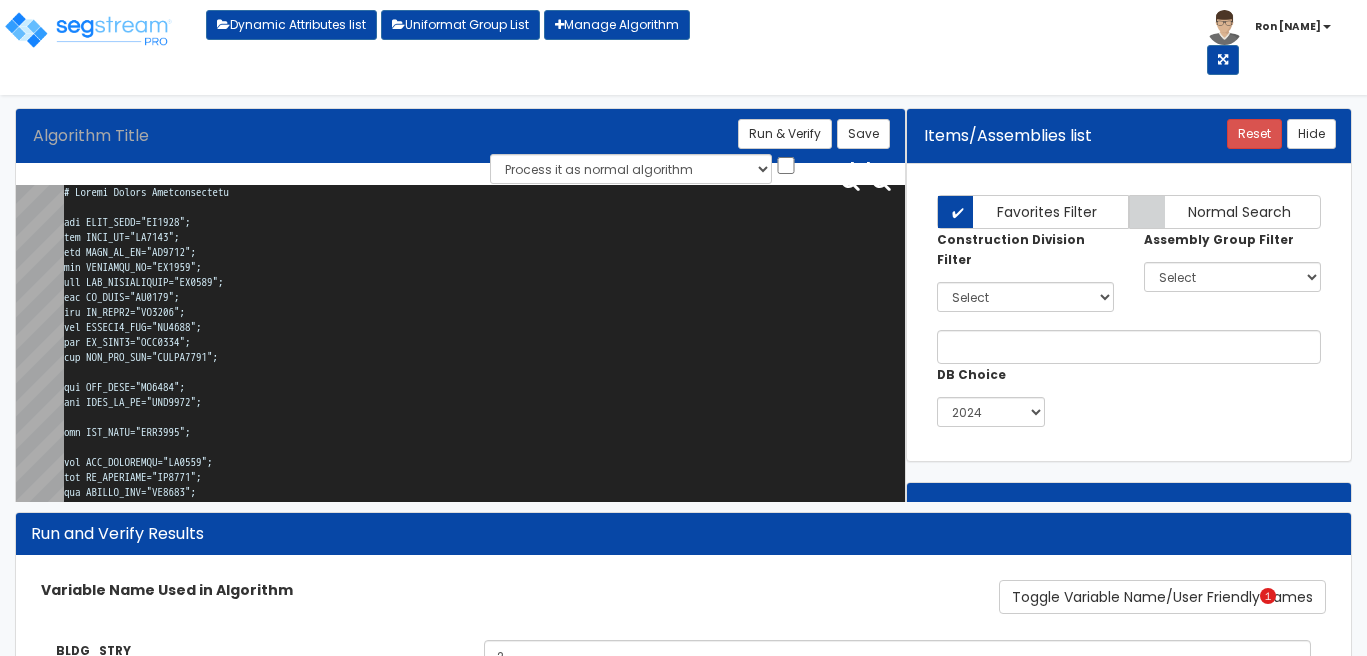 select on "7" 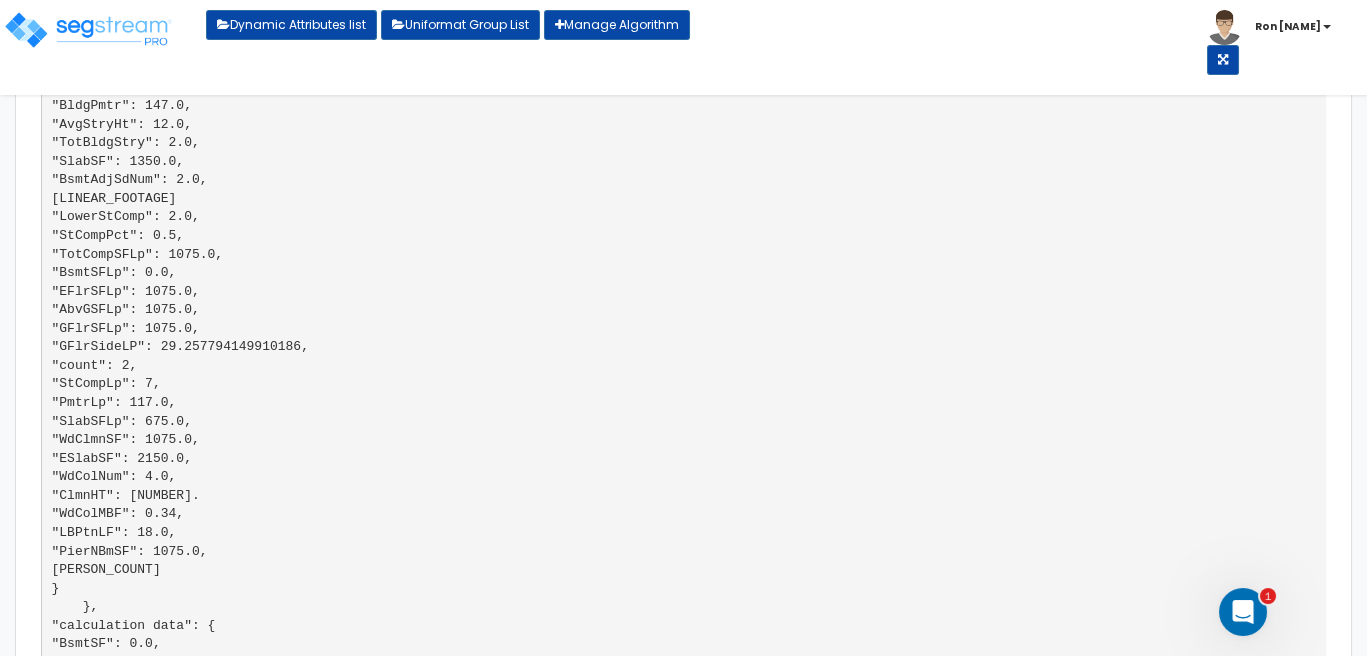 scroll, scrollTop: 5387, scrollLeft: 0, axis: vertical 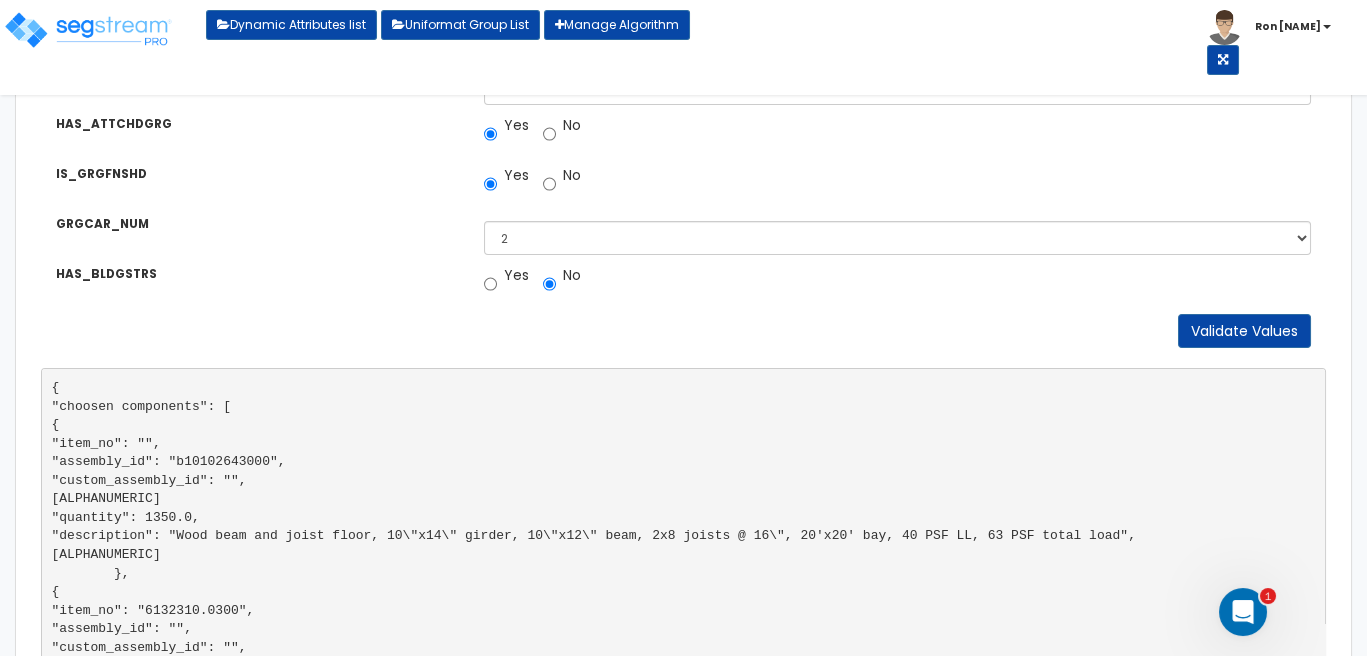 click on "{     "choosen components": [         {             "item_no": "",             "assembly_id": "b10102643000",             "custom_assembly_id": "",             "custom_item_id": "",             "quantity": 1350.0,             "description": "Wood beam and joist floor, 10\"x14\" girder, 10\"x12\" beam, 2x8 joists @ 16\", 20'x20' bay, 40 PSF LL, 63 PSF total load",             "uniformat": ""         },         {             "item_no": "6132310.0300",             "assembly_id": "",             "custom_assembly_id": "",             "custom_item_id": "",             "quantity": 0.34,             "description": "6\" x 6\" wood column framing, heavy mill timber, structural grade, 1500f",             "uniformat": ""         },         {             "item_no": "",             "assembly_id": "b10102102200",             "custom_assembly_id": "",             "custom_item_id": "",             "quantity": 1075.0,             "uniformat": ""         },         {             "item_no": "6111026.1000"         },         { }" at bounding box center [683, 2977] 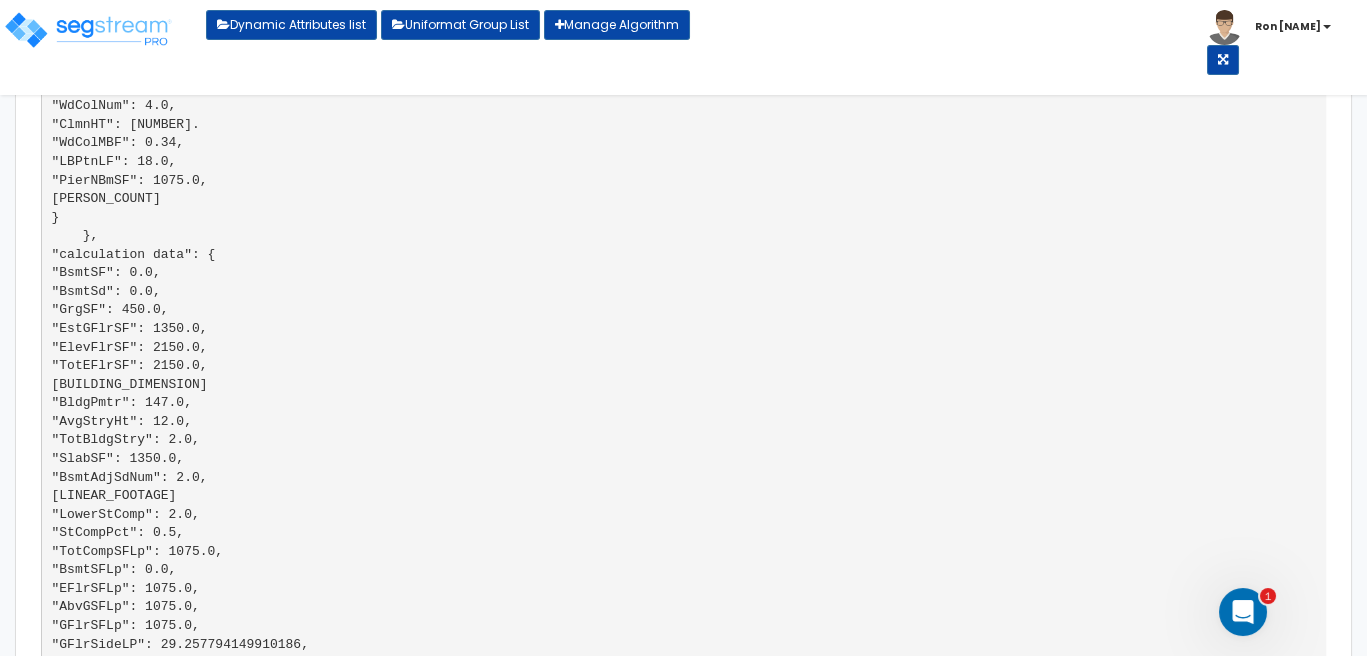 scroll, scrollTop: 1265, scrollLeft: 0, axis: vertical 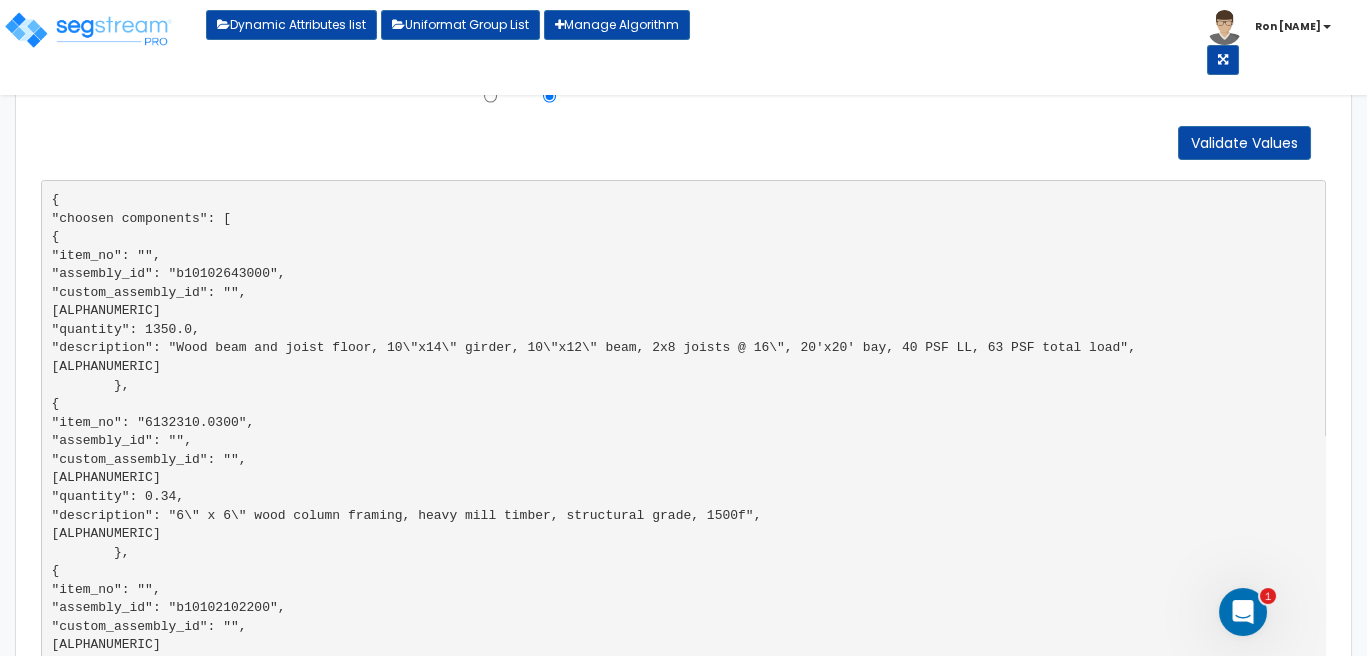 click on "{     "choosen components": [         {             "item_no": "",             "assembly_id": "b10102643000",             "custom_assembly_id": "",             "custom_item_id": "",             "quantity": 1350.0,             "description": "Wood beam and joist floor, 10\"x14\" girder, 10\"x12\" beam, 2x8 joists @ 16\", 20'x20' bay, 40 PSF LL, 63 PSF total load",             "uniformat": ""         },         {             "item_no": "6132310.0300",             "assembly_id": "",             "custom_assembly_id": "",             "custom_item_id": "",             "quantity": 0.34,             "description": "6\" x 6\" wood column framing, heavy mill timber, structural grade, 1500f",             "uniformat": ""         },         {             "item_no": "",             "assembly_id": "b10102102200",             "custom_assembly_id": "",             "custom_item_id": "",             "quantity": 1075.0,             "uniformat": ""         },         {             "item_no": "6111026.1000"         },         { }" at bounding box center (683, 2789) 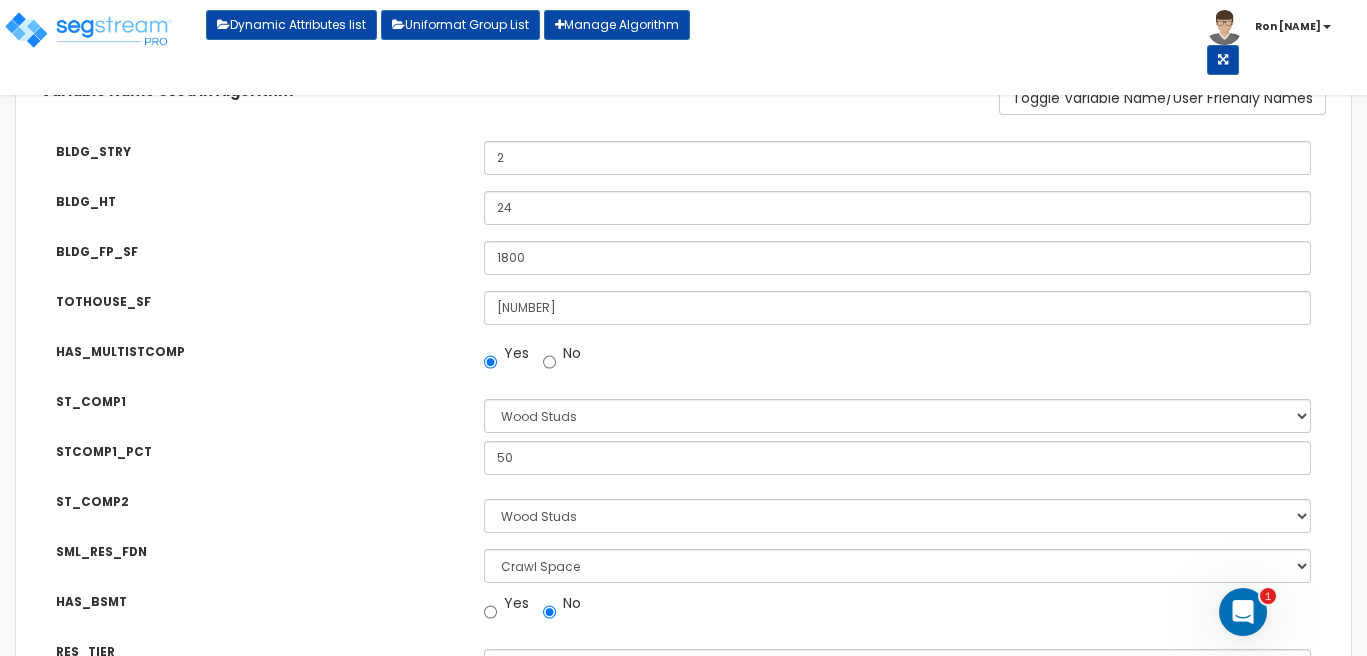 scroll, scrollTop: 0, scrollLeft: 0, axis: both 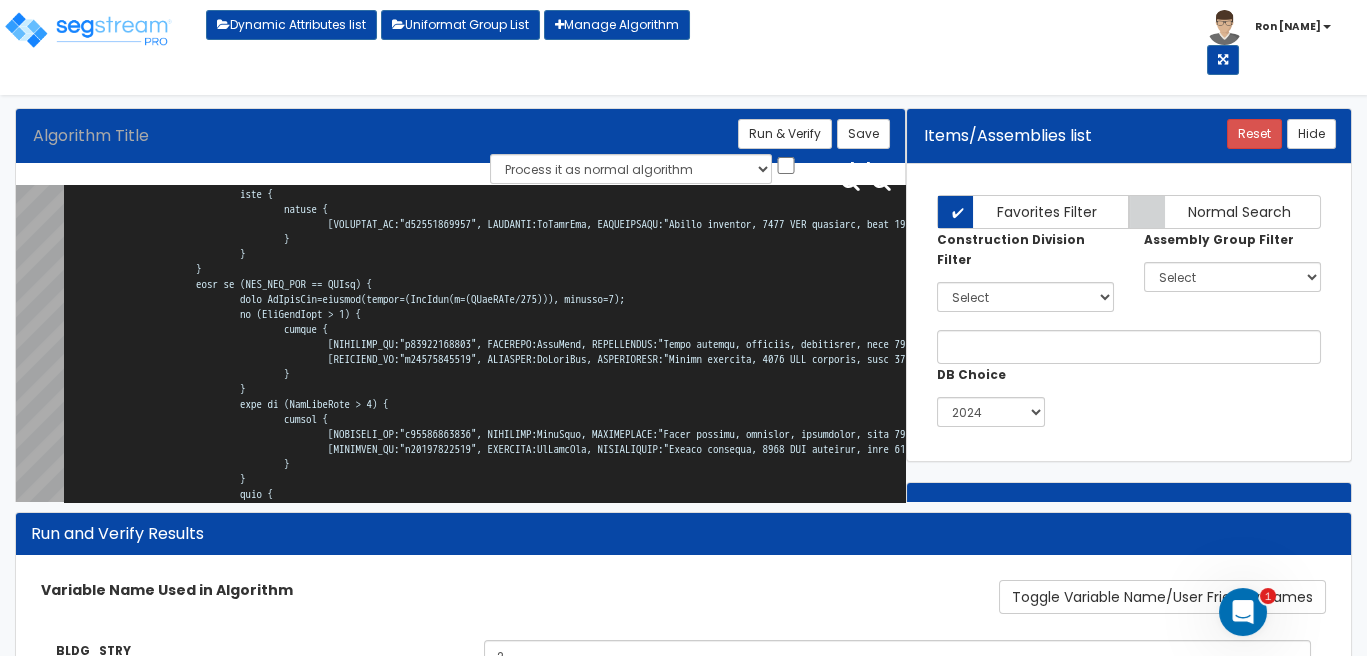 click at bounding box center (484, 355) 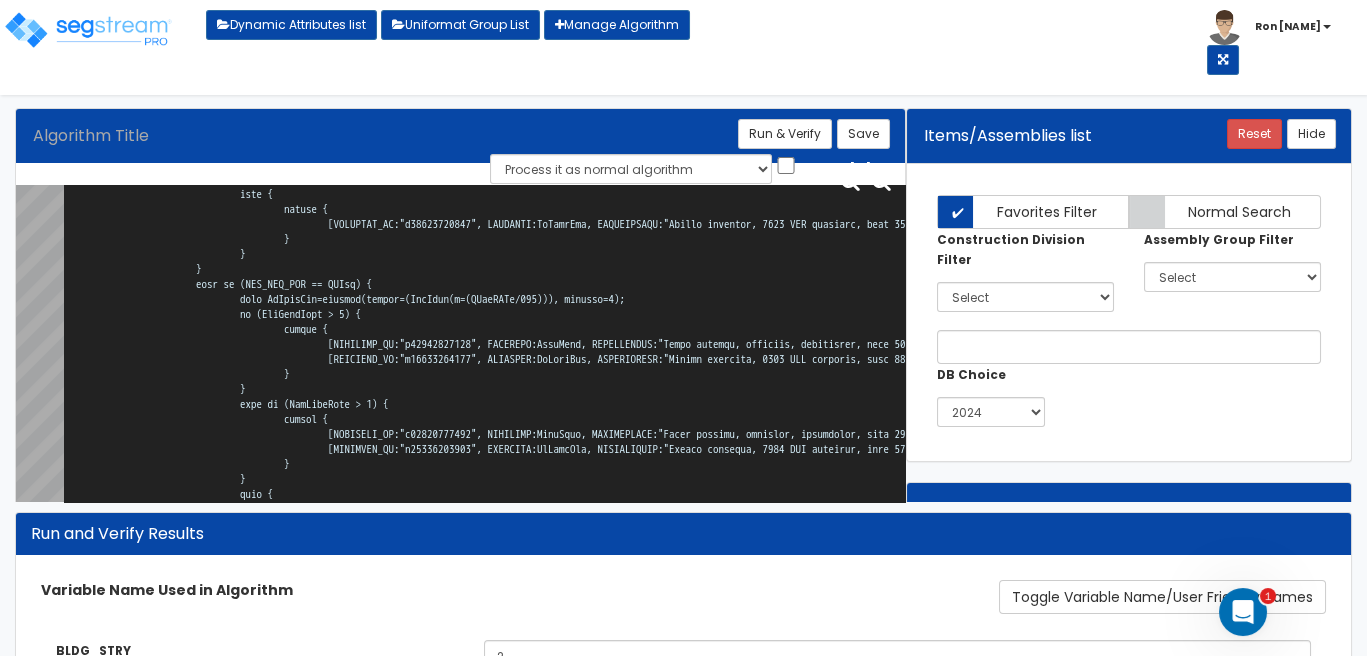 scroll, scrollTop: 19903, scrollLeft: 0, axis: vertical 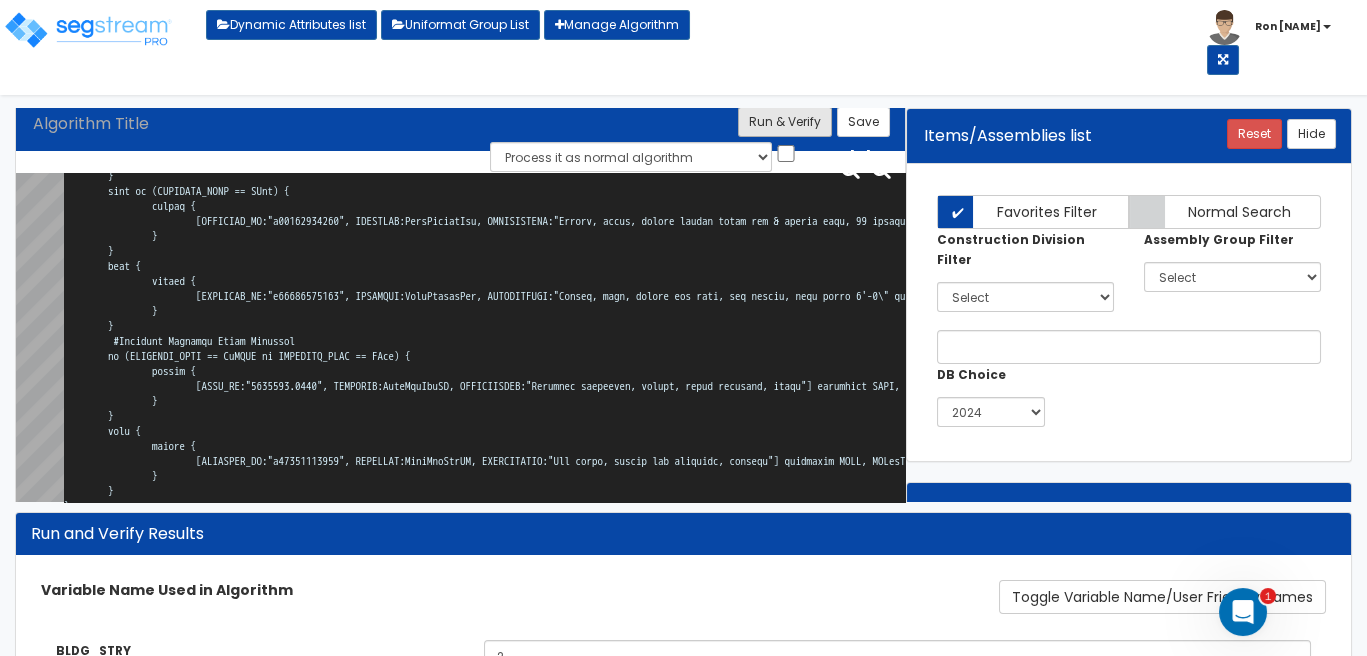 type on "# Single Family Superstructure
var BLDG_STRY="[CODE]";
var BLDG_HT="[CODE]";
var BLDG_FP_SF="[CODE]";
var TOTHOUSE_SF="[CODE]";
var HAS_MULTISTCOMP="[CODE]";
var ST_COMP="[CODE]";
var ST_COMP1="[CODE]";
var STCOMP1_PCT="[CODE]";
var ST_COMP2="[CODE]";
var SML_RES_FDN="[CODE]";
var HAS_BSMT="[CODE]";
var BSMT_FP_SF="[CODE]";
var RES_TIER="[CODE]";
var HAS_ATTCHDGRG="[CODE]";
var IS_GRGFNSHD="[CODE]";
var GRGCAR_NUM="[CODE]";
var HAS_BLDGSTRS="[CODE]"; # Are there Attached Staircases to the Building?
var BLDGSTRS_NUM="[CODE]"; # Number of Attached Staircases
var BLDGSTRS_STRC="[CODE]"; # What is the Staircase Structural Composition?
const True=1;
const False=0;
const WallHt=8;
#Foundation
const CrwlSpc=1;
const PrElvFstFlr=2;
const CCSlb=3;
# Structural Wall/Floor Composition
const CiPRCC=3;
const SStl=4;
const BrkMsry=5;
const CMUMsry=6;
const WdStd=7;
const MtlStd=8;
function fctrI(x) {
if (x==1) {
1
}
else {
0
}
}
function fctrII(x) {
if (x==2) {
1
}
else {
0
}
}
function O..." 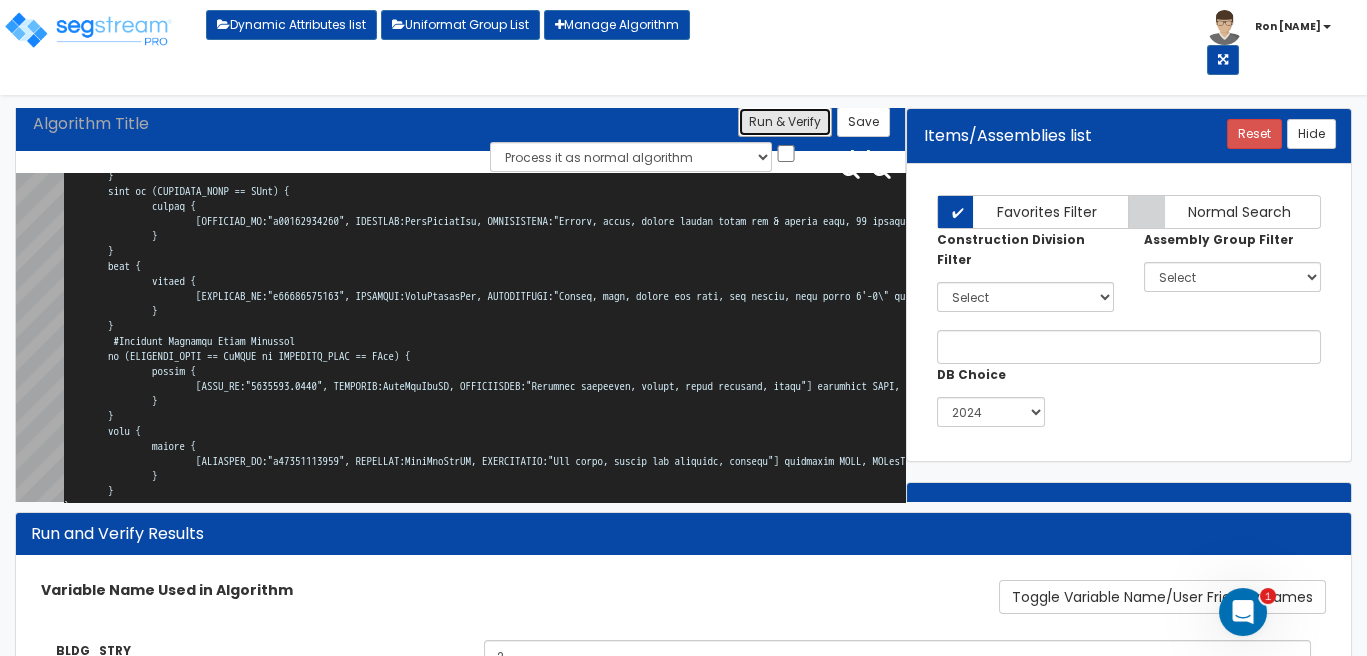 click on "Run & Verify" at bounding box center (785, 122) 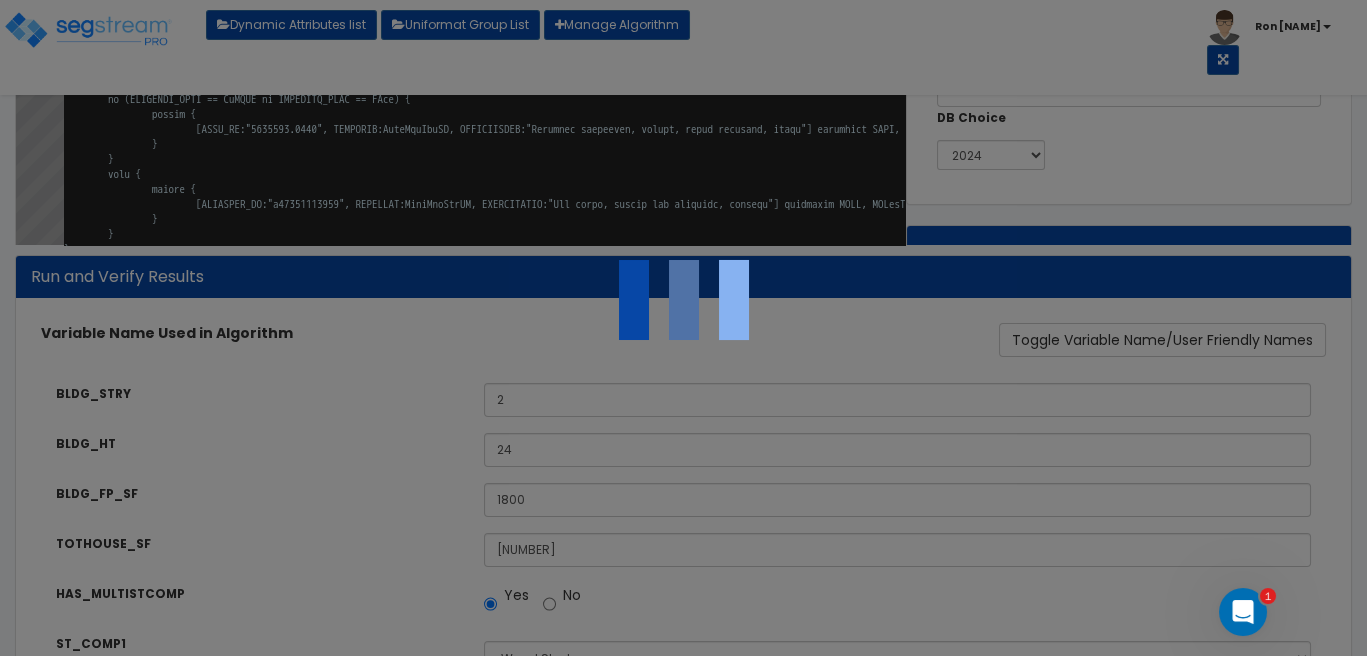 scroll, scrollTop: 266, scrollLeft: 0, axis: vertical 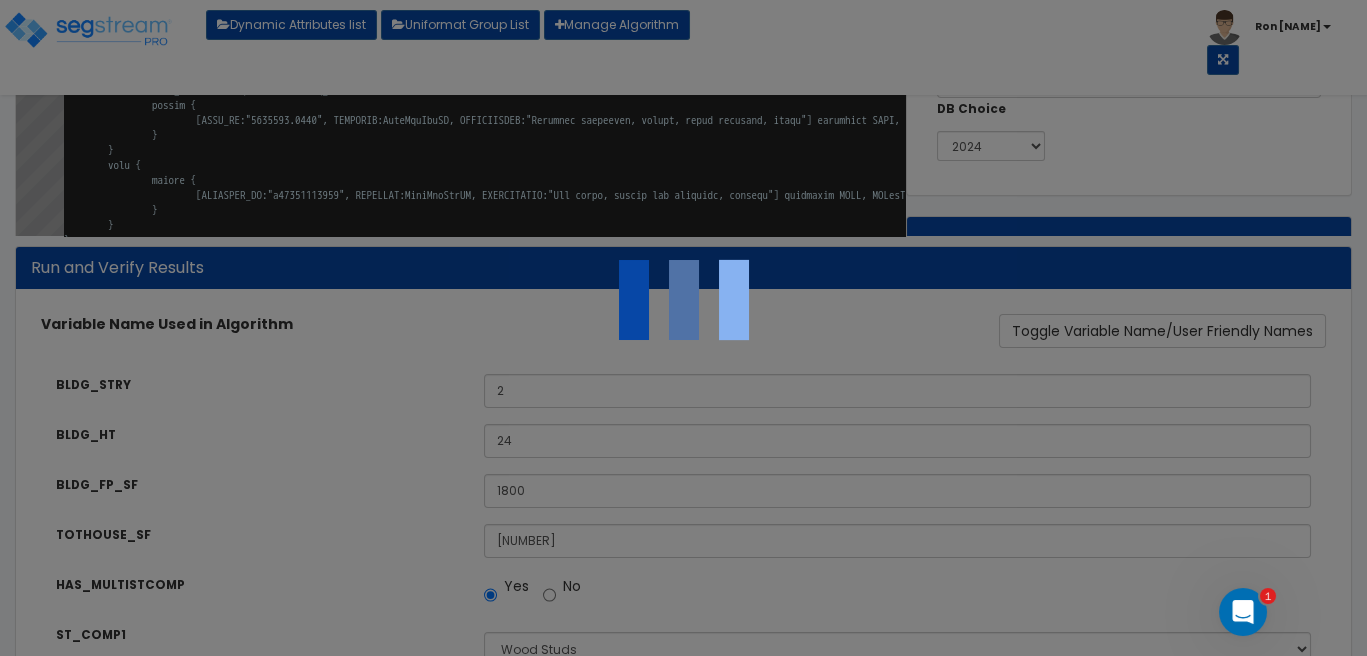 select on "0" 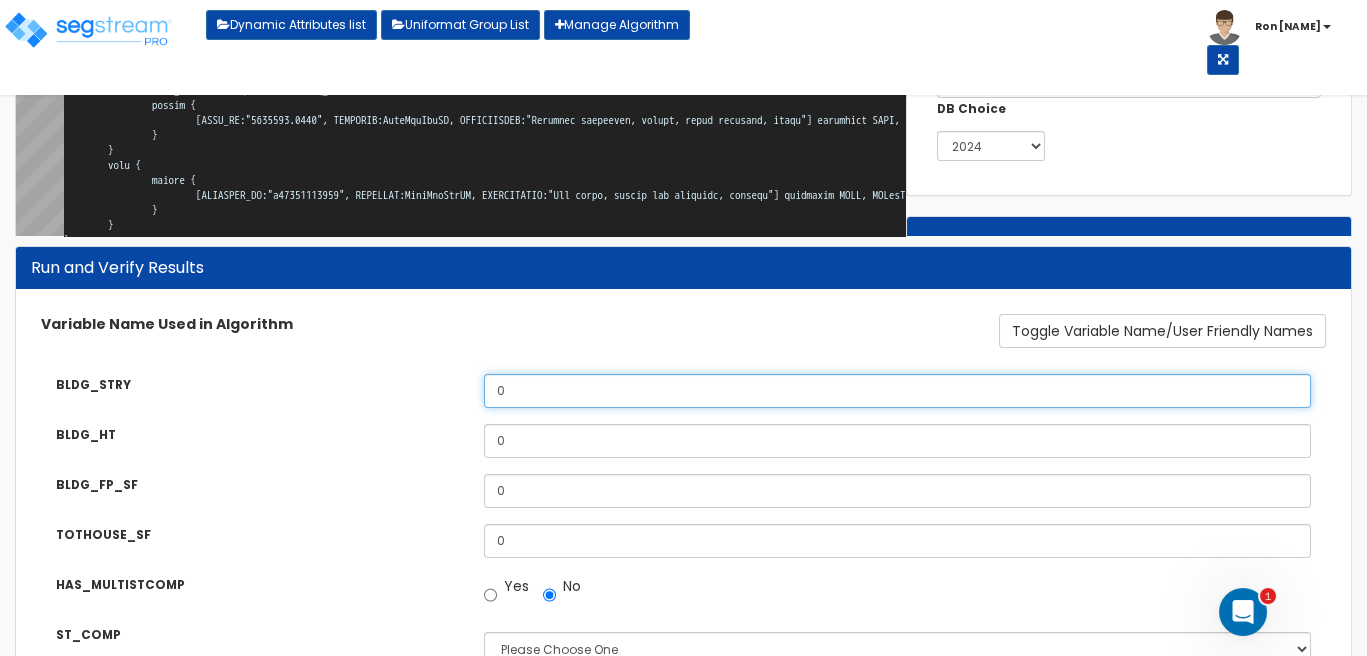 drag, startPoint x: 509, startPoint y: 380, endPoint x: 246, endPoint y: 333, distance: 267.16663 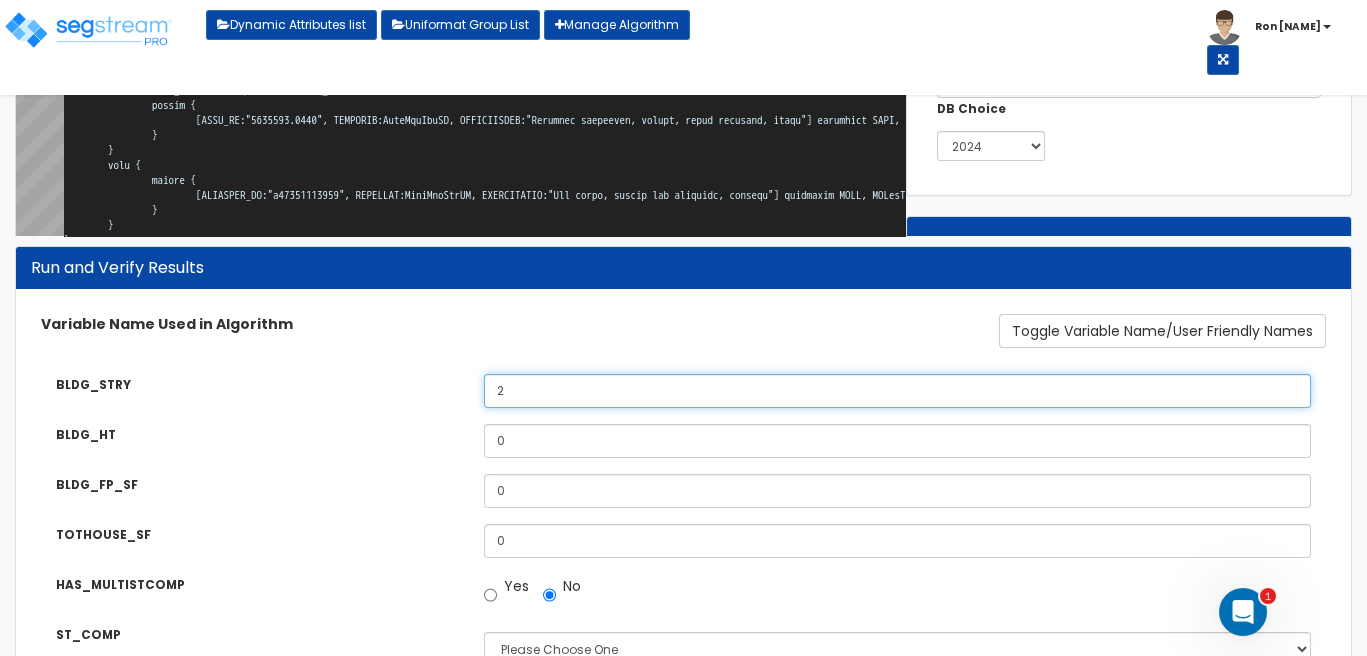 type on "2" 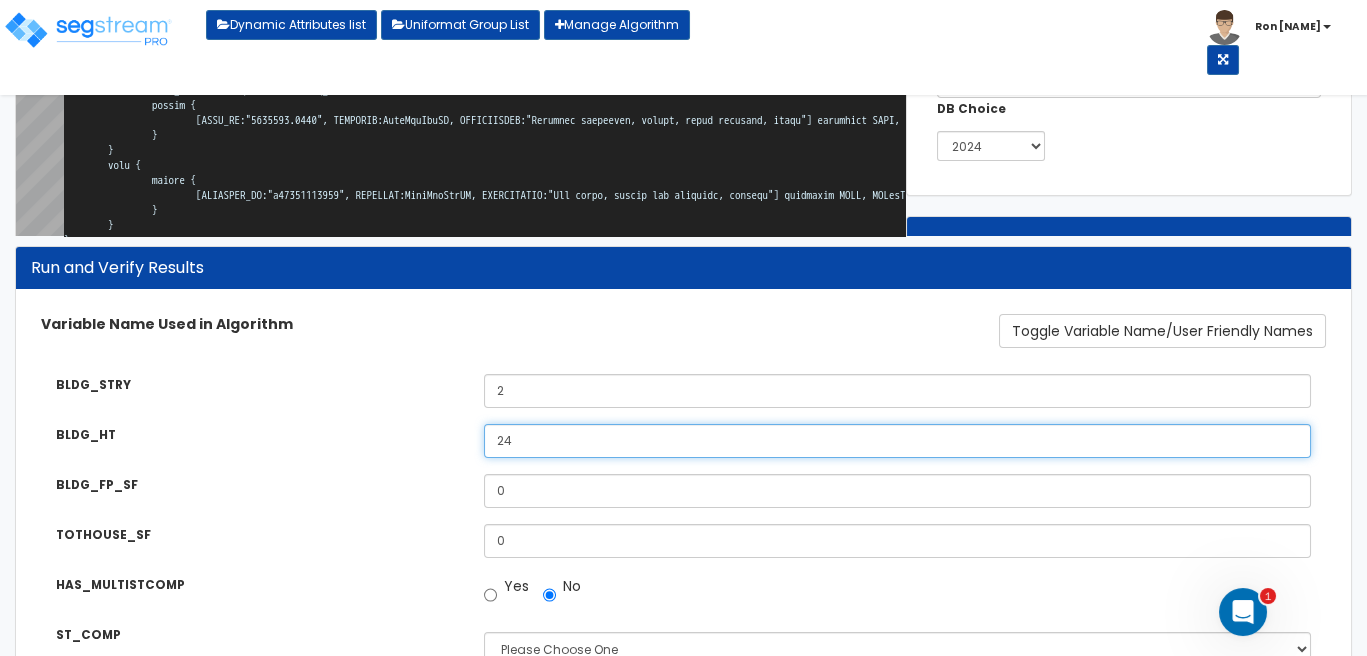 type on "24" 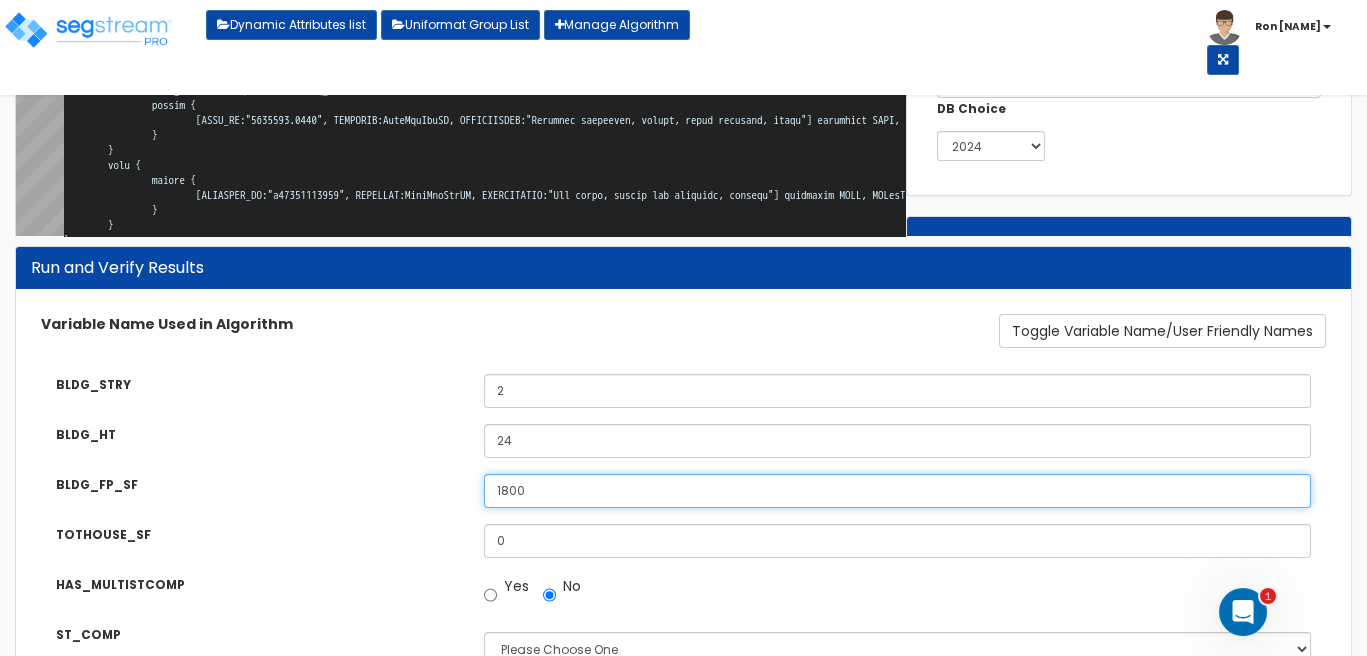 type on "1800" 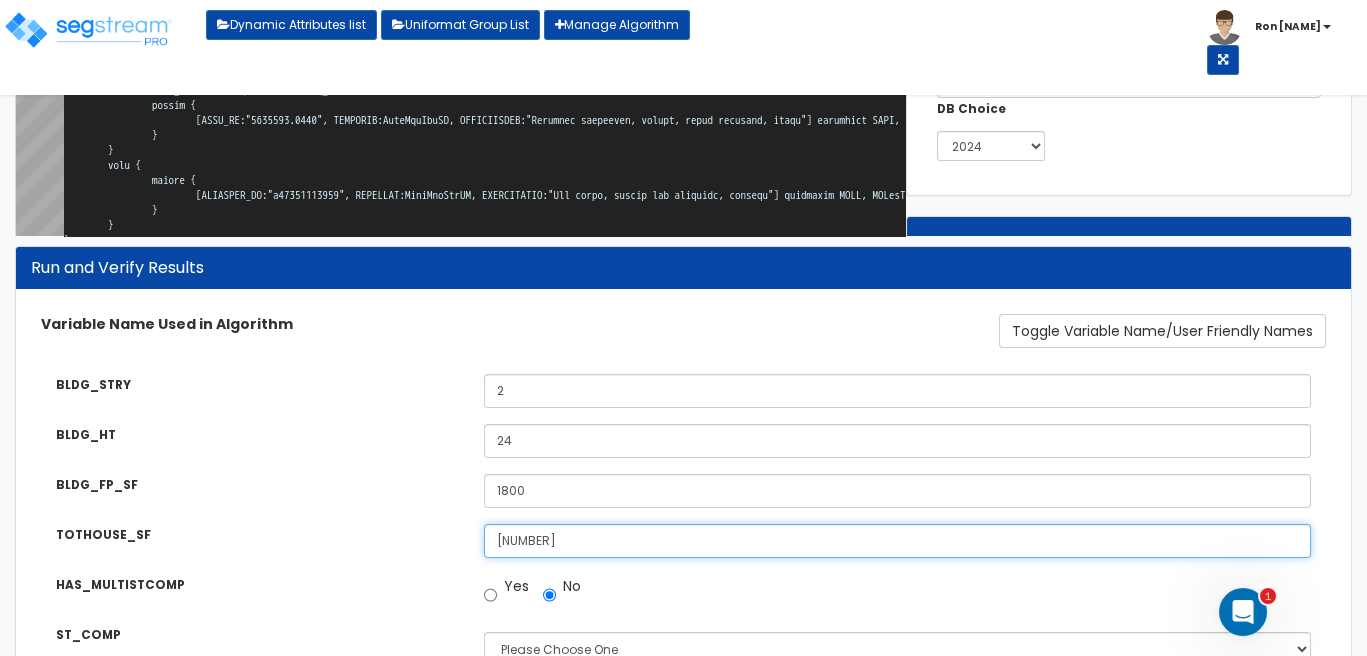 type on "[NUMBER]" 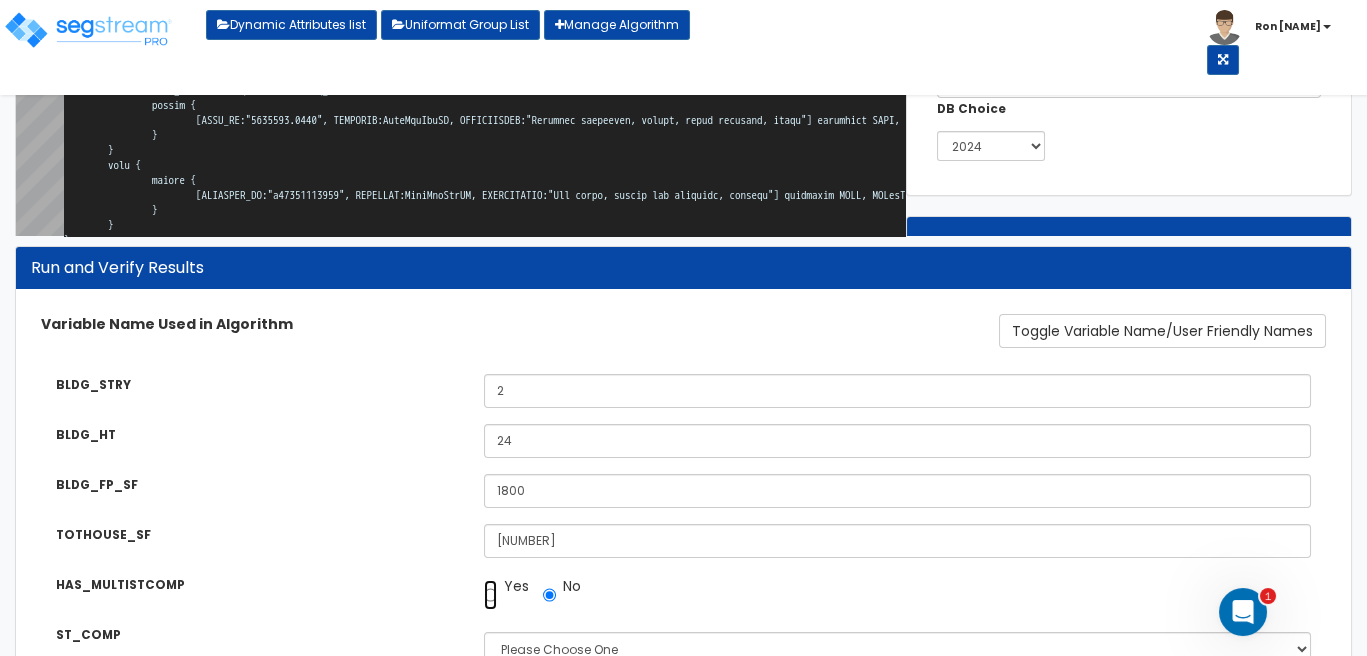 click on "Yes" at bounding box center [490, 595] 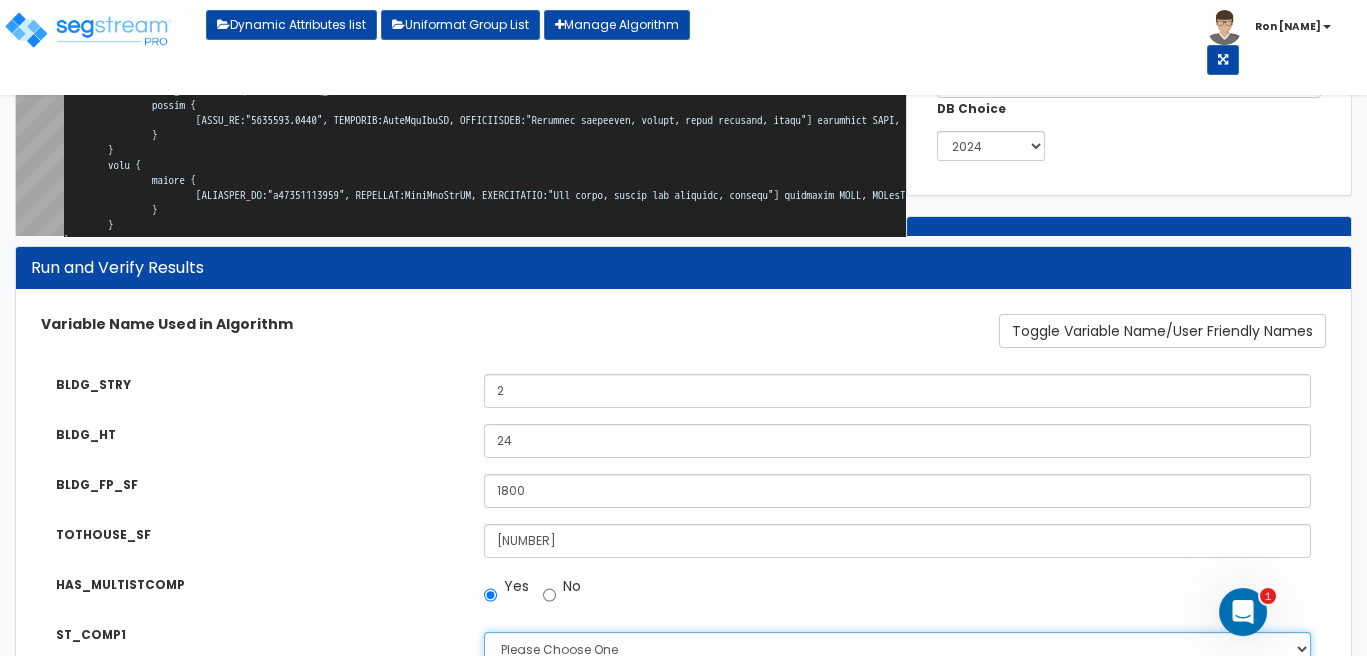 scroll, scrollTop: 275, scrollLeft: 0, axis: vertical 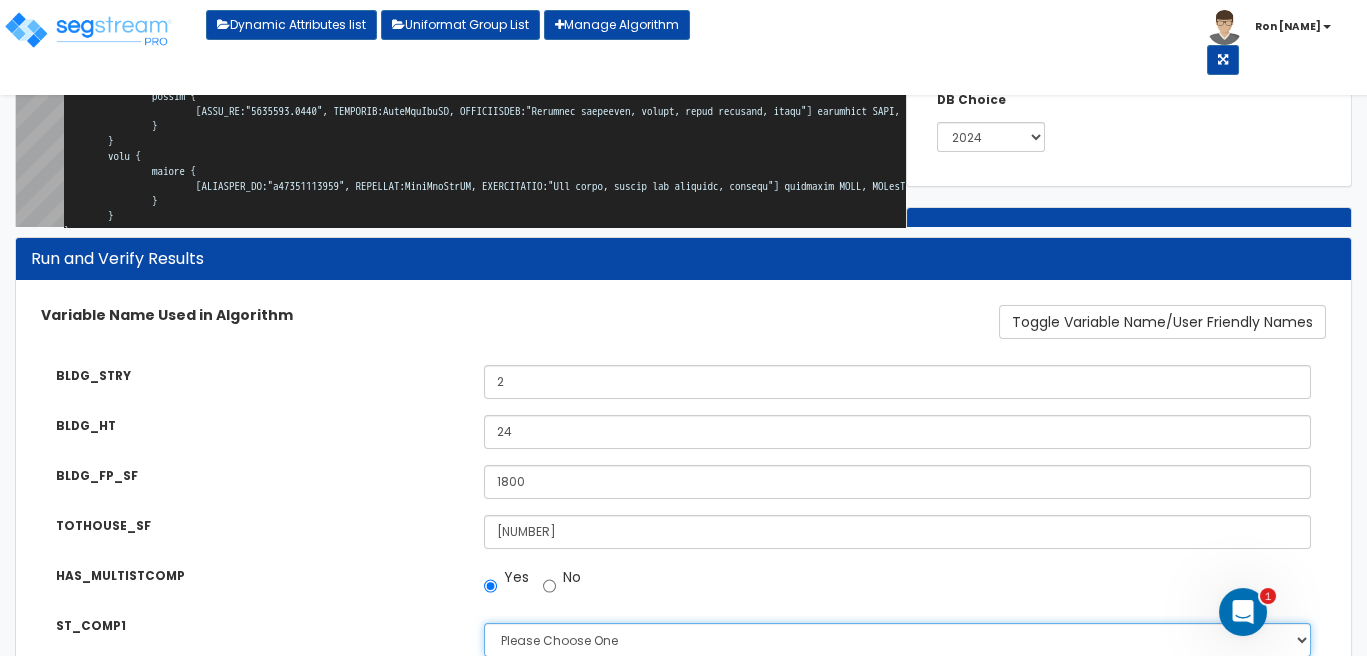 select on "7" 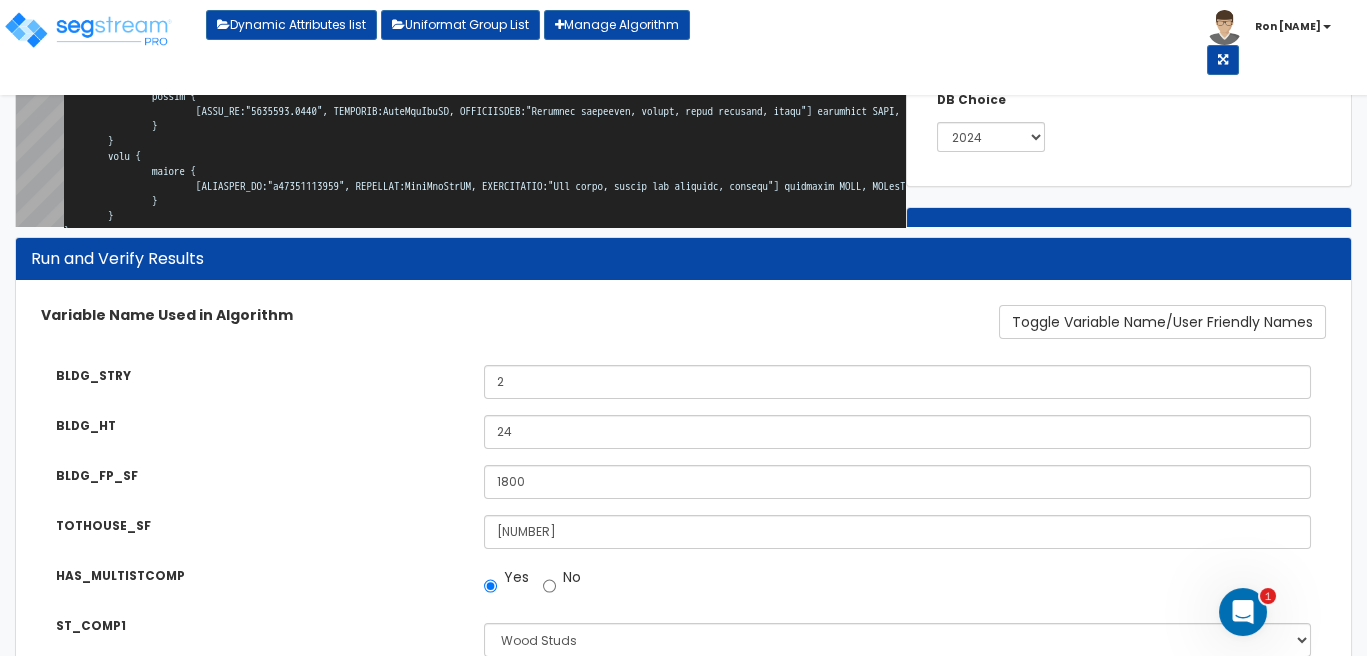 scroll, scrollTop: 628, scrollLeft: 0, axis: vertical 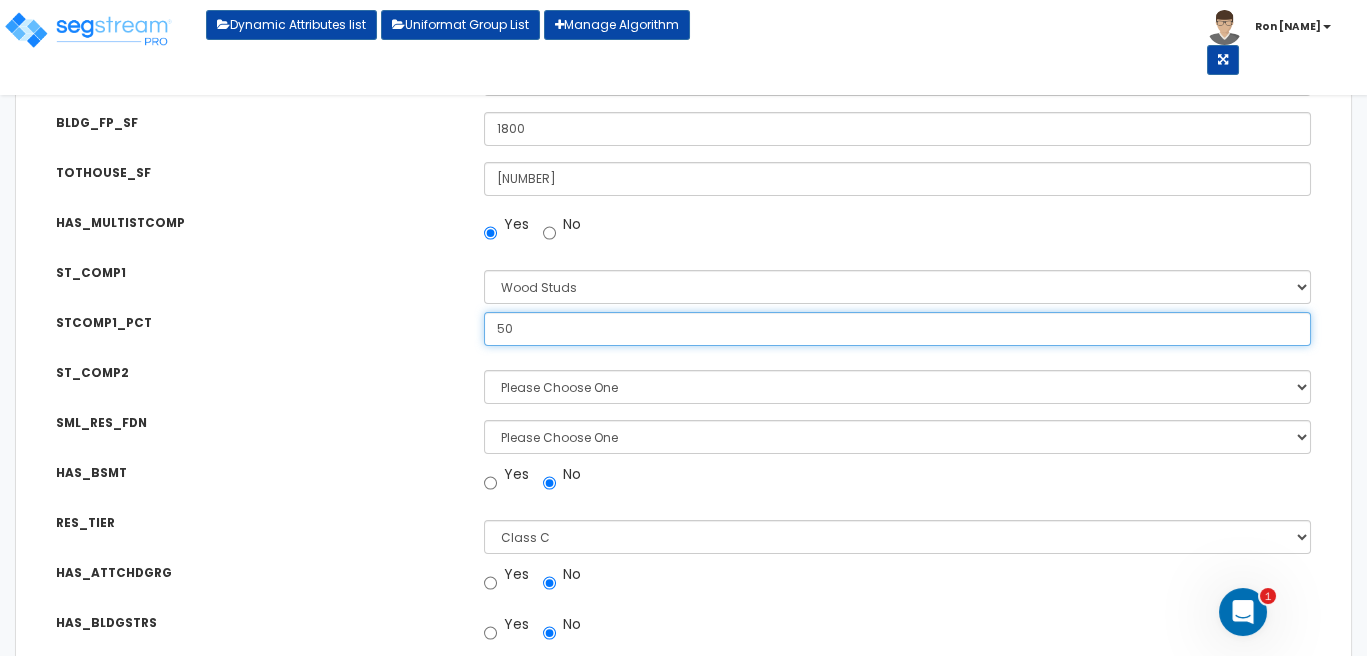 type on "50" 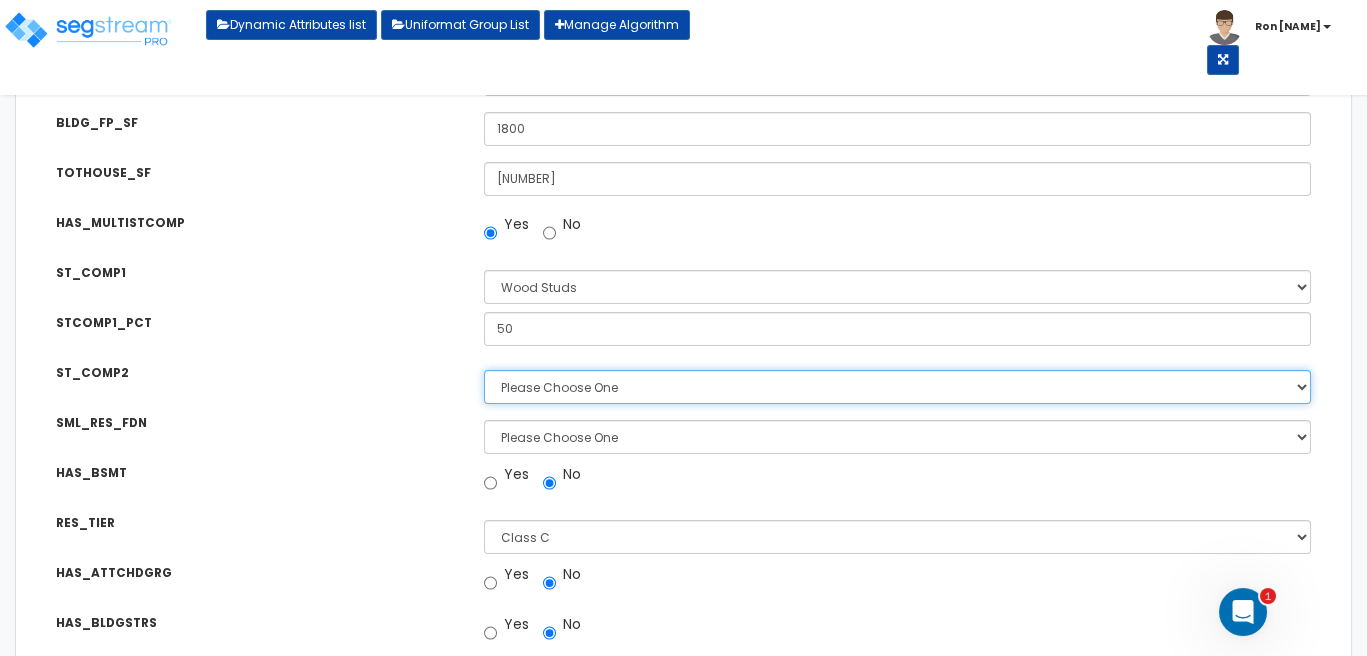 select on "7" 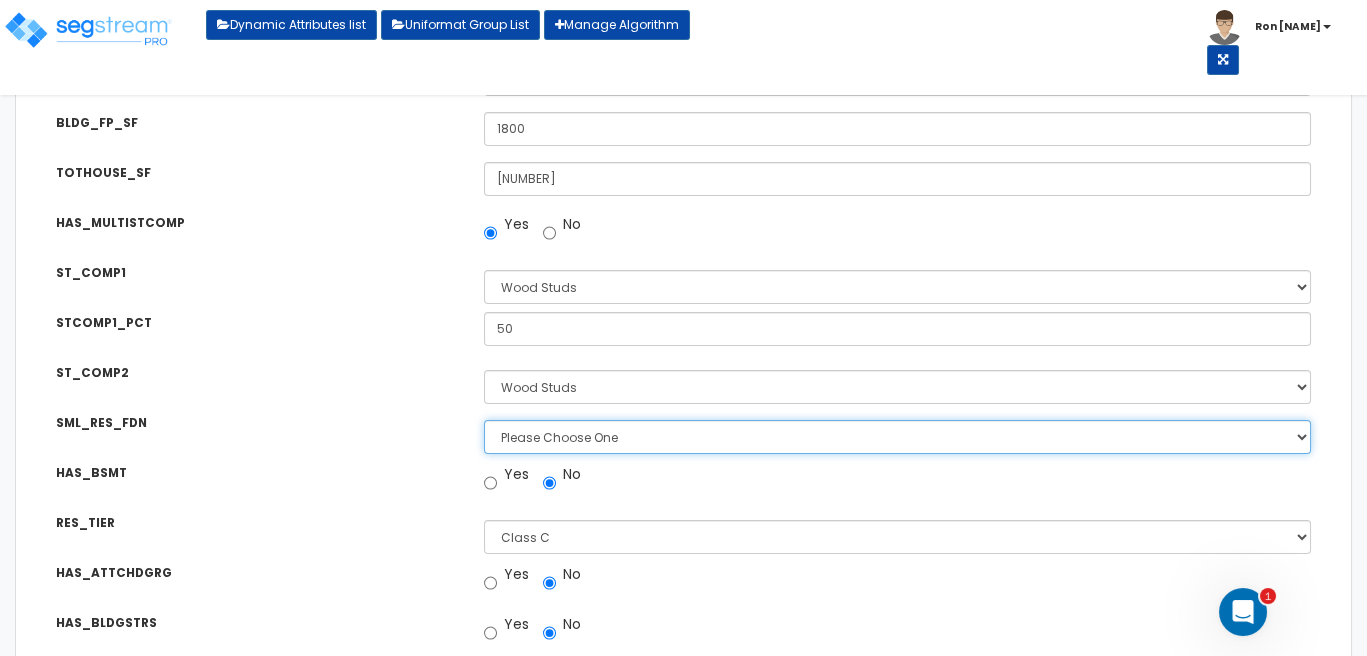 select on "1" 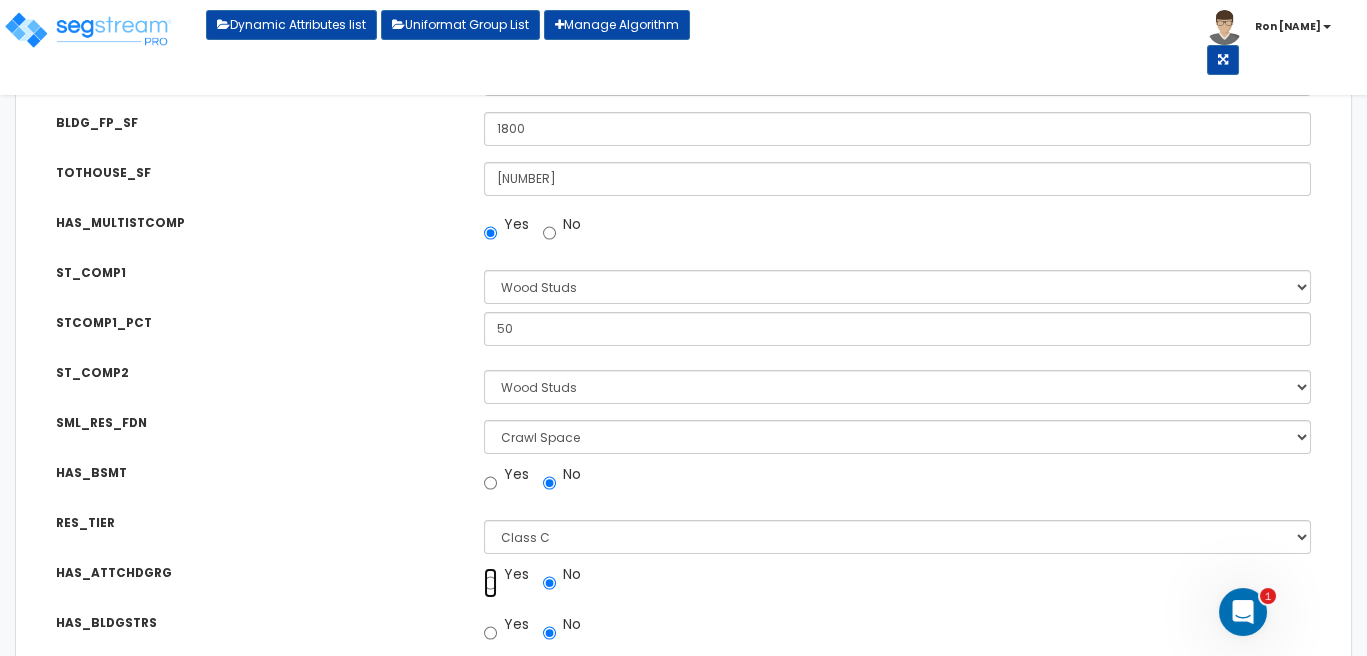 click on "Yes" at bounding box center [490, 583] 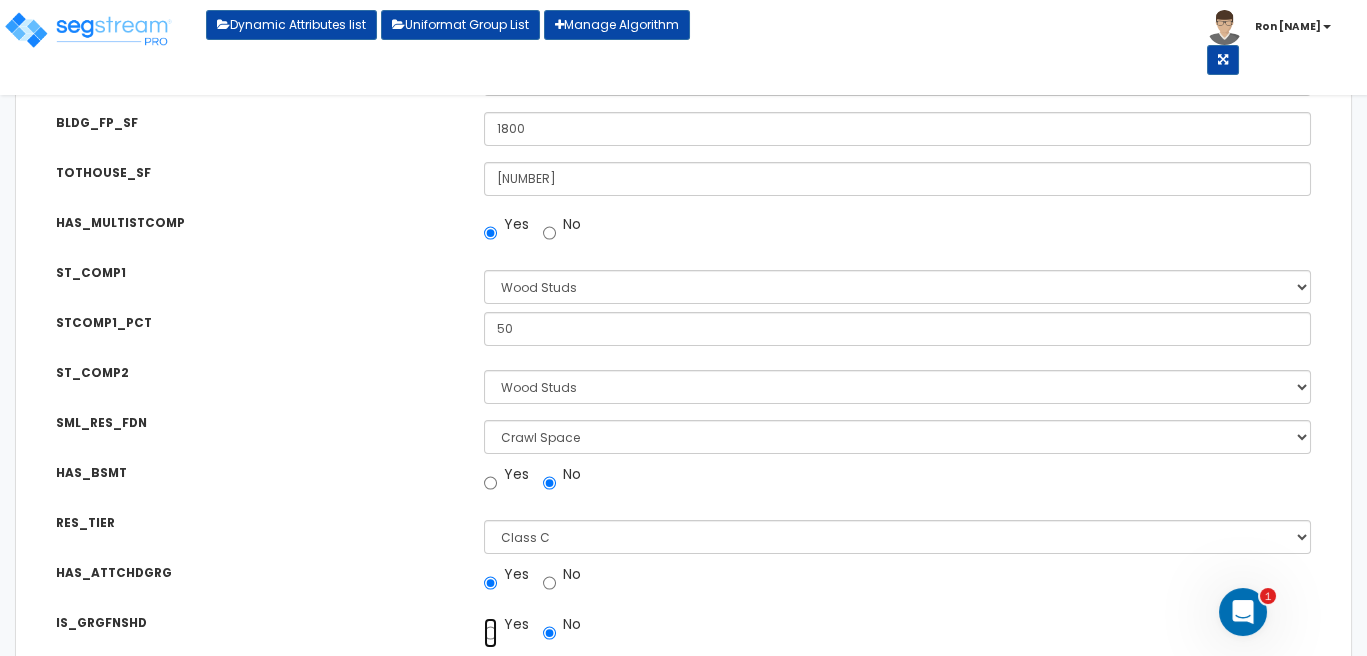 click on "Yes" at bounding box center (490, 633) 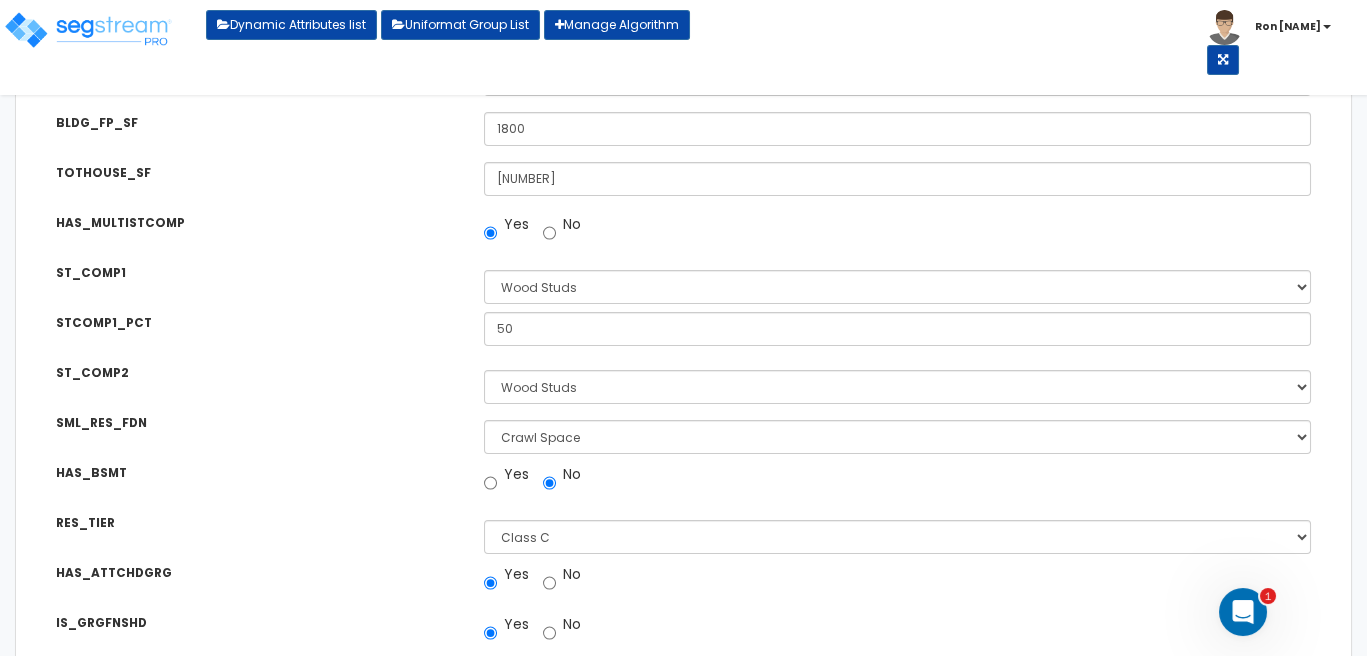 scroll, scrollTop: 839, scrollLeft: 0, axis: vertical 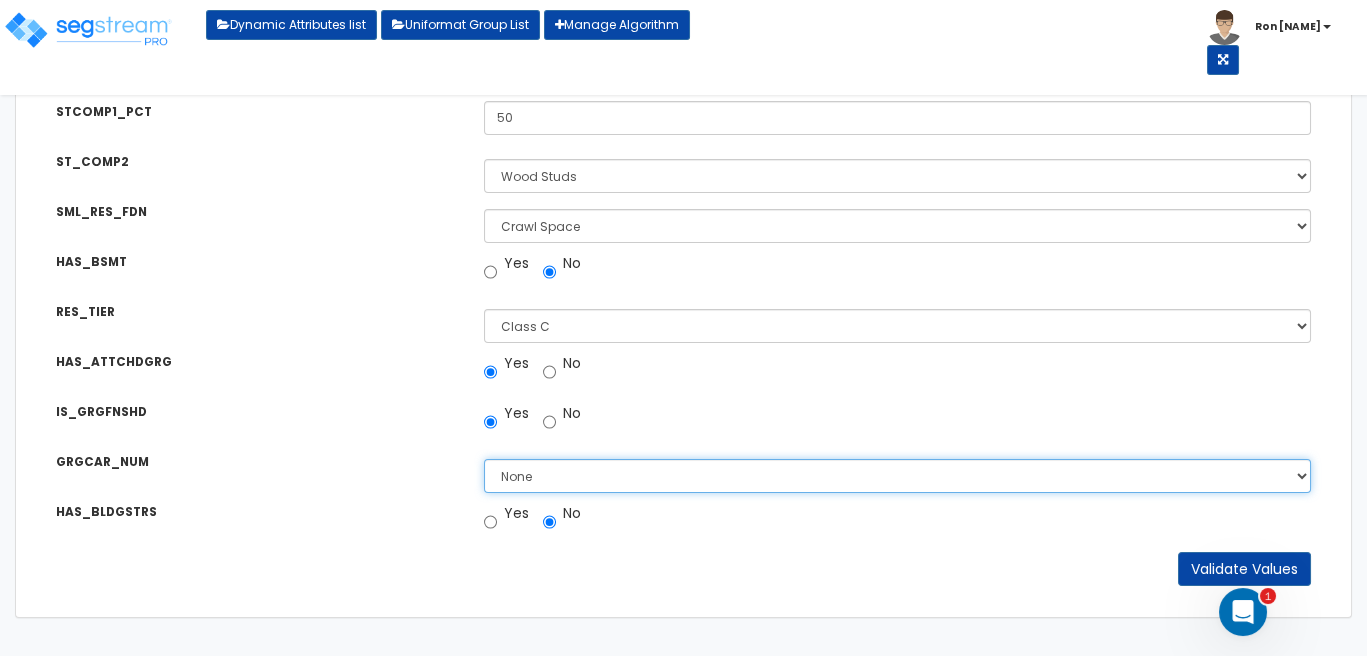 select on "2" 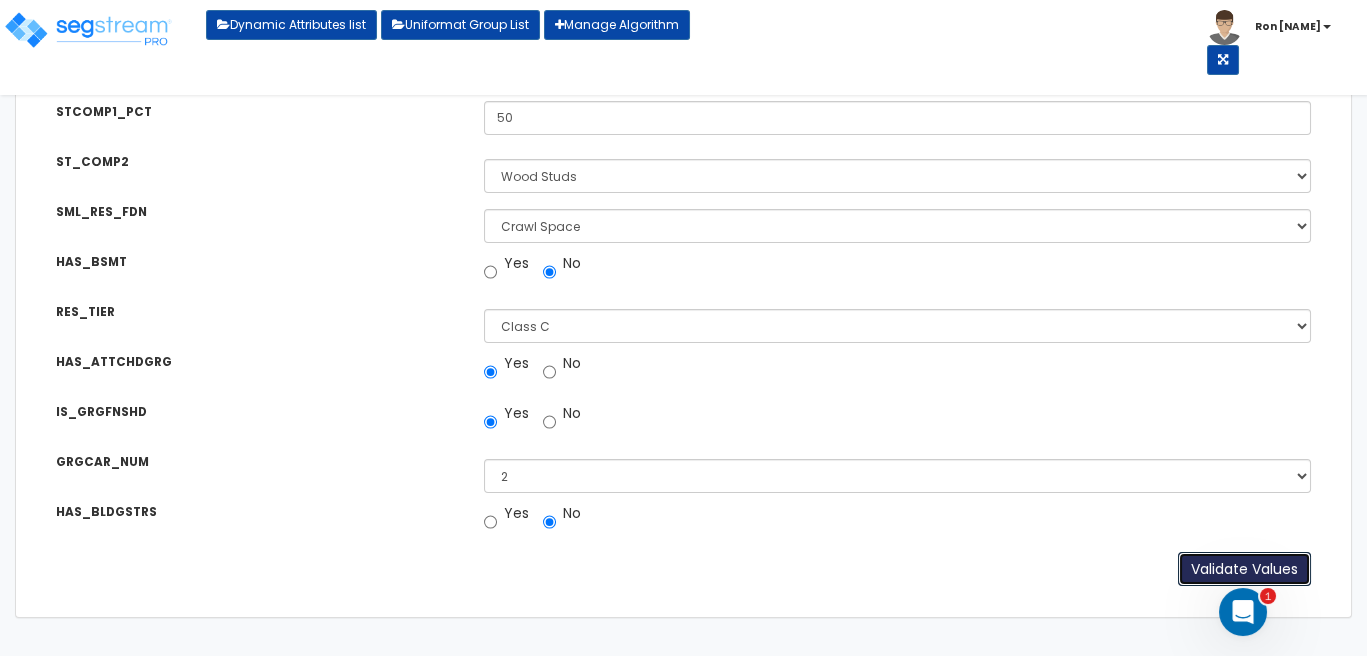 type 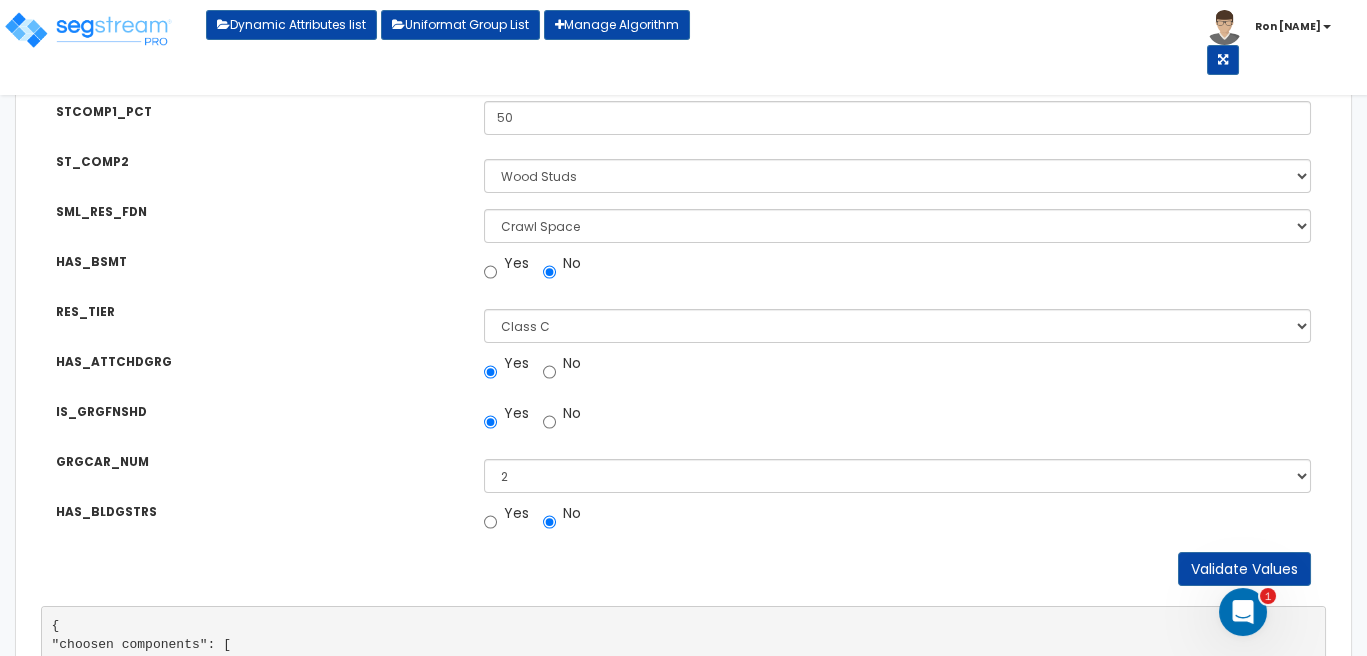 click on "HAS_ATTCHDGRG" at bounding box center (255, 363) 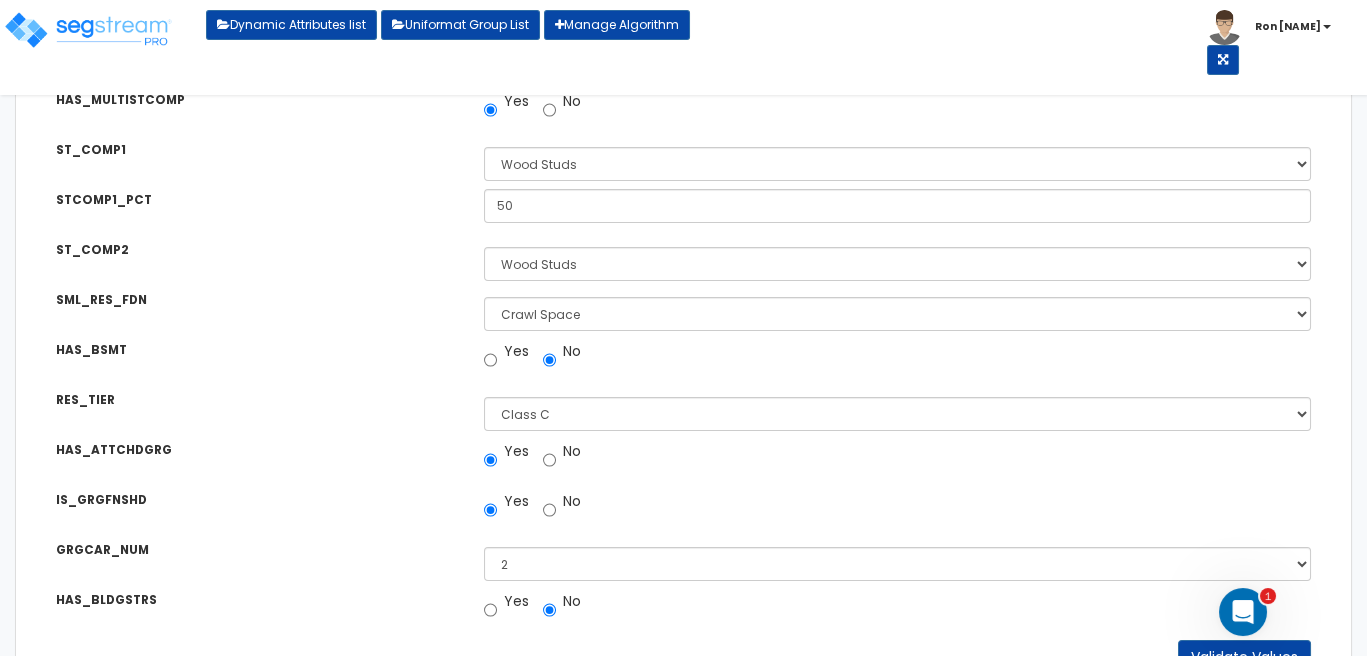 scroll, scrollTop: 1325, scrollLeft: 0, axis: vertical 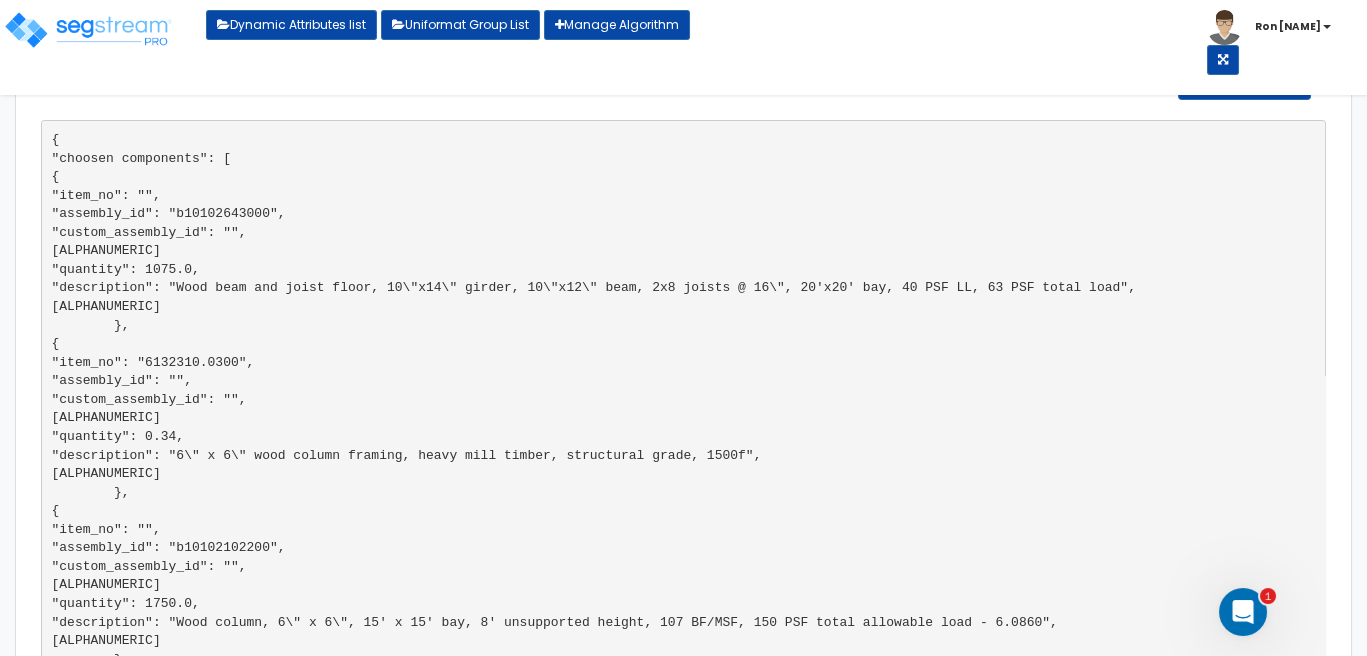 click on "{     "choosen components": [         {             "item_no": "",             "assembly_id": "b10102643000",             "custom_assembly_id": "",             "quantity": 1075.0,             "description": "Wood beam and joist floor, 10\"x14\" girder, 10\"x12\" beam, 2x8 joists @ 16\", 20'x20' bay, 40 PSF LL, 63 PSF total load",             "uniformat": ""         },         {             "item_no": "6132310.0300",             "assembly_id": "",             "custom_assembly_id": "",             "custom_item_id": "",             "quantity": 0.34,             "description": "6\" x 6\" wood column framing, heavy mill timber, structural grade, 1500f",             "uniformat": ""         },         {             "item_no": "",             "assembly_id": "b10102102200",             "custom_assembly_id": "",             "custom_item_id": "",             "quantity": 1750.0,             "uniformat": ""         },         {             "item_no": "6111026.1000",         },         { }" at bounding box center (683, 2061) 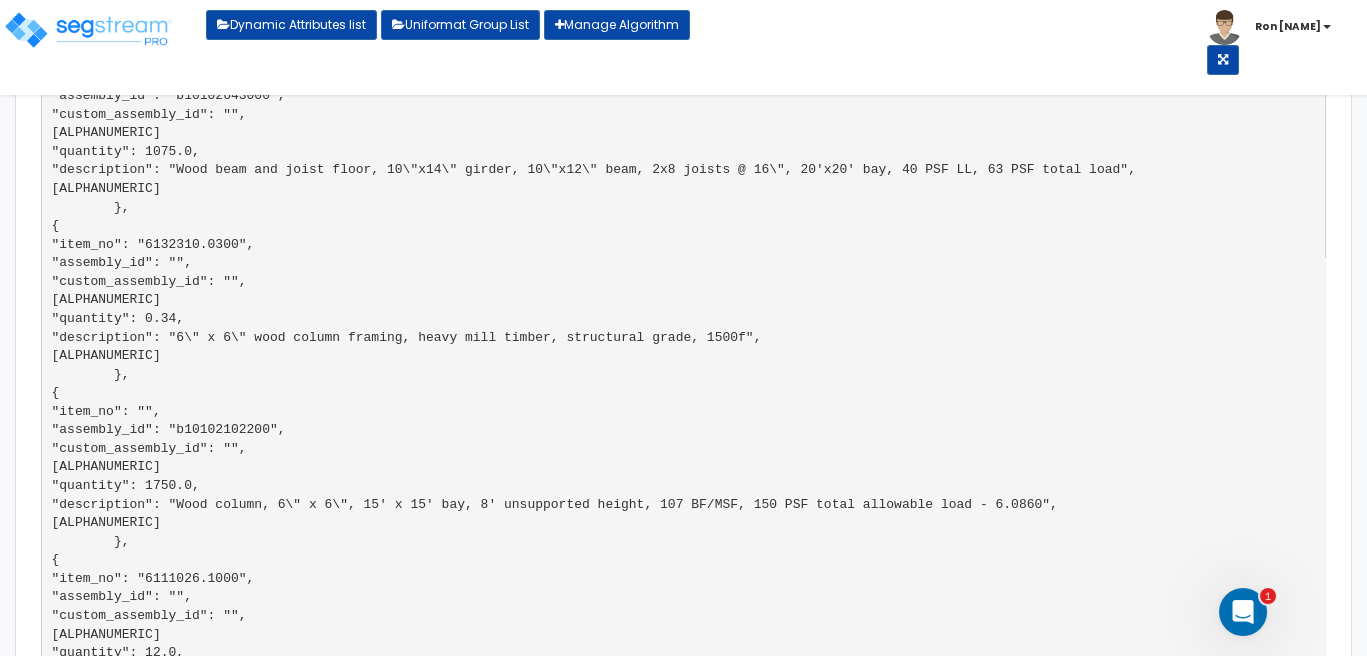 scroll, scrollTop: 1409, scrollLeft: 0, axis: vertical 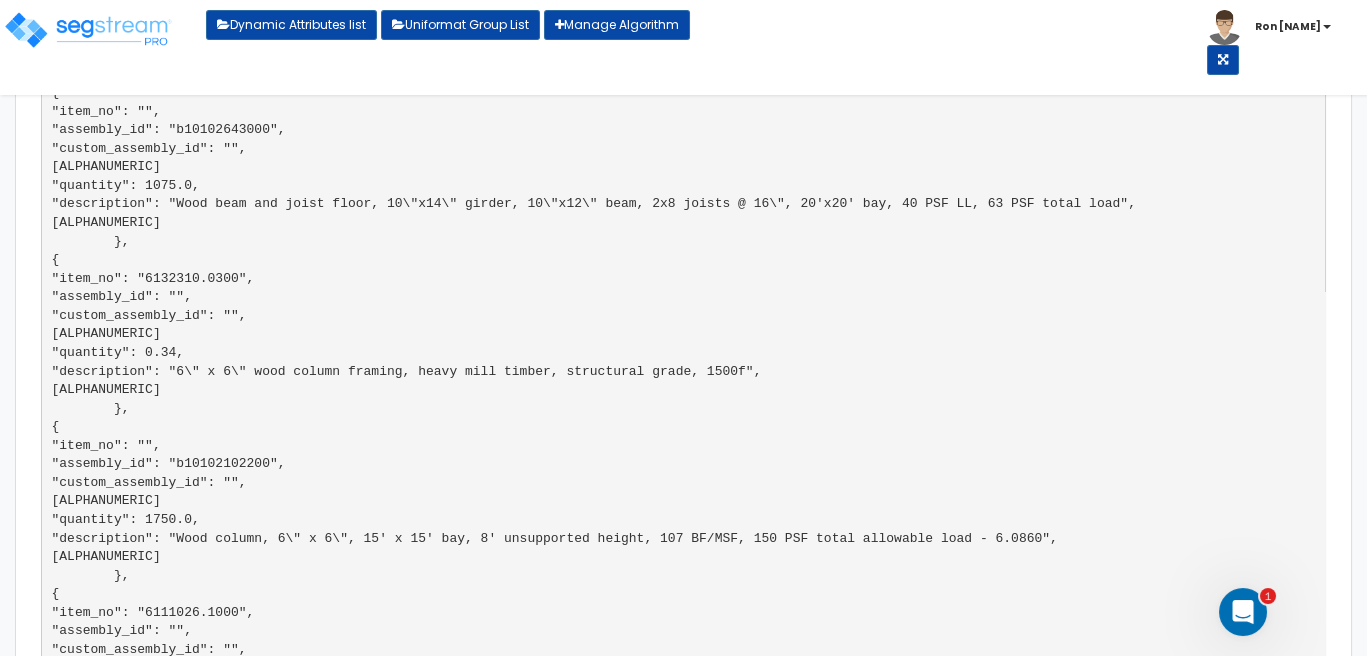 click on "{     "choosen components": [         {             "item_no": "",             "assembly_id": "b10102643000",             "custom_assembly_id": "",             "quantity": 1075.0,             "description": "Wood beam and joist floor, 10\"x14\" girder, 10\"x12\" beam, 2x8 joists @ 16\", 20'x20' bay, 40 PSF LL, 63 PSF total load",             "uniformat": ""         },         {             "item_no": "6132310.0300",             "assembly_id": "",             "custom_assembly_id": "",             "custom_item_id": "",             "quantity": 0.34,             "description": "6\" x 6\" wood column framing, heavy mill timber, structural grade, 1500f",             "uniformat": ""         },         {             "item_no": "",             "assembly_id": "b10102102200",             "custom_assembly_id": "",             "custom_item_id": "",             "quantity": 1750.0,             "uniformat": ""         },         {             "item_no": "6111026.1000",         },         { }" at bounding box center (683, 1977) 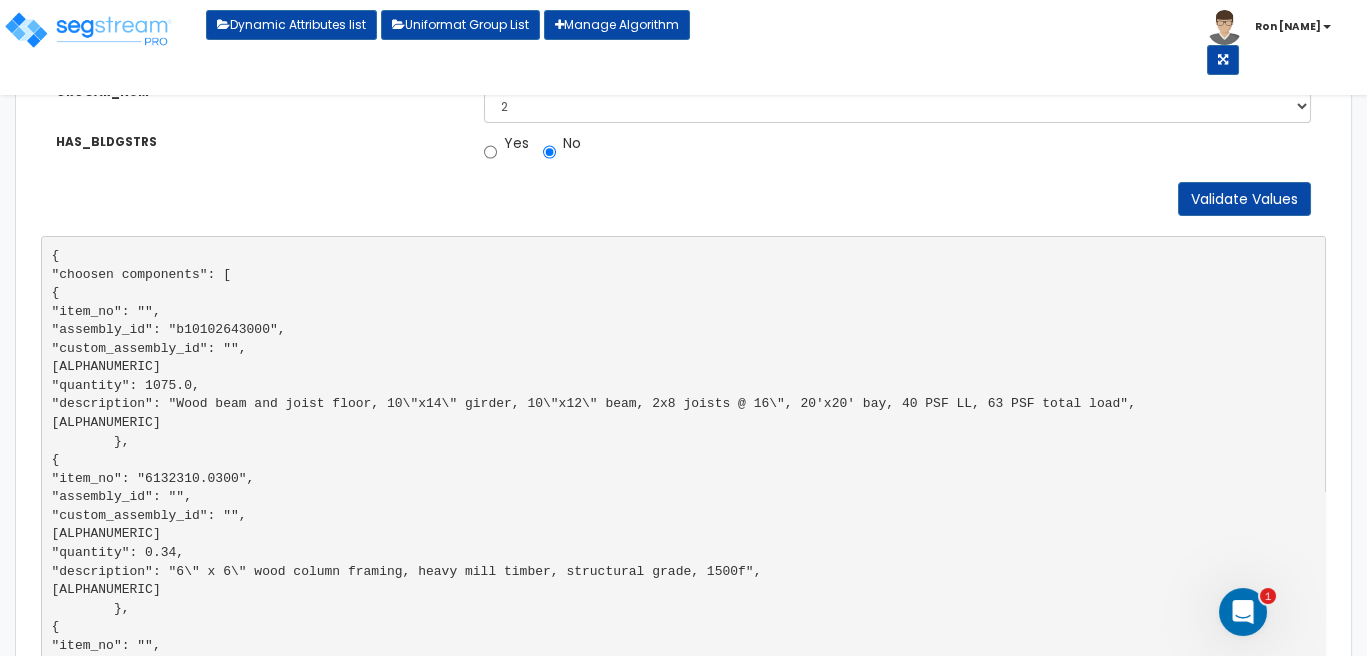 scroll, scrollTop: 8, scrollLeft: 0, axis: vertical 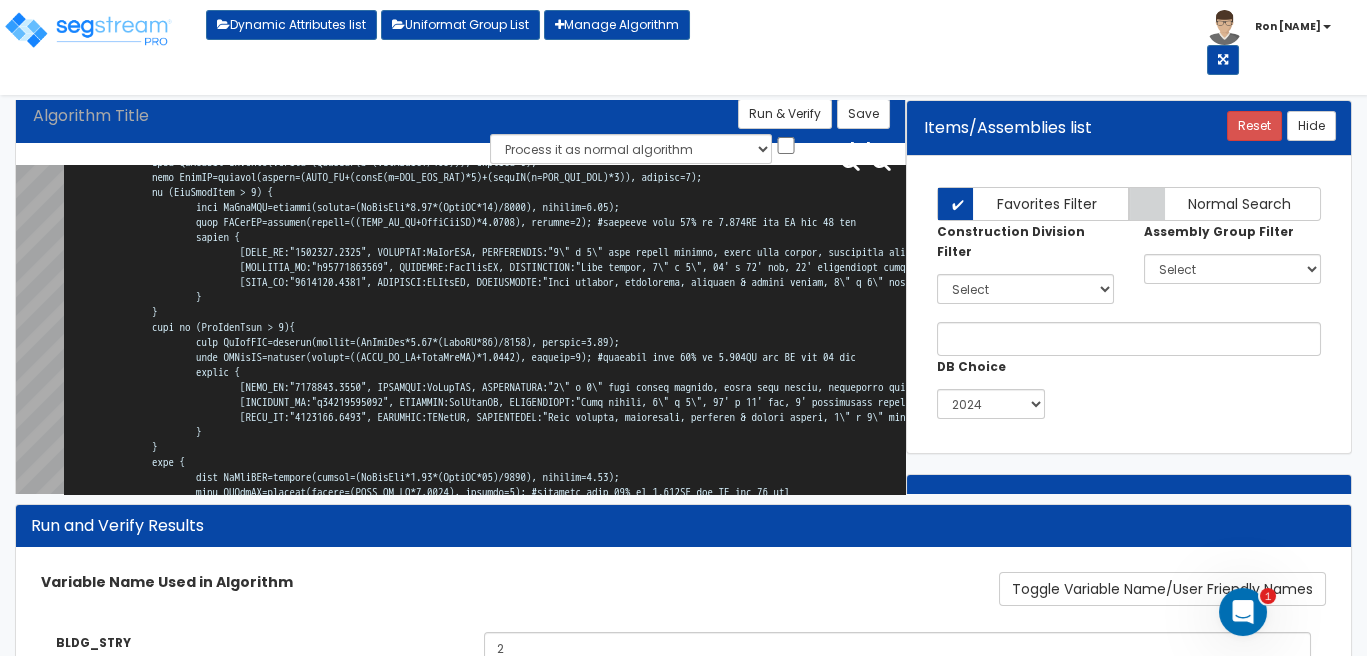 click on "Variable Name Used in Algorithm" at bounding box center [245, 582] 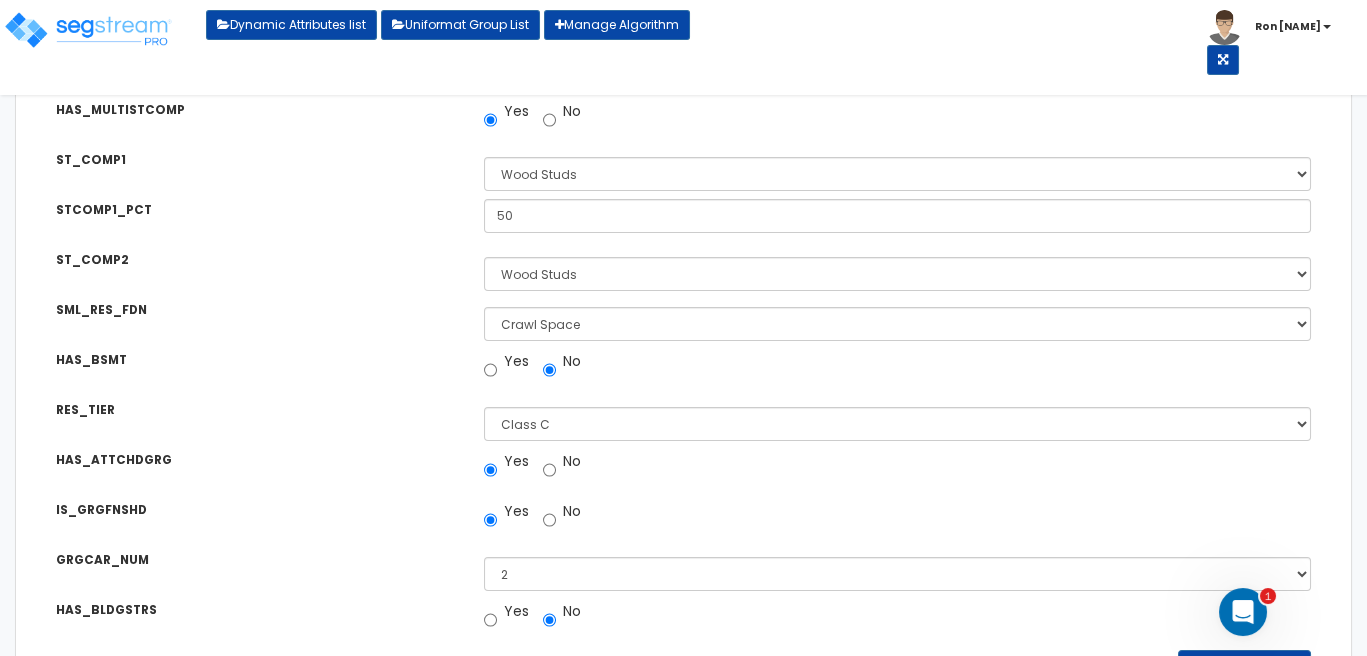 scroll, scrollTop: 1141, scrollLeft: 0, axis: vertical 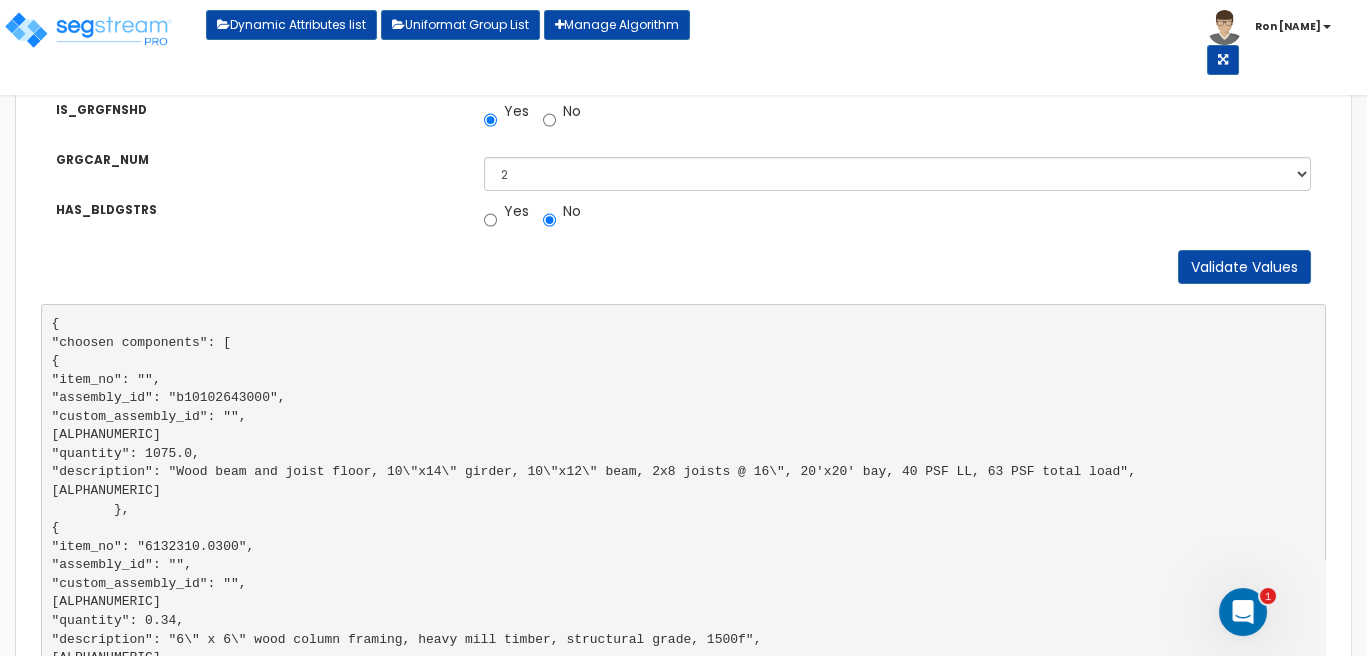 click on "{     "choosen components": [         {             "item_no": "",             "assembly_id": "b10102643000",             "custom_assembly_id": "",             "quantity": 1075.0,             "description": "Wood beam and joist floor, 10\"x14\" girder, 10\"x12\" beam, 2x8 joists @ 16\", 20'x20' bay, 40 PSF LL, 63 PSF total load",             "uniformat": ""         },         {             "item_no": "6132310.0300",             "assembly_id": "",             "custom_assembly_id": "",             "custom_item_id": "",             "quantity": 0.34,             "description": "6\" x 6\" wood column framing, heavy mill timber, structural grade, 1500f",             "uniformat": ""         },         {             "item_no": "",             "assembly_id": "b10102102200",             "custom_assembly_id": "",             "custom_item_id": "",             "quantity": 1750.0,             "uniformat": ""         },         {             "item_no": "6111026.1000",         },         { }" at bounding box center (683, 2245) 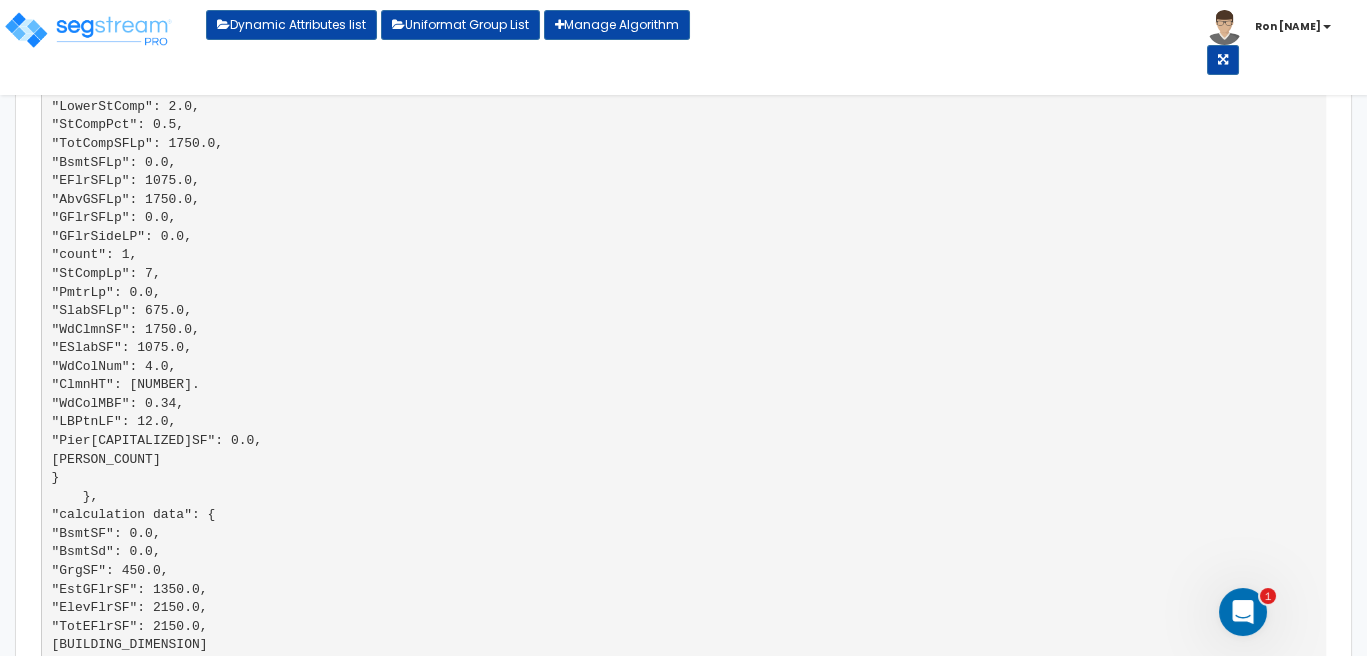 scroll, scrollTop: 4130, scrollLeft: 0, axis: vertical 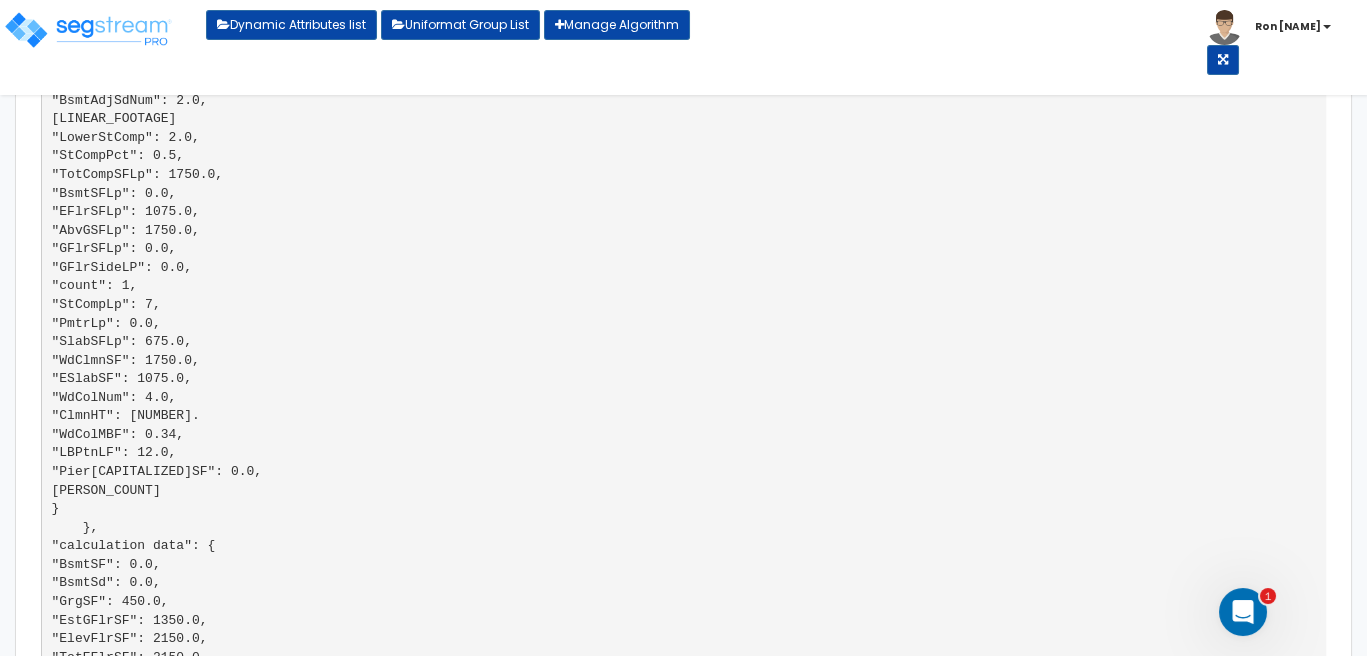 click on "{     "choosen components": [         {             "item_no": "",             "assembly_id": "b10102643000",             "custom_assembly_id": "",             "quantity": 1075.0,             "description": "Wood beam and joist floor, 10\"x14\" girder, 10\"x12\" beam, 2x8 joists @ 16\", 20'x20' bay, 40 PSF LL, 63 PSF total load",             "uniformat": ""         },         {             "item_no": "6132310.0300",             "assembly_id": "",             "custom_assembly_id": "",             "custom_item_id": "",             "quantity": 0.34,             "description": "6\" x 6\" wood column framing, heavy mill timber, structural grade, 1500f",             "uniformat": ""         },         {             "item_no": "",             "assembly_id": "b10102102200",             "custom_assembly_id": "",             "custom_item_id": "",             "quantity": 1750.0,             "uniformat": ""         },         {             "item_no": "6111026.1000",         },         { }" at bounding box center [683, -744] 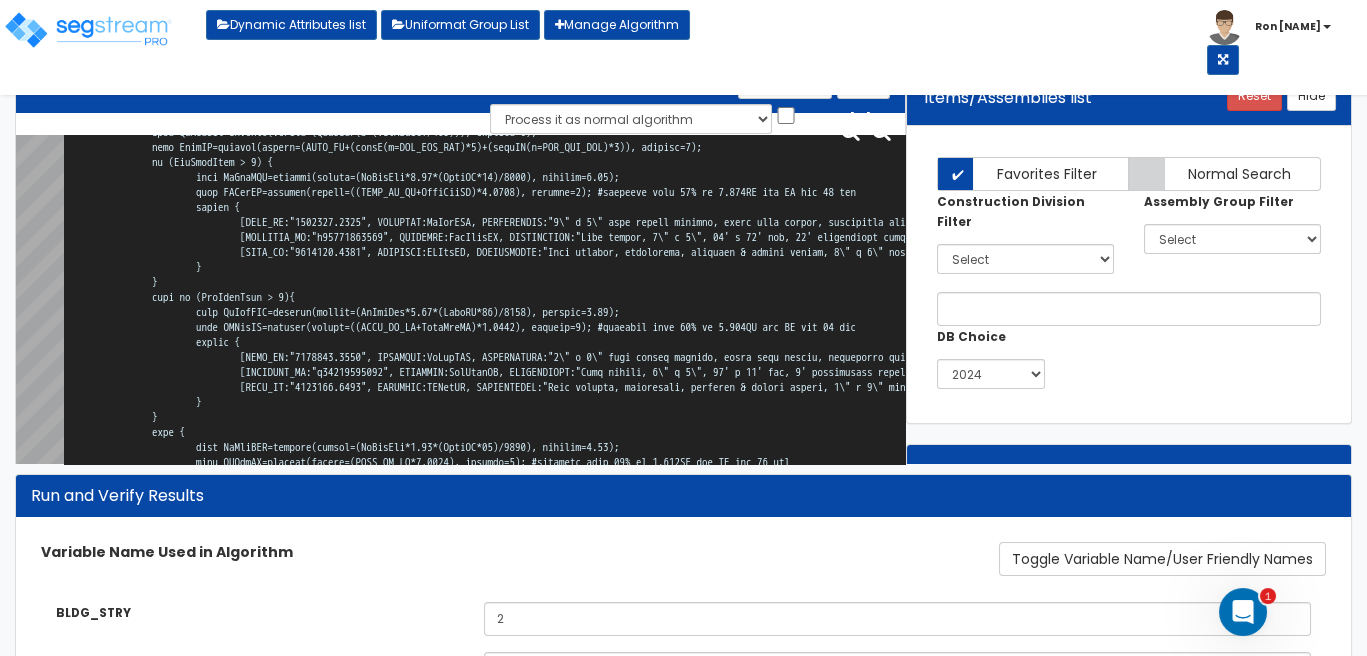 scroll, scrollTop: 0, scrollLeft: 0, axis: both 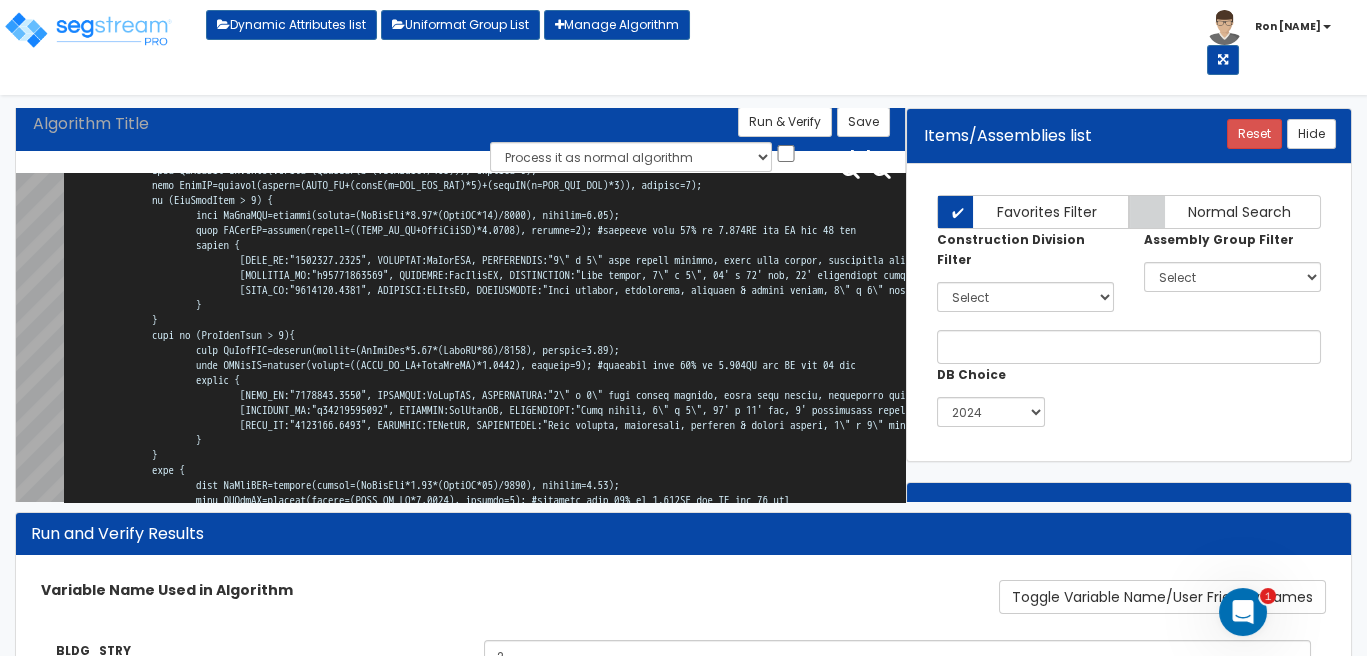 click at bounding box center (484, 343) 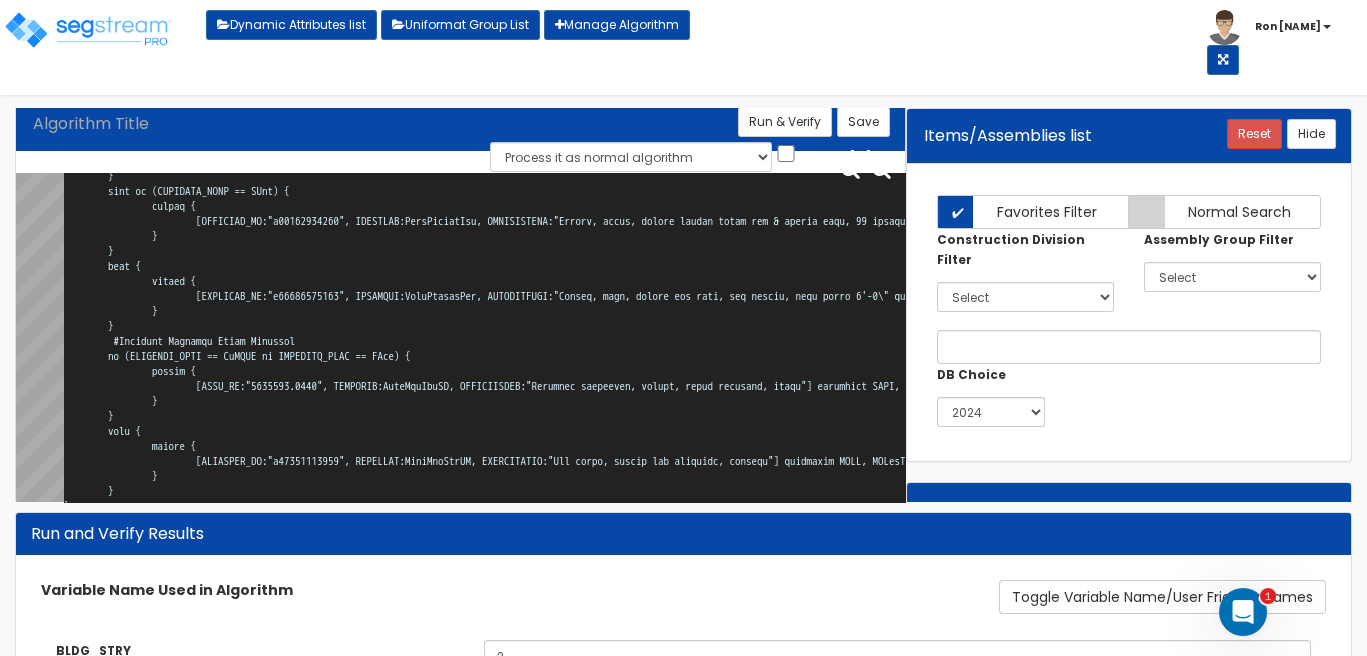scroll, scrollTop: 171, scrollLeft: 0, axis: vertical 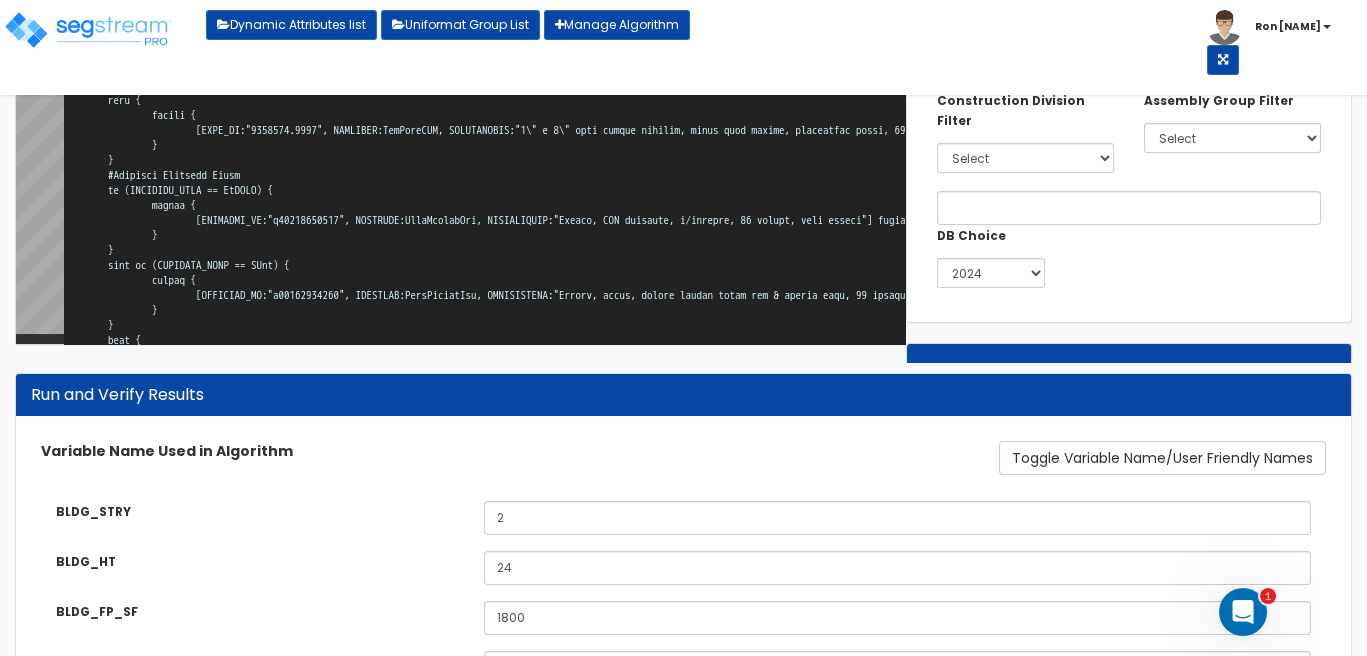 click at bounding box center [484, 173] 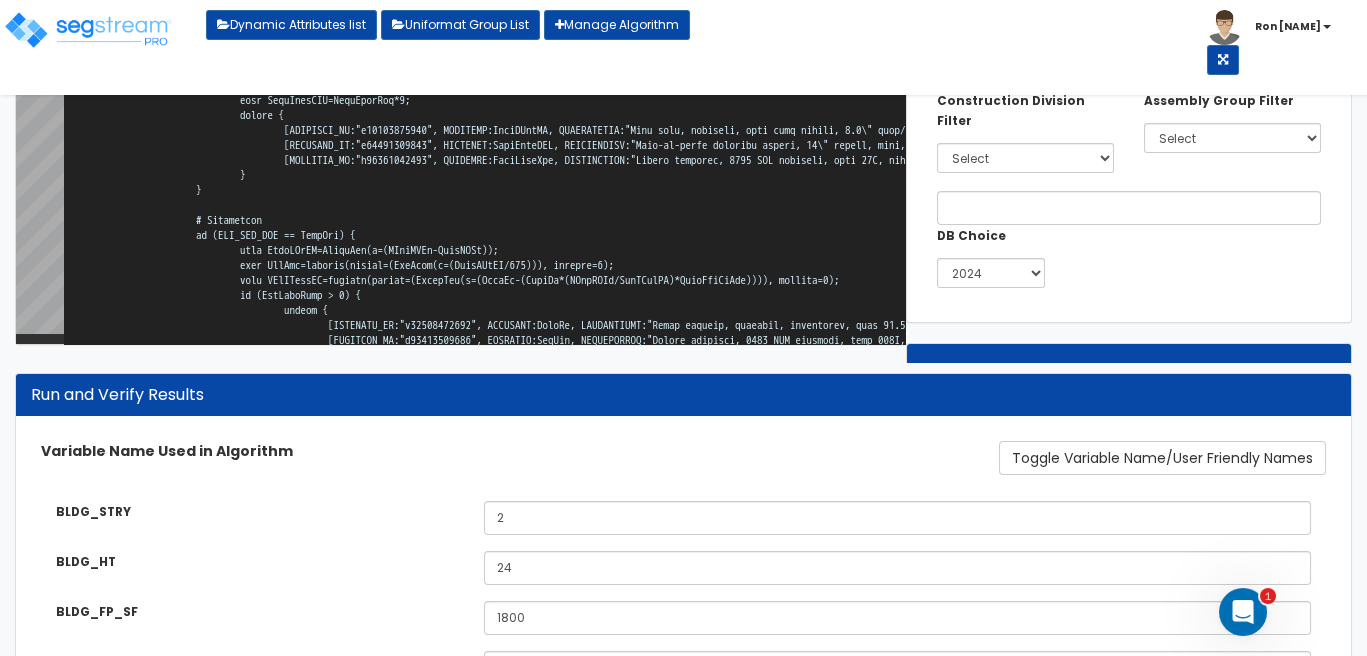 scroll, scrollTop: 11940, scrollLeft: 0, axis: vertical 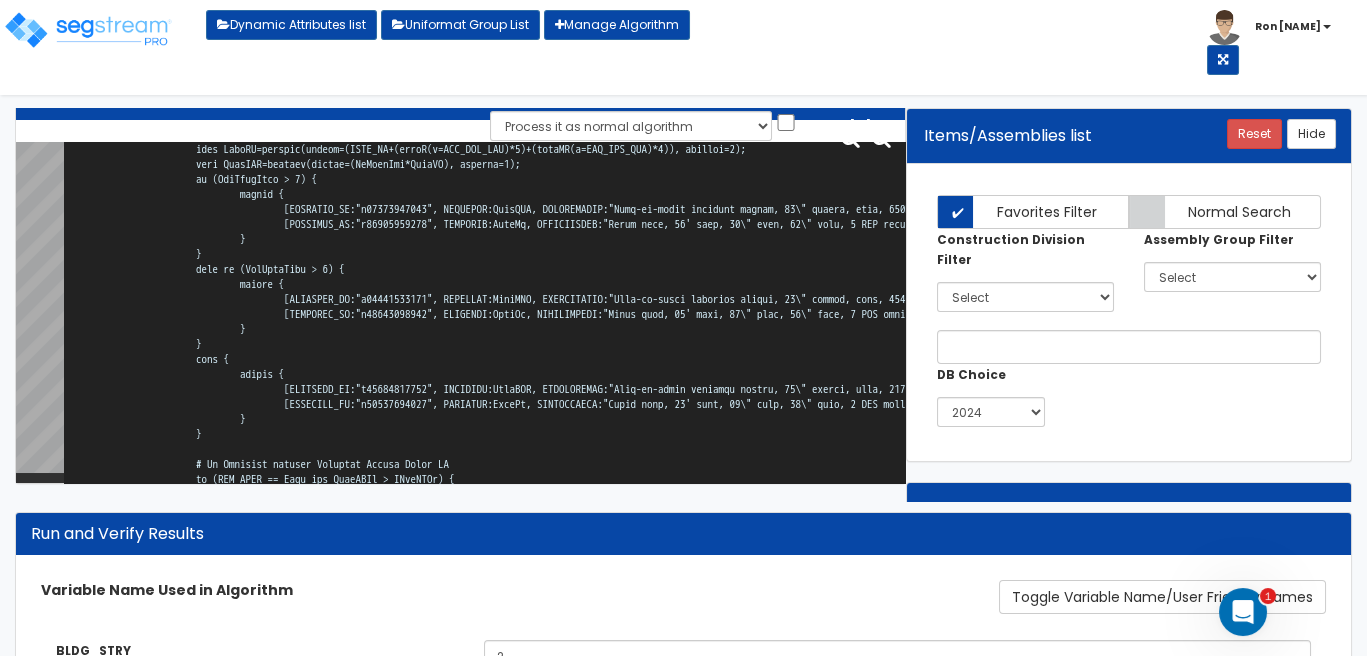 click at bounding box center (484, 312) 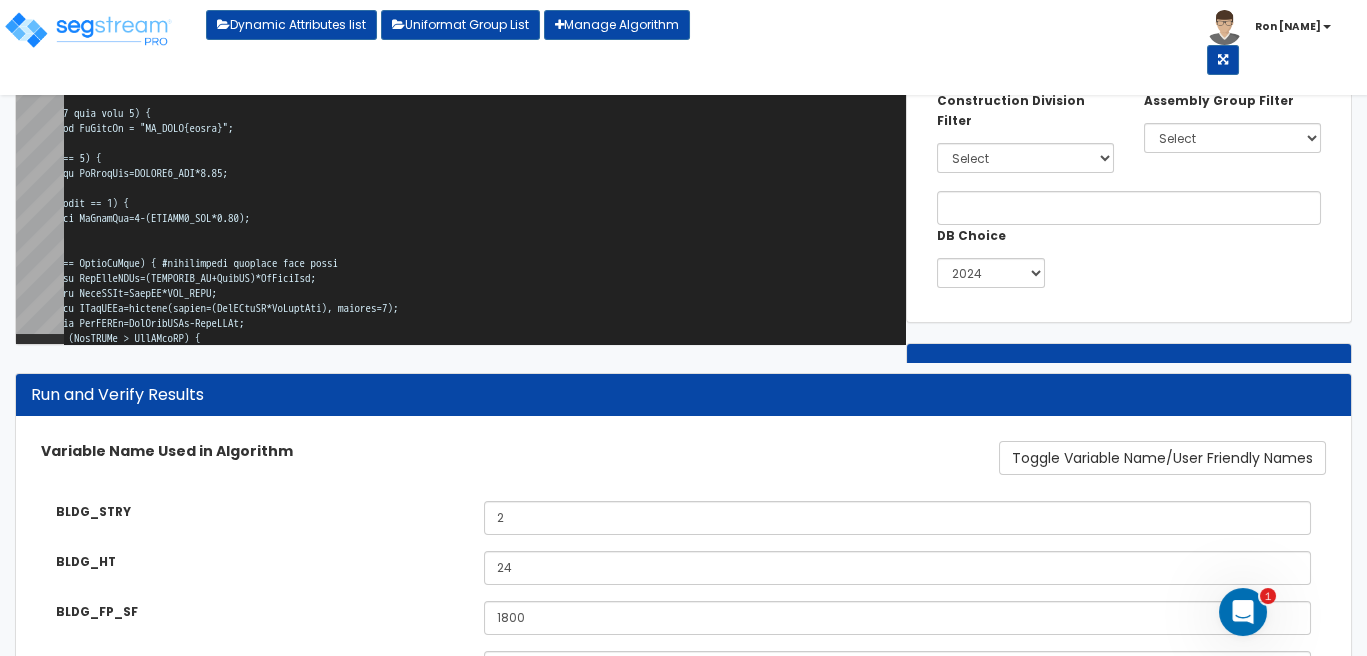 scroll, scrollTop: 10827, scrollLeft: 144, axis: both 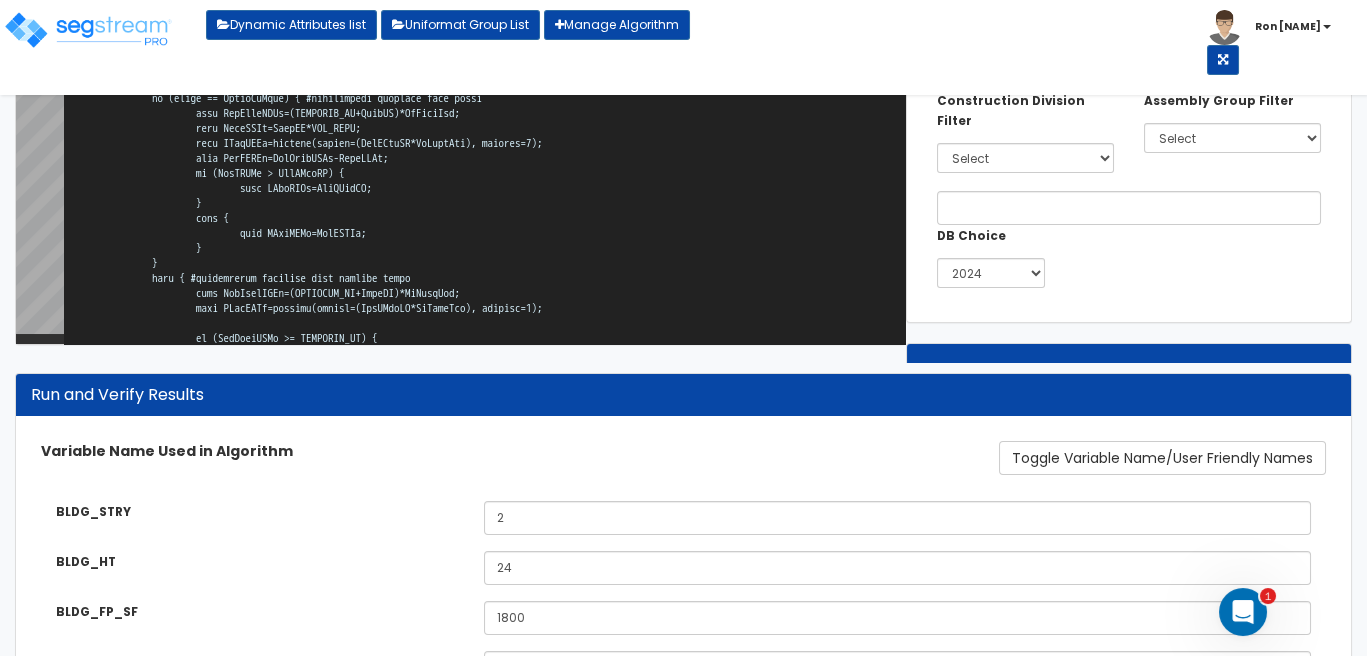 click at bounding box center [484, 173] 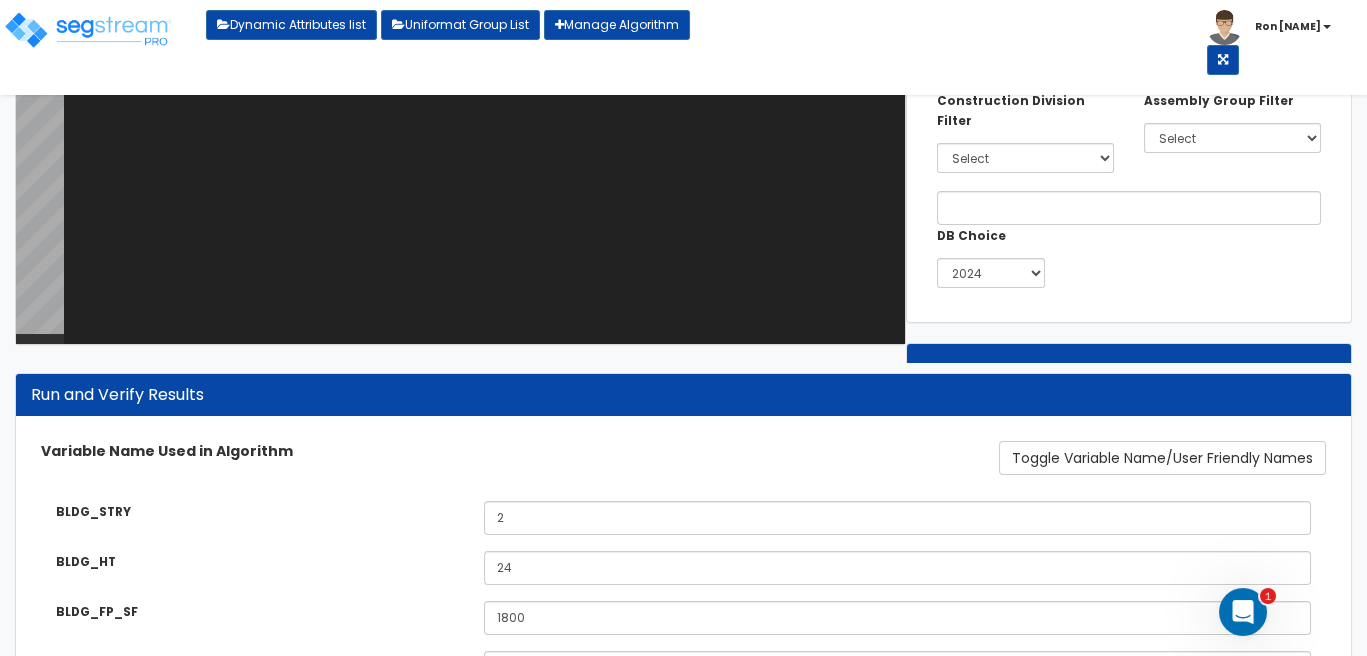 scroll, scrollTop: 0, scrollLeft: 0, axis: both 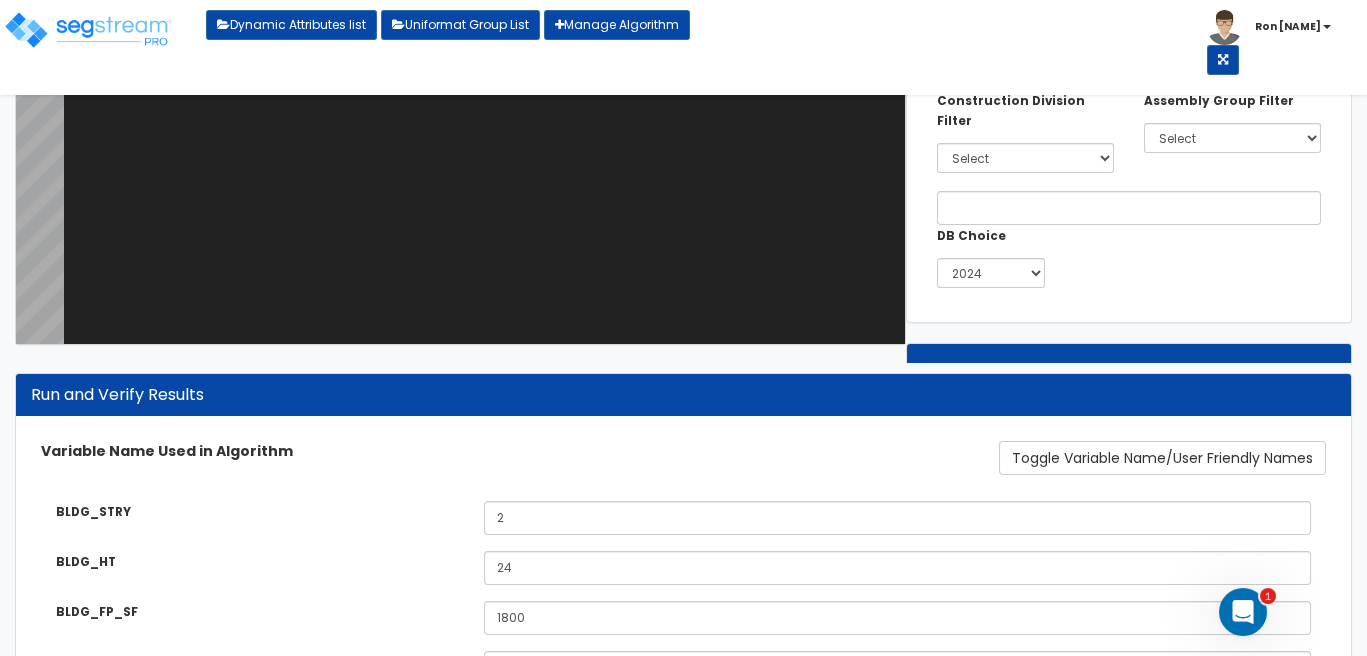 paste on "# Single Family Superstructure
var BLDG_STRY="[CODE]";
var BLDG_HT="[CODE]";
var BLDG_FP_SF="[CODE]";
var TOTHOUSE_SF="[CODE]";
var HAS_MULTISTCOMP="[CODE]";
var ST_COMP="[CODE]";
var ST_COMP1="[CODE]";
var STCOMP1_PCT="[CODE]";
var ST_COMP2="[CODE]";
var SML_RES_FDN="[CODE]";
var HAS_BSMT="[CODE]";
var BSMT_FP_SF="[CODE]";
var RES_TIER="[CODE]";
var HAS_ATTCHDGRG="[CODE]";
var IS_GRGFNSHD="[CODE]";
var GRGCAR_NUM="[CODE]";
var HAS_BLDGSTRS="[CODE]"; # Are there Attached Staircases to the Building?
var BLDGSTRS_NUM="[CODE]"; # Number of Attached Staircases
var BLDGSTRS_STRC="[CODE]"; # What is the Staircase Structural Composition?
const True=1;
const False=0;
const WallHt=8;
#Foundation
const CrwlSpc=1;
const PrElvFstFlr=2;
const CCSlb=3;
# Structural Wall/Floor Composition
const CiPRCC=3;
const SStl=4;
const BrkMsry=5;
const CMUMsry=6;
const WdStd=7;
const MtlStd=8;
function fctrI(x) {
if (x==1) {
1
}
else {
0
}
}
function fctrII(x) {
if (x==2) {
1
}
else {
0
}
}
function O..." 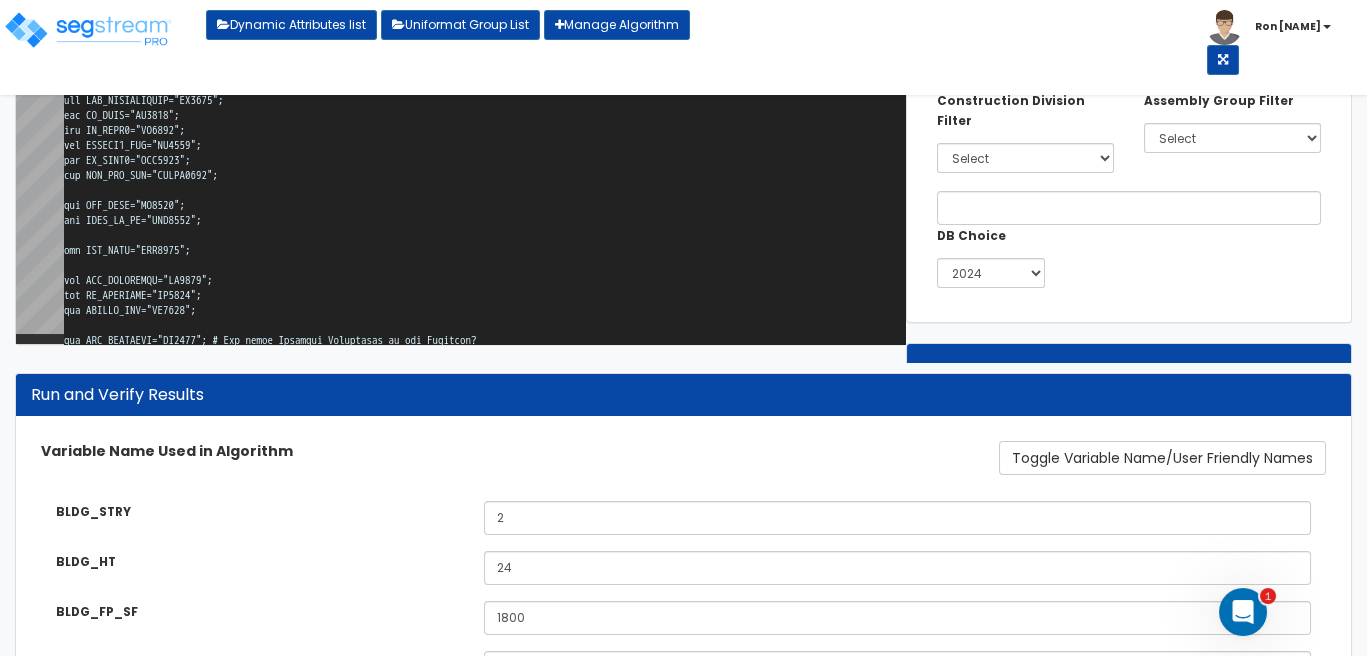 scroll, scrollTop: 19903, scrollLeft: 0, axis: vertical 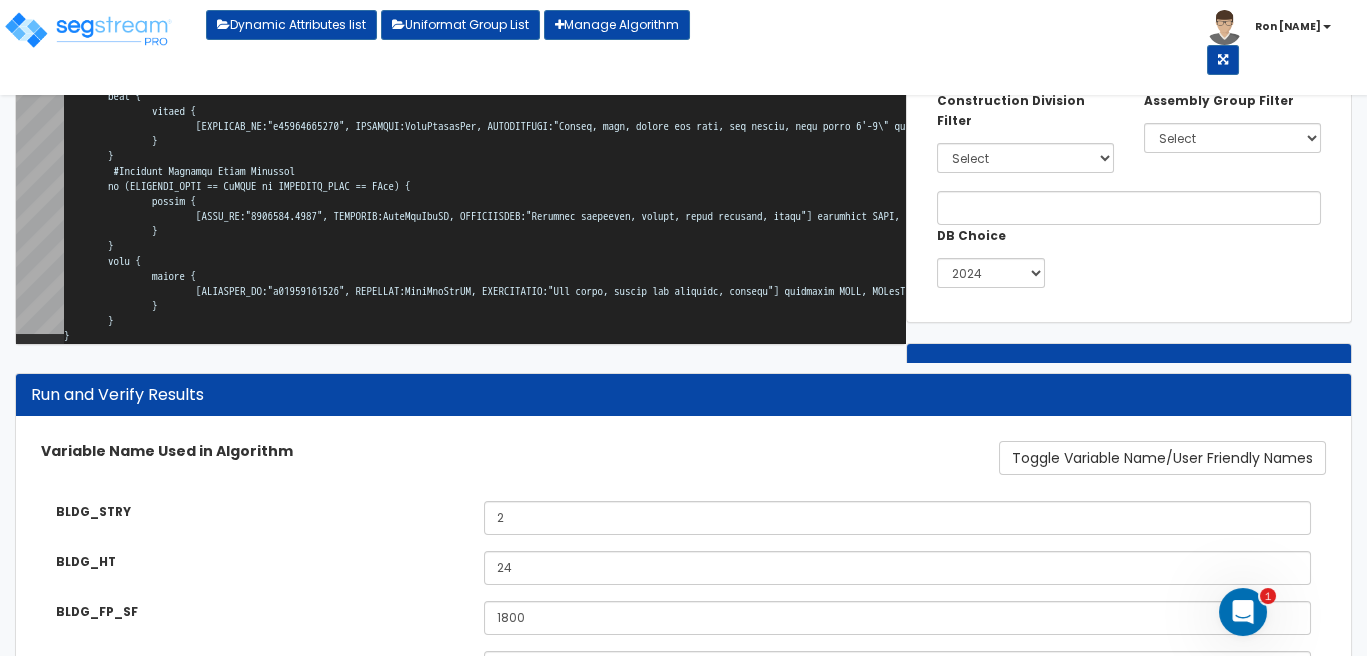 type on "# Single Family Superstructure
var BLDG_STRY="[CODE]";
var BLDG_HT="[CODE]";
var BLDG_FP_SF="[CODE]";
var TOTHOUSE_SF="[CODE]";
var HAS_MULTISTCOMP="[CODE]";
var ST_COMP="[CODE]";
var ST_COMP1="[CODE]";
var STCOMP1_PCT="[CODE]";
var ST_COMP2="[CODE]";
var SML_RES_FDN="[CODE]";
var HAS_BSMT="[CODE]";
var BSMT_FP_SF="[CODE]";
var RES_TIER="[CODE]";
var HAS_ATTCHDGRG="[CODE]";
var IS_GRGFNSHD="[CODE]";
var GRGCAR_NUM="[CODE]";
var HAS_BLDGSTRS="[CODE]"; # Are there Attached Staircases to the Building?
var BLDGSTRS_NUM="[CODE]"; # Number of Attached Staircases
var BLDGSTRS_STRC="[CODE]"; # What is the Staircase Structural Composition?
const True=1;
const False=0;
const WallHt=8;
#Foundation
const CrwlSpc=1;
const PrElvFstFlr=2;
const CCSlb=3;
# Structural Wall/Floor Composition
const CiPRCC=3;
const SStl=4;
const BrkMsry=5;
const CMUMsry=6;
const WdStd=7;
const MtlStd=8;
function fctrI(x) {
if (x==1) {
1
}
else {
0
}
}
function fctrII(x) {
if (x==2) {
1
}
else {
0
}
}
function O..." 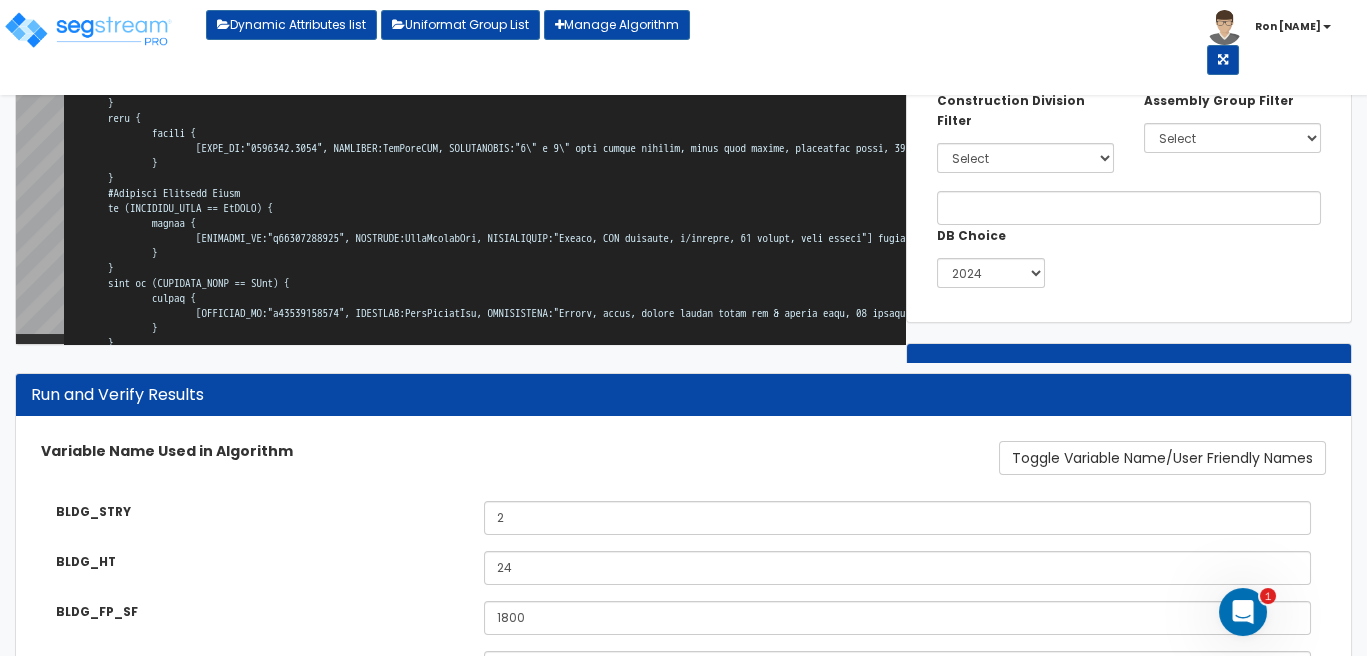 scroll, scrollTop: 19570, scrollLeft: 0, axis: vertical 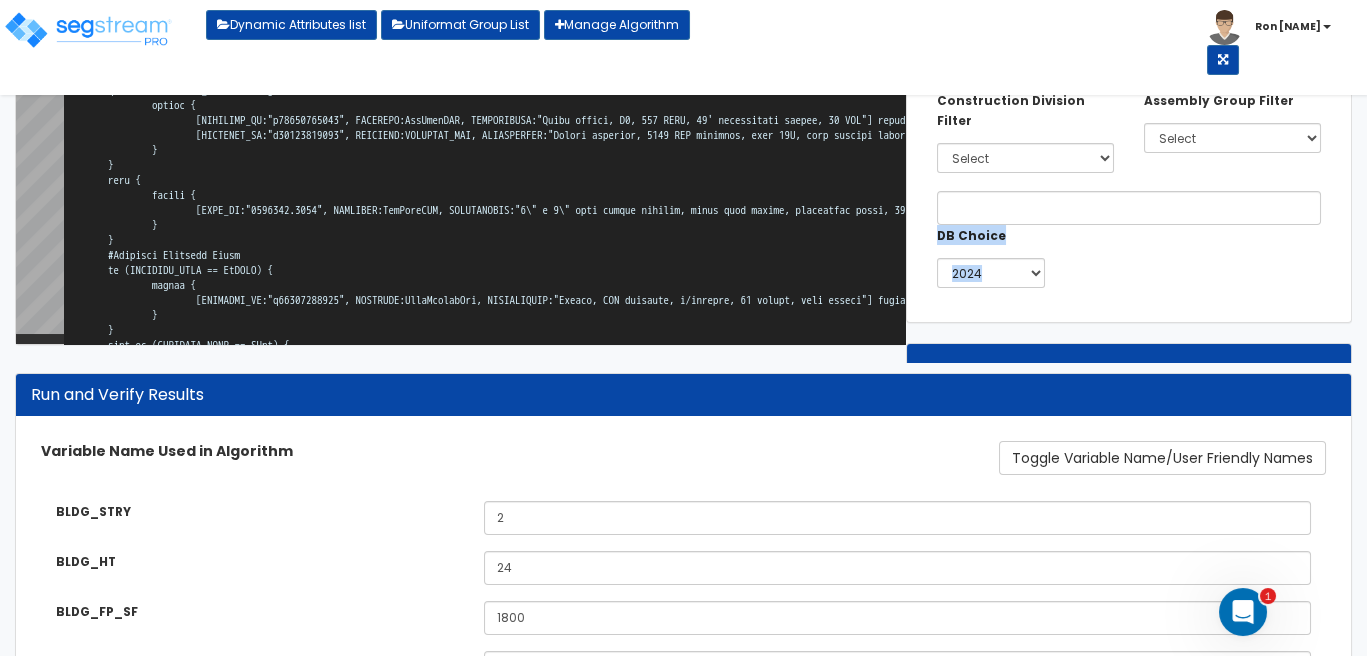 drag, startPoint x: 928, startPoint y: 227, endPoint x: 890, endPoint y: 318, distance: 98.61542 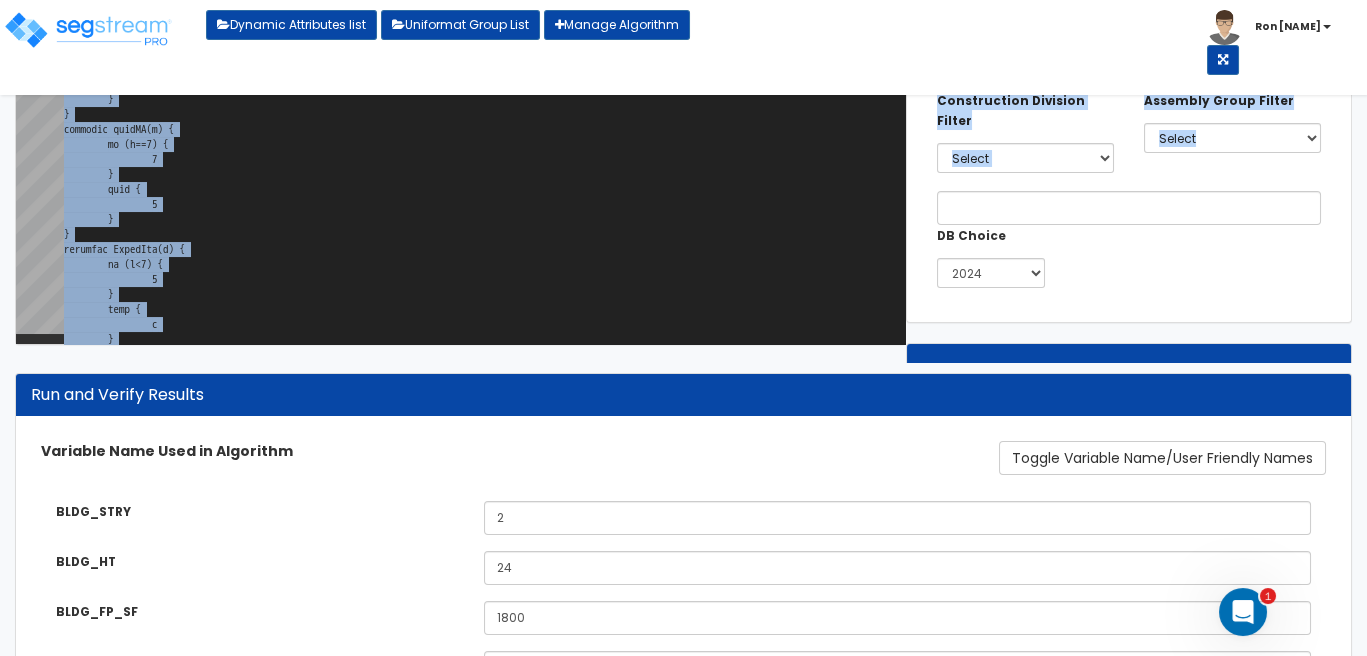scroll, scrollTop: 0, scrollLeft: 0, axis: both 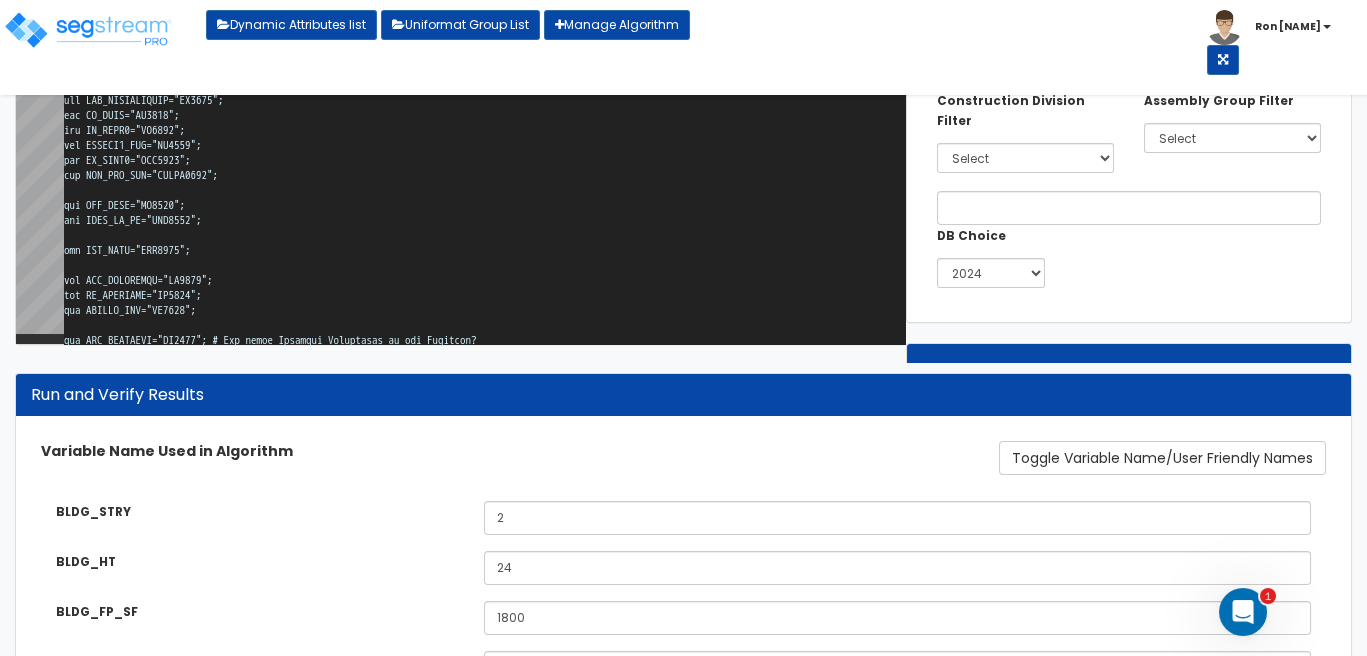 click on "Favorites Filter
Normal Search
Construction Division Filter
Select
0. Custom Item
1. General Requirements  3. Concrete" at bounding box center (1129, 174) 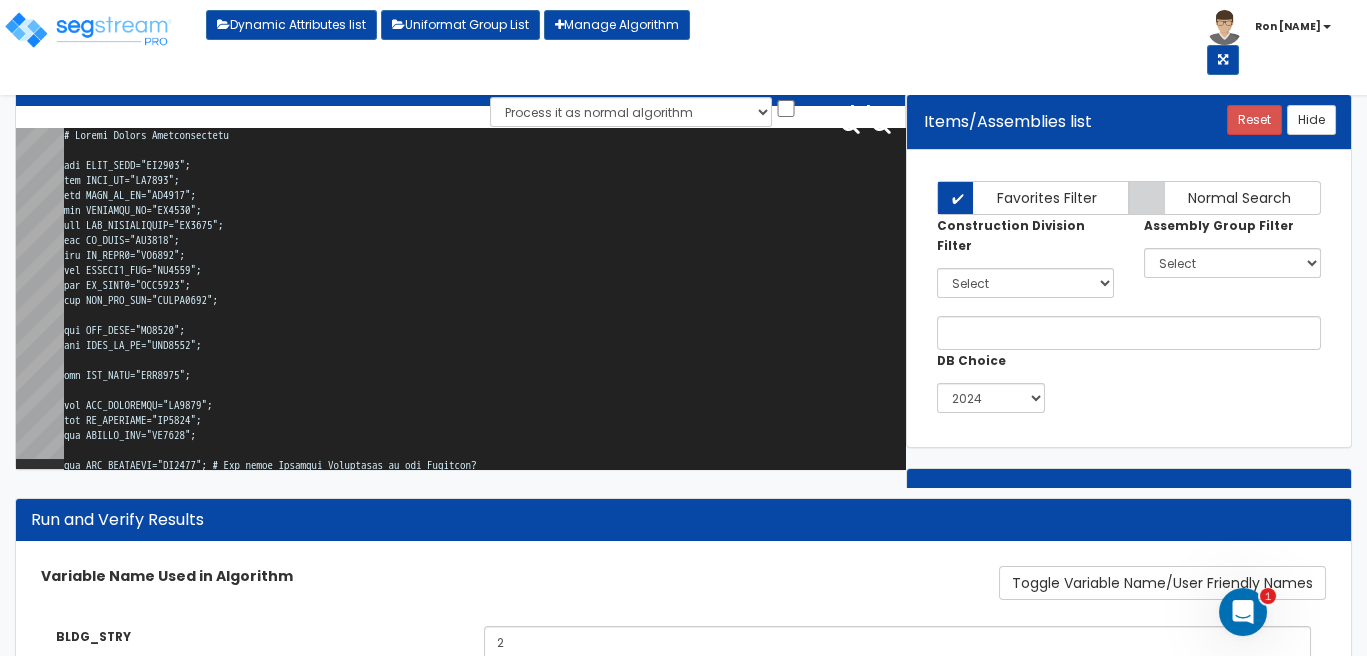 scroll, scrollTop: 0, scrollLeft: 0, axis: both 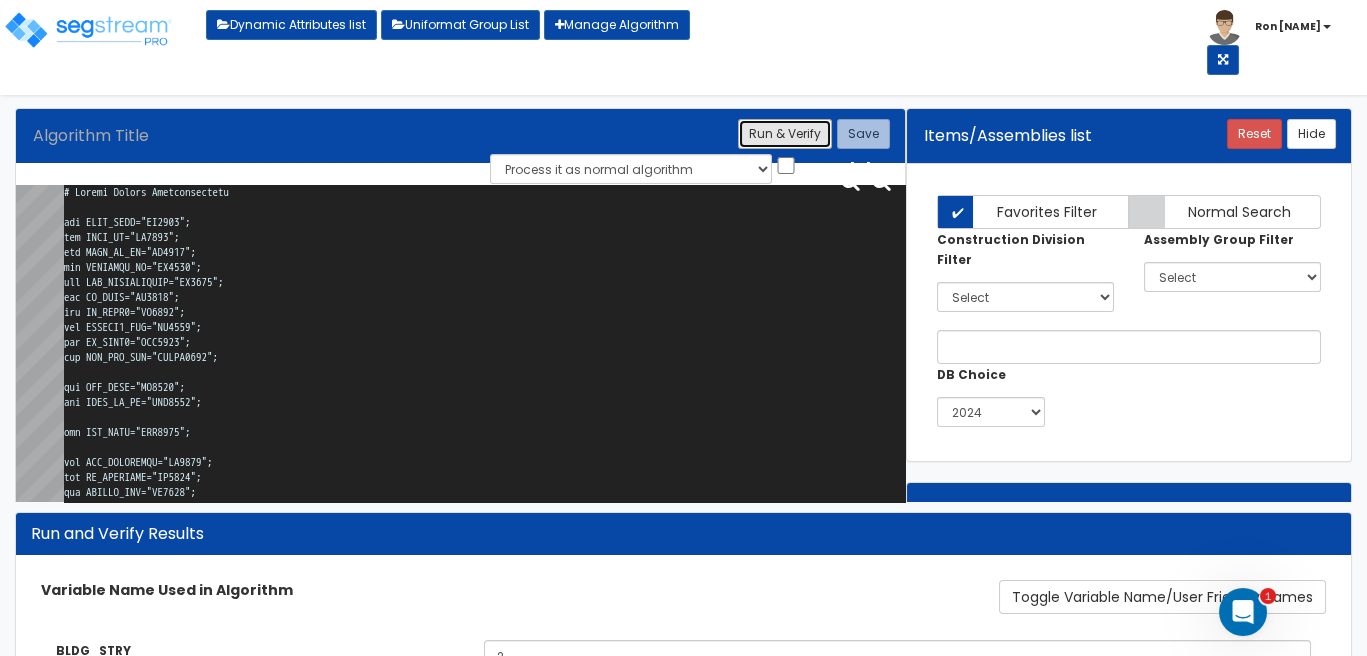 click on "Run & Verify" at bounding box center [785, 134] 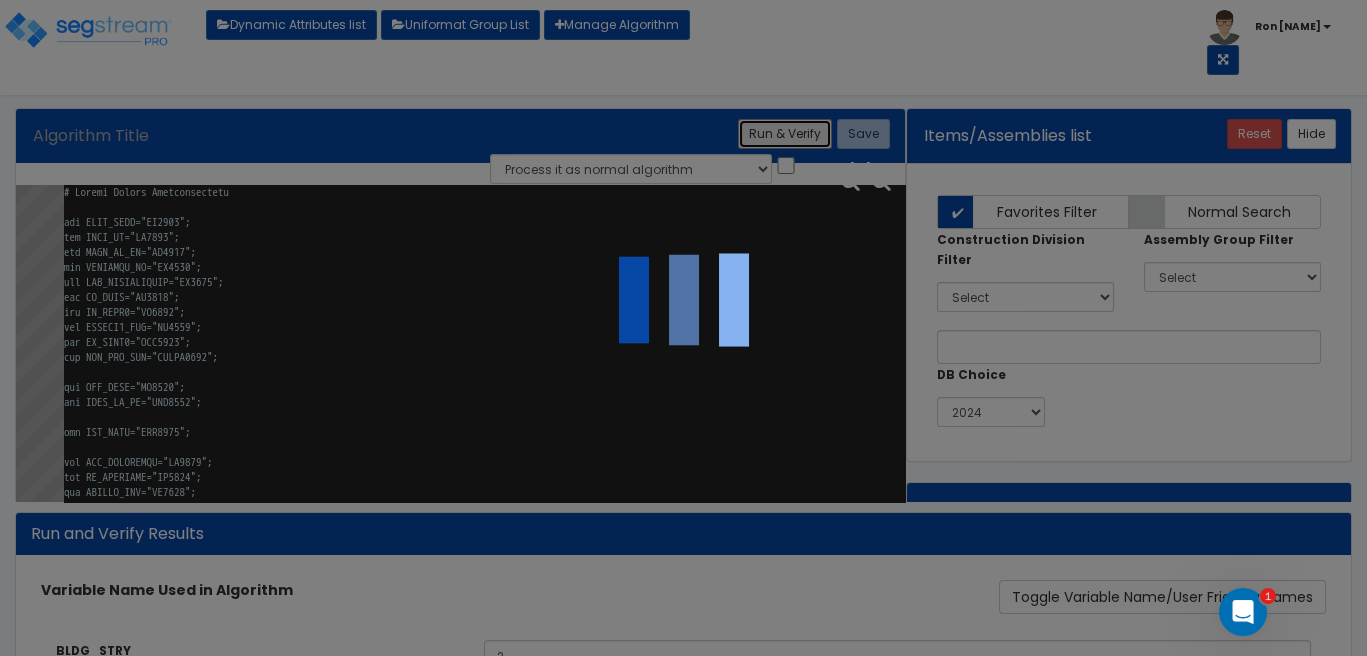 type 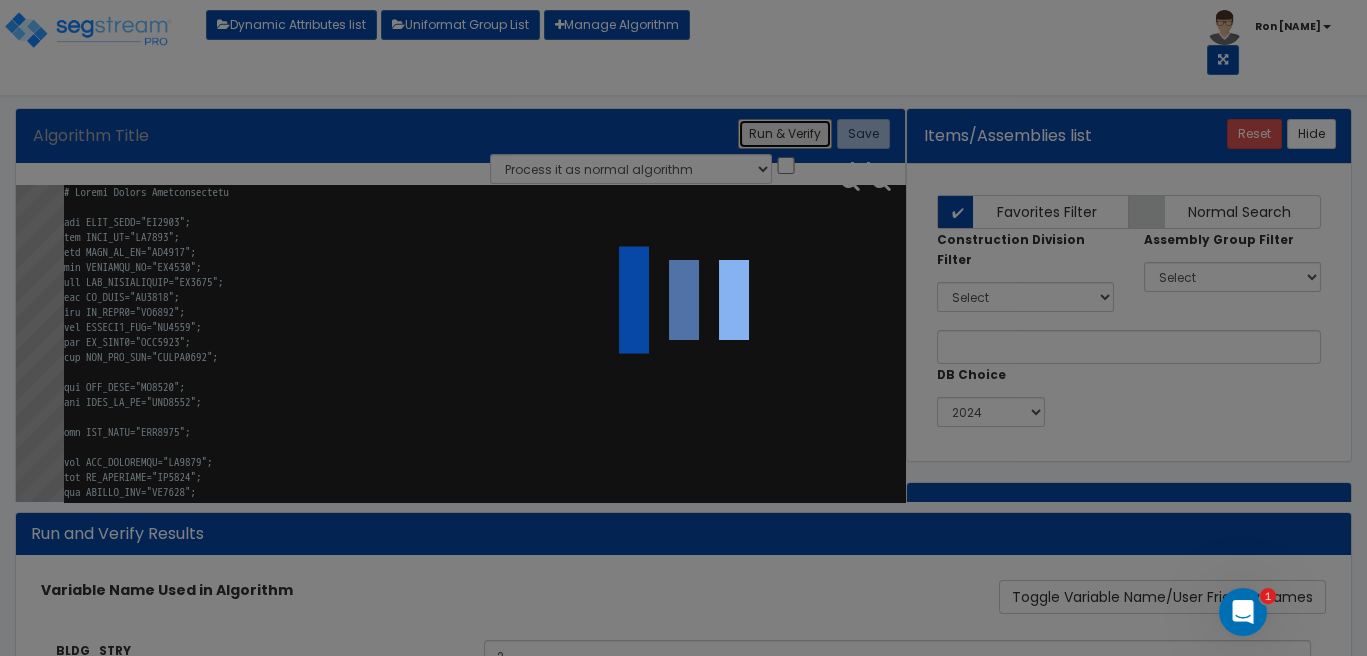 select on "0" 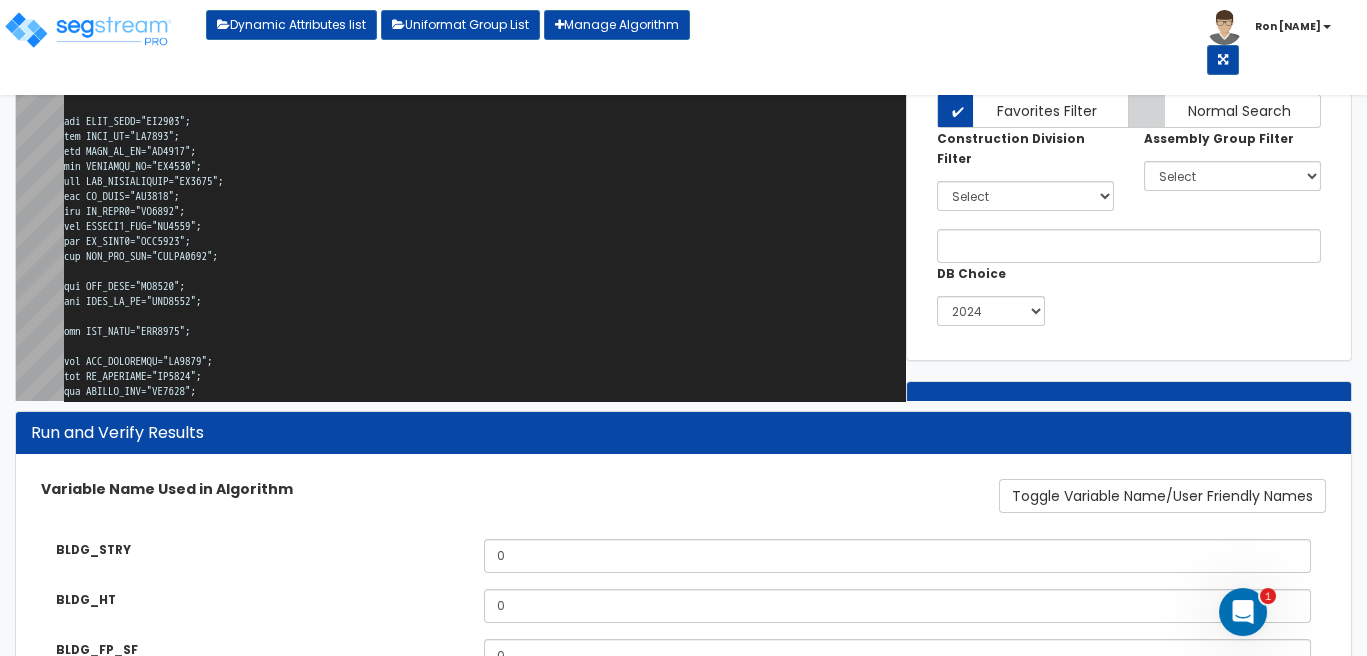 scroll, scrollTop: 200, scrollLeft: 0, axis: vertical 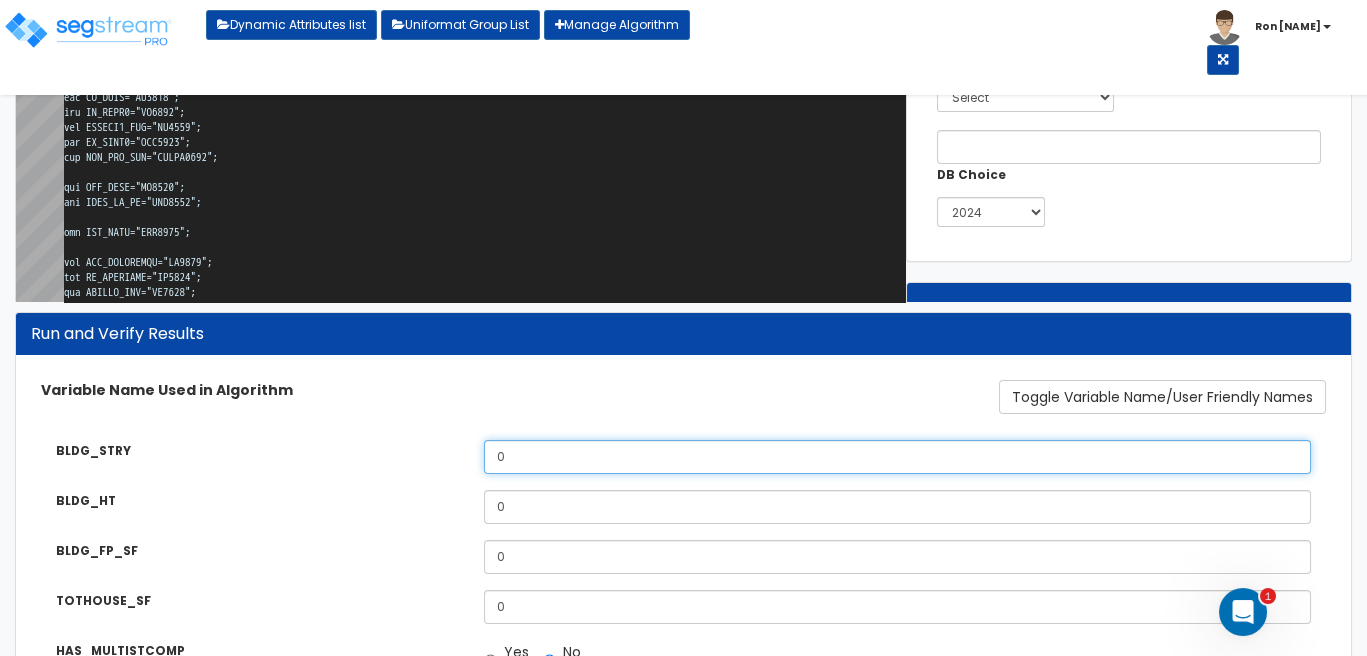 drag, startPoint x: 580, startPoint y: 466, endPoint x: 386, endPoint y: 489, distance: 195.35864 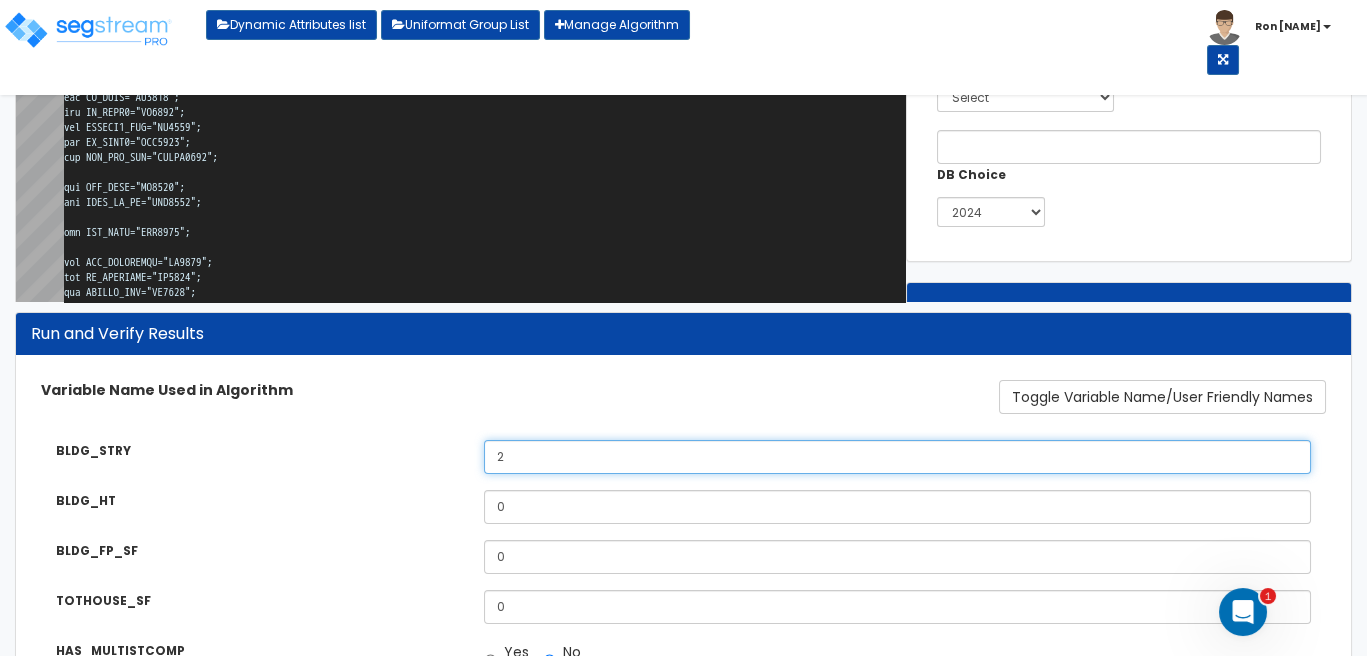 type on "2" 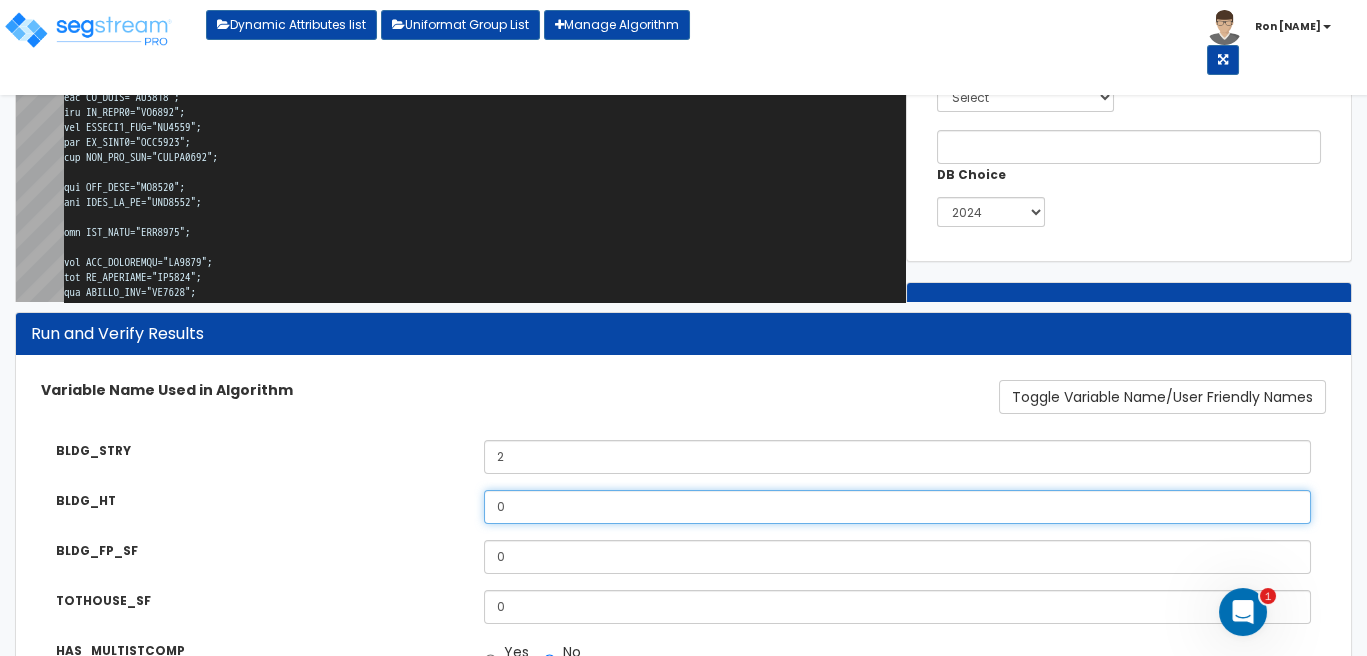 drag, startPoint x: 544, startPoint y: 508, endPoint x: 442, endPoint y: 513, distance: 102.122475 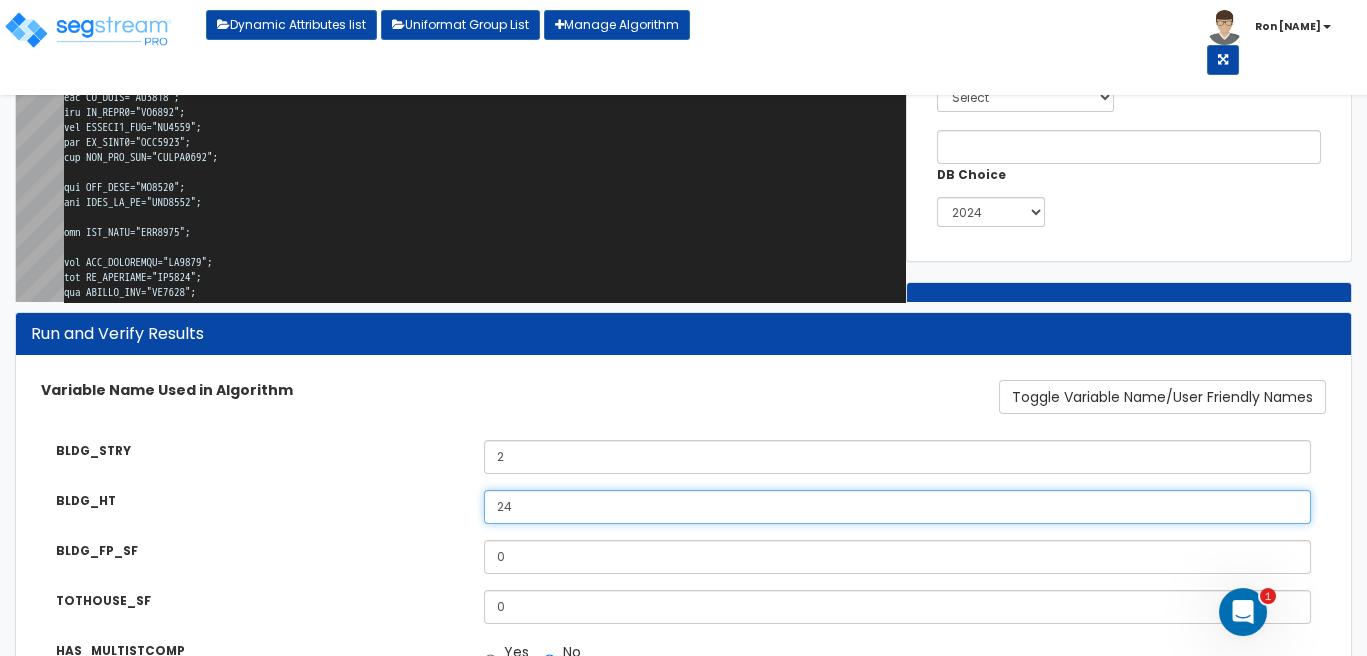type on "24" 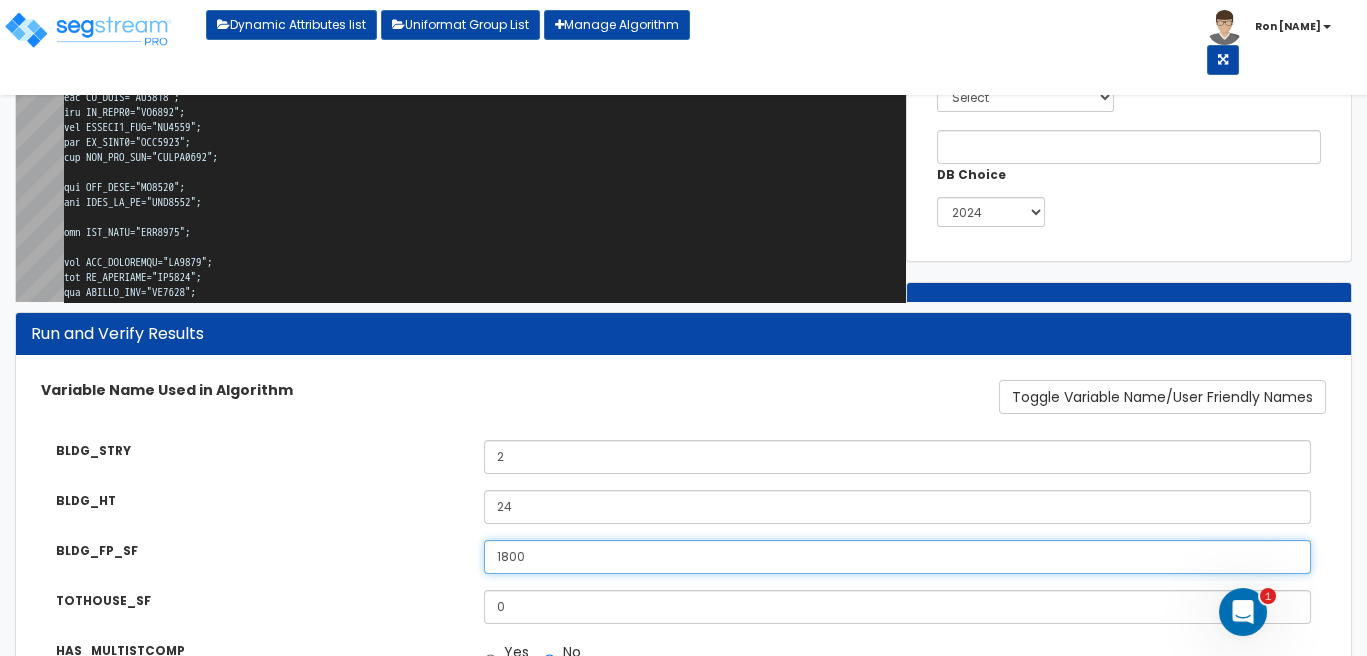 type on "1800" 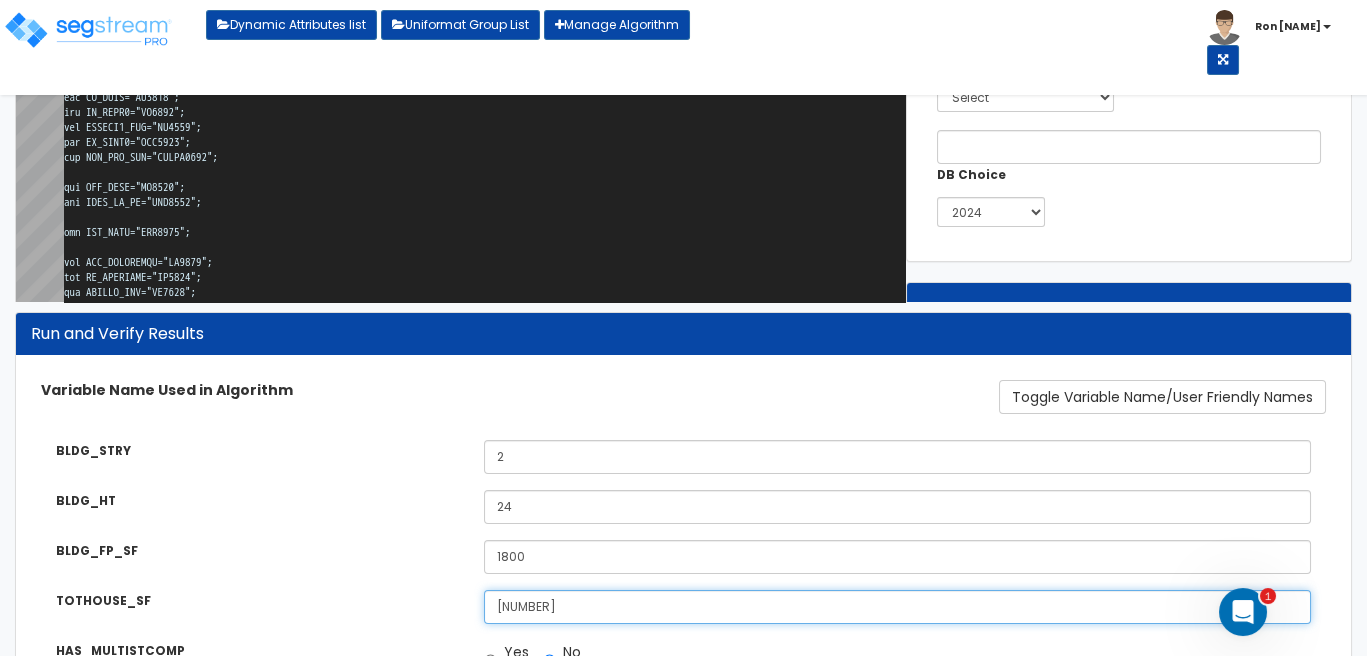 type on "[NUMBER]" 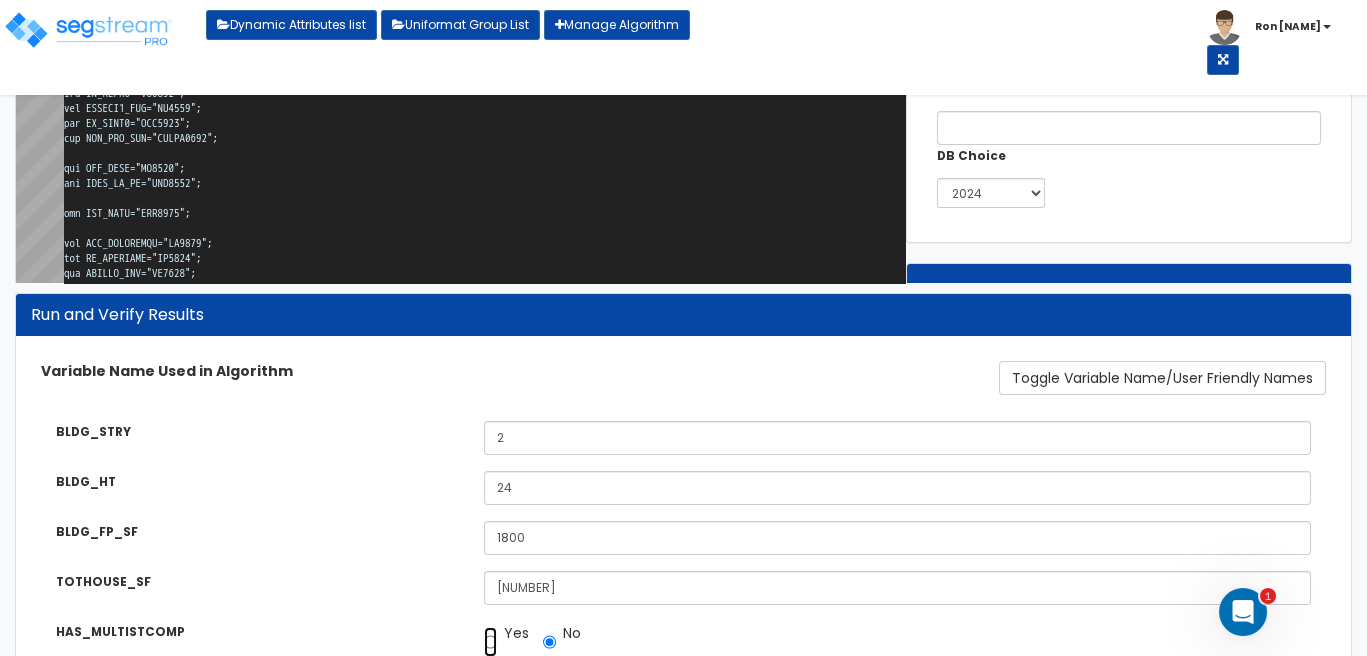click on "Yes" at bounding box center [490, 642] 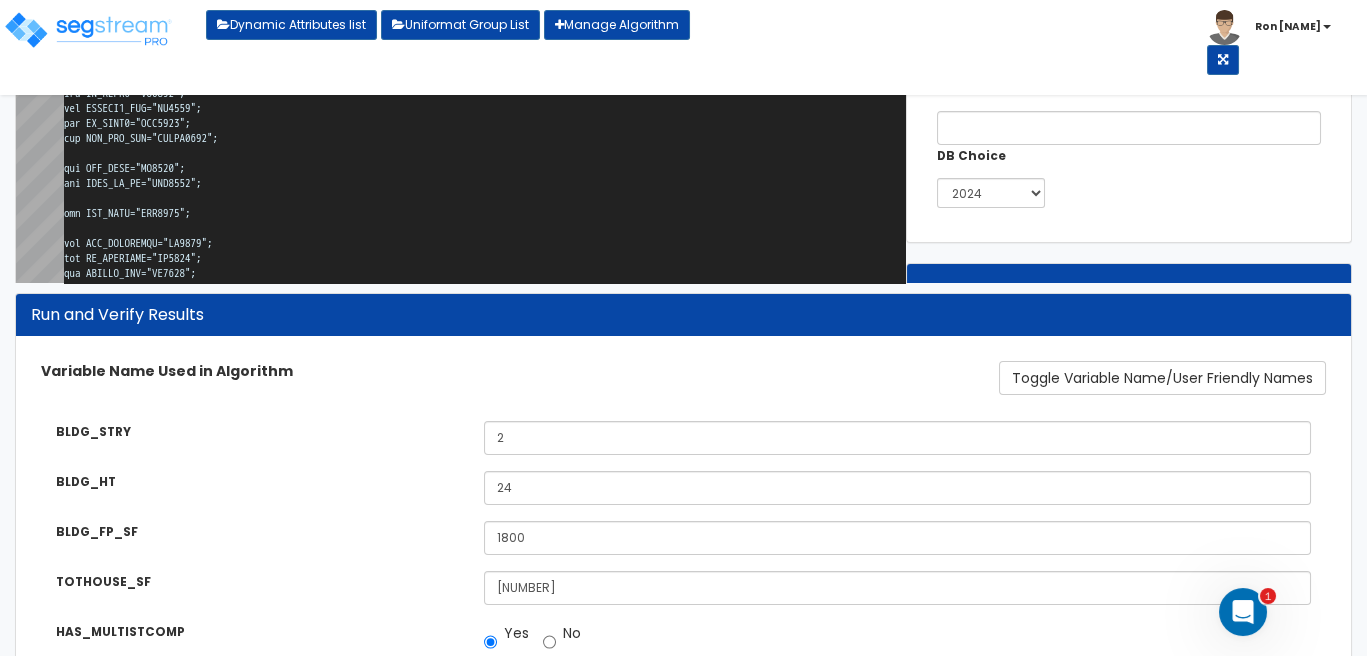scroll, scrollTop: 587, scrollLeft: 0, axis: vertical 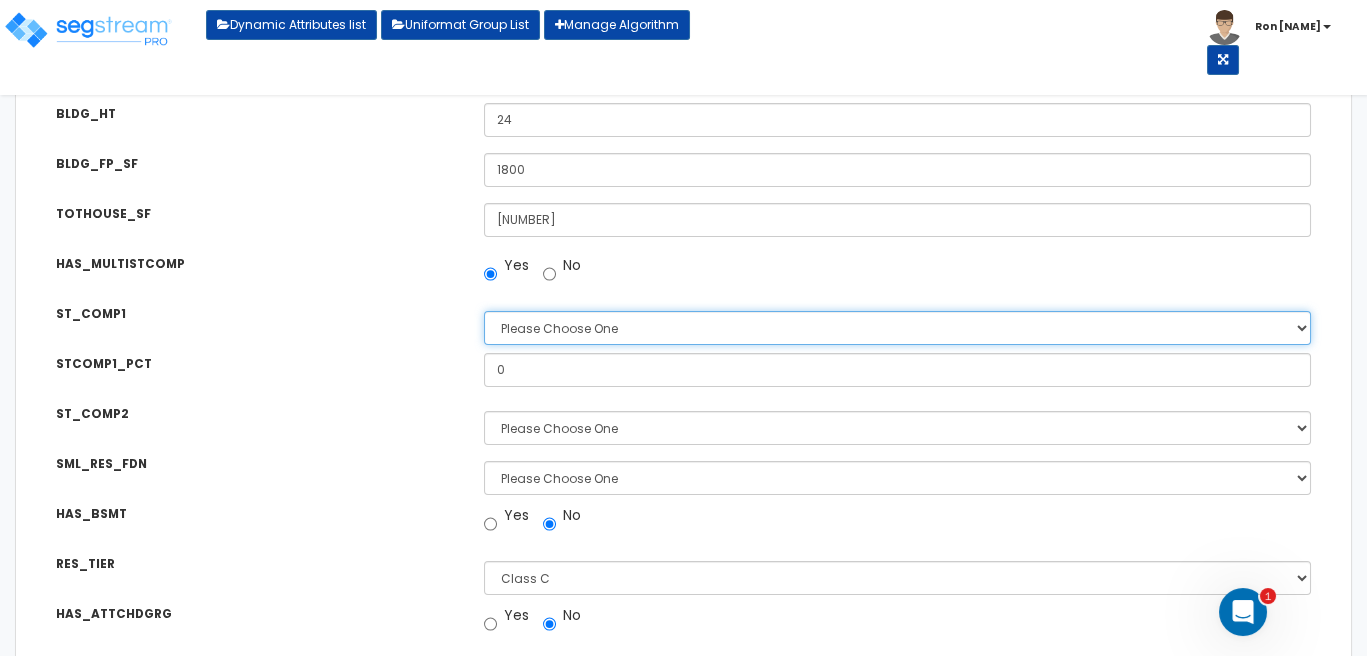 select on "7" 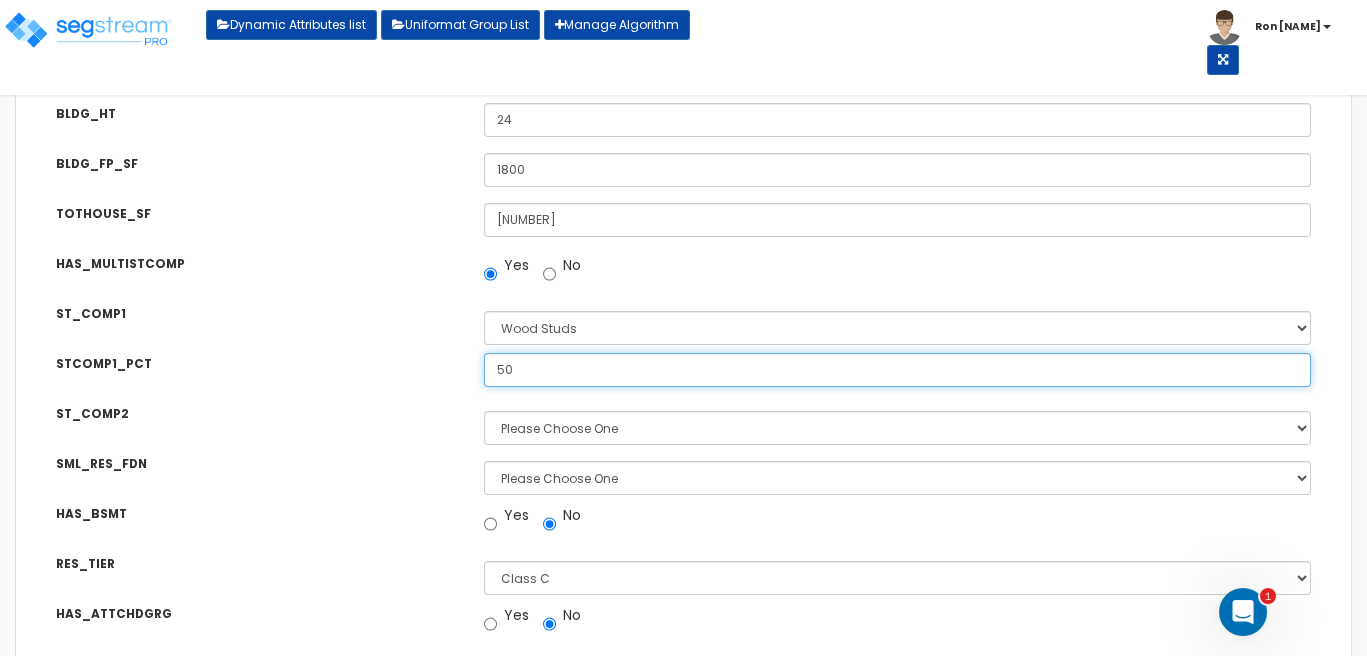 type on "50" 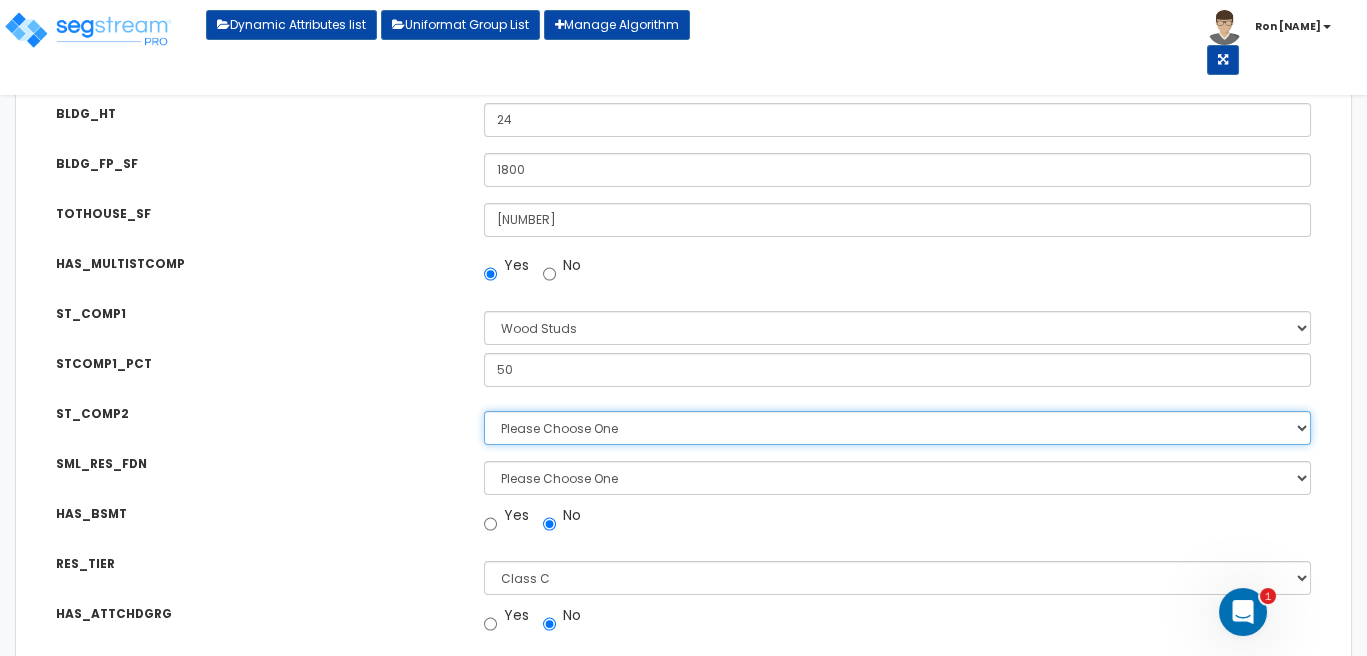 select on "7" 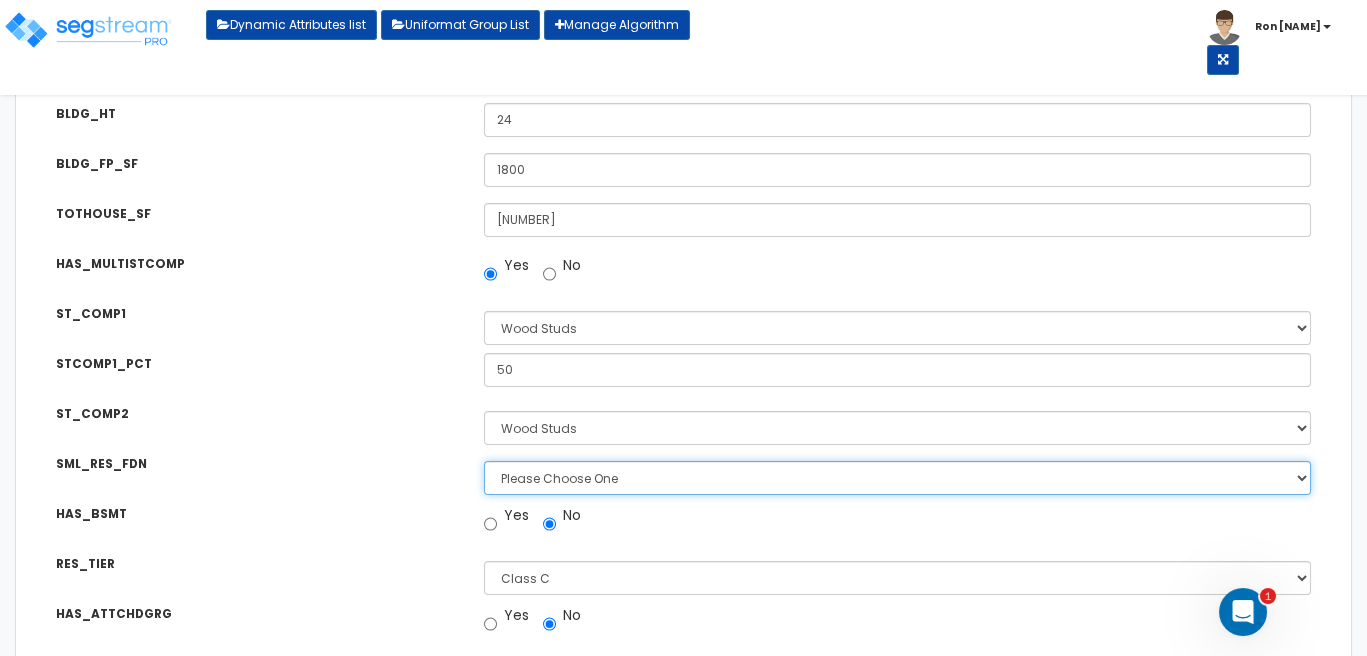 select on "1" 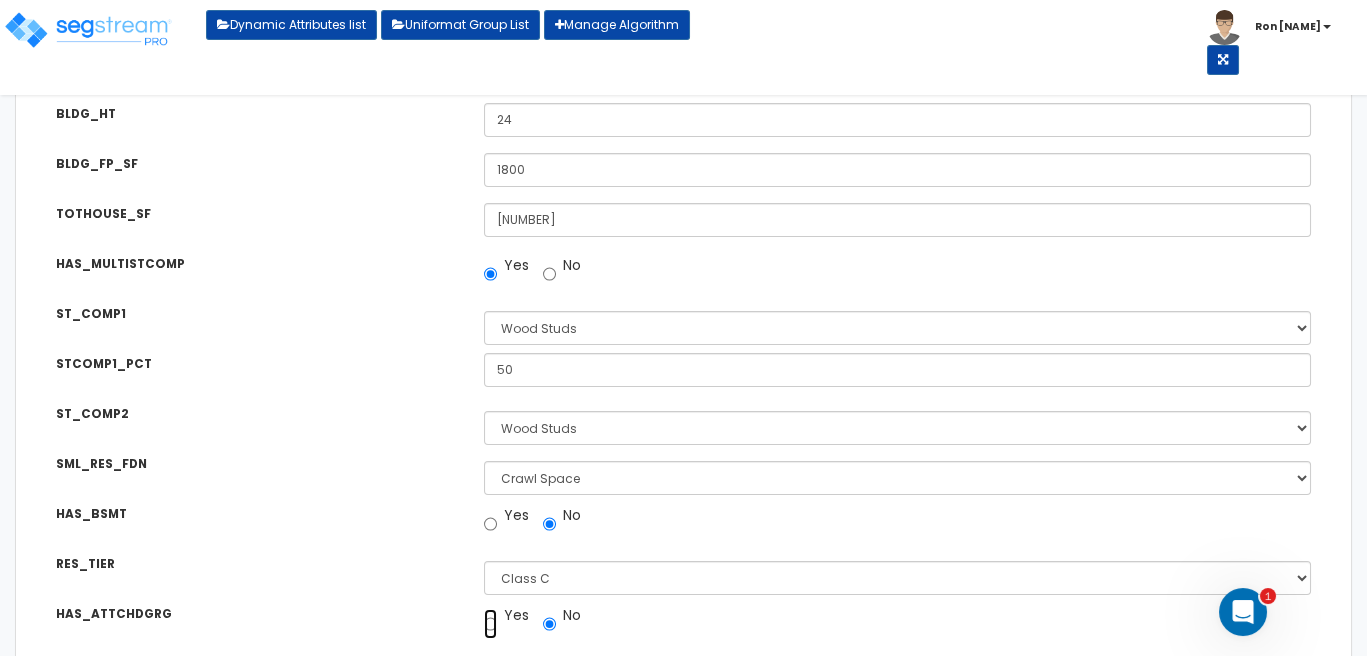 click on "Yes" at bounding box center (490, 624) 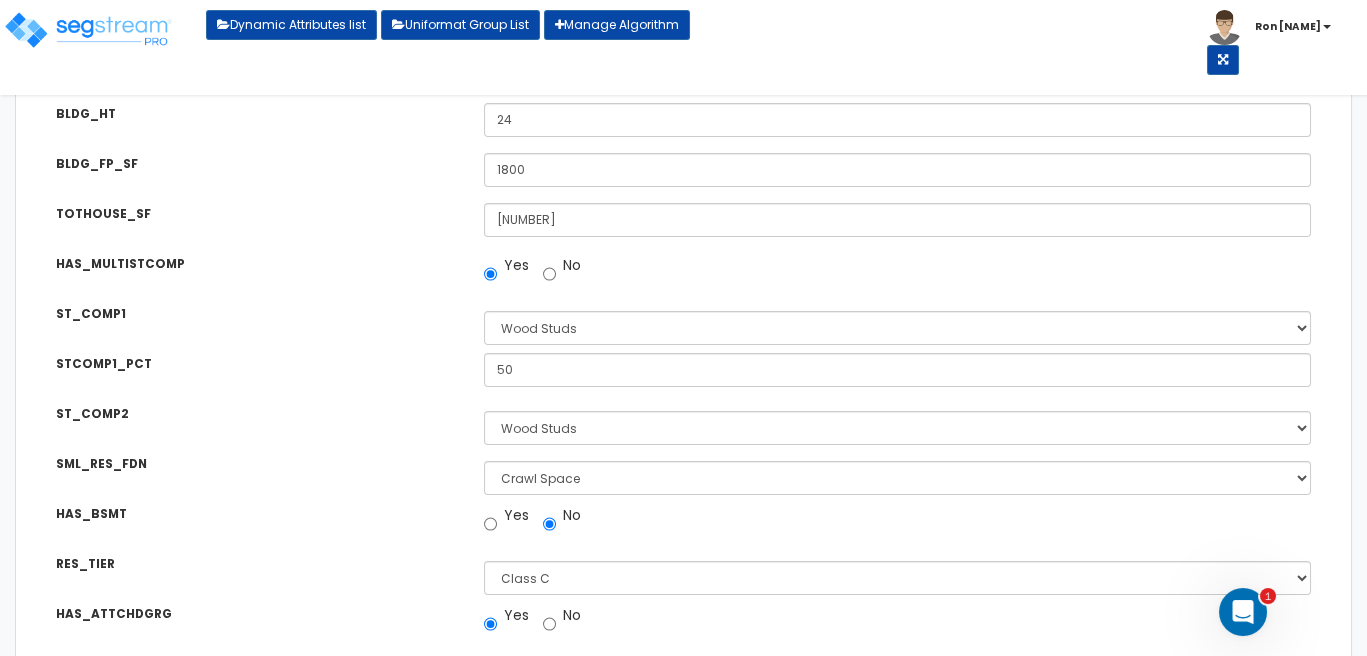 scroll, scrollTop: 839, scrollLeft: 0, axis: vertical 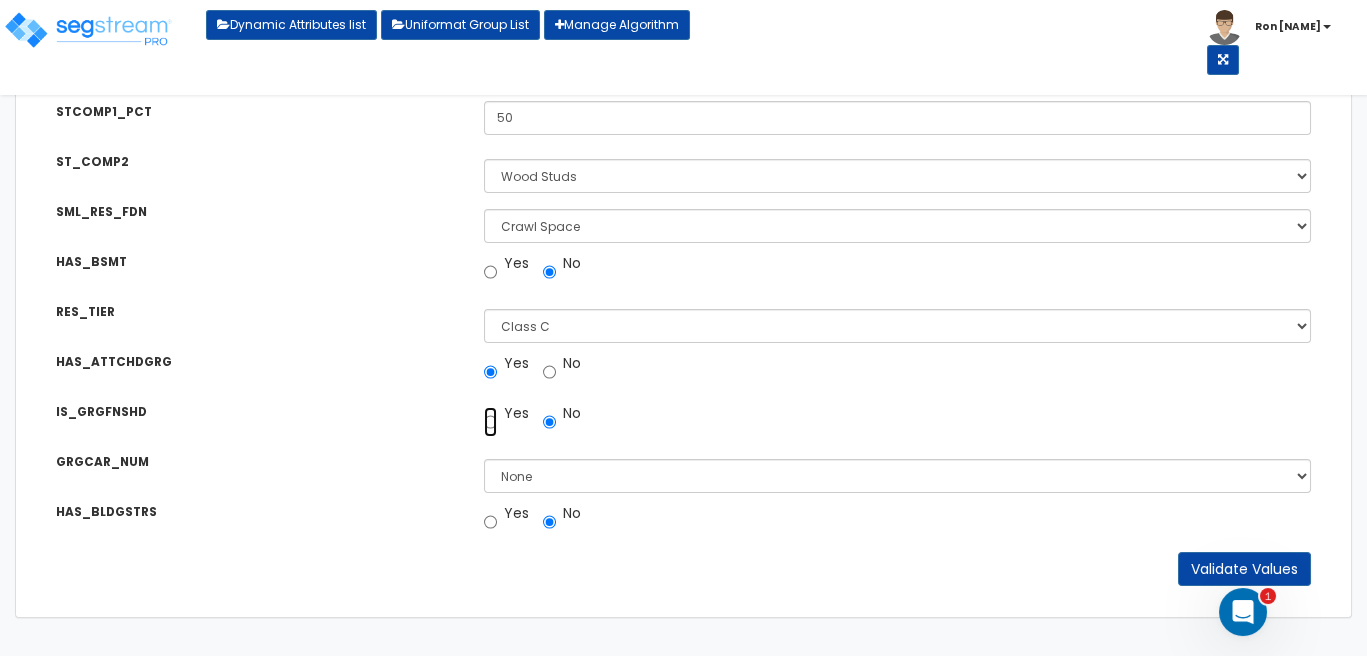 click on "Yes" at bounding box center [490, 422] 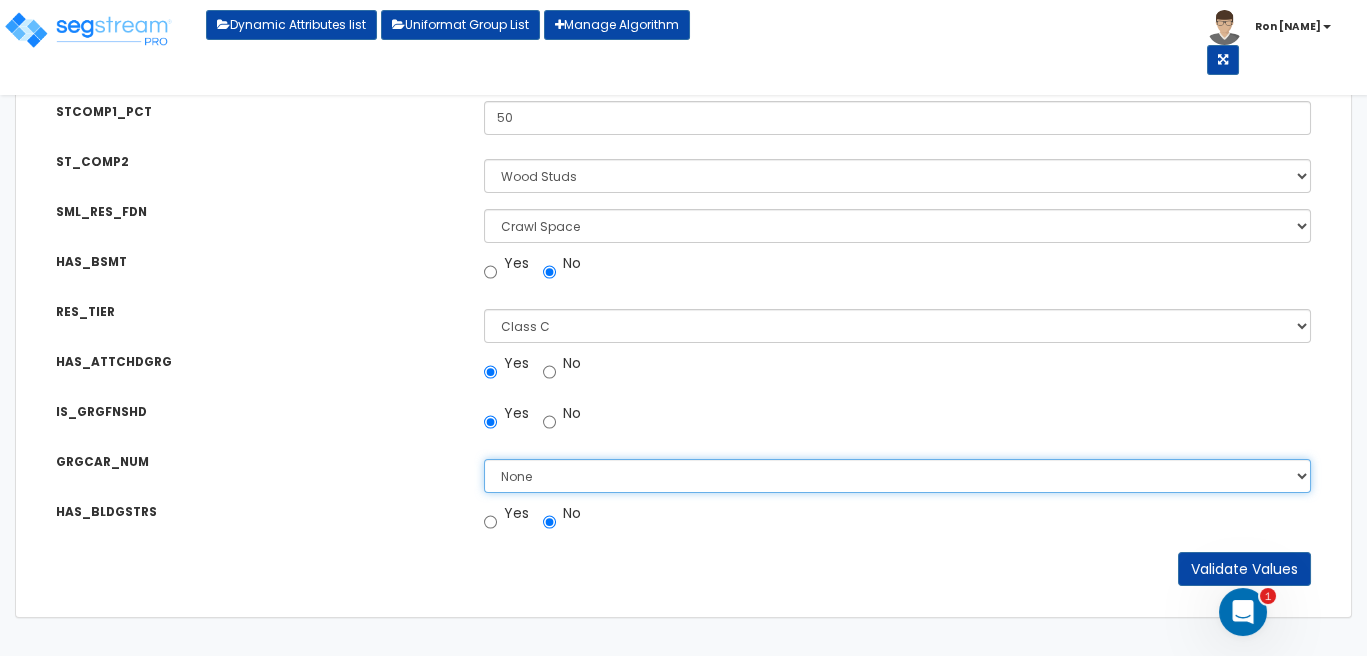 select on "2" 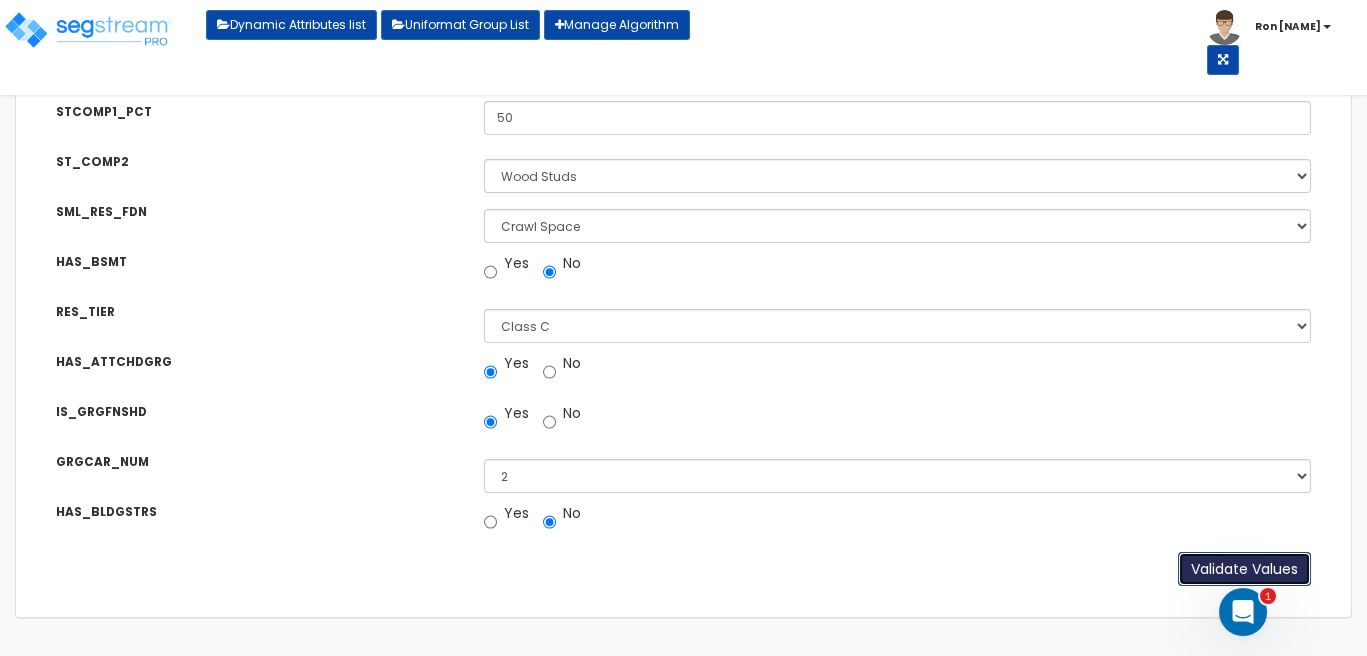 click on "Validate Values" at bounding box center (1244, 569) 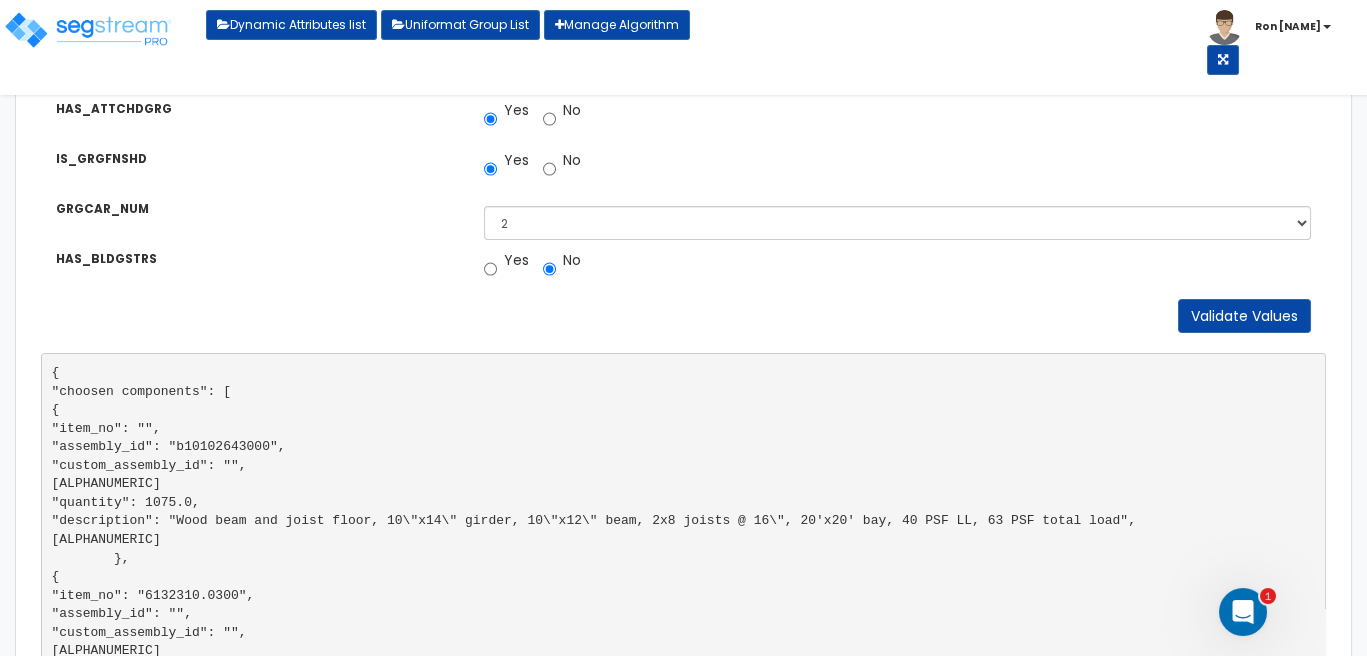 scroll, scrollTop: 1239, scrollLeft: 0, axis: vertical 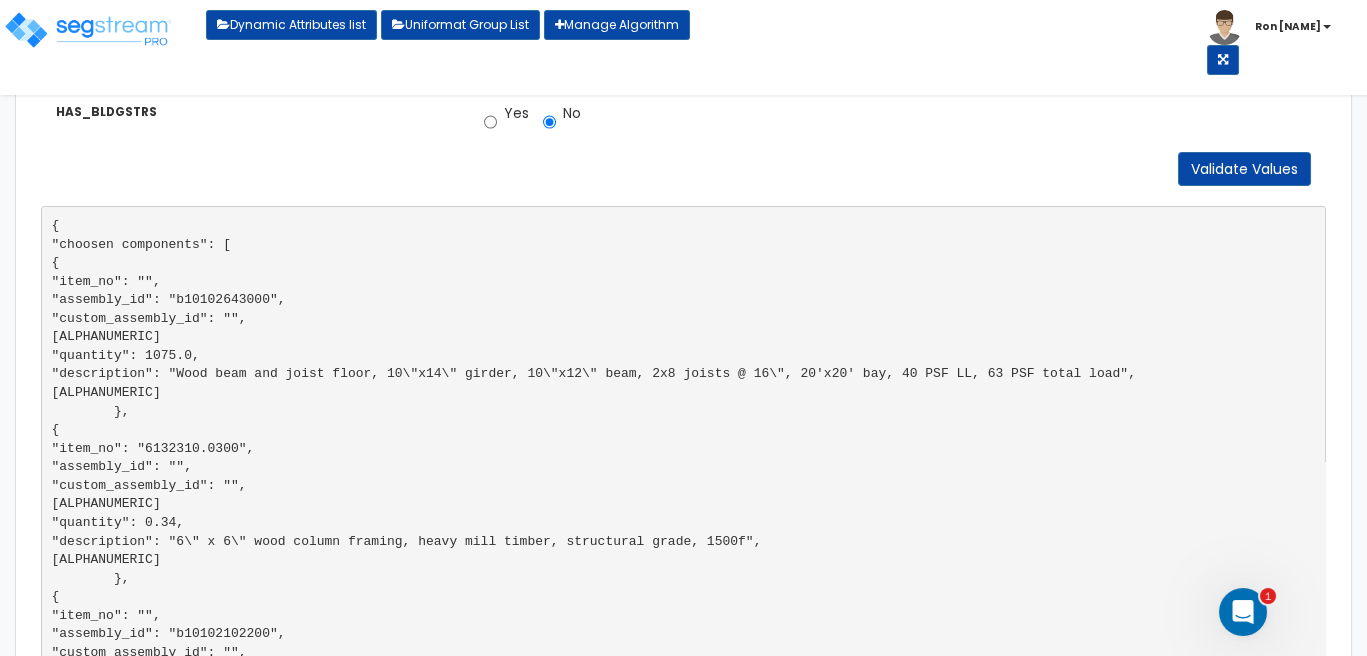 click on "{     "choosen components": [         {             "item_no": "",             "assembly_id": "b10102643000",             "custom_assembly_id": "",             "quantity": 1075.0,             "description": "Wood beam and joist floor, 10\"x14\" girder, 10\"x12\" beam, 2x8 joists @ 16\", 20'x20' bay, 40 PSF LL, 63 PSF total load",             "uniformat": ""         },         {             "item_no": "6132310.0300",             "assembly_id": "",             "custom_assembly_id": "",             "custom_item_id": "",             "quantity": 0.34,             "description": "6\" x 6\" wood column framing, heavy mill timber, structural grade, 1500f",             "uniformat": ""         },         {             "item_no": "",             "assembly_id": "b10102102200",             "custom_assembly_id": "",             "custom_item_id": "",             "quantity": 1750.0,             "uniformat": ""         },         {             "item_no": "6111026.1000",         },         { }" at bounding box center (683, 2815) 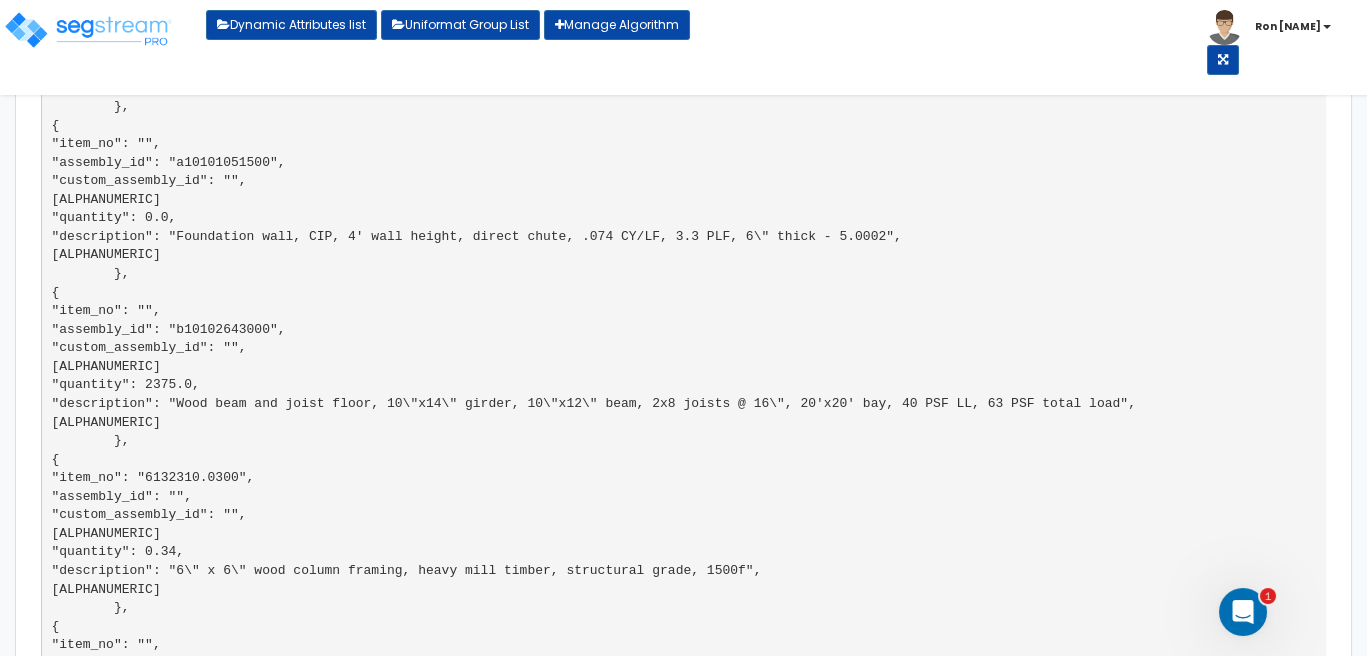 scroll, scrollTop: 6697, scrollLeft: 0, axis: vertical 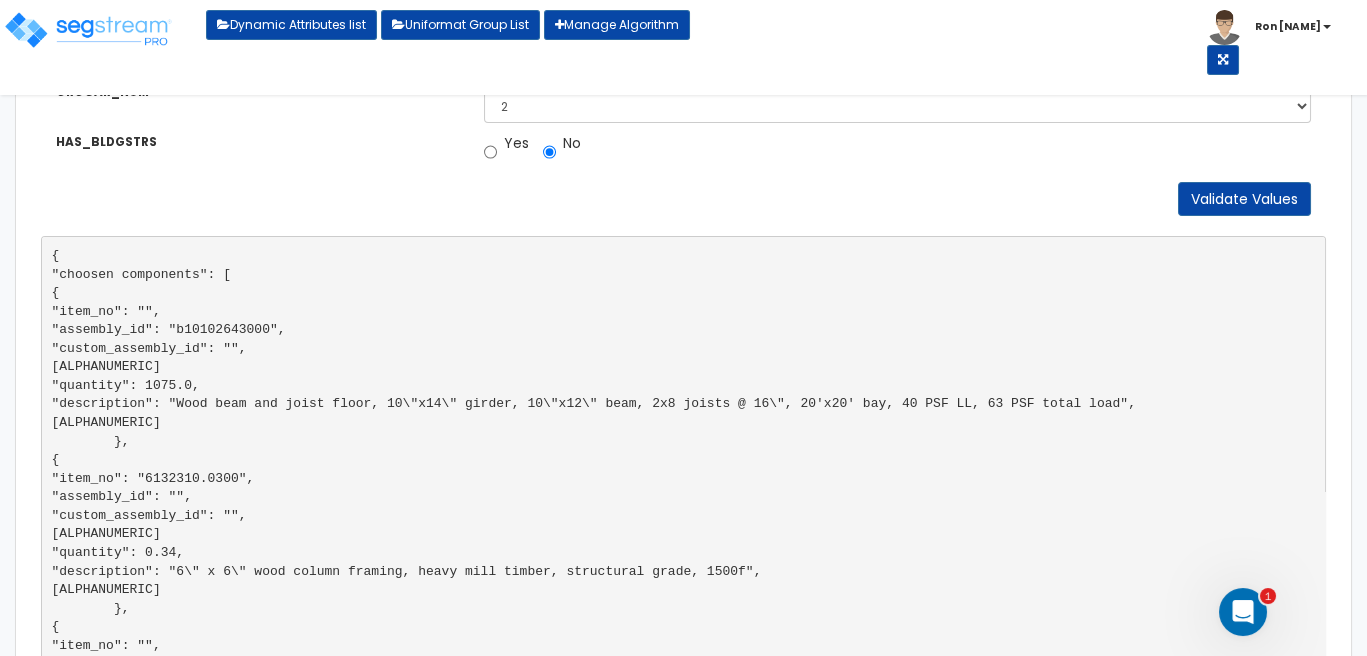 click on "{     "choosen components": [         {             "item_no": "",             "assembly_id": "b10102643000",             "custom_assembly_id": "",             "quantity": 1075.0,             "description": "Wood beam and joist floor, 10\"x14\" girder, 10\"x12\" beam, 2x8 joists @ 16\", 20'x20' bay, 40 PSF LL, 63 PSF total load",             "uniformat": ""         },         {             "item_no": "6132310.0300",             "assembly_id": "",             "custom_assembly_id": "",             "custom_item_id": "",             "quantity": 0.34,             "description": "6\" x 6\" wood column framing, heavy mill timber, structural grade, 1500f",             "uniformat": ""         },         {             "item_no": "",             "assembly_id": "b10102102200",             "custom_assembly_id": "",             "custom_item_id": "",             "quantity": 1750.0,             "uniformat": ""         },         {             "item_no": "6111026.1000",         },         { }" at bounding box center [683, 2845] 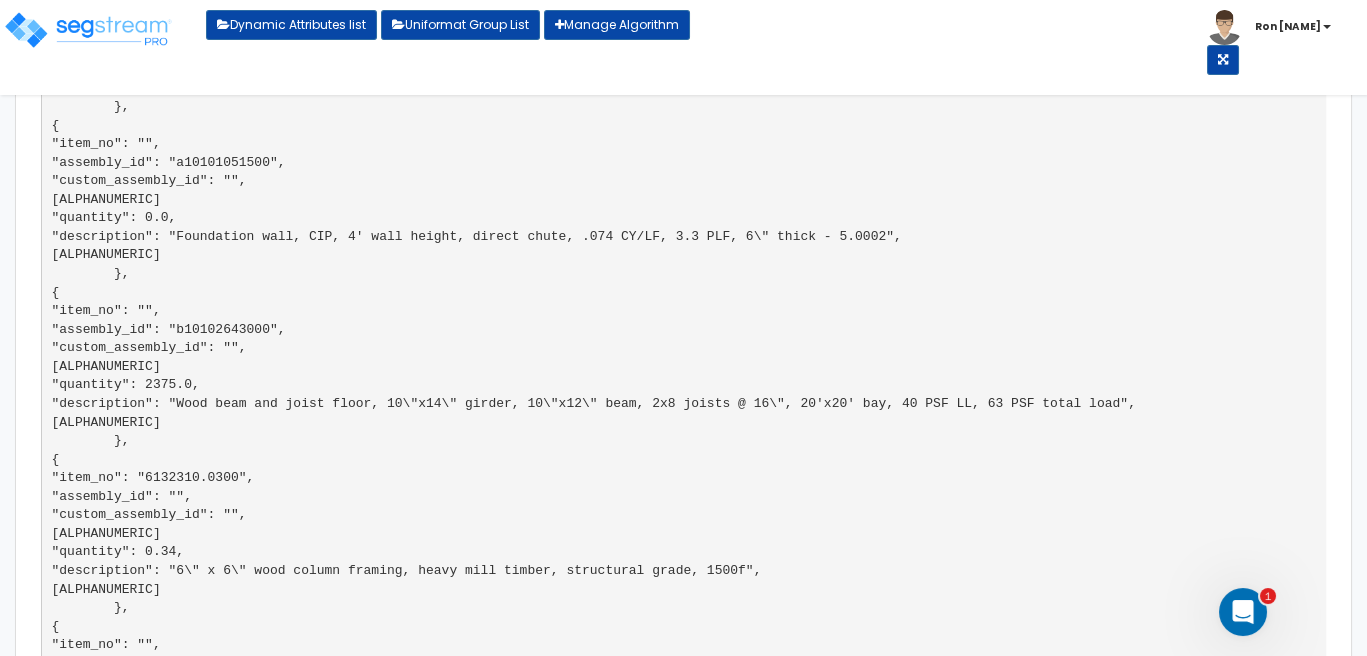 click on "{     "choosen components": [         {             "item_no": "",             "assembly_id": "b10102643000",             "custom_assembly_id": "",             "quantity": 1075.0,             "description": "Wood beam and joist floor, 10\"x14\" girder, 10\"x12\" beam, 2x8 joists @ 16\", 20'x20' bay, 40 PSF LL, 63 PSF total load",             "uniformat": ""         },         {             "item_no": "6132310.0300",             "assembly_id": "",             "custom_assembly_id": "",             "custom_item_id": "",             "quantity": 0.34,             "description": "6\" x 6\" wood column framing, heavy mill timber, structural grade, 1500f",             "uniformat": ""         },         {             "item_no": "",             "assembly_id": "b10102102200",             "custom_assembly_id": "",             "custom_item_id": "",             "quantity": 1750.0,             "uniformat": ""         },         {             "item_no": "6111026.1000",         },         { }" at bounding box center [683, 1508] 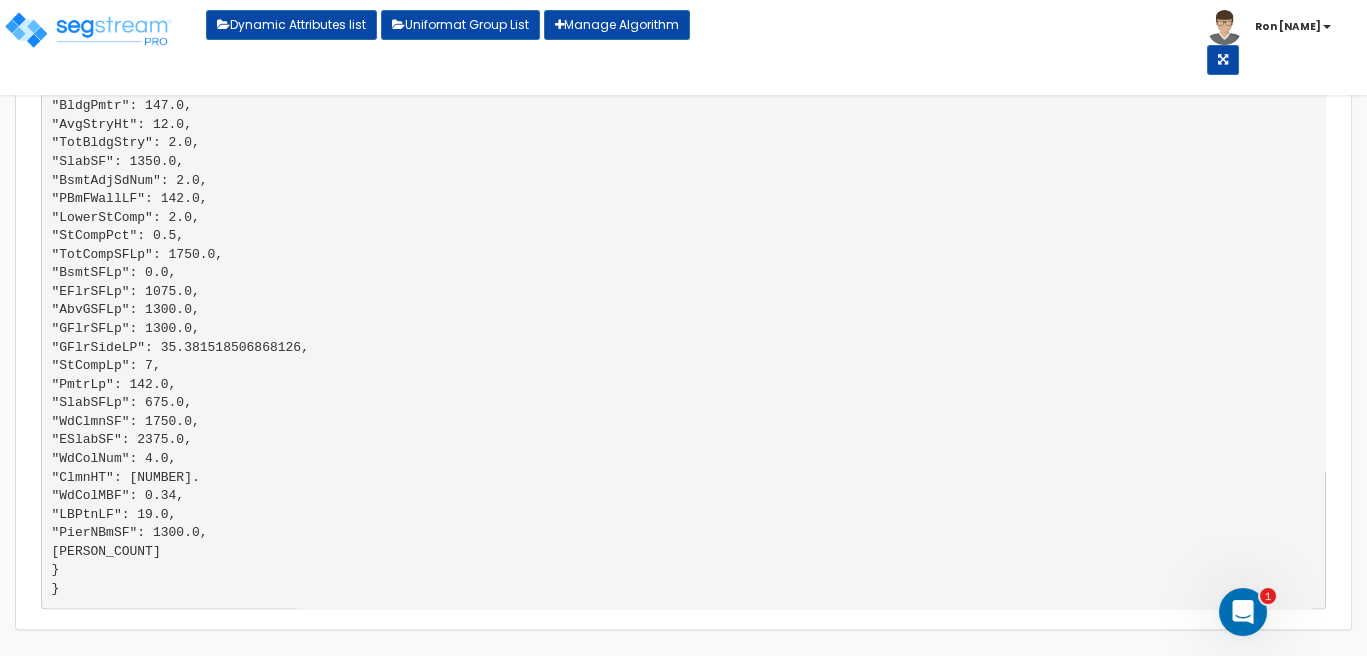 scroll, scrollTop: 21, scrollLeft: 0, axis: vertical 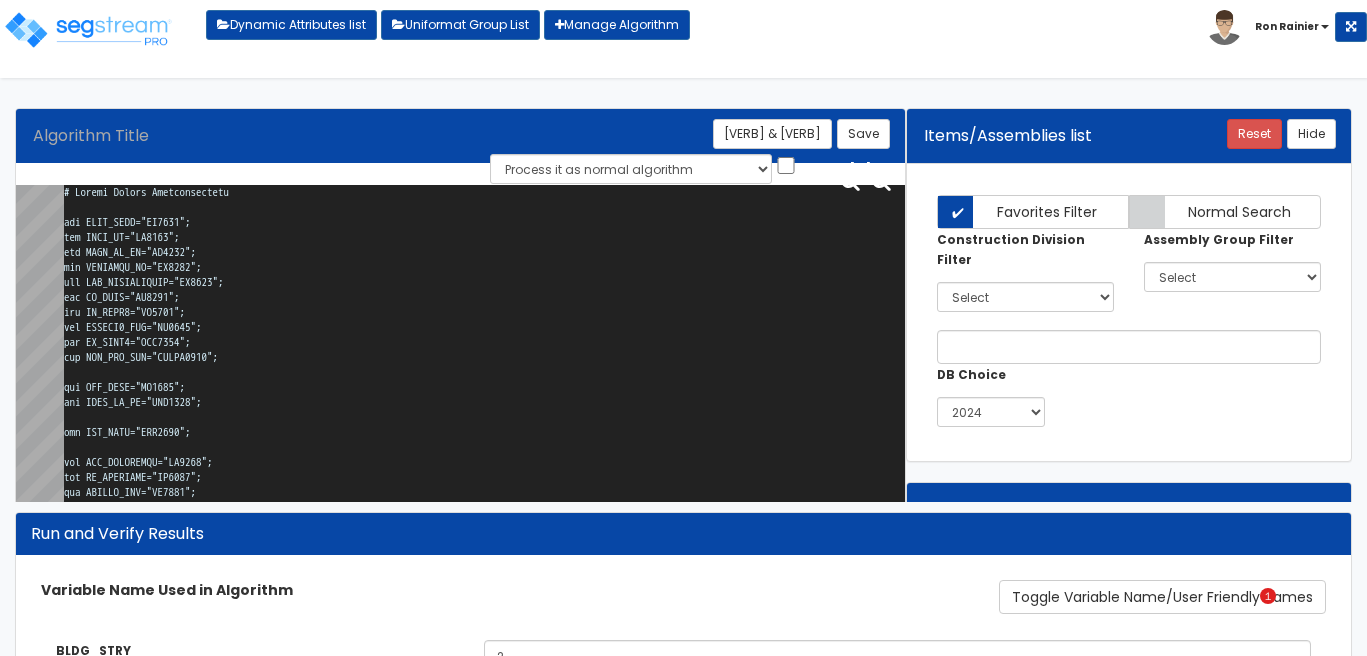 select on "7" 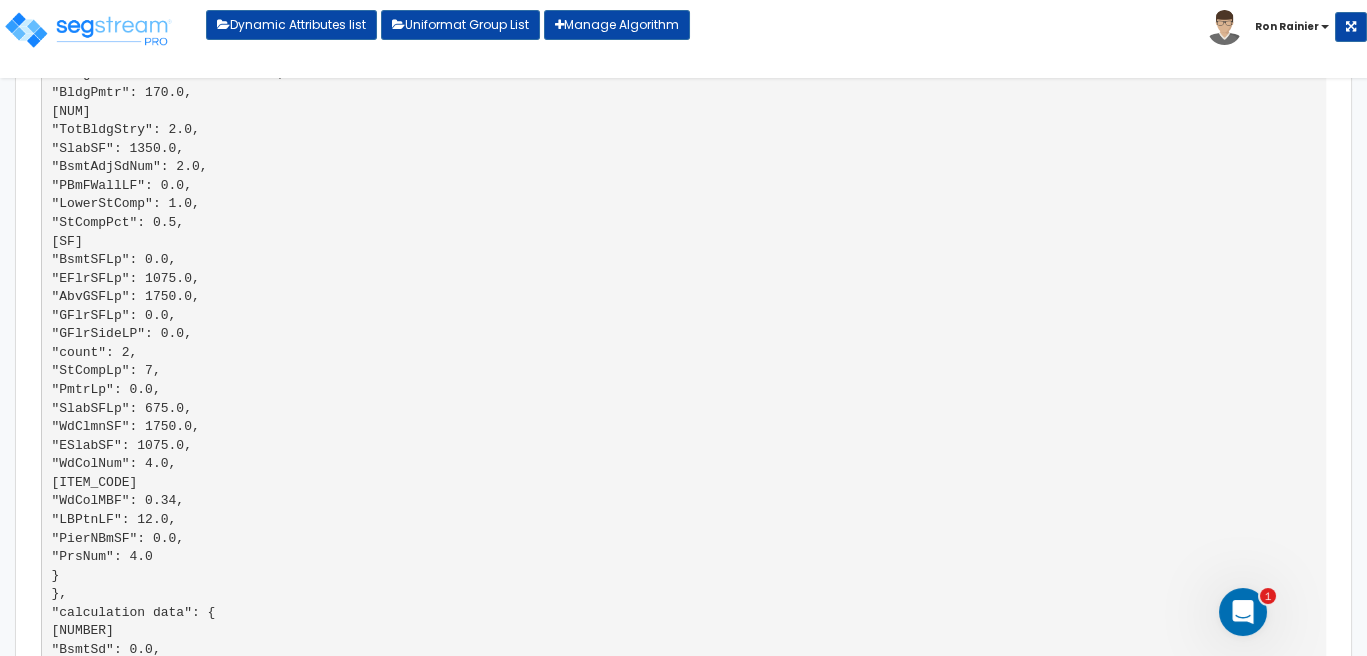 scroll, scrollTop: 5400, scrollLeft: 0, axis: vertical 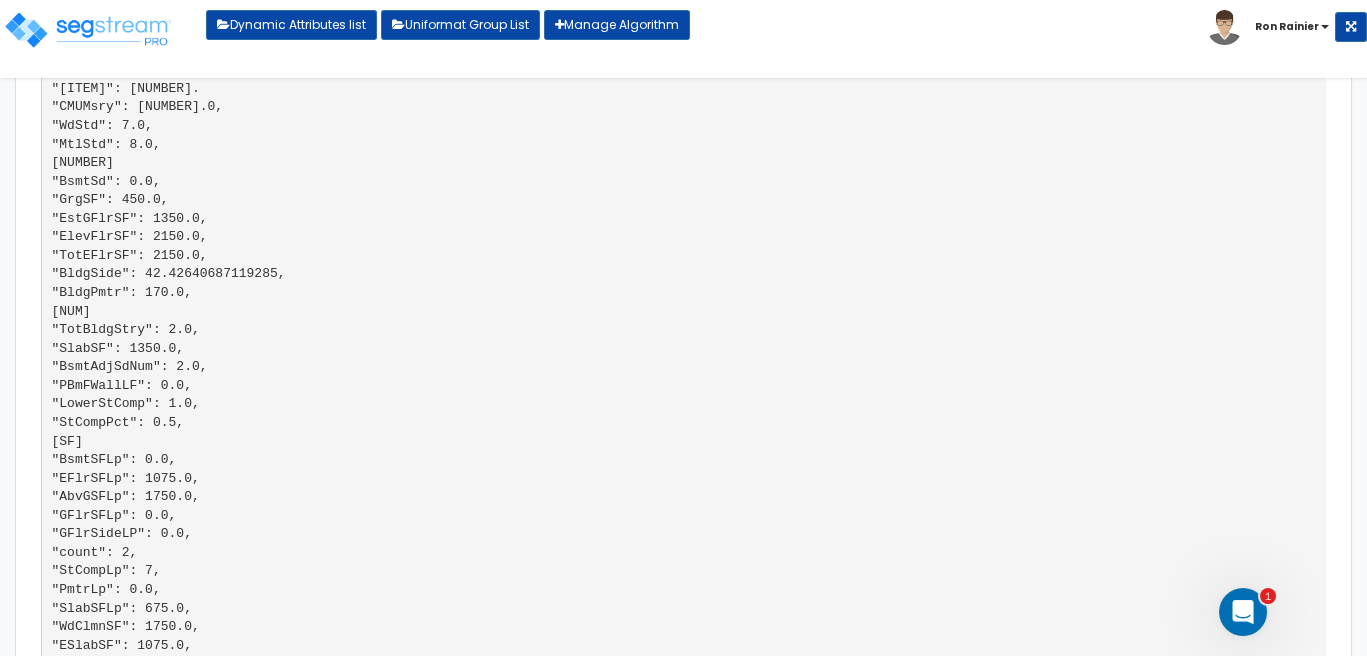 click on "{     "choosen components": [         {             "item_no": "",             "assembly_id": "b10102643000",             "custom_assembly_id": "",             "custom_item_id": "",             "quantity": 2425.0,             "description": "Wood beam and joist floor, 10\"x14\" girder, 10\"x12\" beam, 2x8 joists @ 16\", 20'x20' bay, 40 PSF LL, 63 PSF total load",             "uniformat": ""         },         {             "item_no": "6132310.0300",             "assembly_id": "",             "custom_assembly_id": "",             "custom_item_id": "",             "quantity": 0.34,             "description": "6\" x 6\" wood column framing, heavy mill timber, structural grade, 1500f",             "uniformat": ""         },         {             "item_no": "",             "assembly_id": "b10102102200",             "custom_assembly_id": "",             "custom_item_id": "",             "quantity": 1750.0,             "uniformat": ""         },         {             "item_no": "6111026.1000",         },         { }" at bounding box center (683, -1146) 